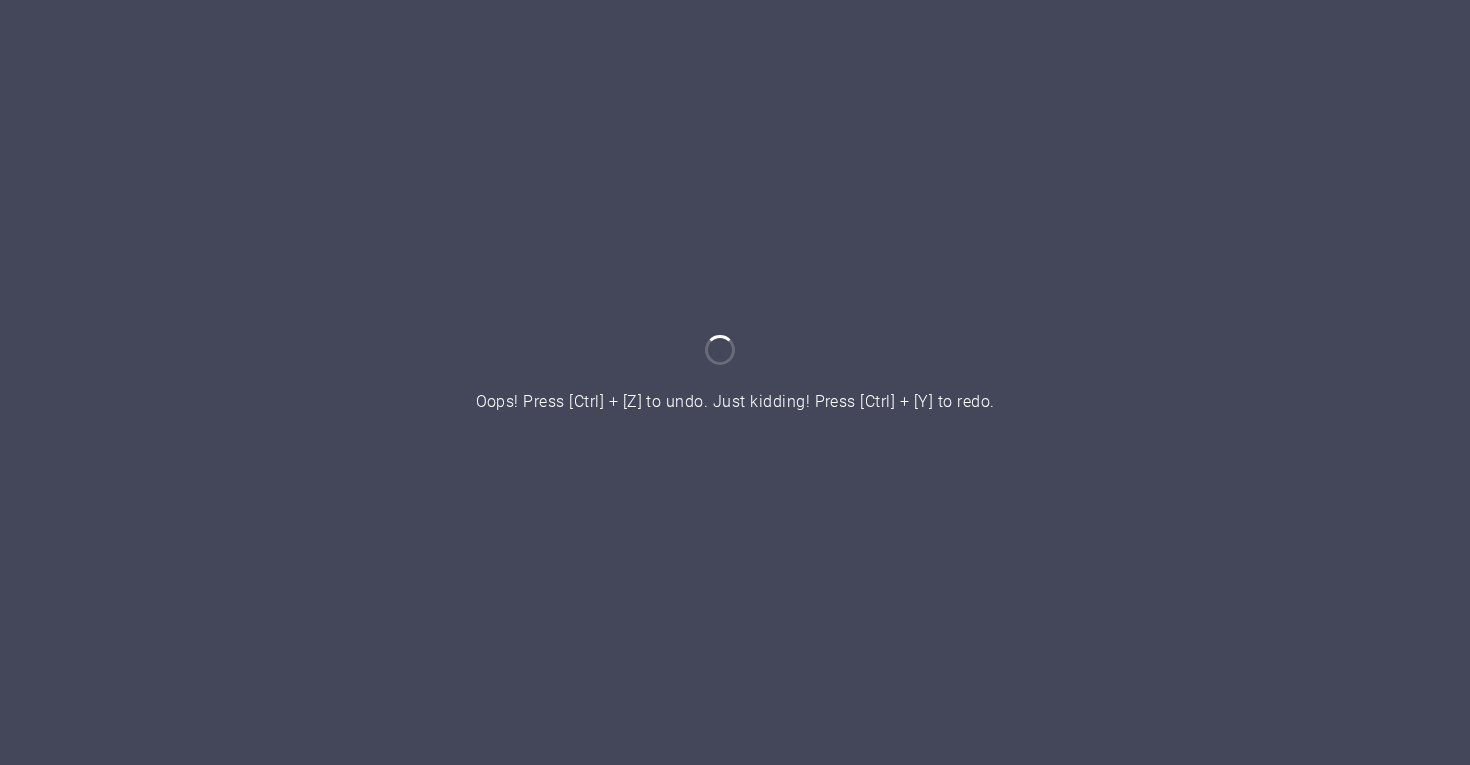 scroll, scrollTop: 0, scrollLeft: 0, axis: both 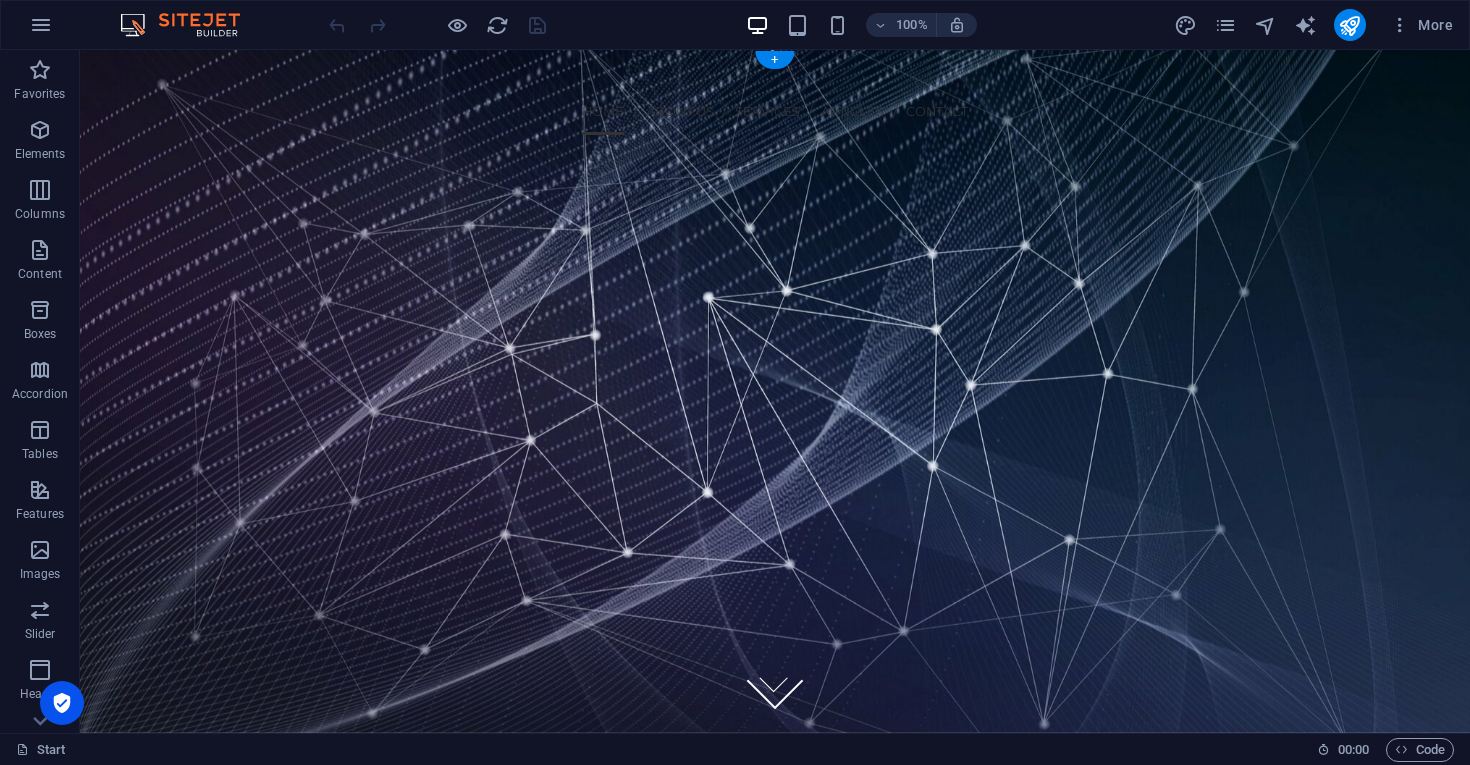 click at bounding box center (775, 391) 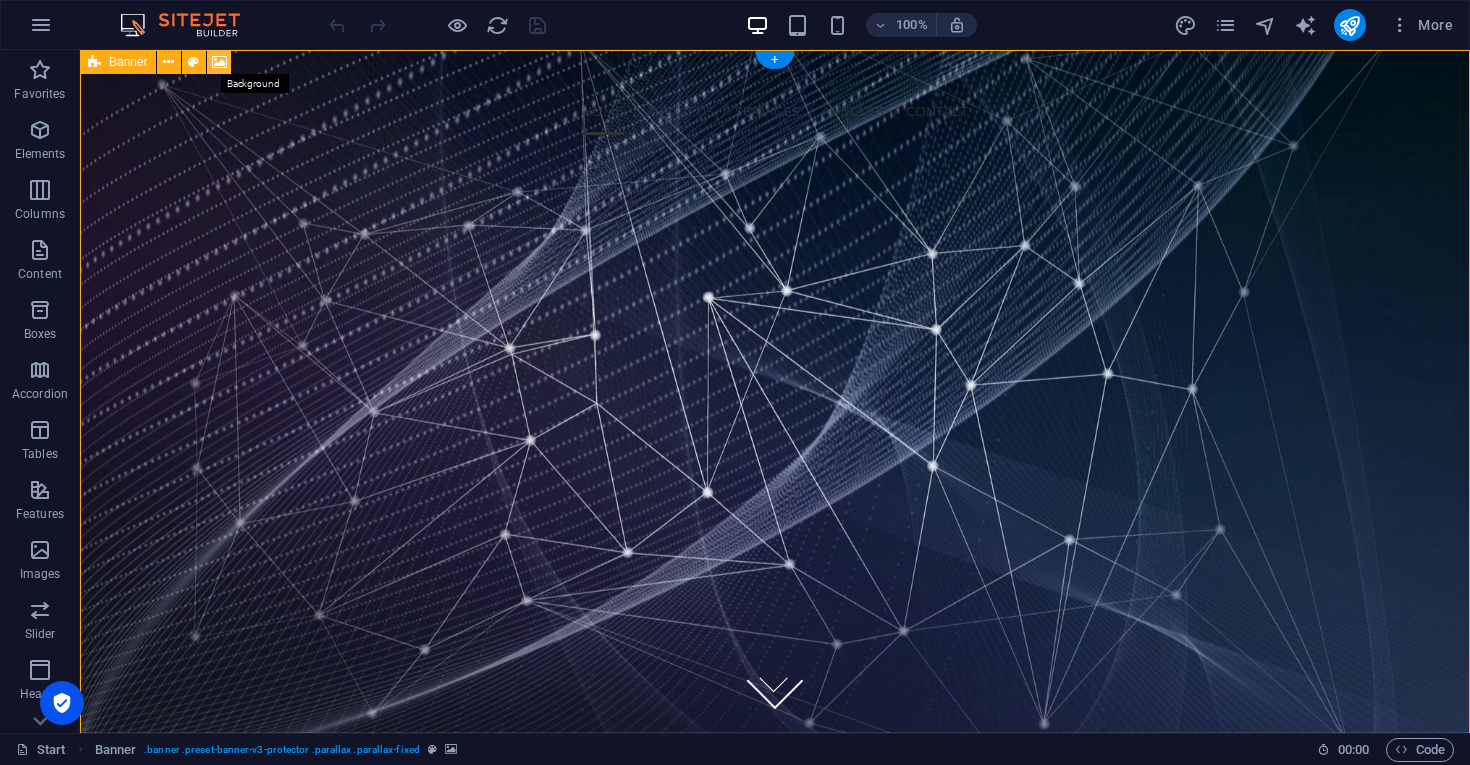 click at bounding box center (219, 62) 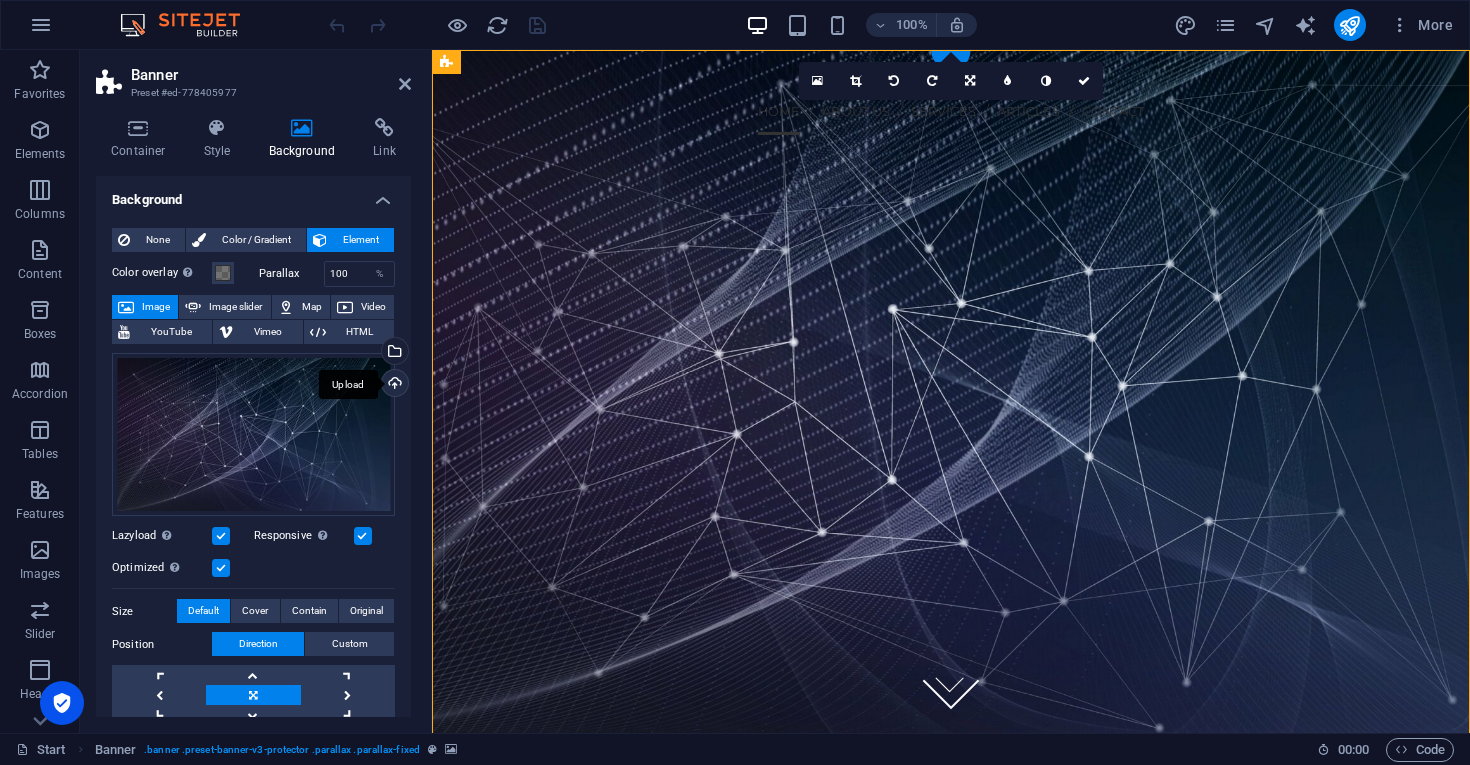 click on "Upload" at bounding box center [393, 385] 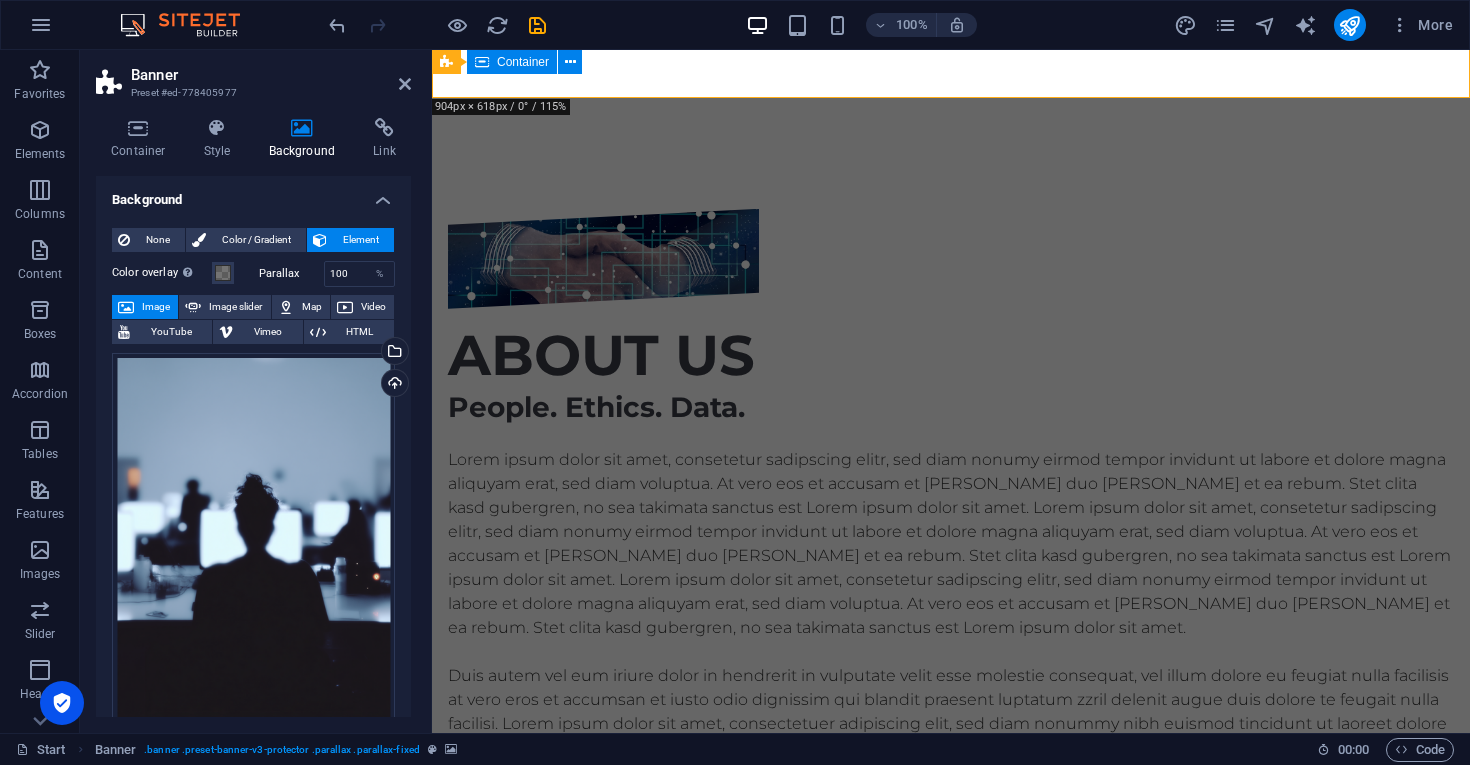scroll, scrollTop: 693, scrollLeft: 0, axis: vertical 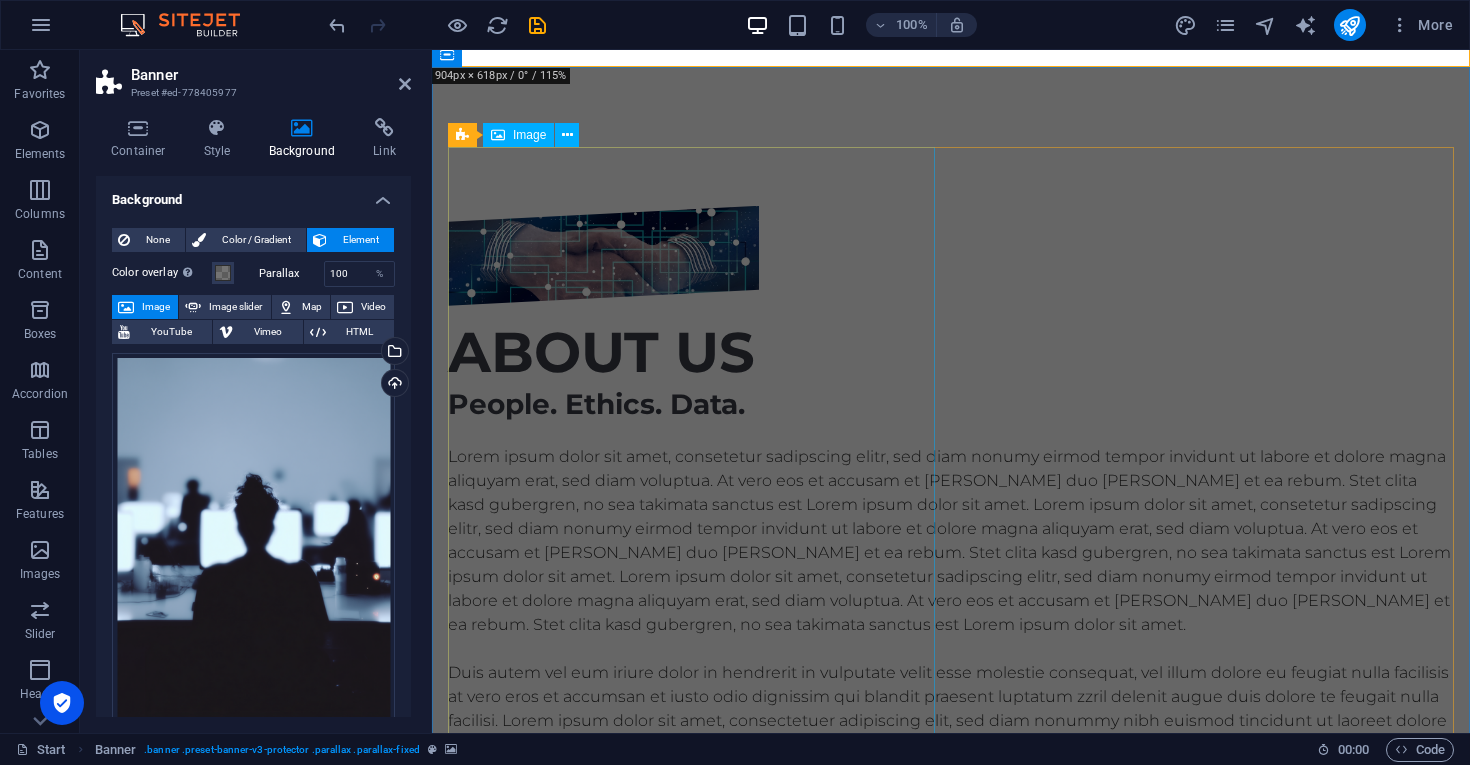 click at bounding box center [603, 256] 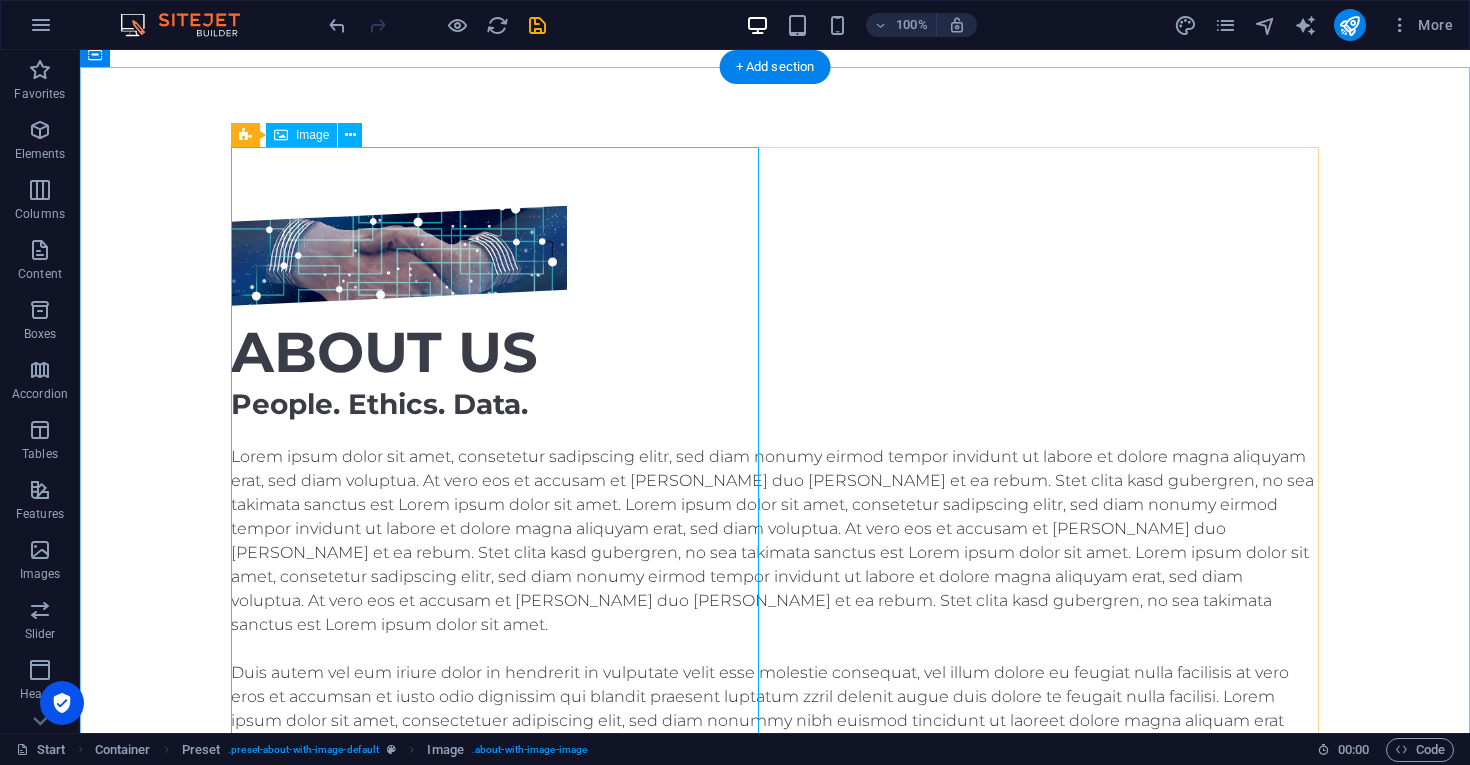 click at bounding box center [399, 256] 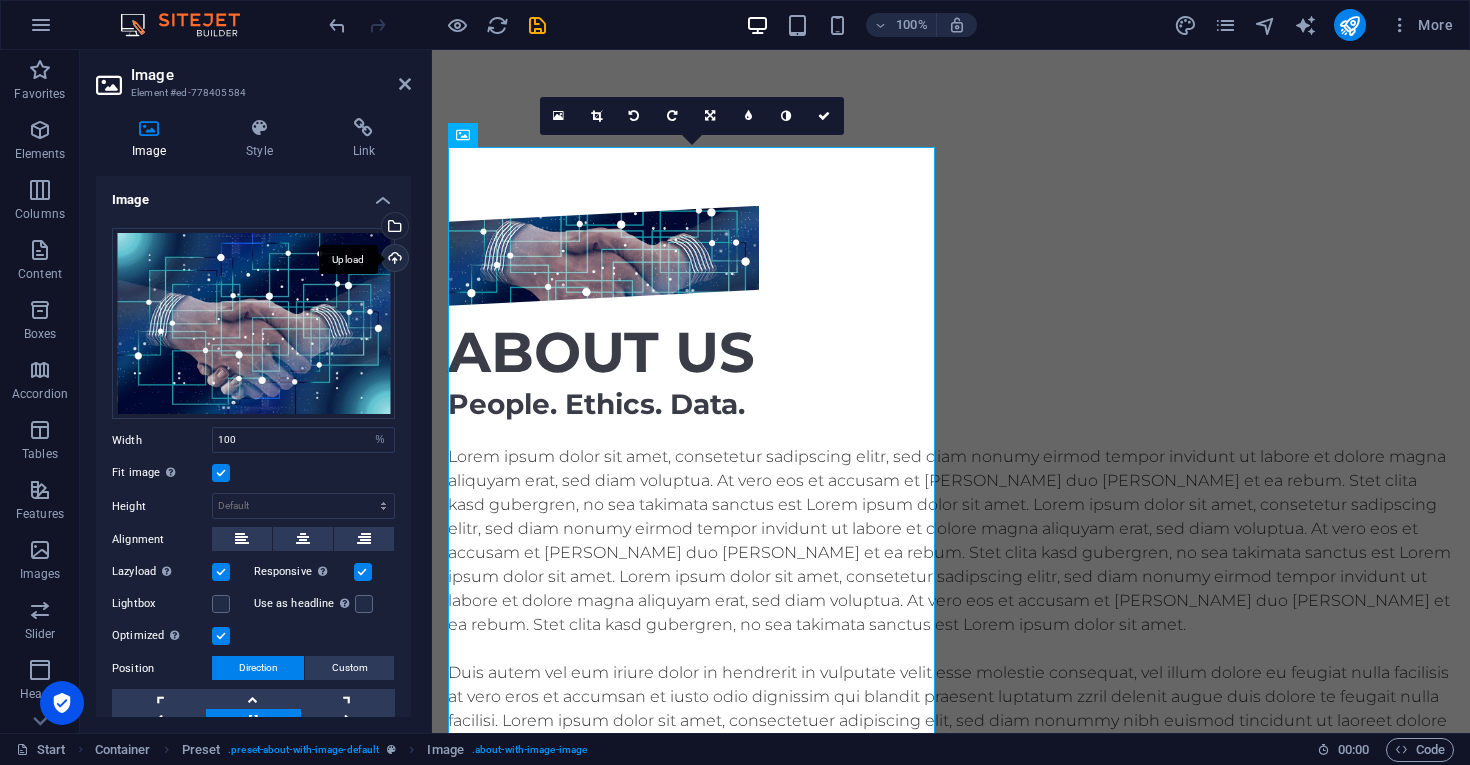 click on "Upload" at bounding box center (393, 260) 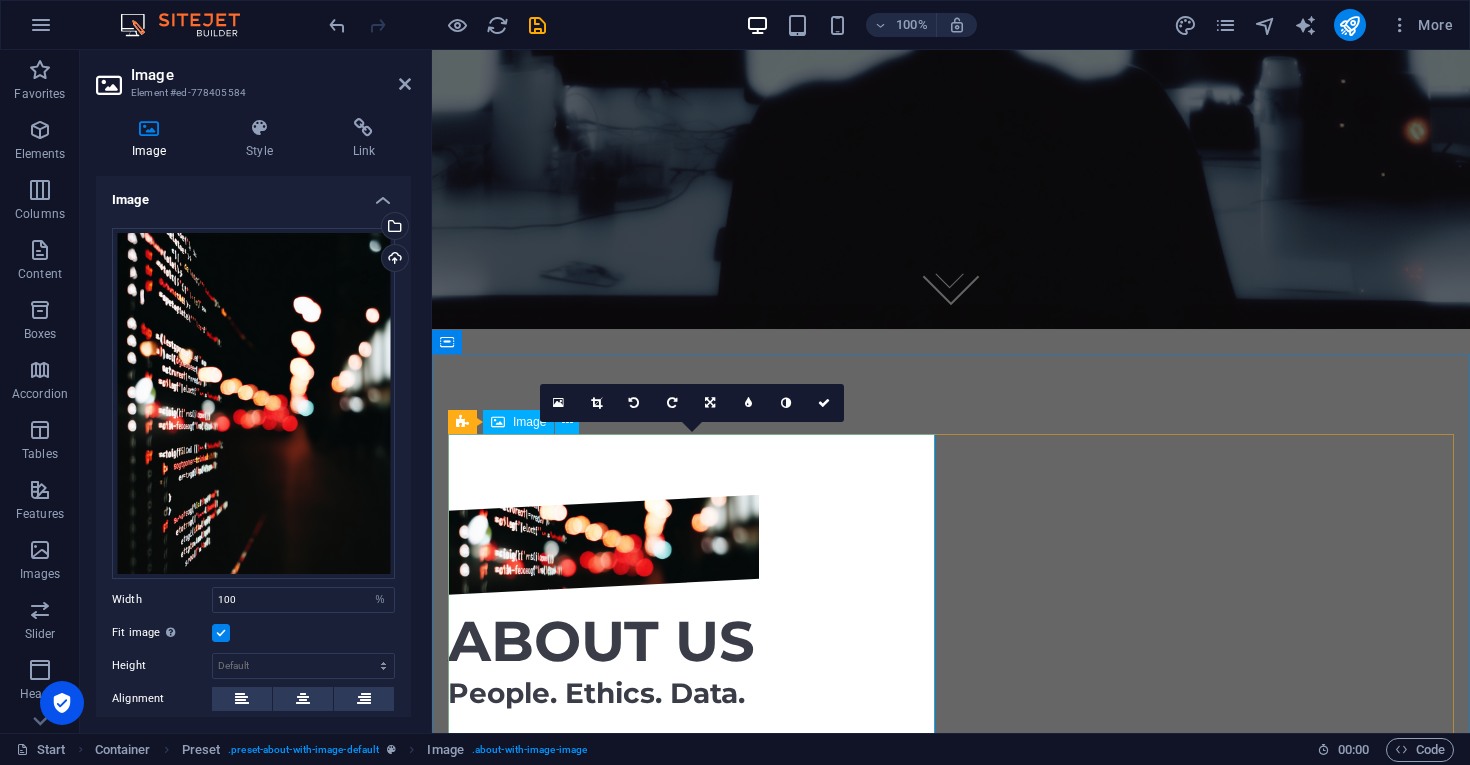 scroll, scrollTop: 401, scrollLeft: 0, axis: vertical 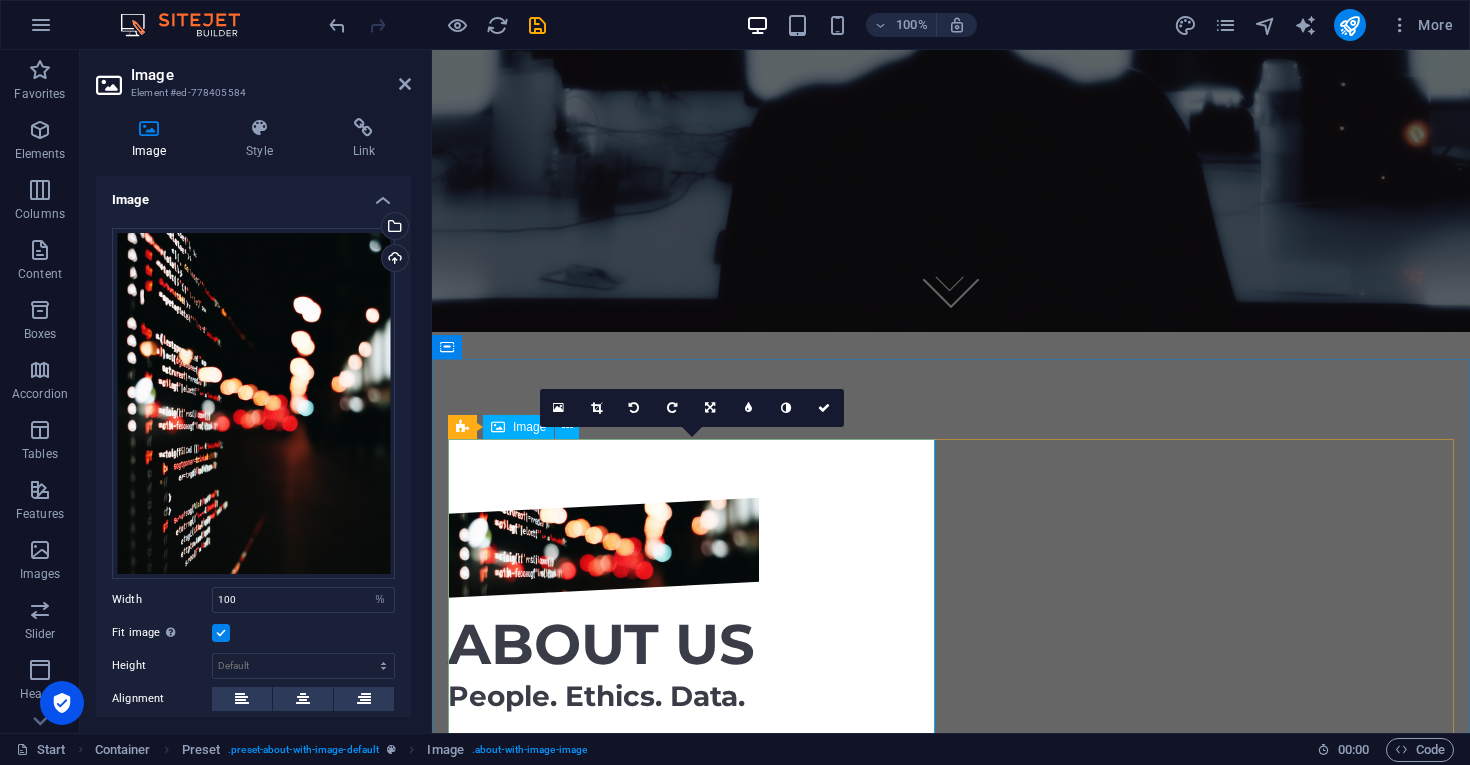 click at bounding box center (603, 548) 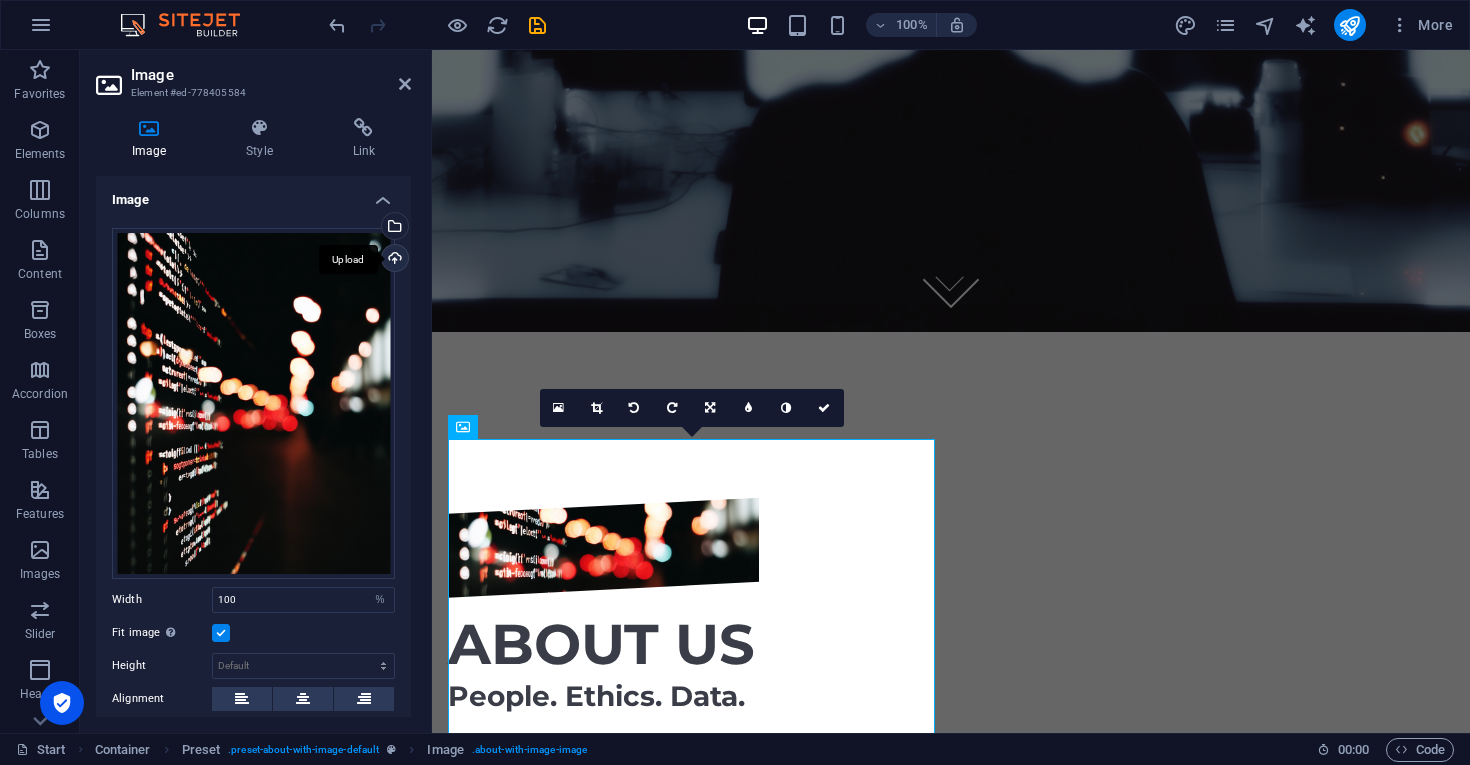 click on "Upload" at bounding box center (393, 260) 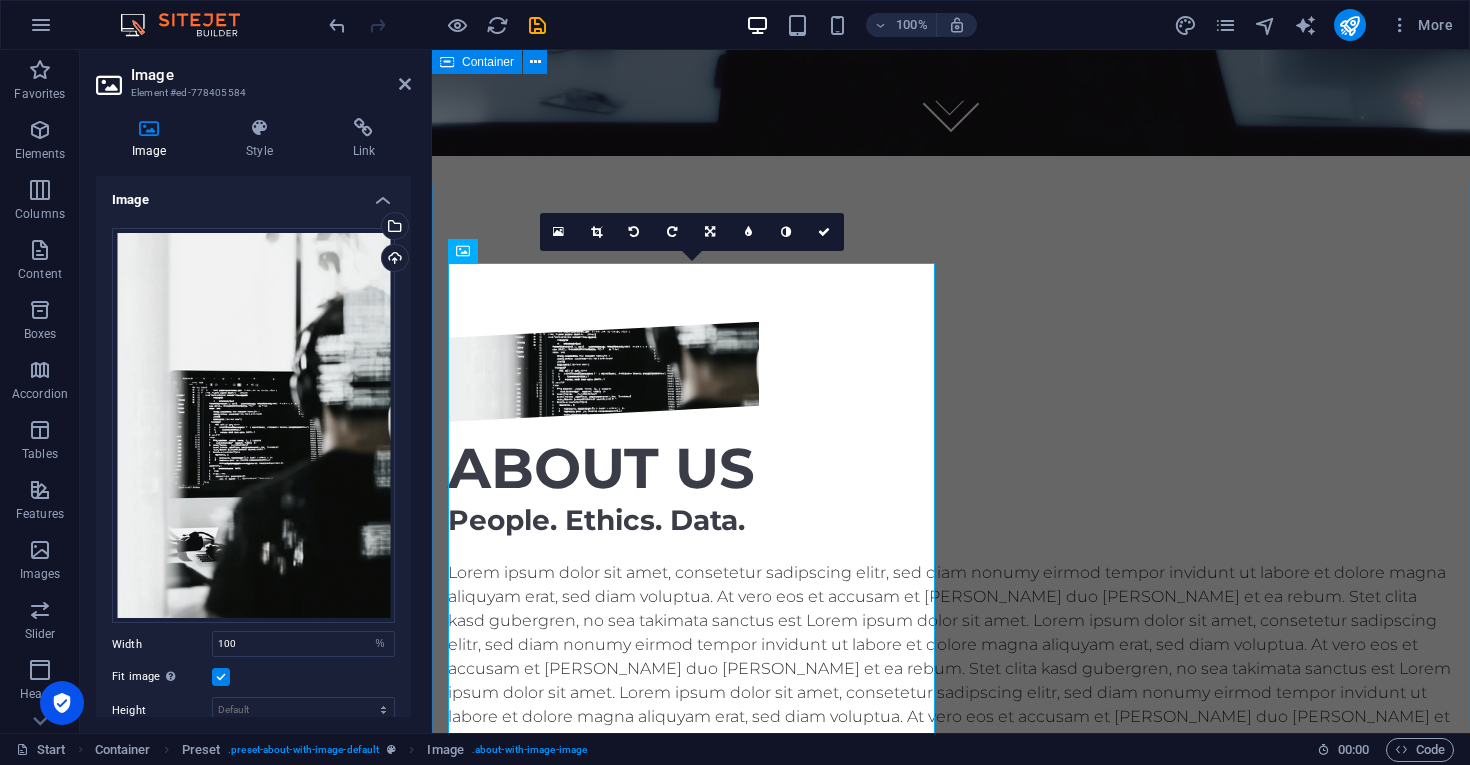 scroll, scrollTop: 563, scrollLeft: 0, axis: vertical 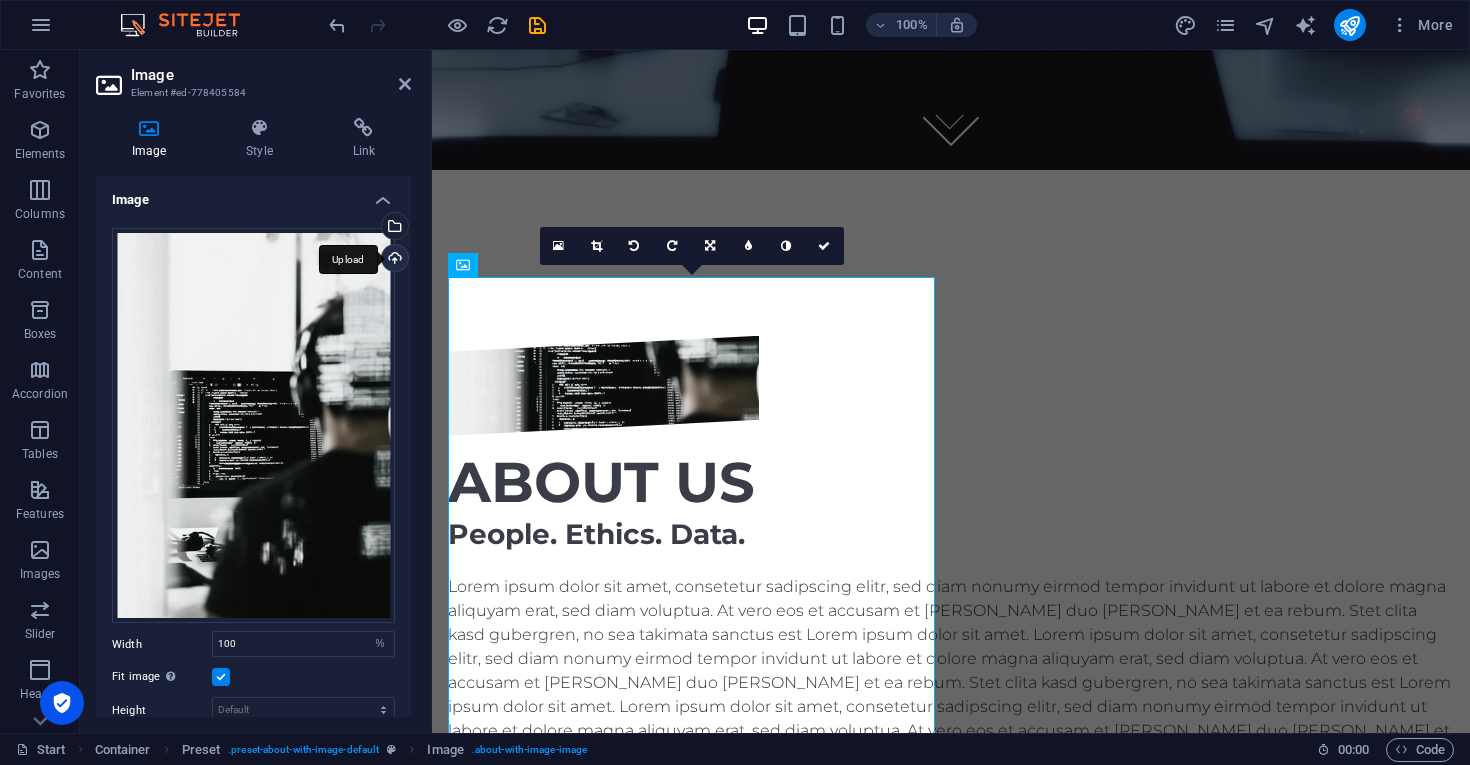 click on "Upload" at bounding box center (393, 260) 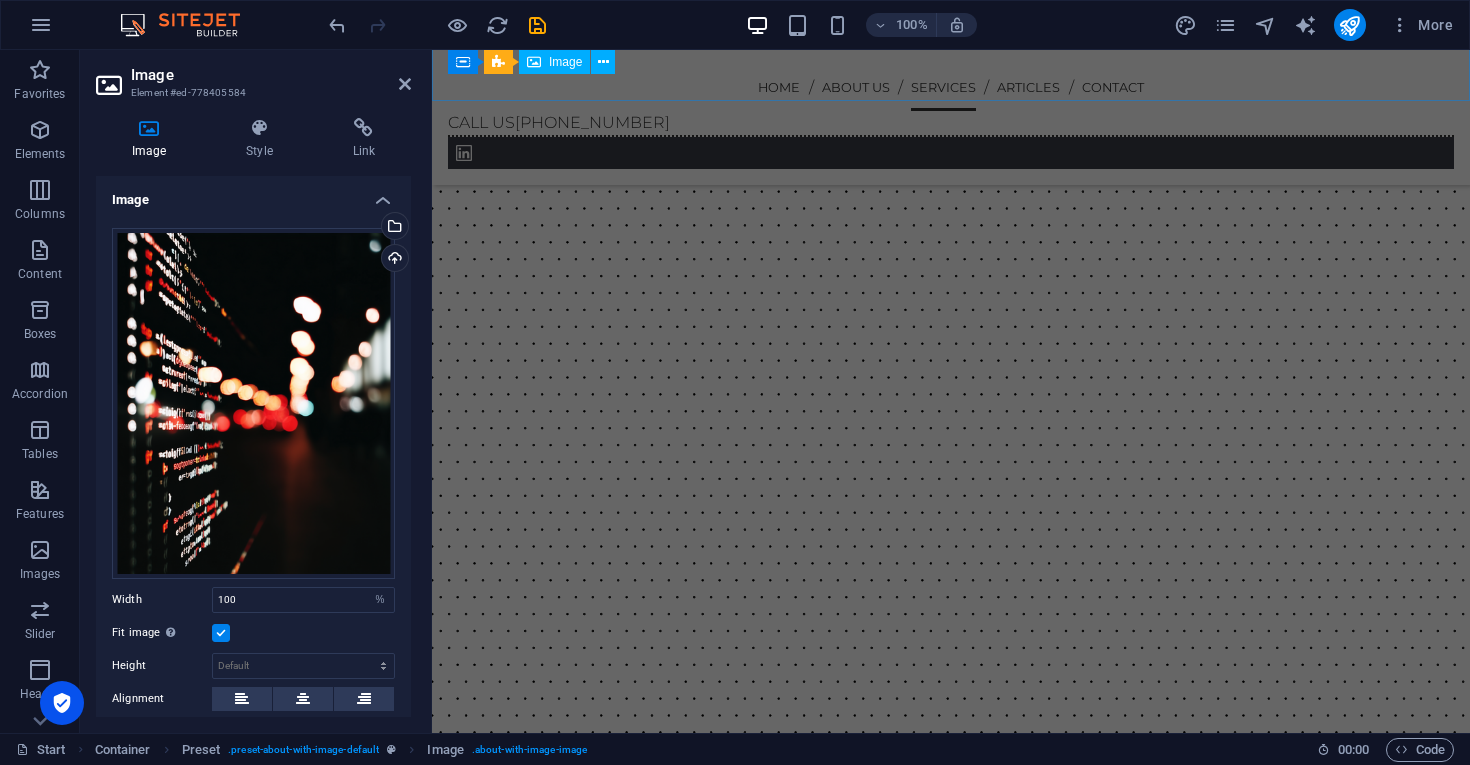 scroll, scrollTop: 1614, scrollLeft: 0, axis: vertical 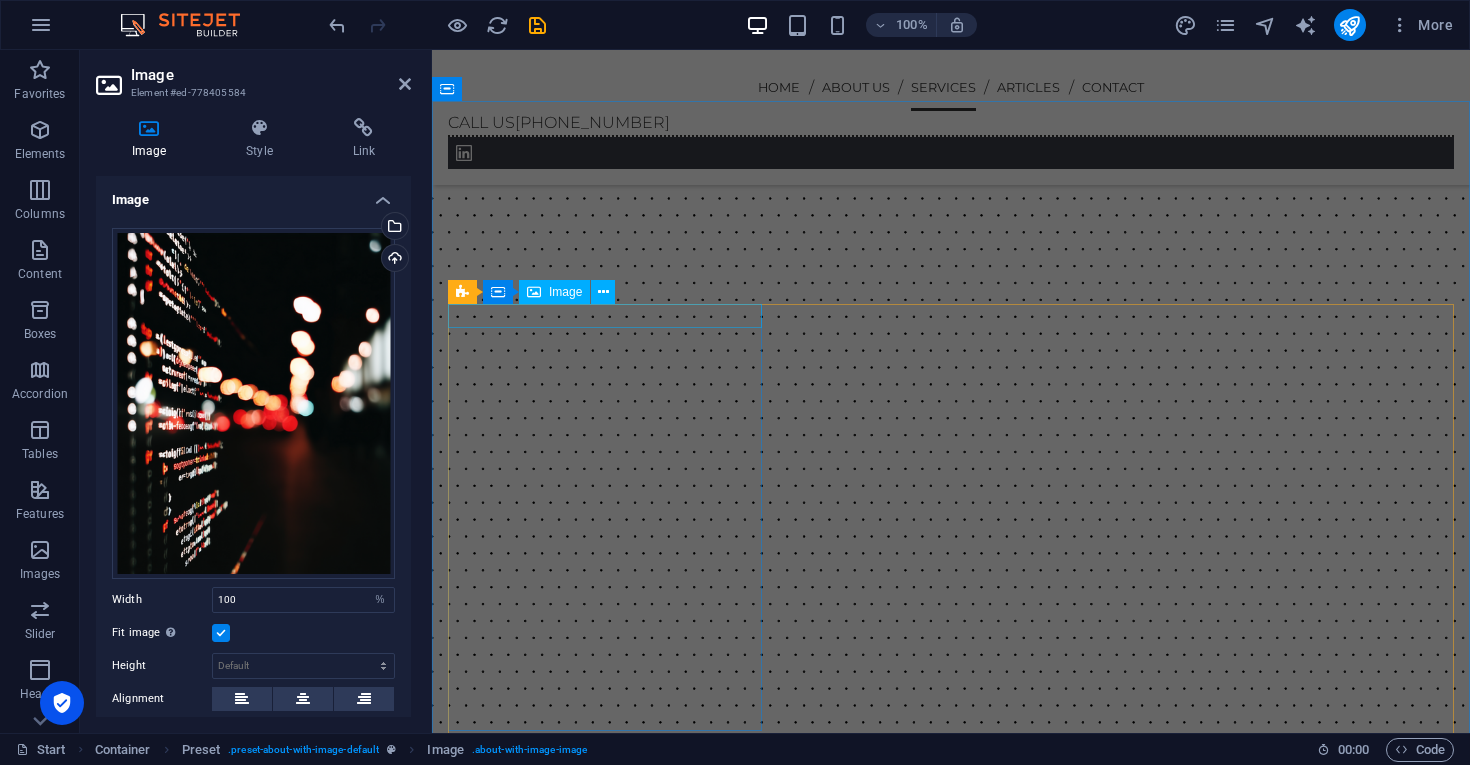 click on "Image" at bounding box center (565, 292) 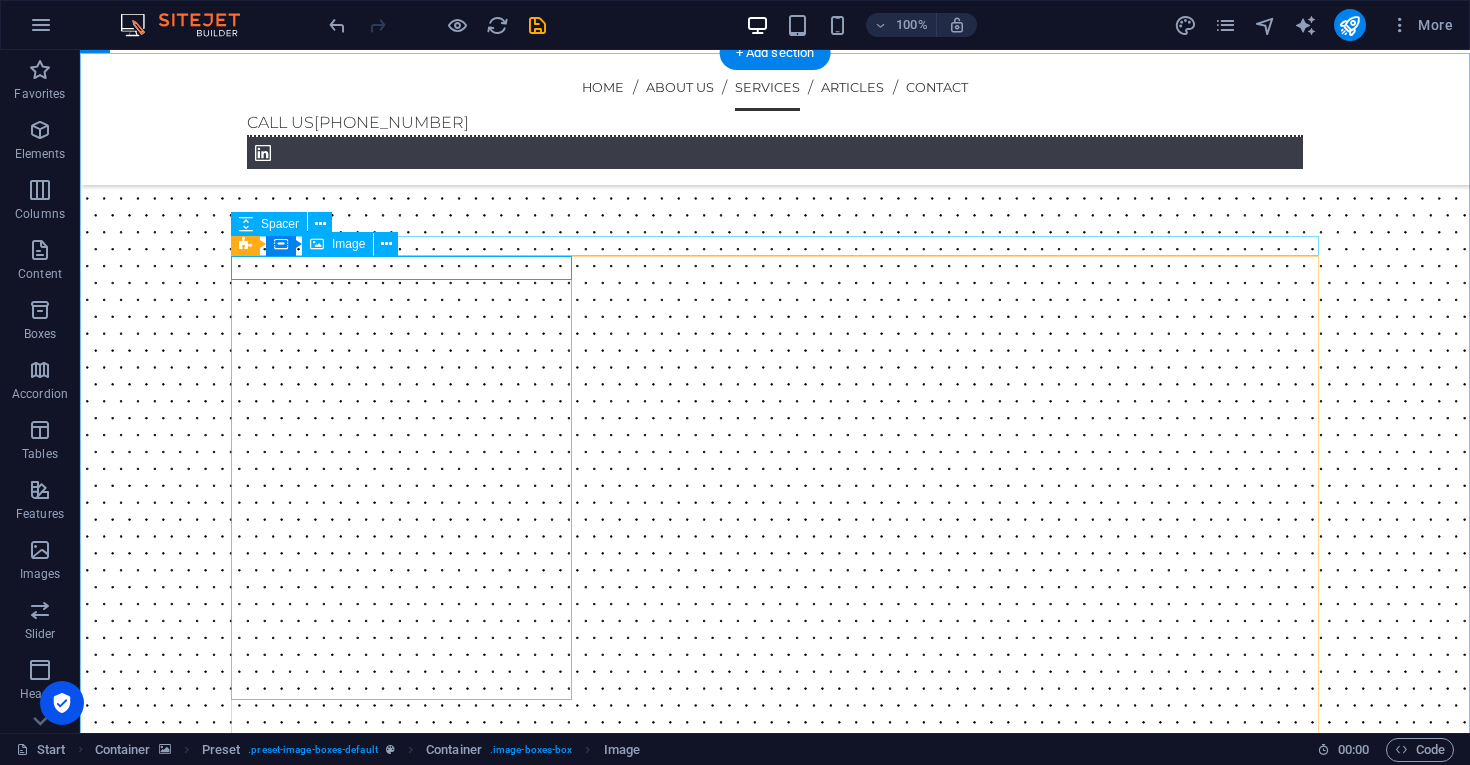 click on "Image" at bounding box center (348, 244) 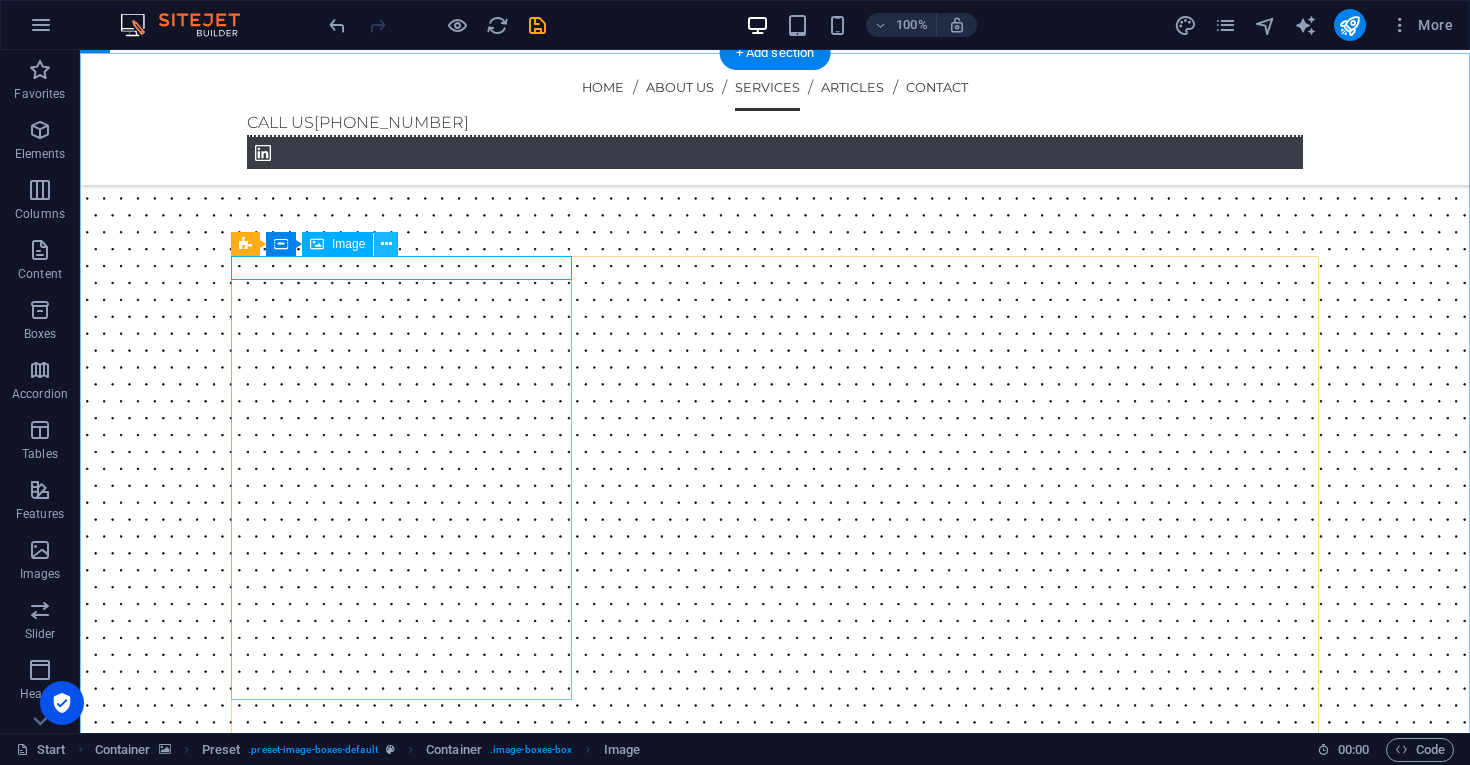 click at bounding box center [386, 244] 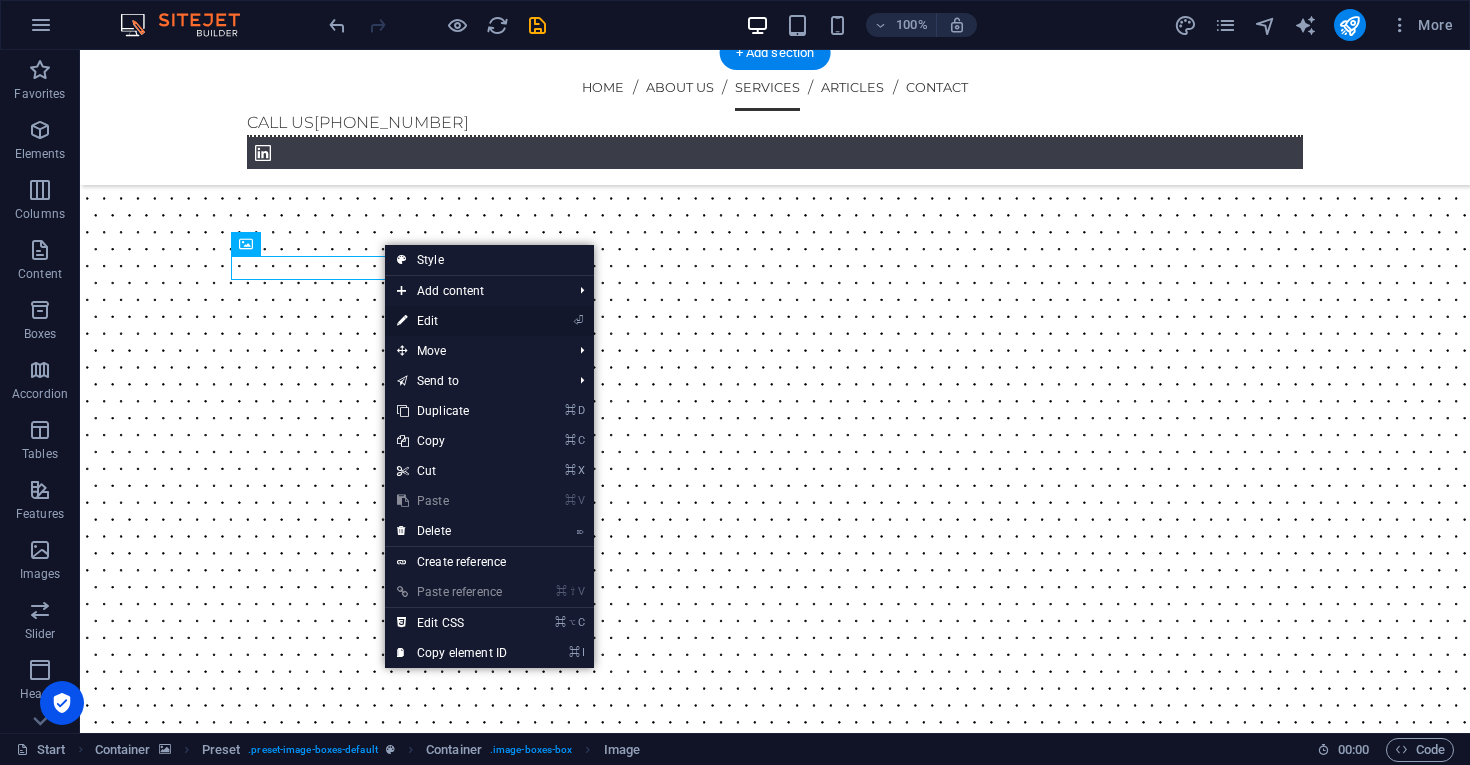 click on "⏎  Edit" at bounding box center [452, 321] 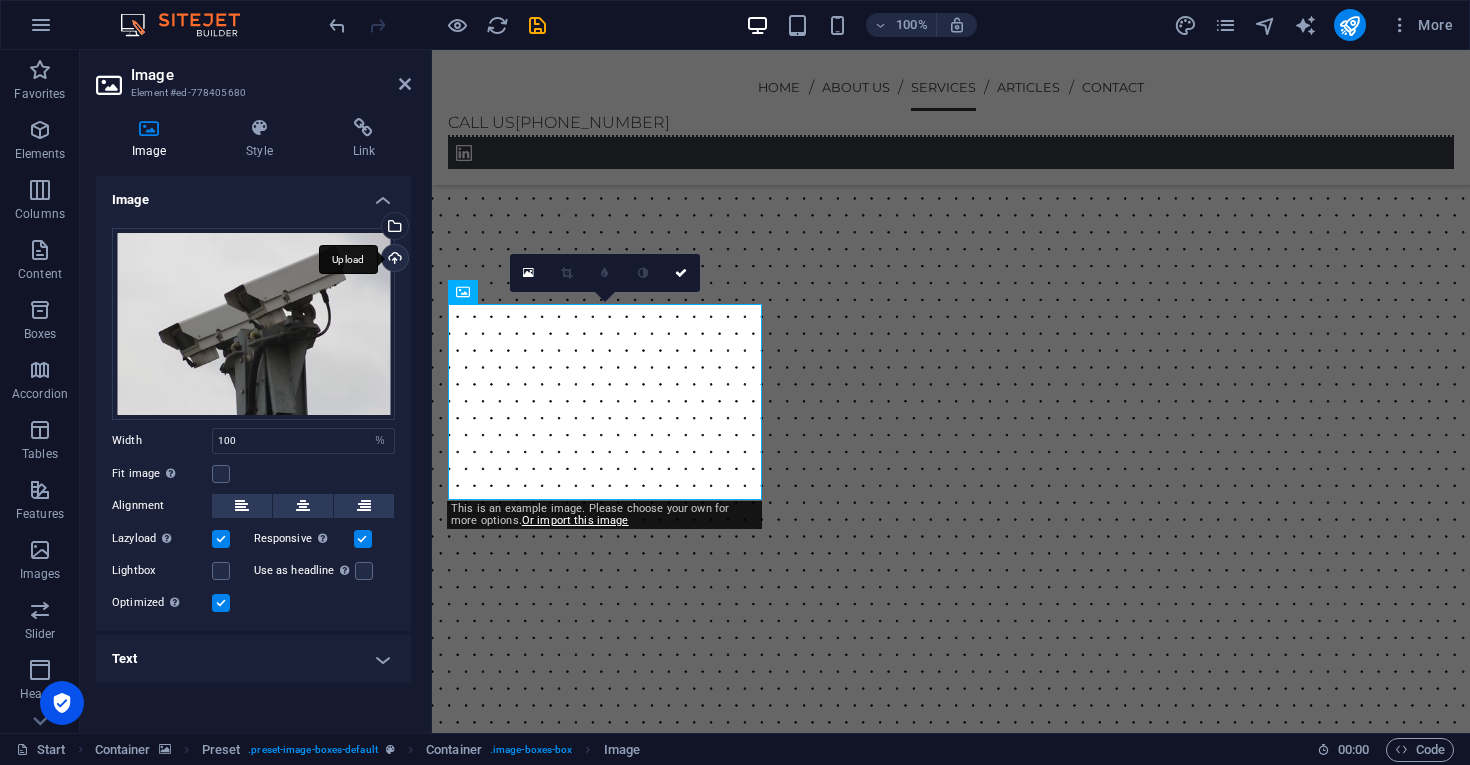 click on "Upload" at bounding box center (393, 260) 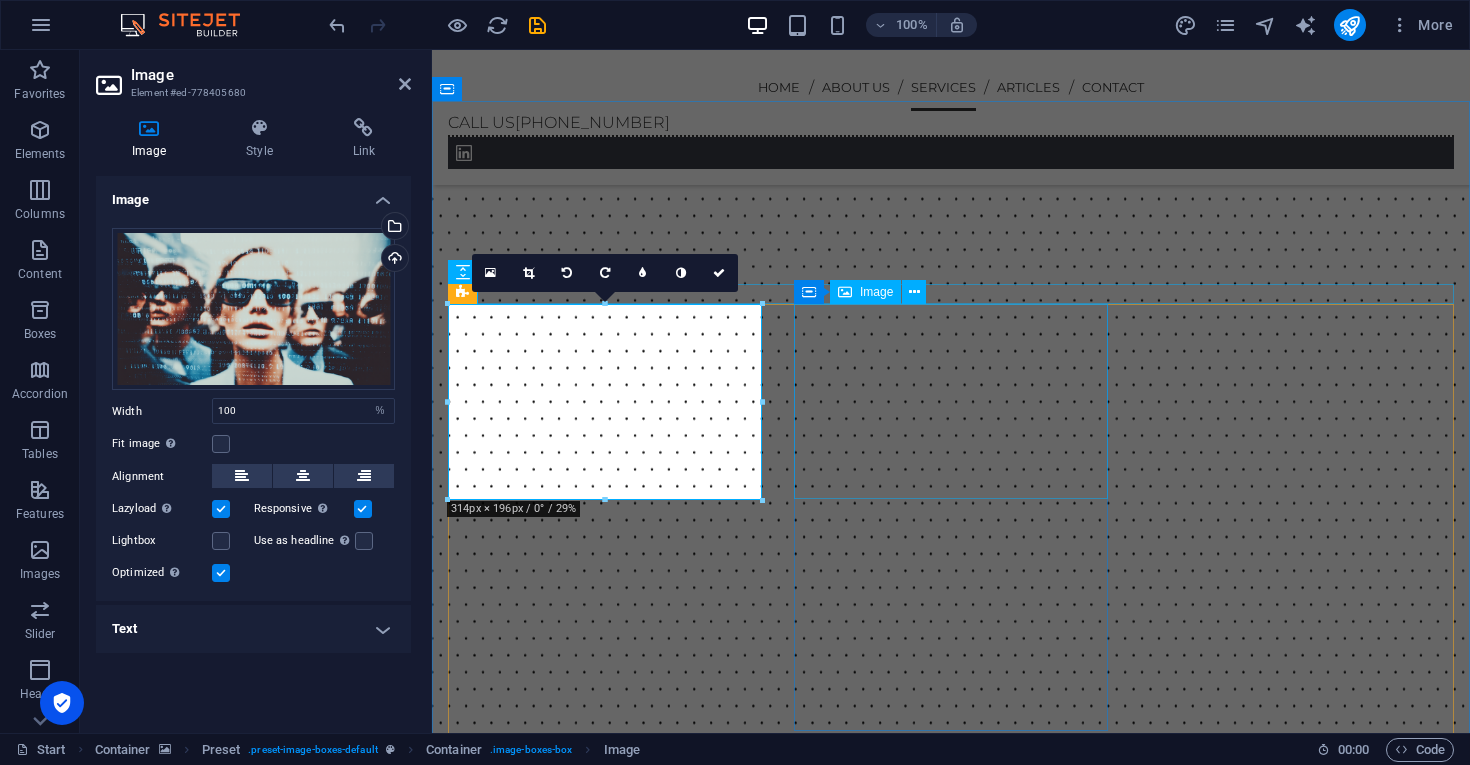 click on "Image" at bounding box center [876, 292] 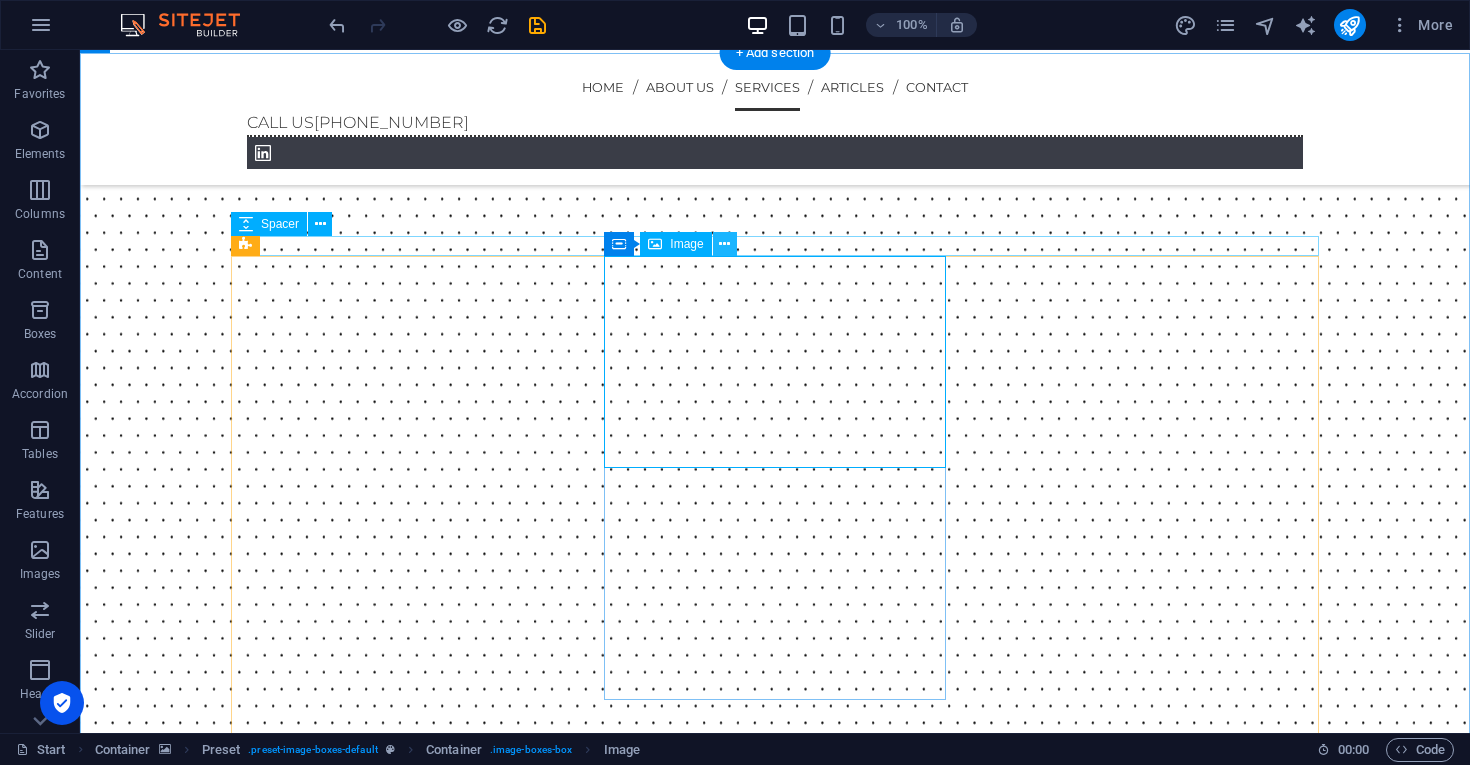 click at bounding box center (724, 244) 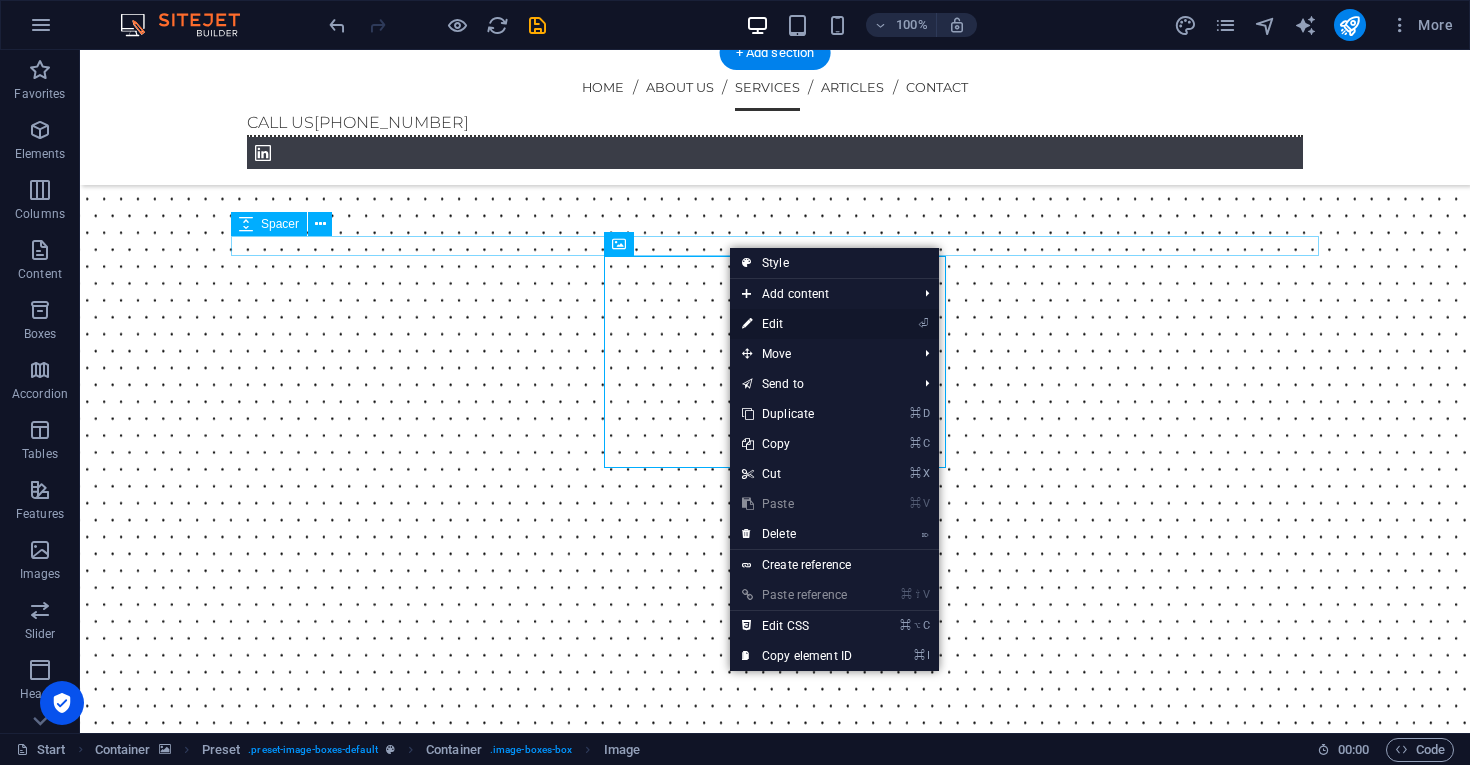 click on "⏎  Edit" at bounding box center (797, 324) 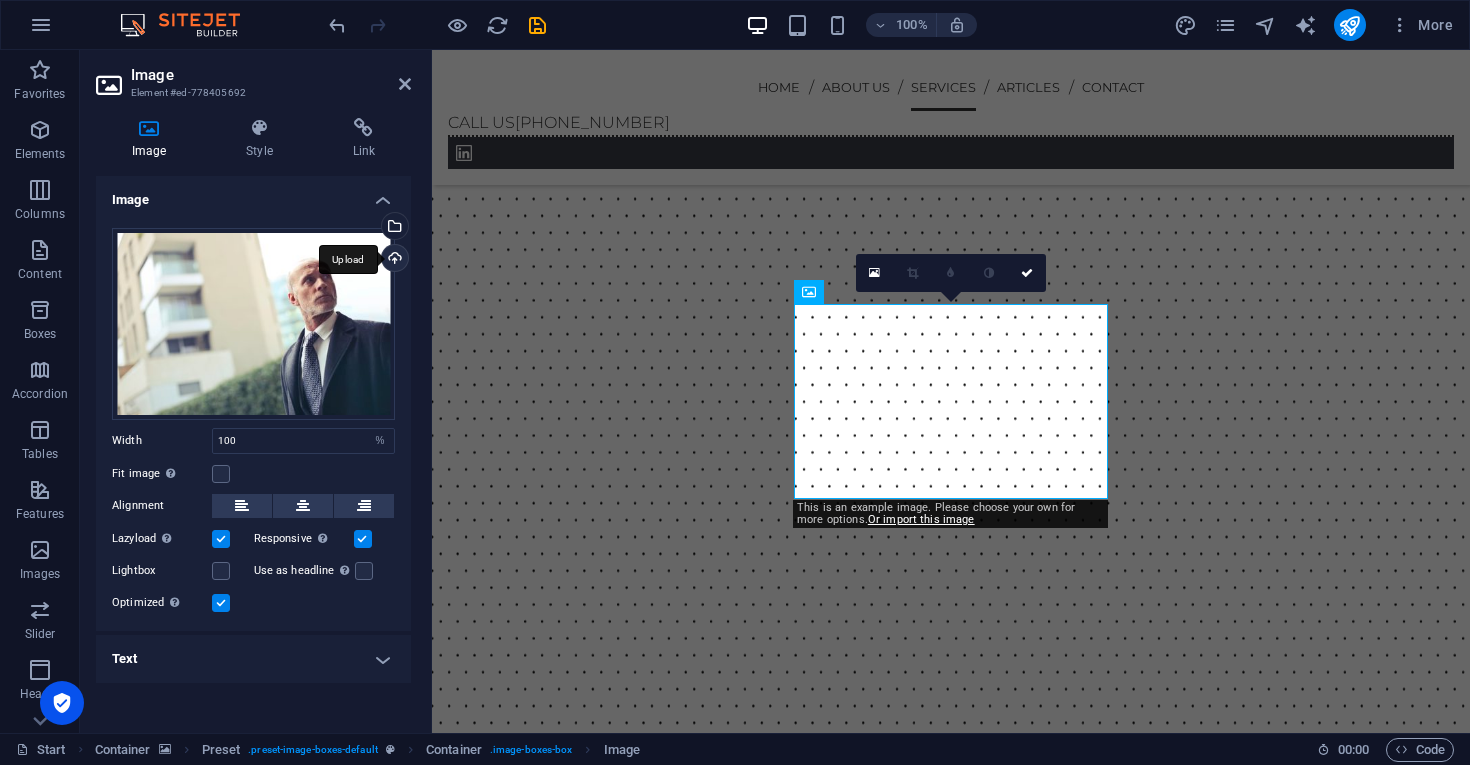 click on "Upload" at bounding box center [393, 260] 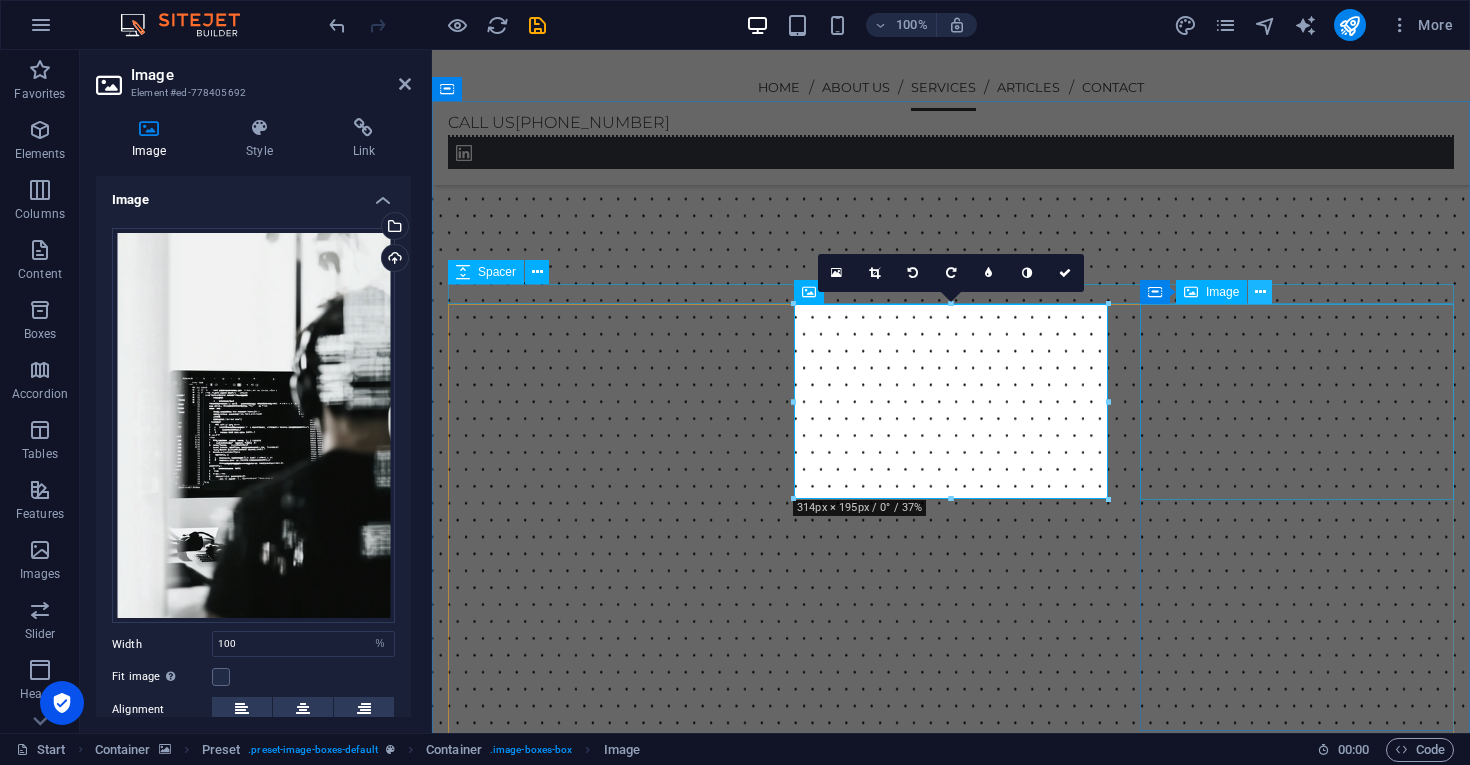 click at bounding box center (1260, 292) 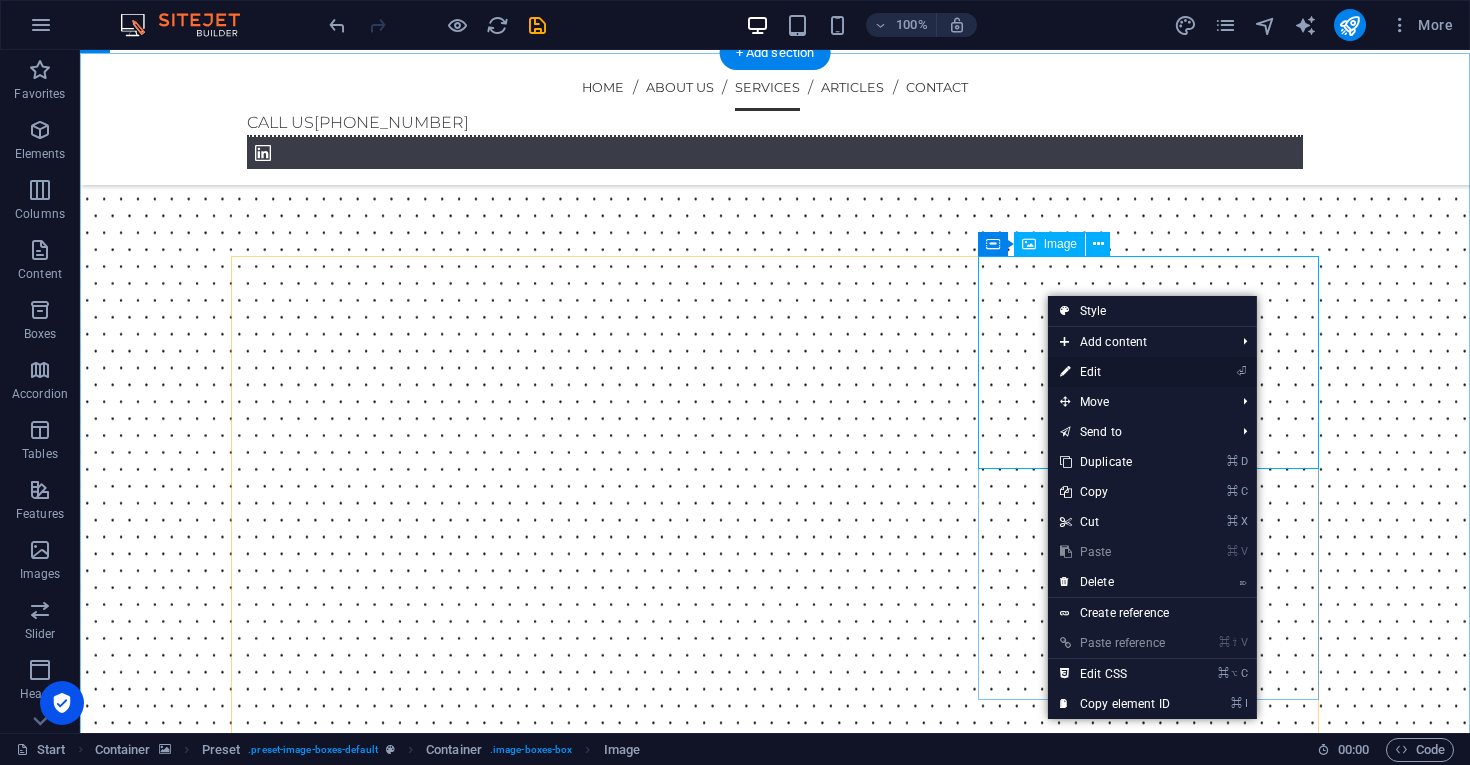 click on "⏎  Edit" at bounding box center (1115, 372) 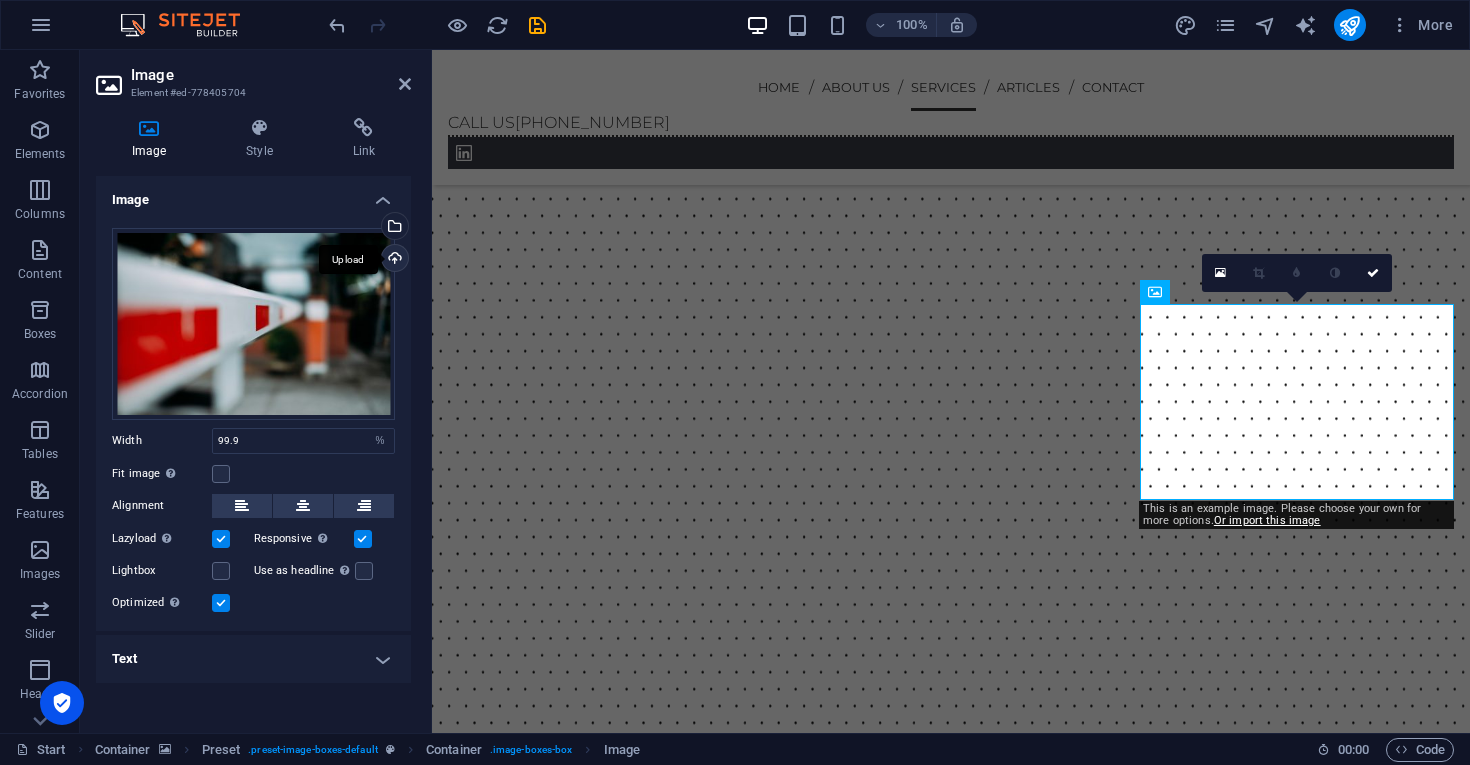 click on "Upload" at bounding box center [393, 260] 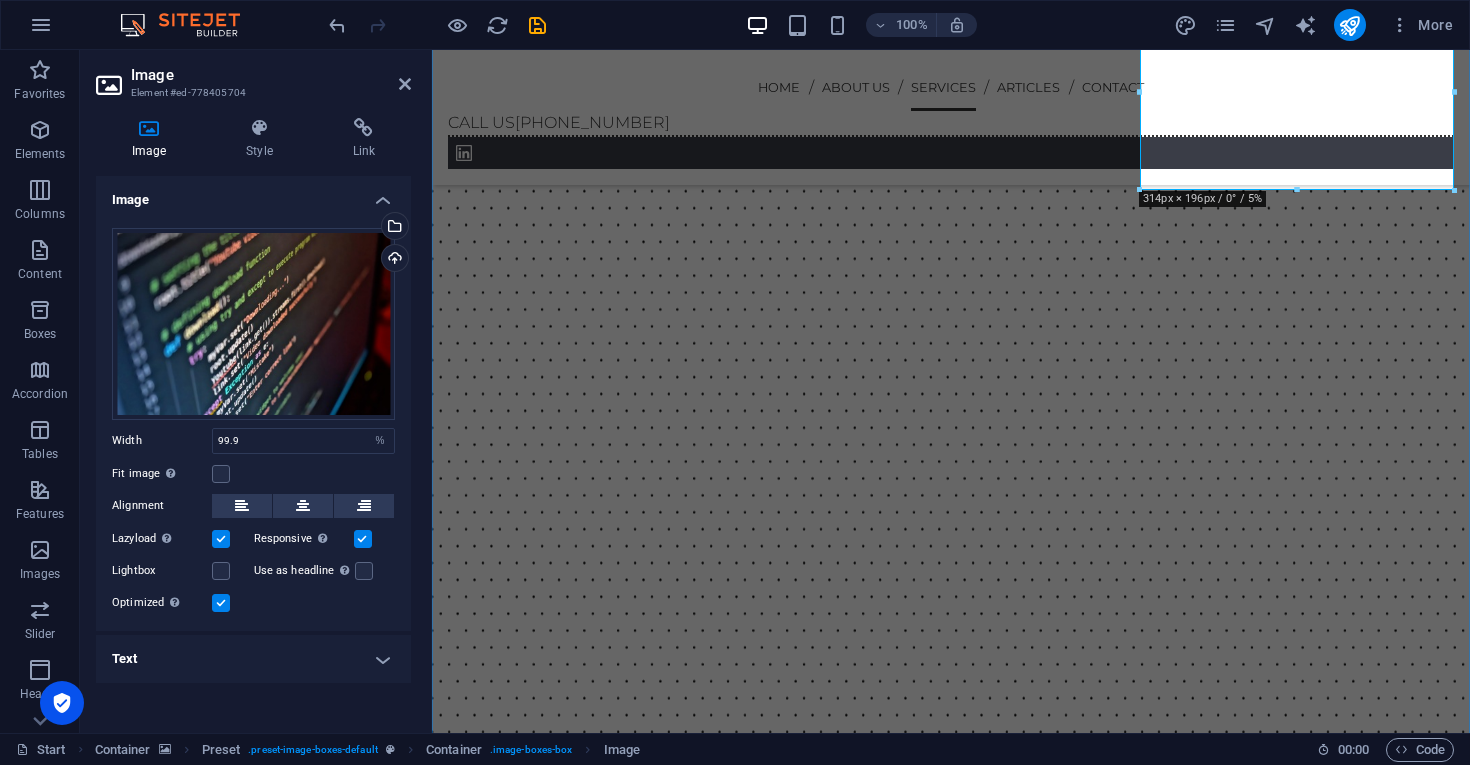 scroll, scrollTop: 1934, scrollLeft: 0, axis: vertical 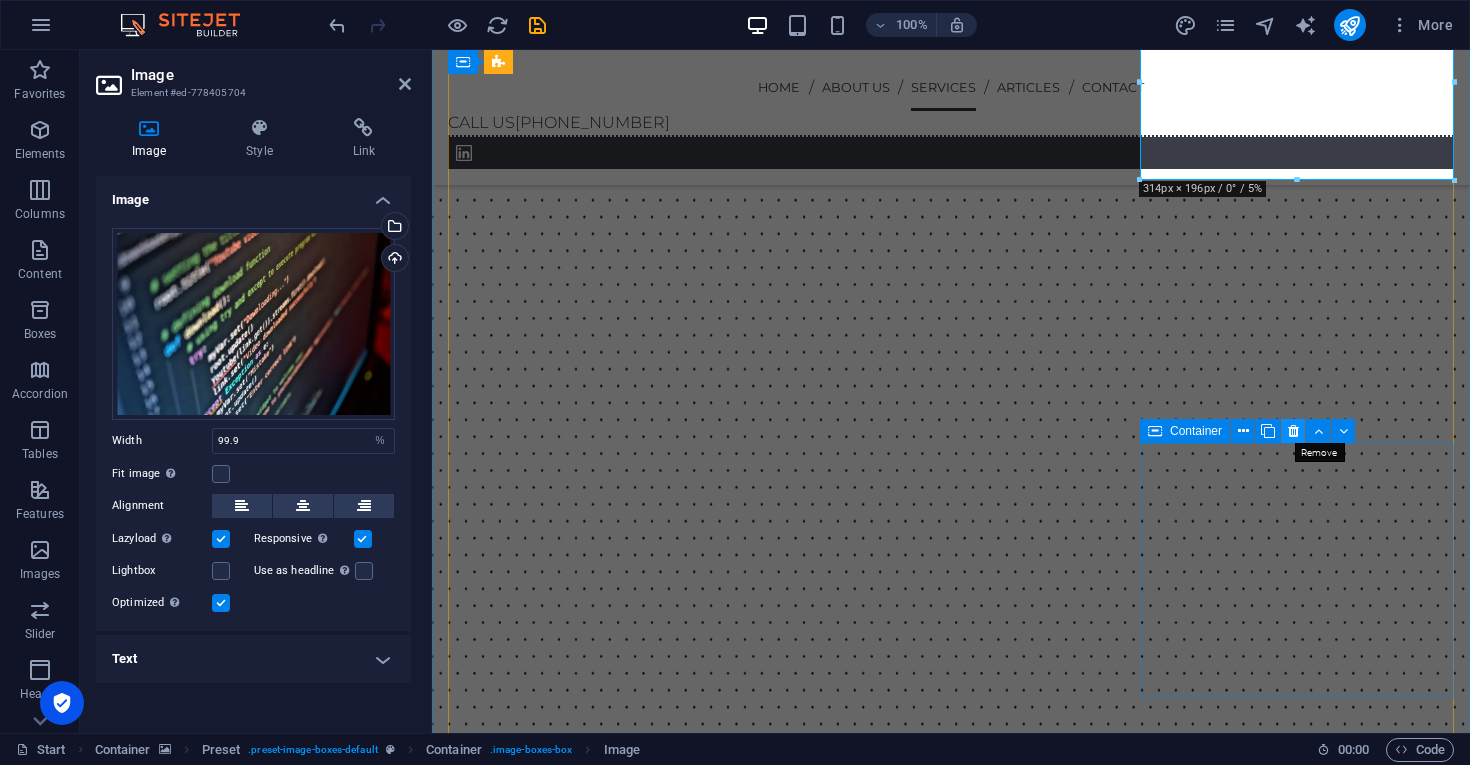 click at bounding box center (1293, 431) 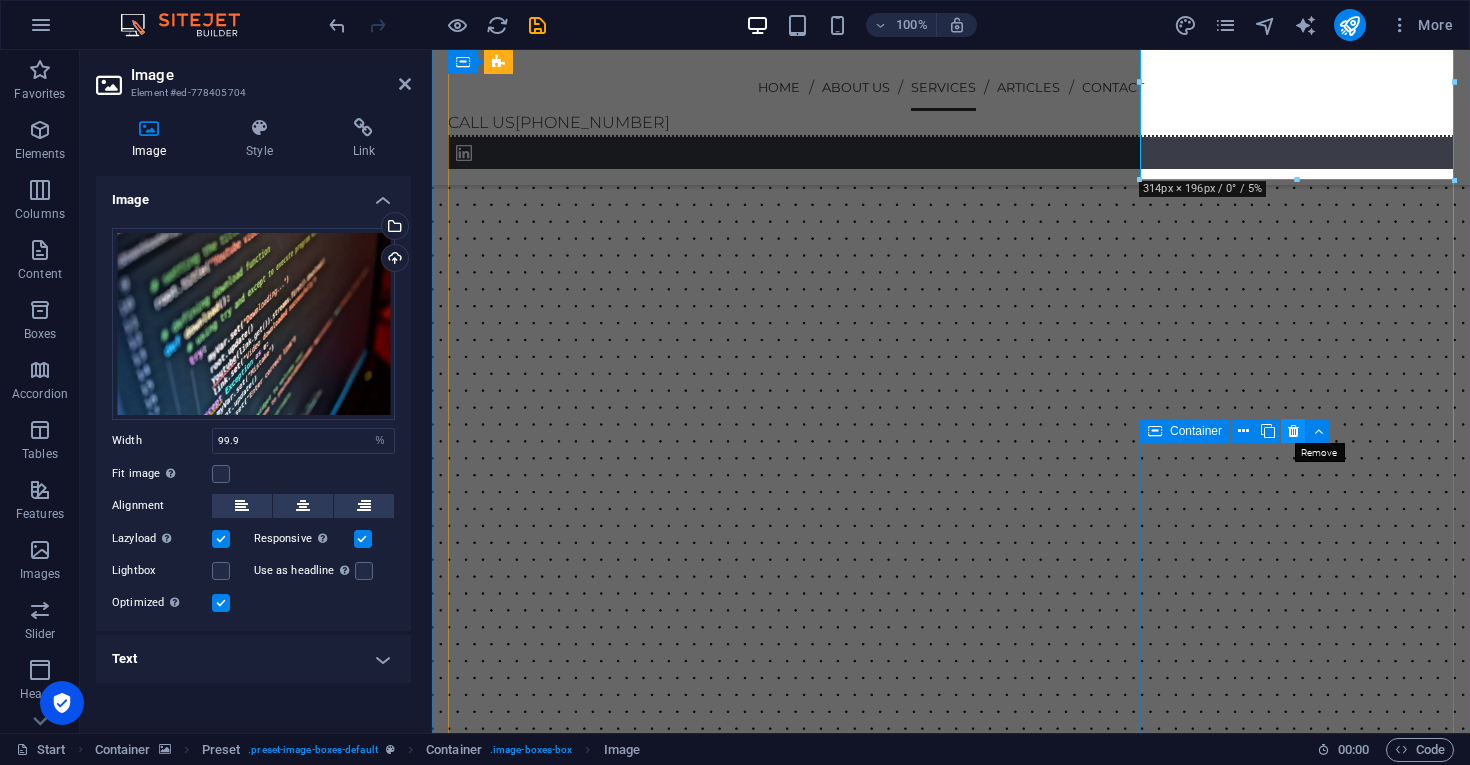 click at bounding box center [1293, 431] 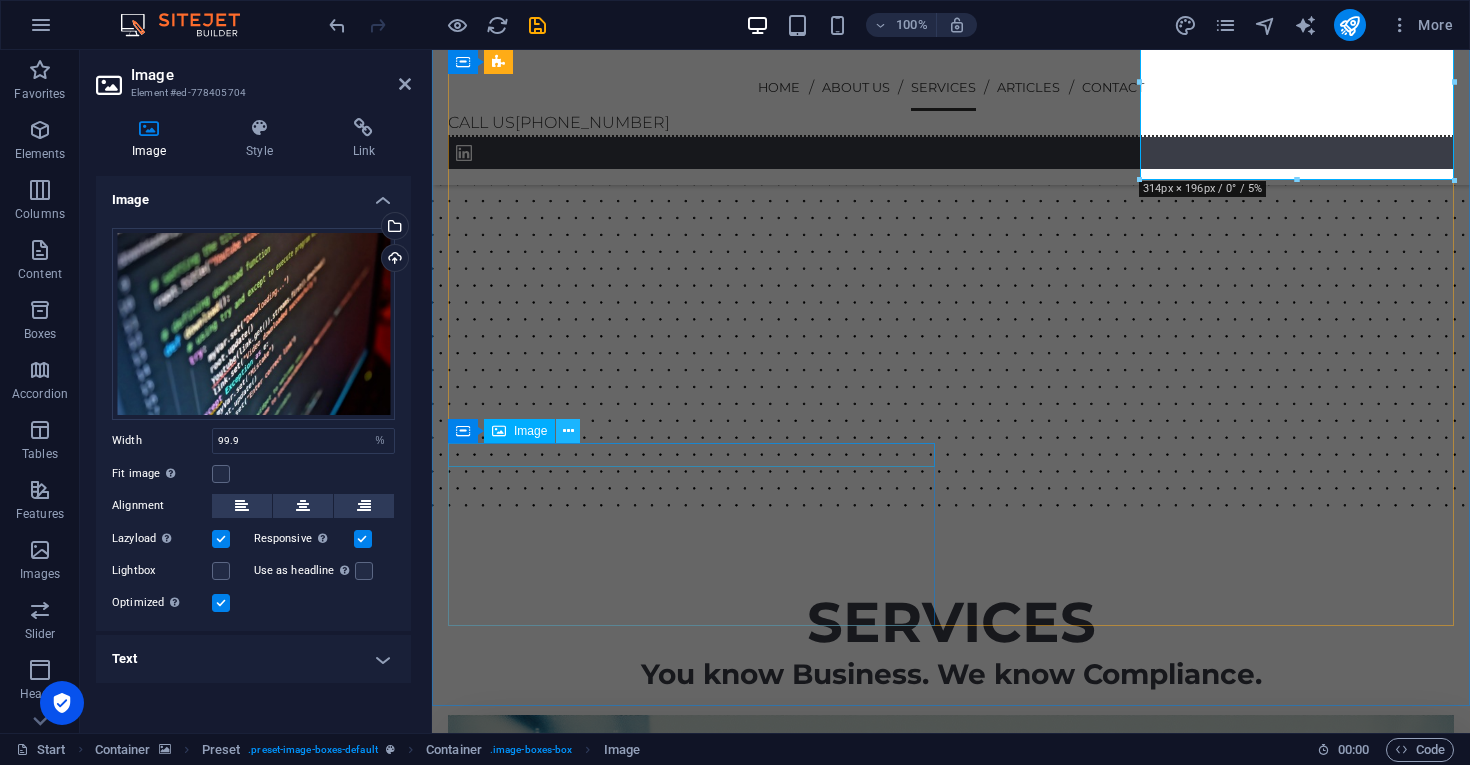 click at bounding box center [568, 431] 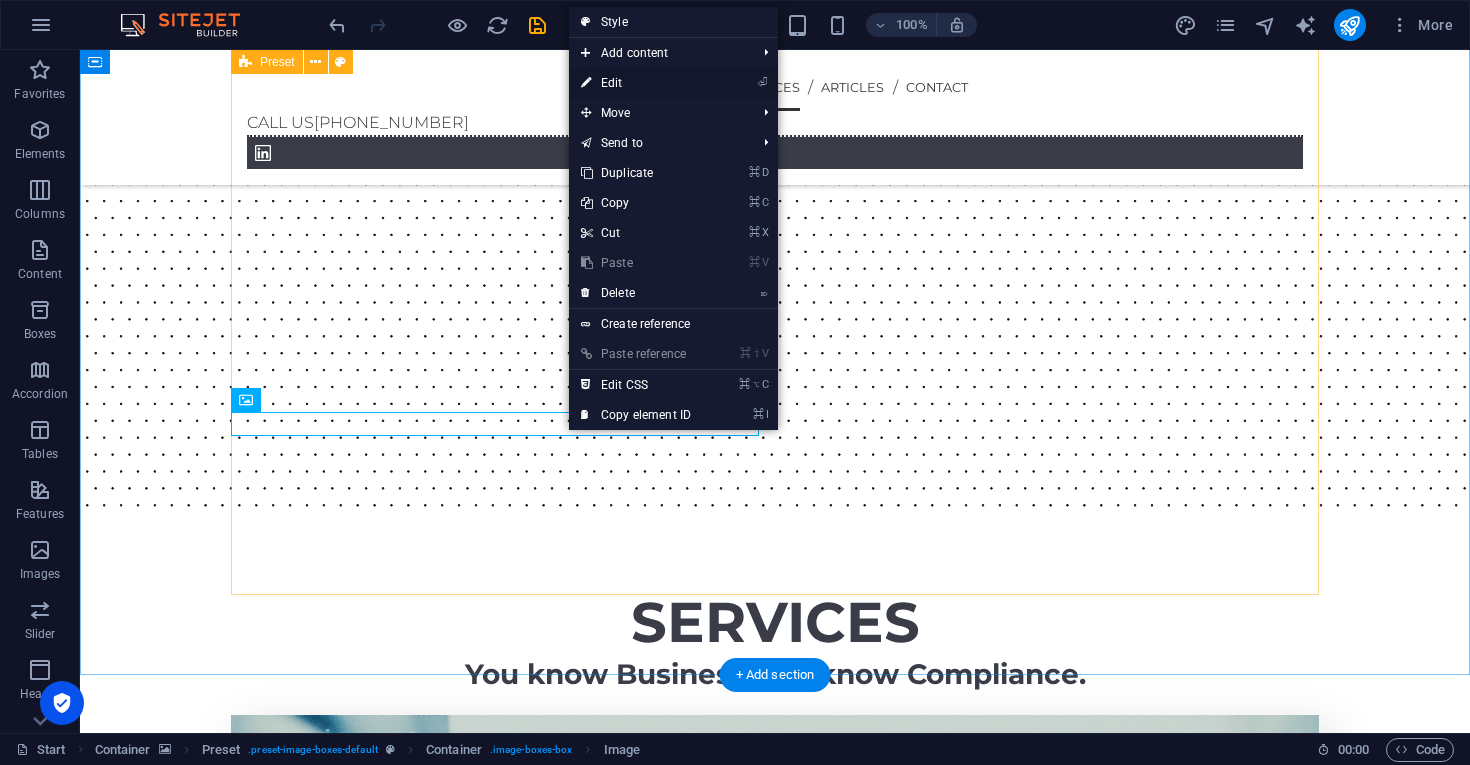 click on "⏎  Edit" at bounding box center [636, 83] 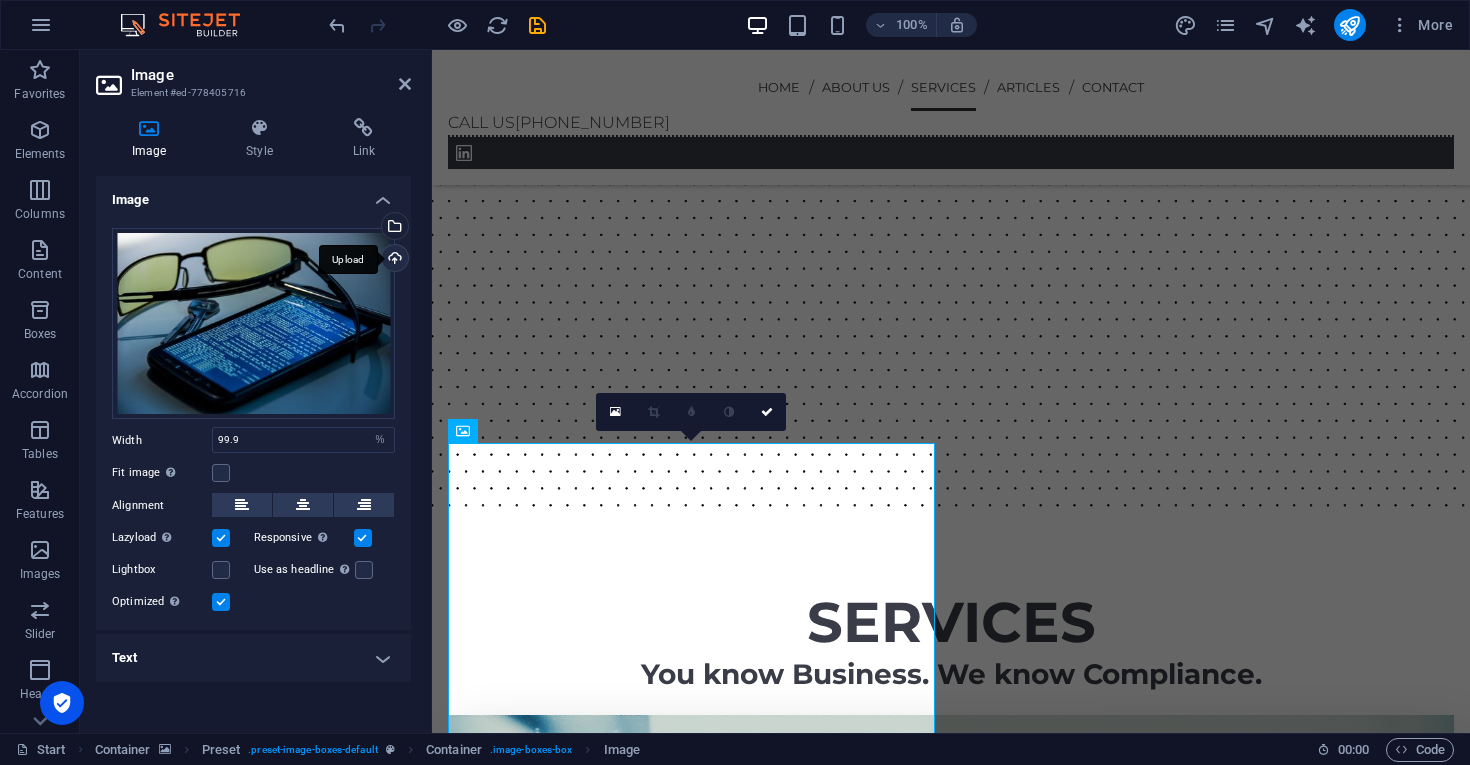 click on "Upload" at bounding box center (393, 260) 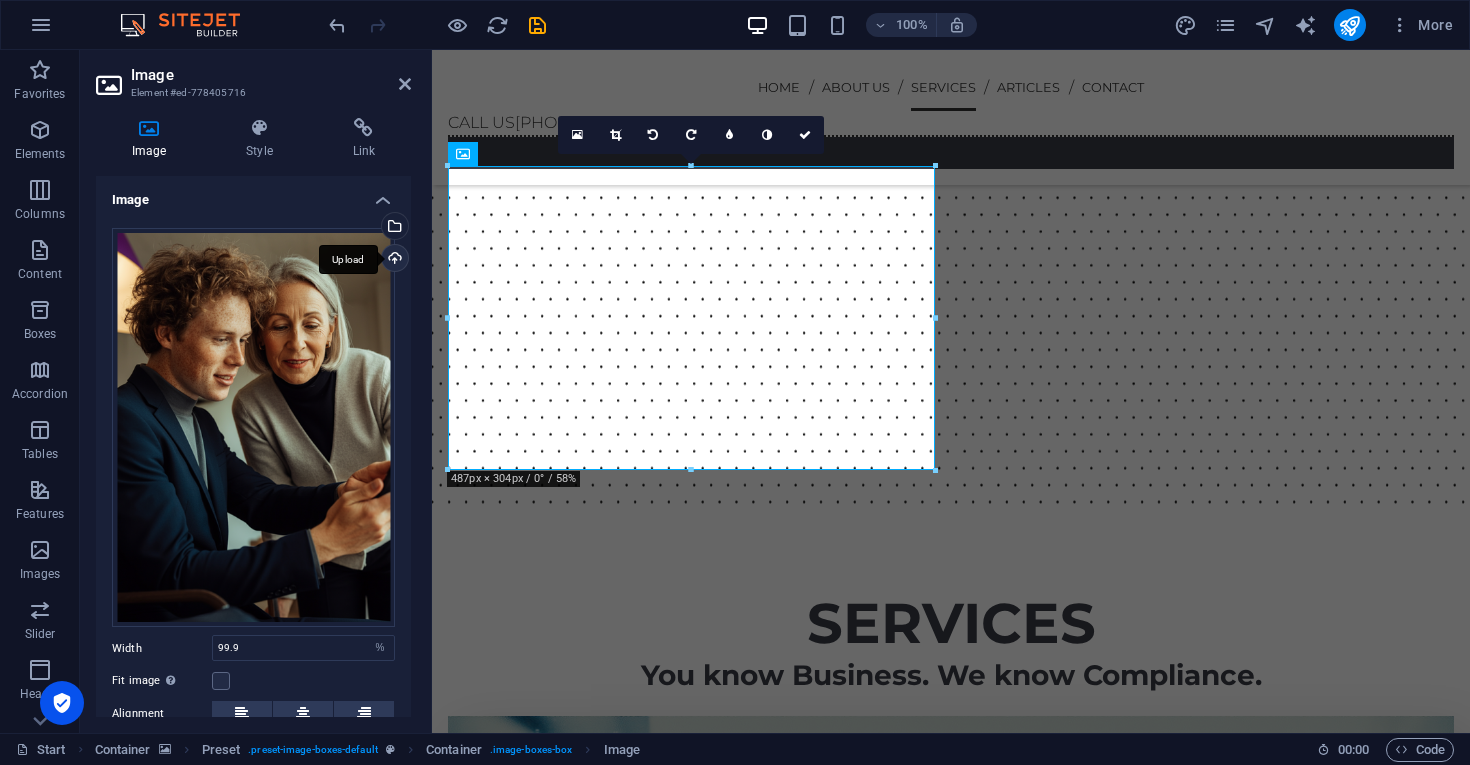 scroll, scrollTop: 2213, scrollLeft: 0, axis: vertical 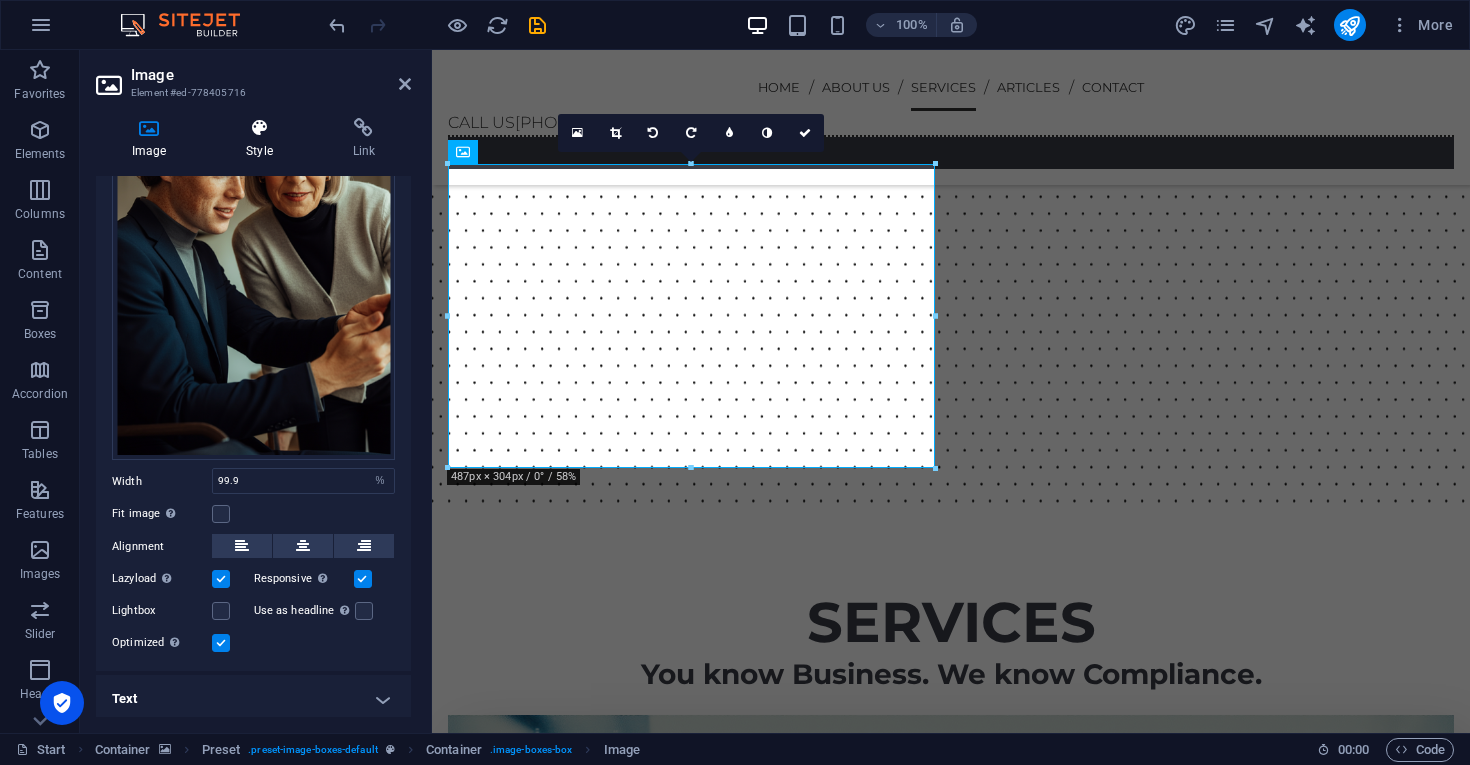 click on "Style" at bounding box center [263, 139] 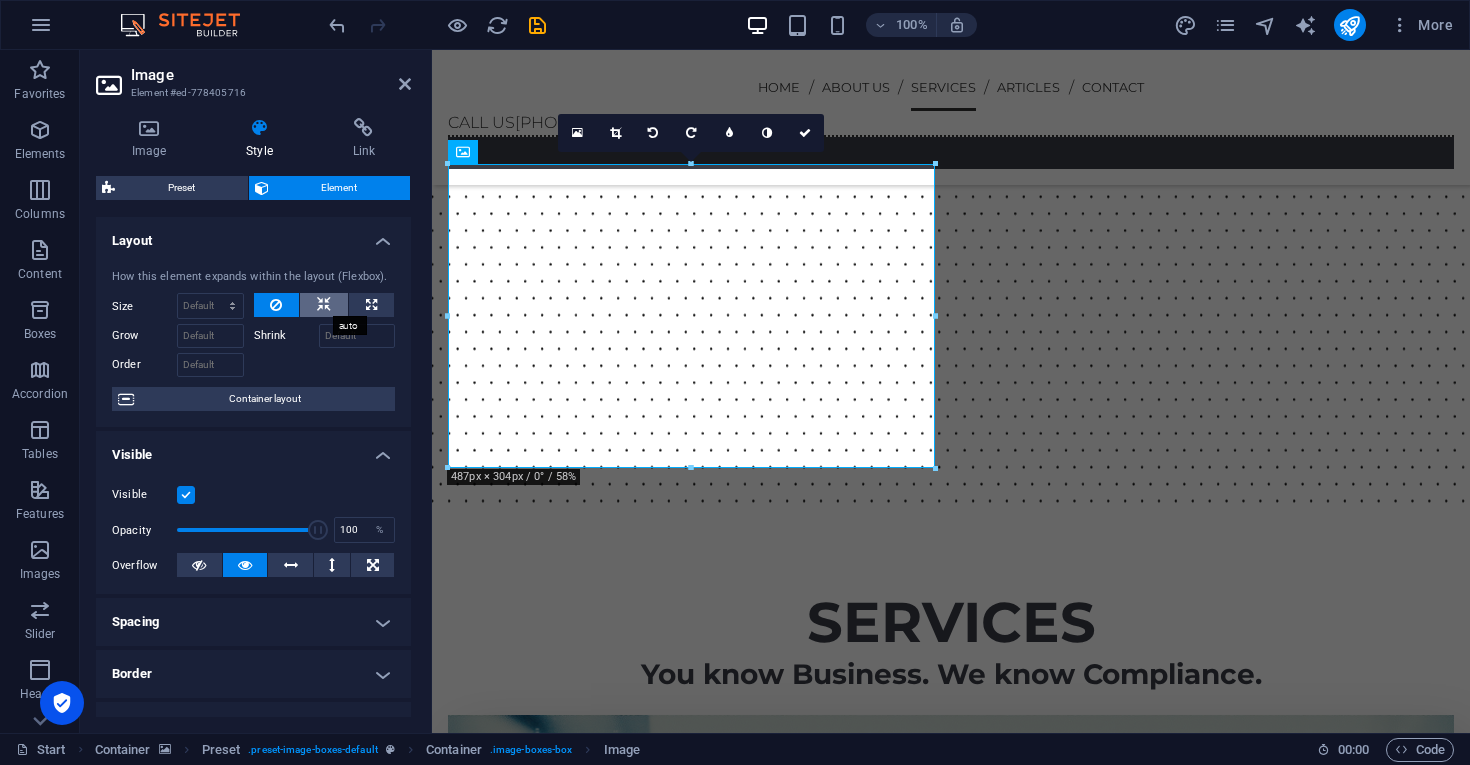 click at bounding box center (324, 305) 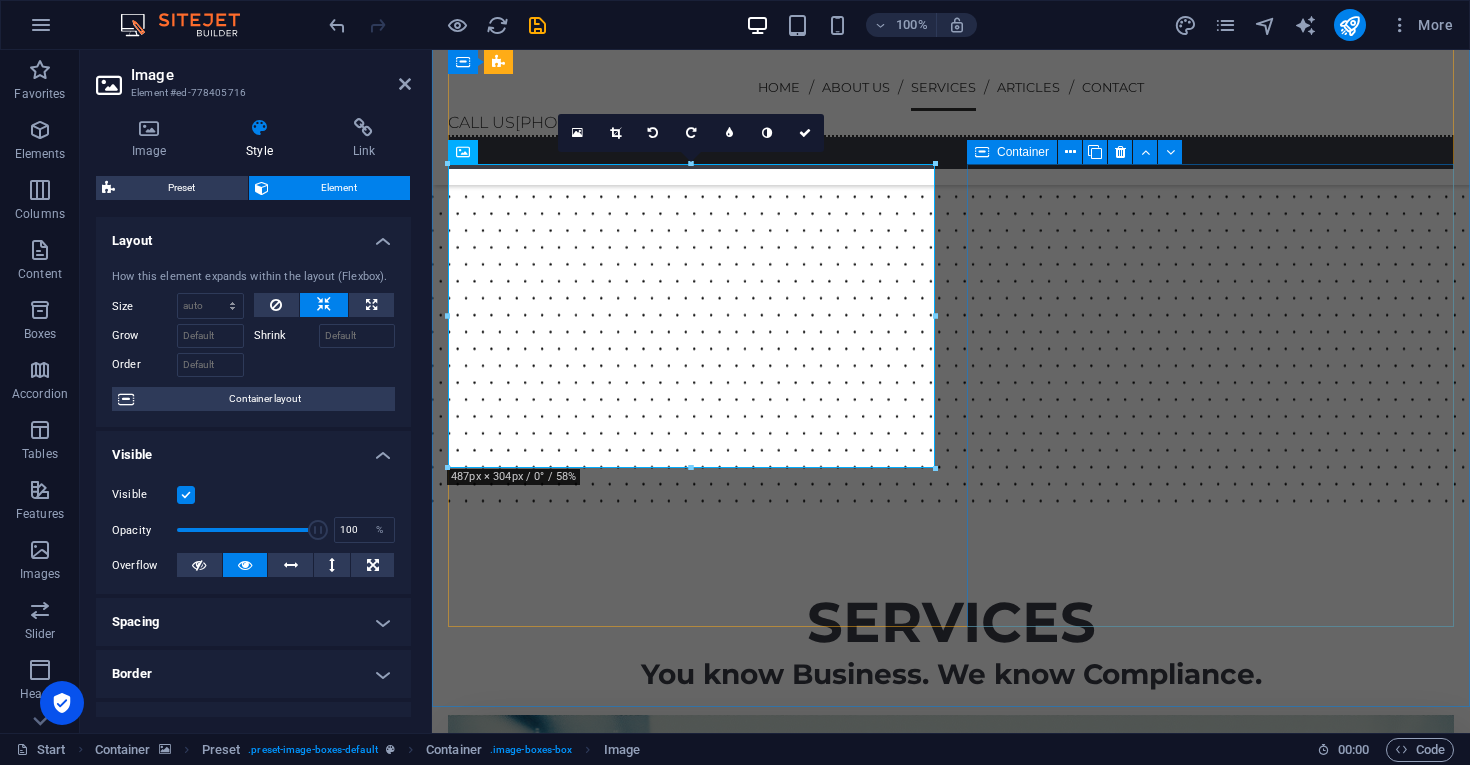 click on "Service 6 Lorem ipsum dolor sit amet, consetetur sadipscing elitr, sed diam nonumy eirmod tempor invidunt ut labore et dolore magna aliquyam erat, sed diam voluptua. At vero eos et accusam et [PERSON_NAME] duo [PERSON_NAME] et ea rebum." at bounding box center (951, 4102) 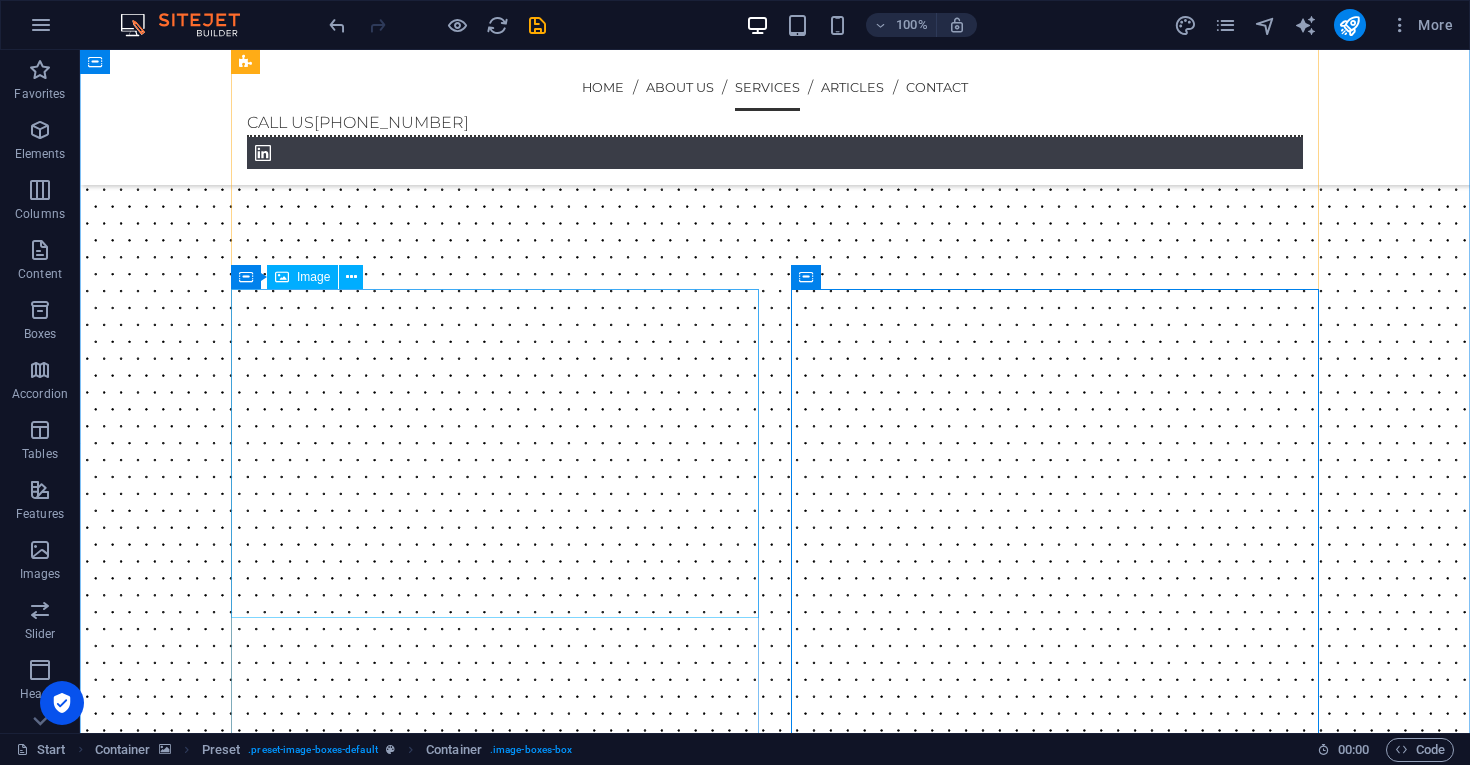 scroll, scrollTop: 2002, scrollLeft: 0, axis: vertical 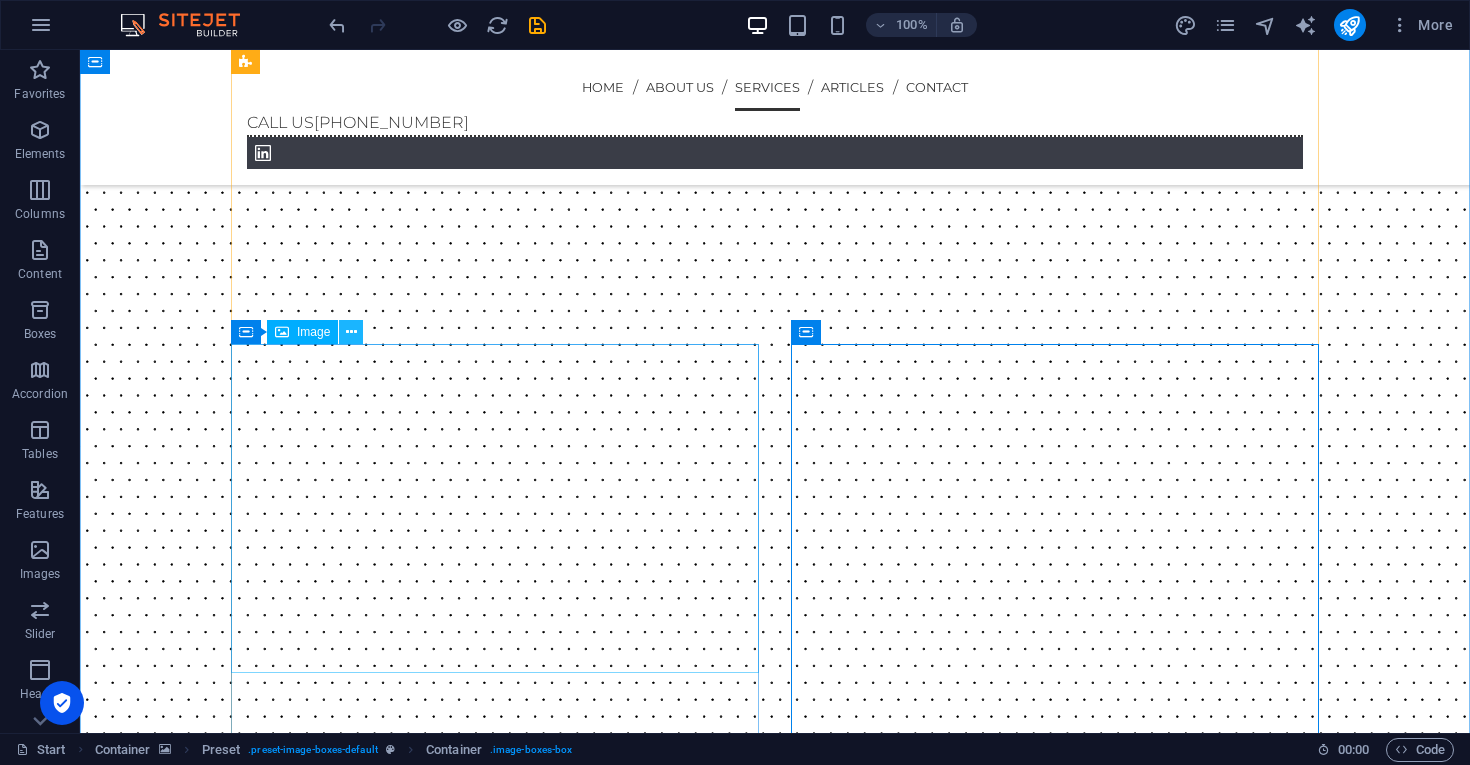 click at bounding box center (351, 332) 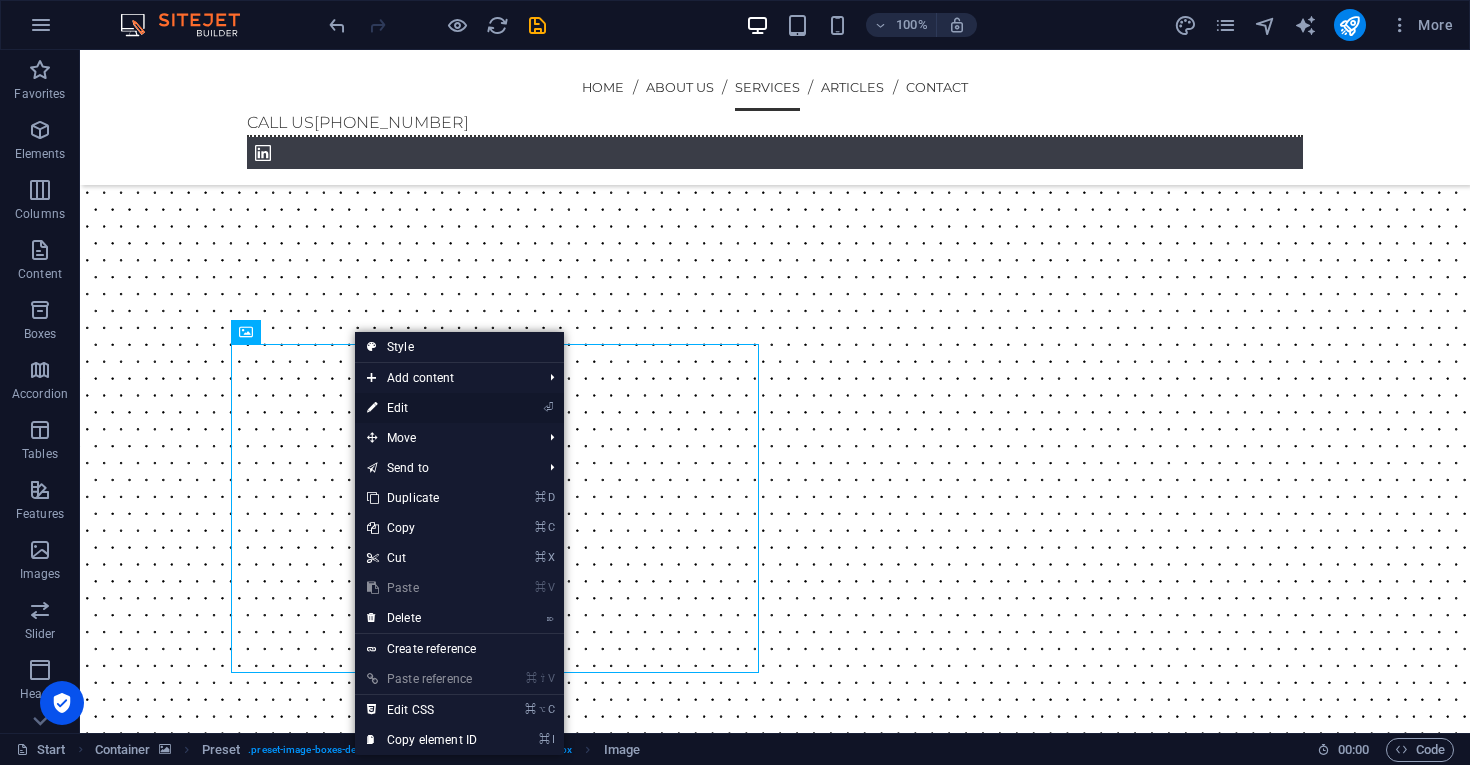 click on "⏎  Edit" at bounding box center (422, 408) 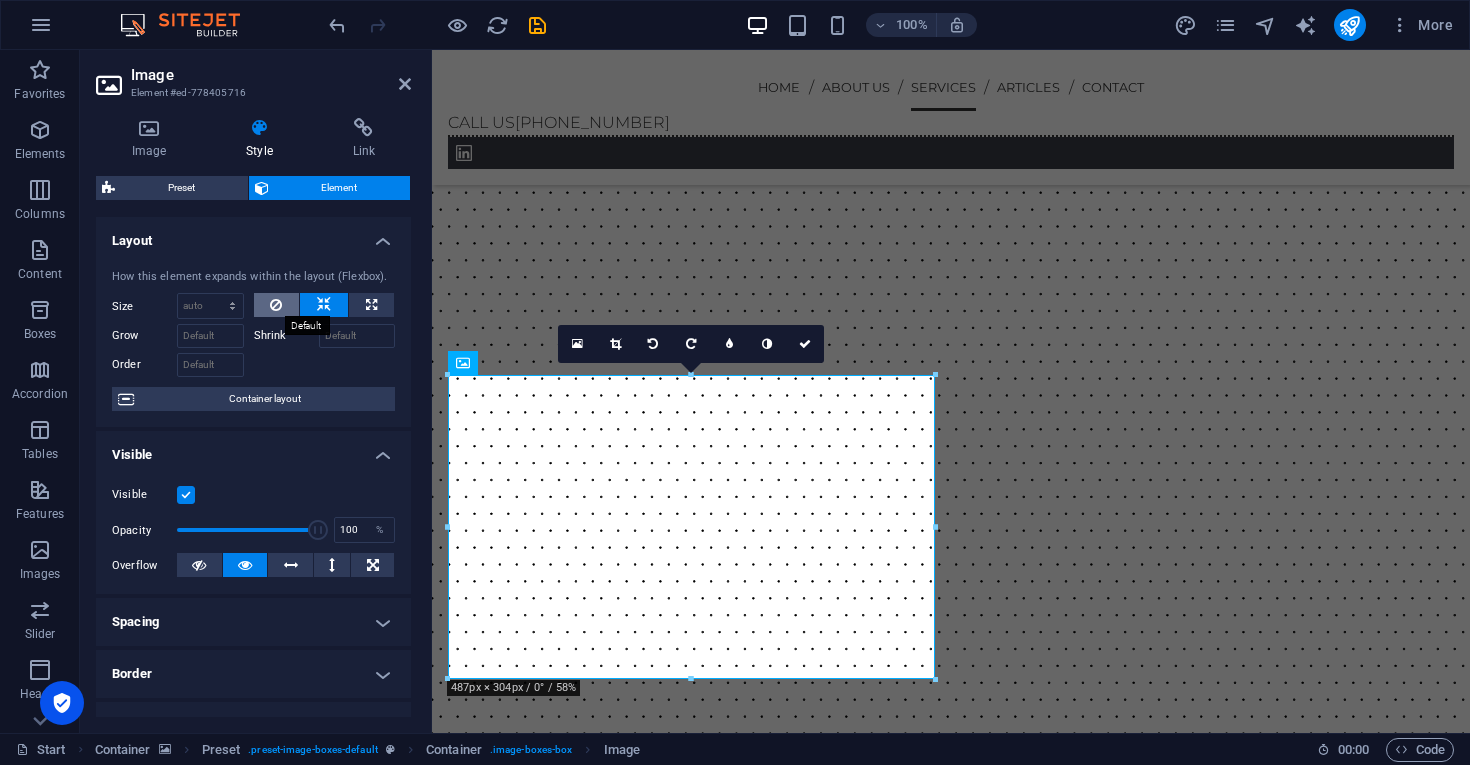 click at bounding box center [276, 305] 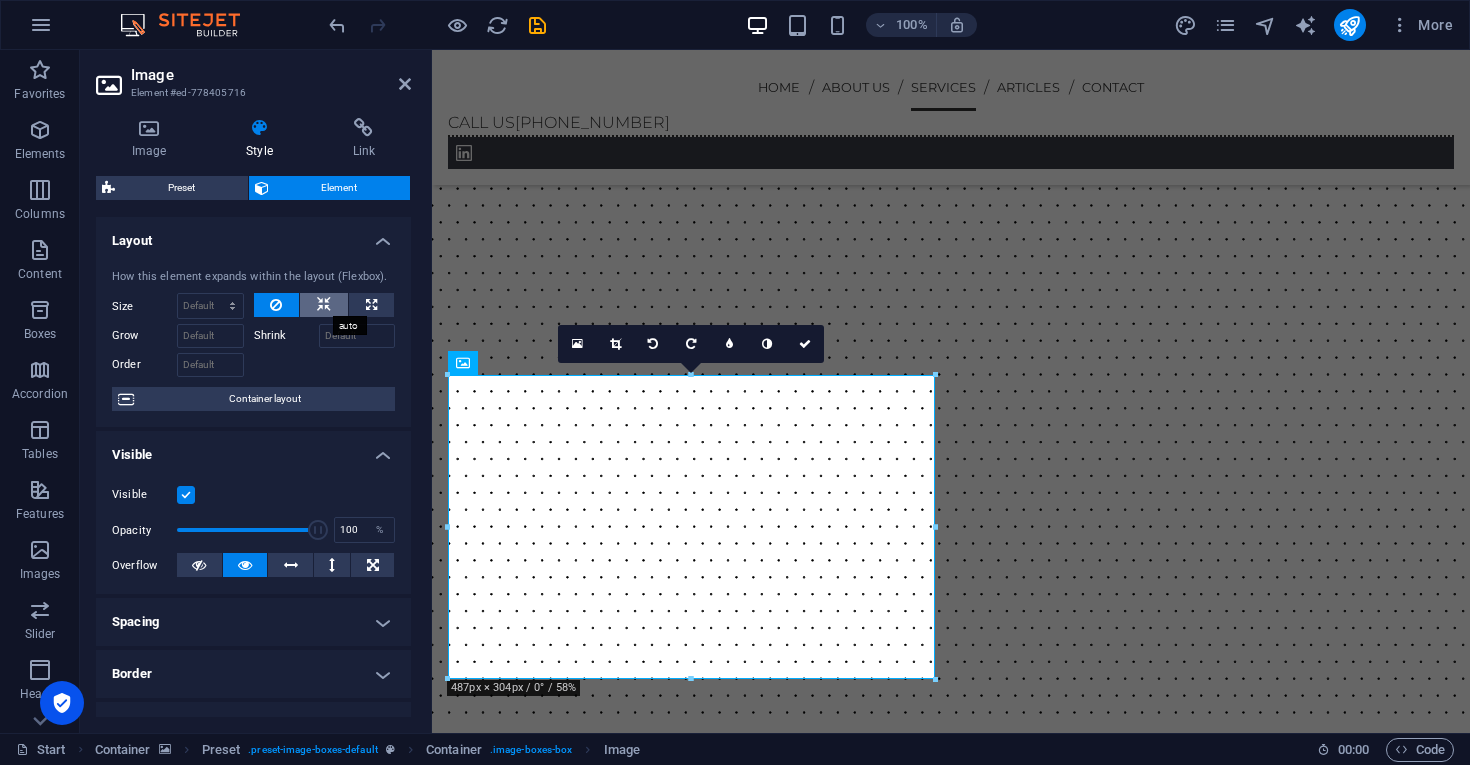 click at bounding box center [324, 305] 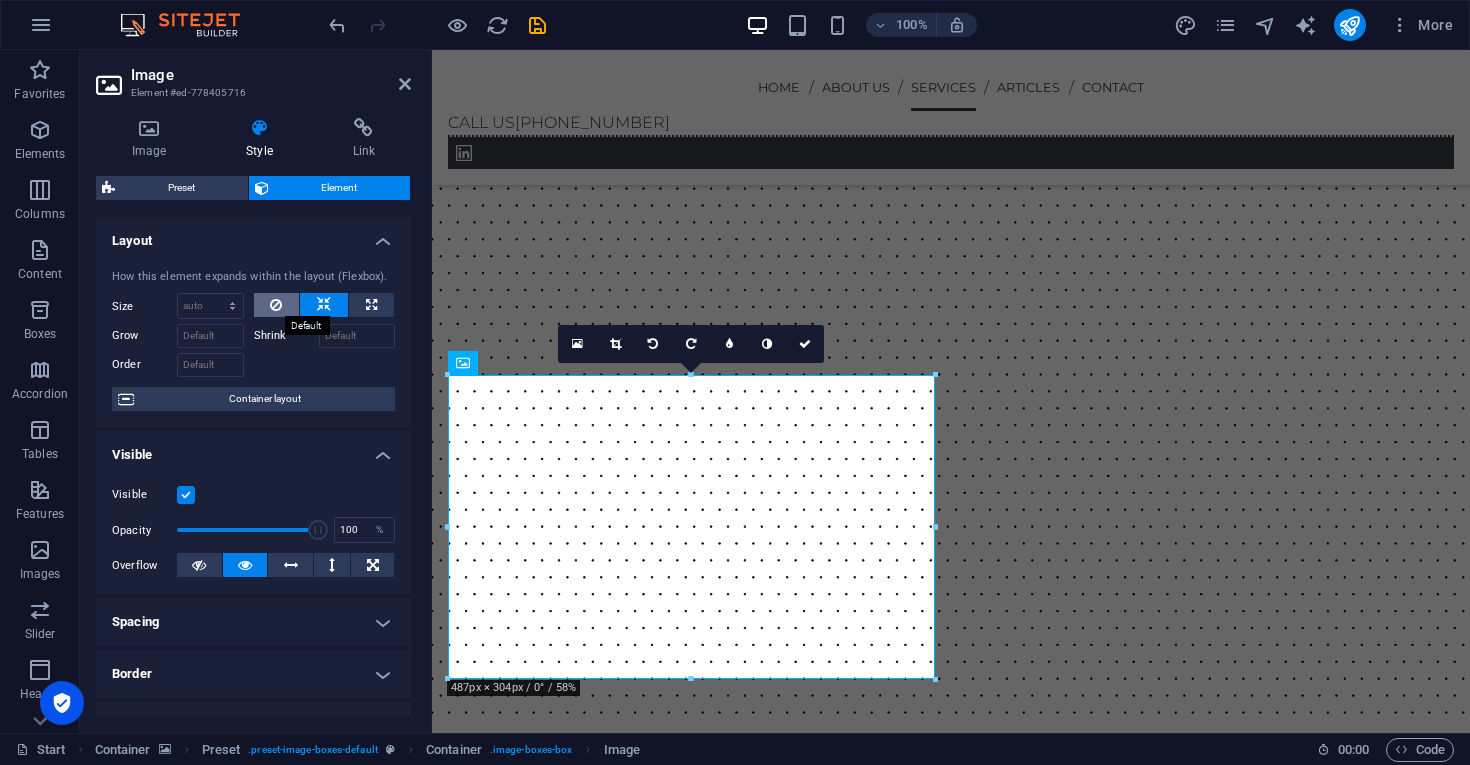 click at bounding box center [276, 305] 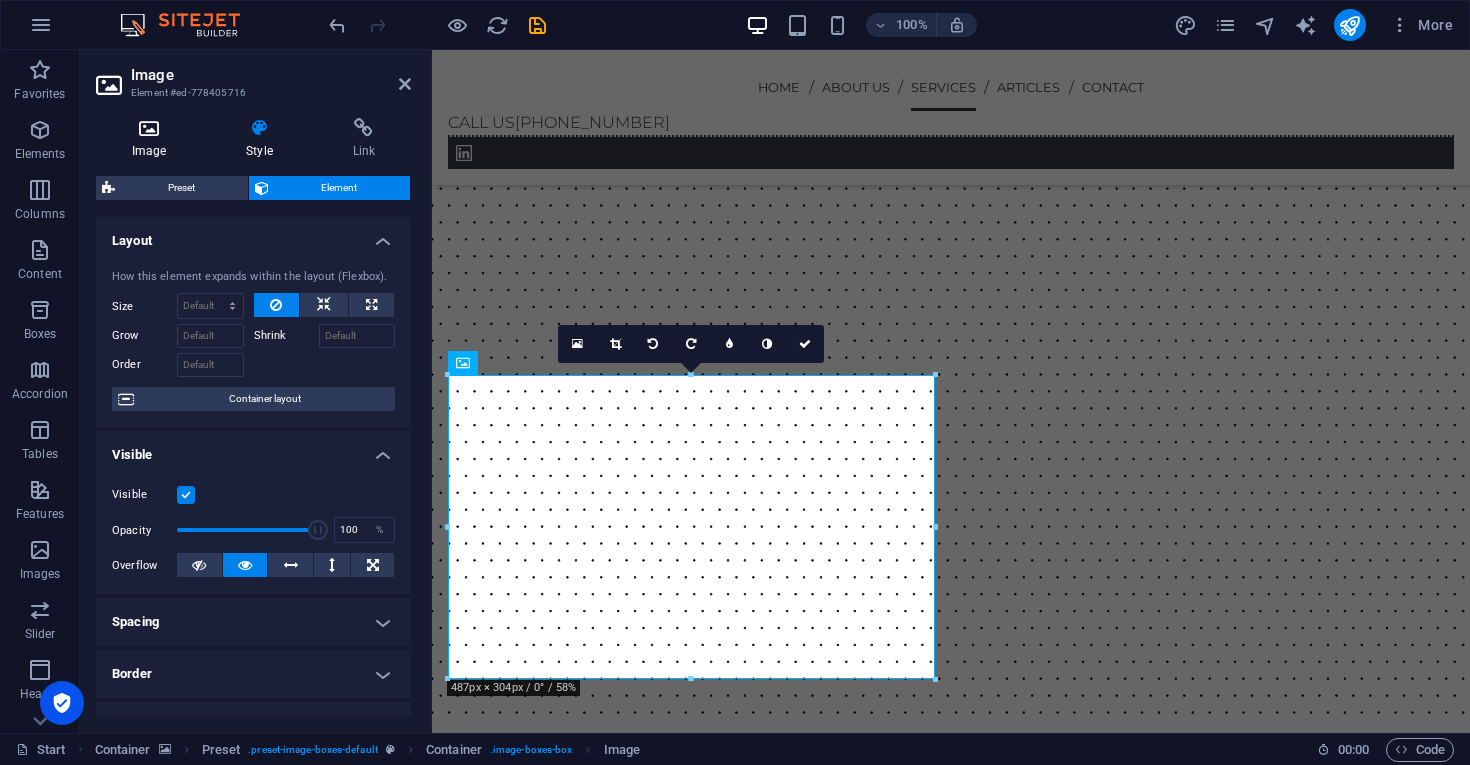 click at bounding box center (149, 128) 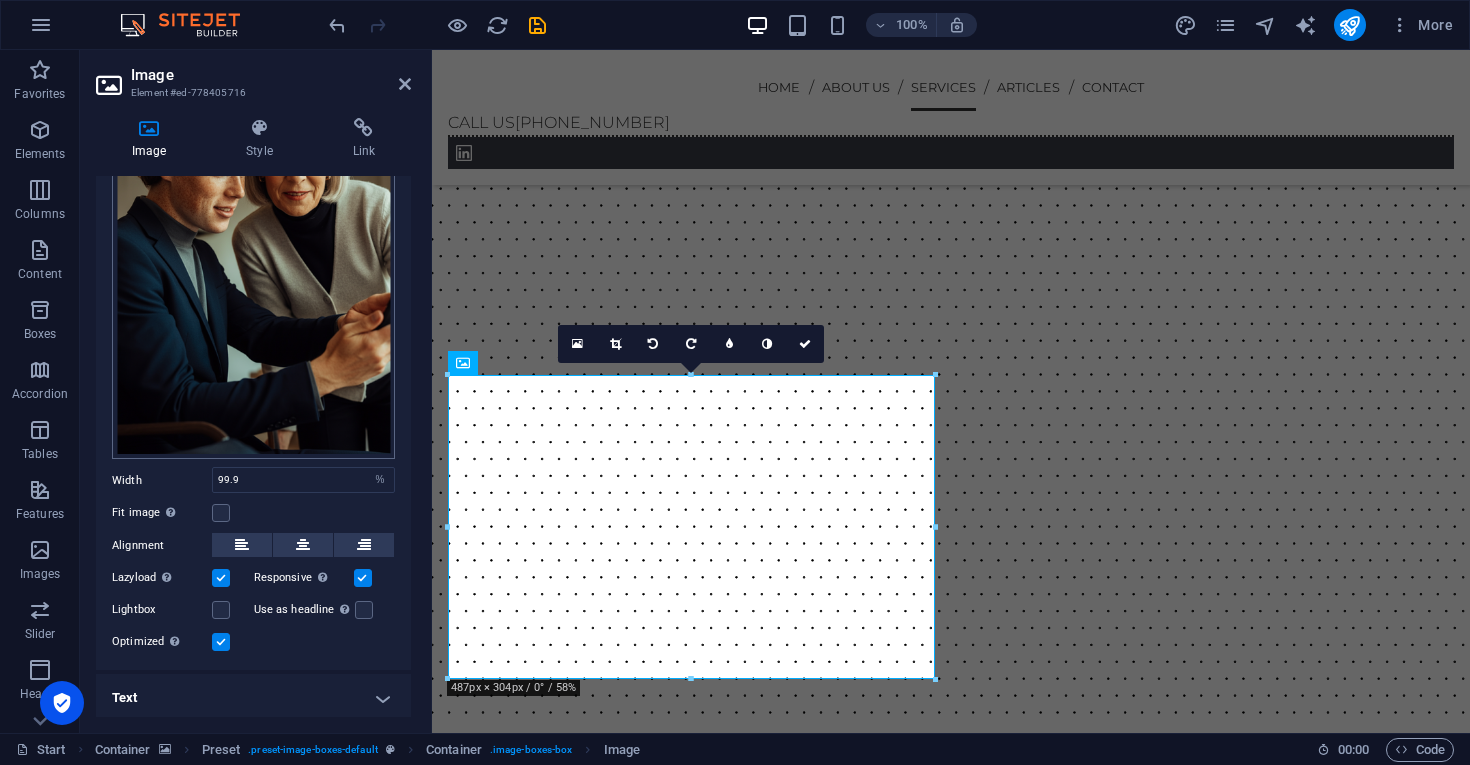 scroll, scrollTop: 167, scrollLeft: 0, axis: vertical 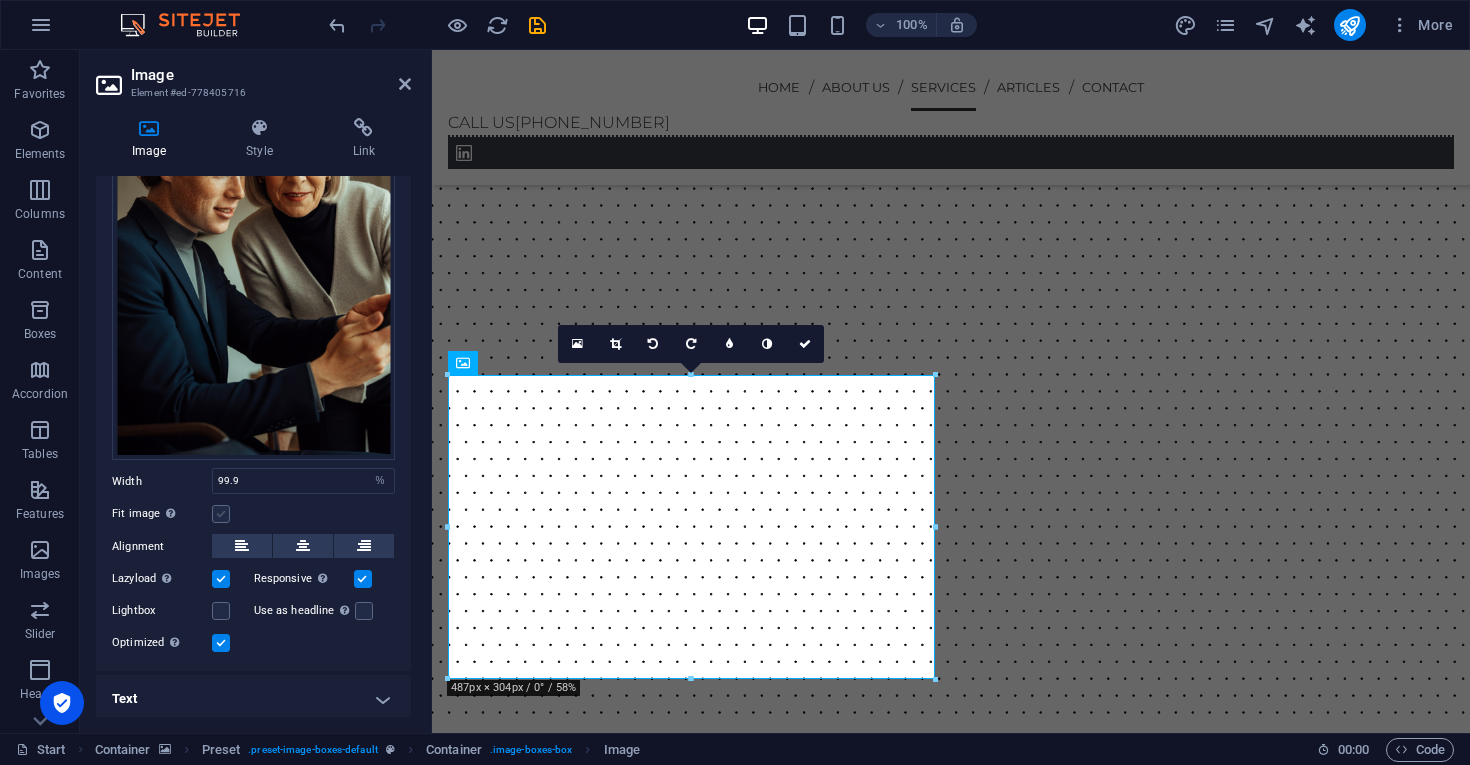 click at bounding box center [221, 514] 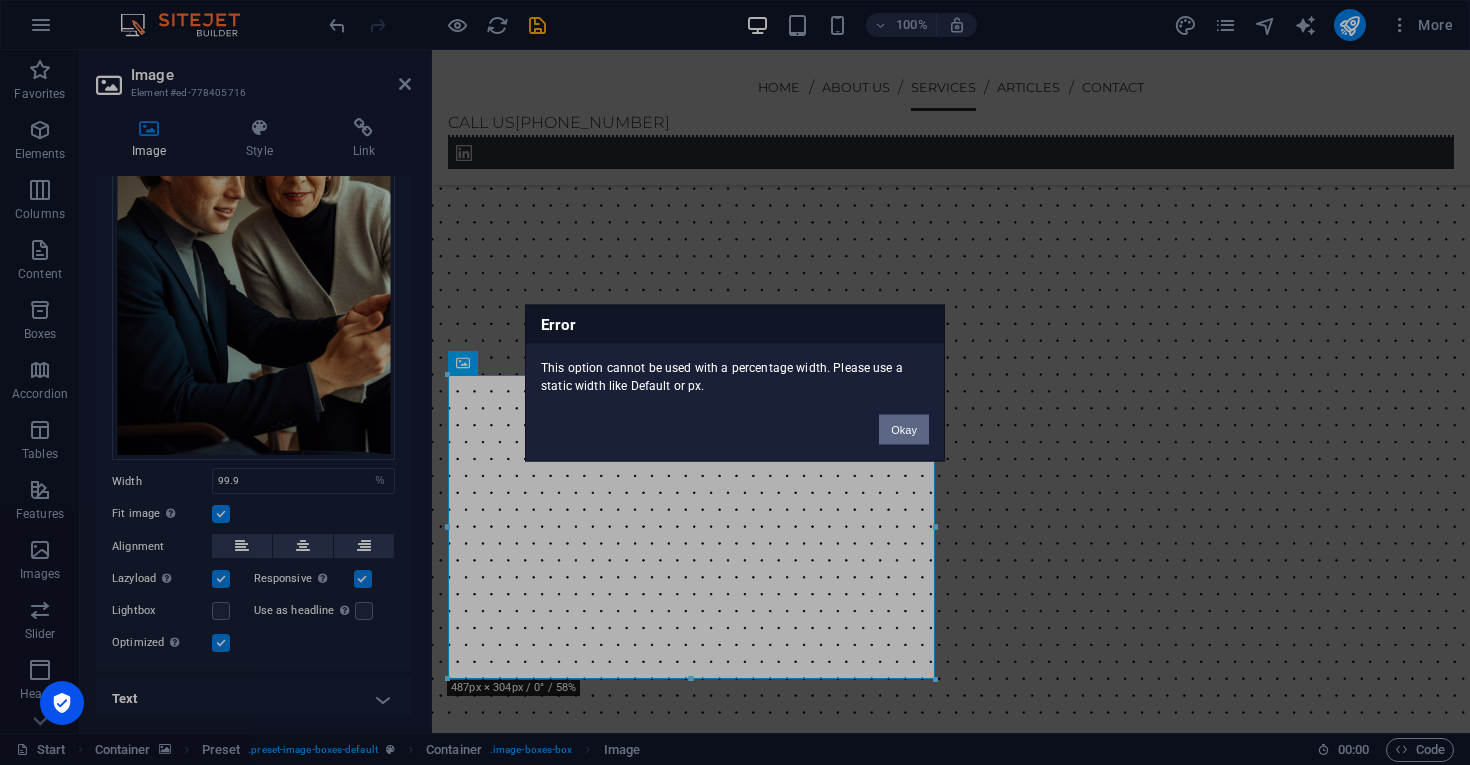click on "Okay" at bounding box center (904, 429) 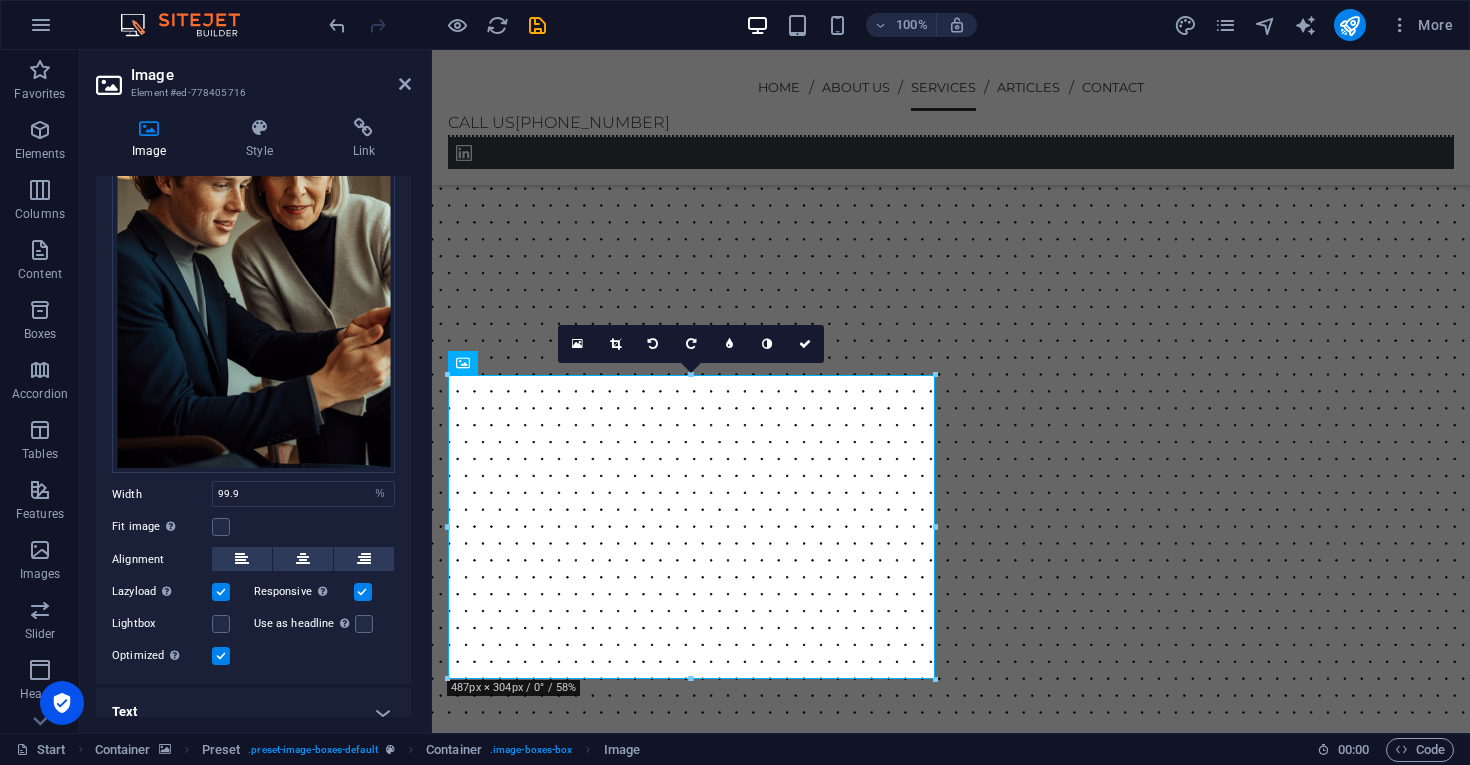 scroll, scrollTop: 158, scrollLeft: 0, axis: vertical 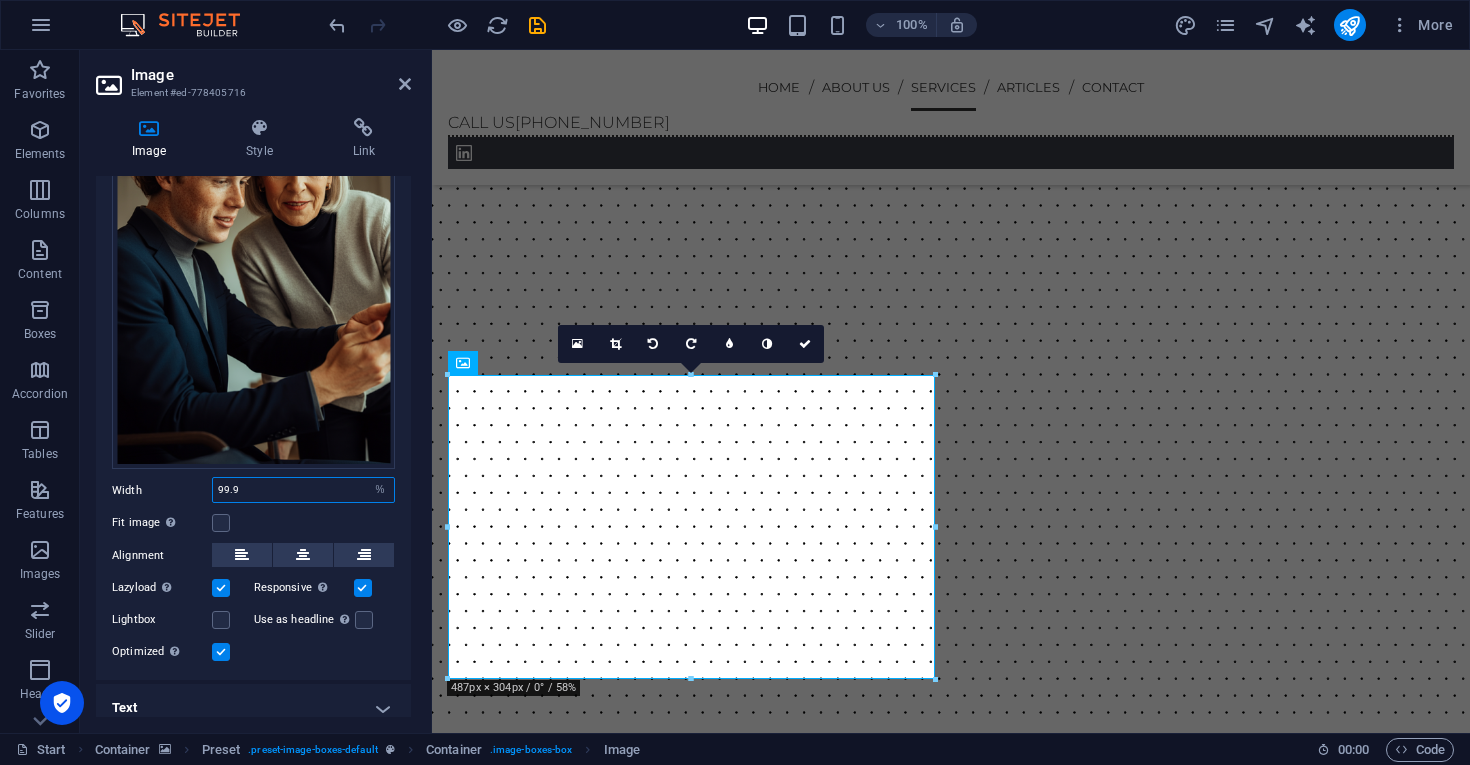 click on "99.9" at bounding box center [303, 490] 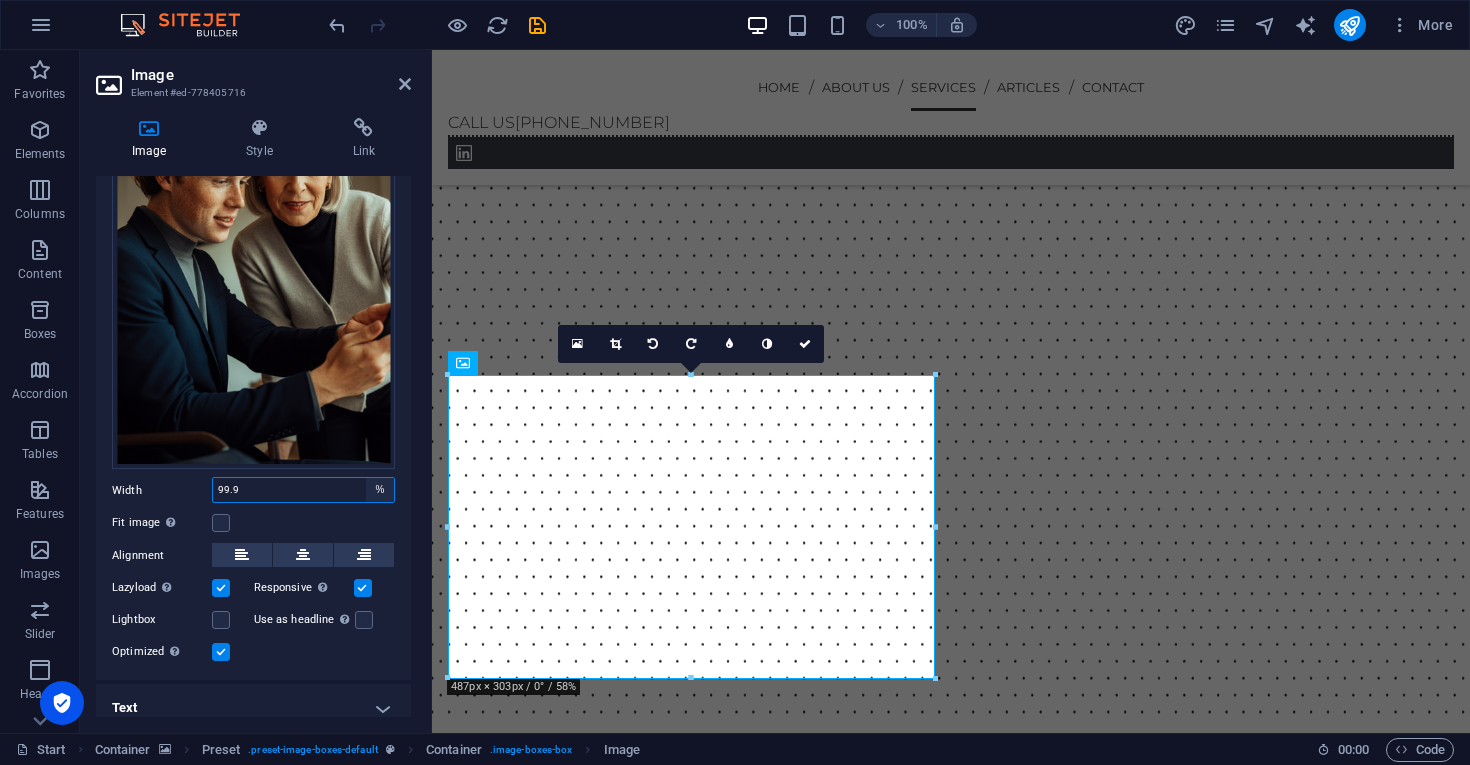 select on "default" 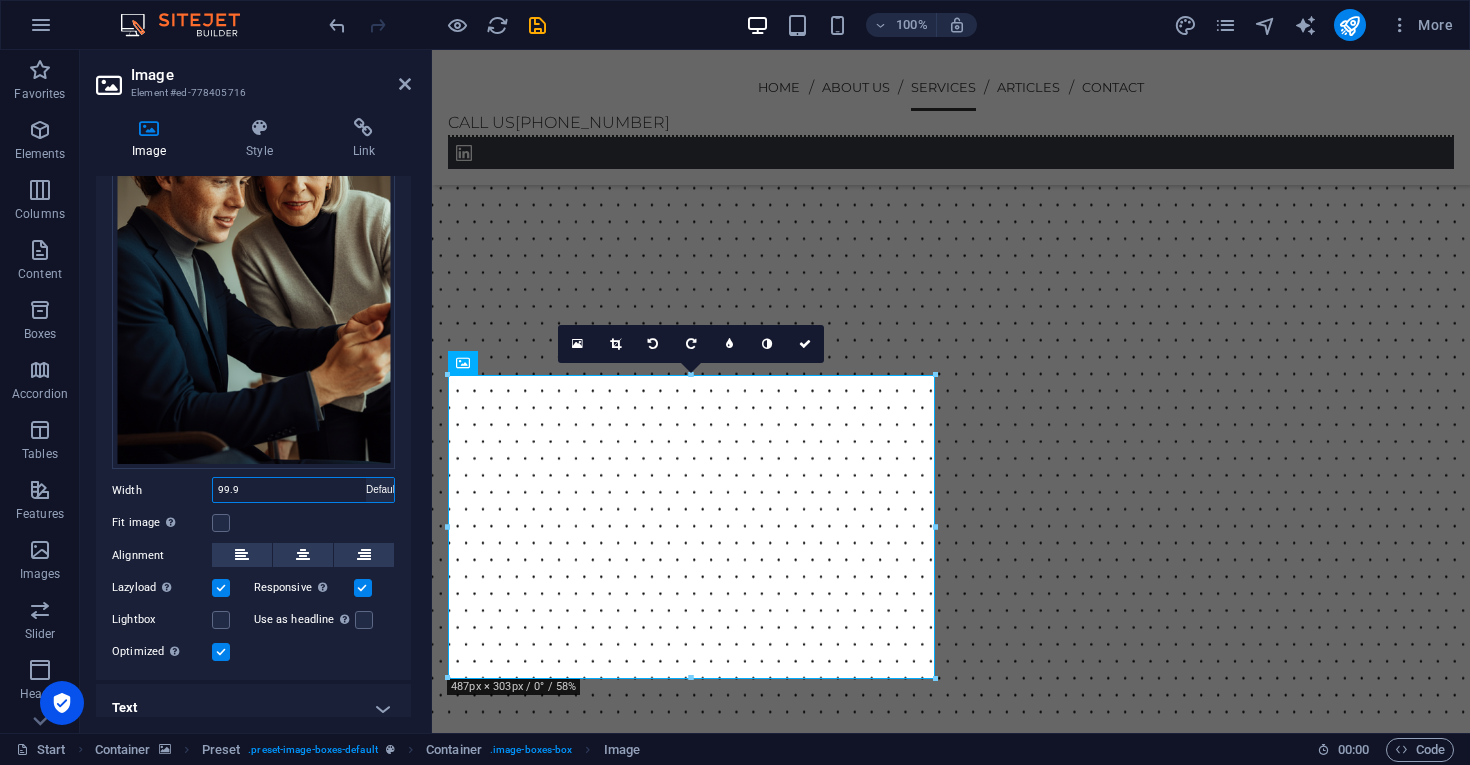 type 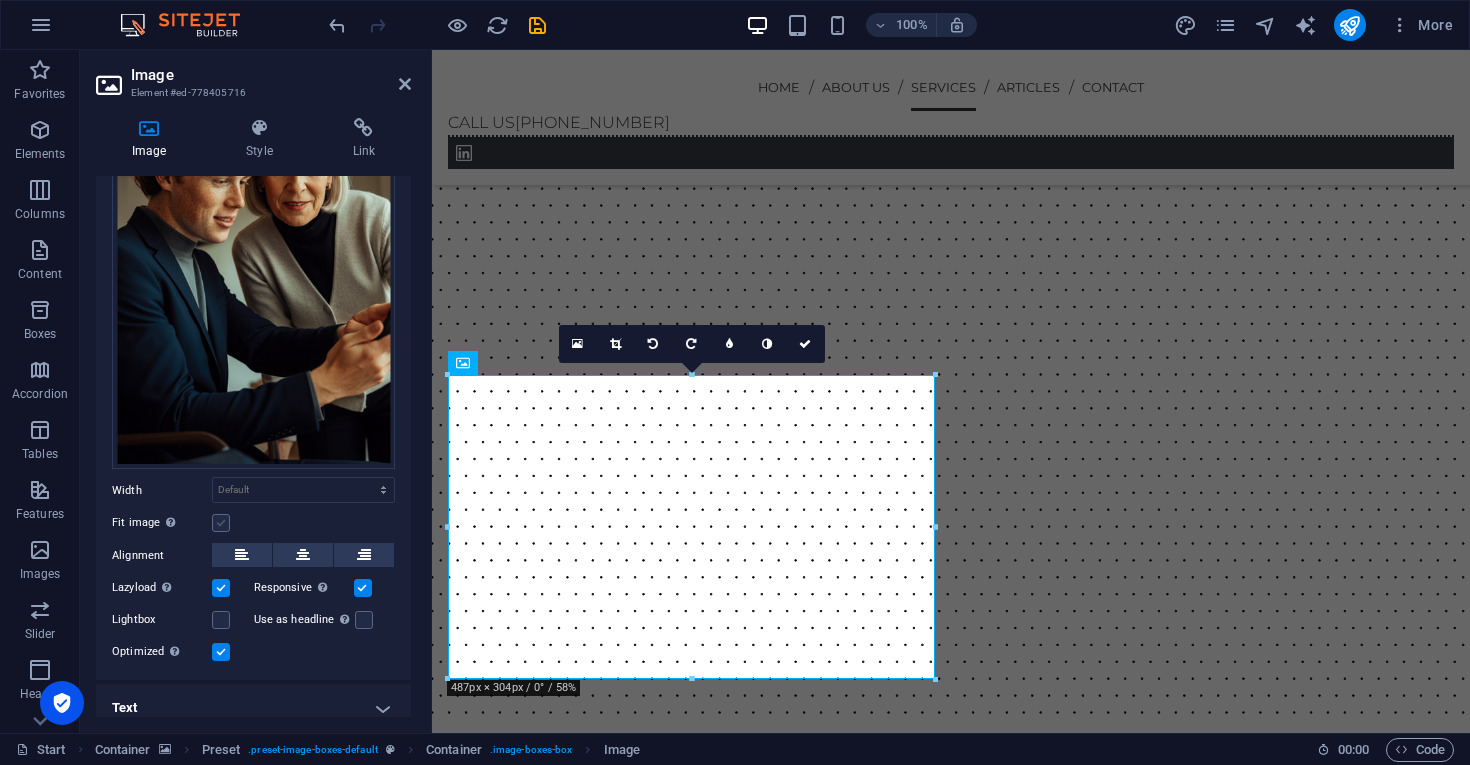 click at bounding box center [221, 523] 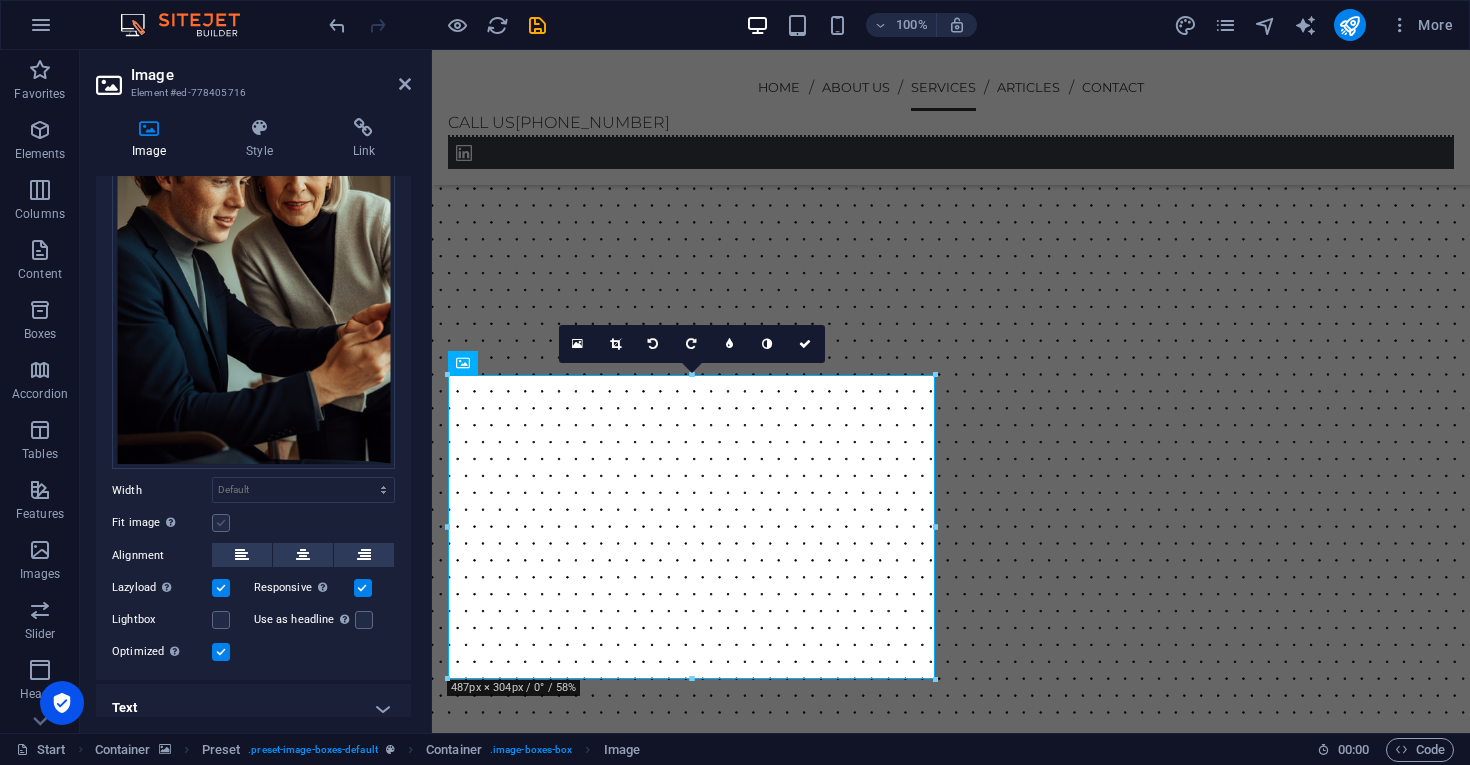 click on "Fit image Automatically fit image to a fixed width and height" at bounding box center (0, 0) 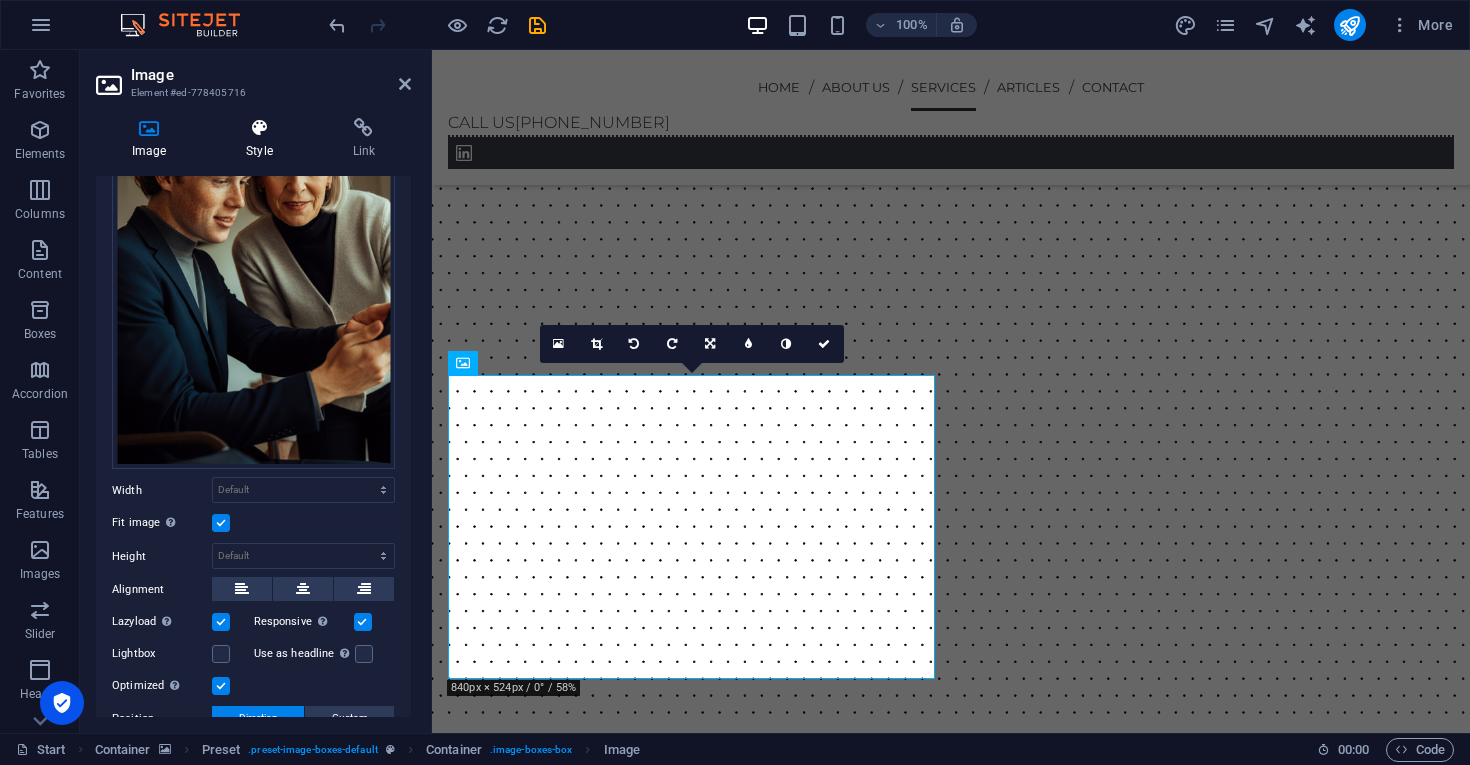 click at bounding box center (259, 128) 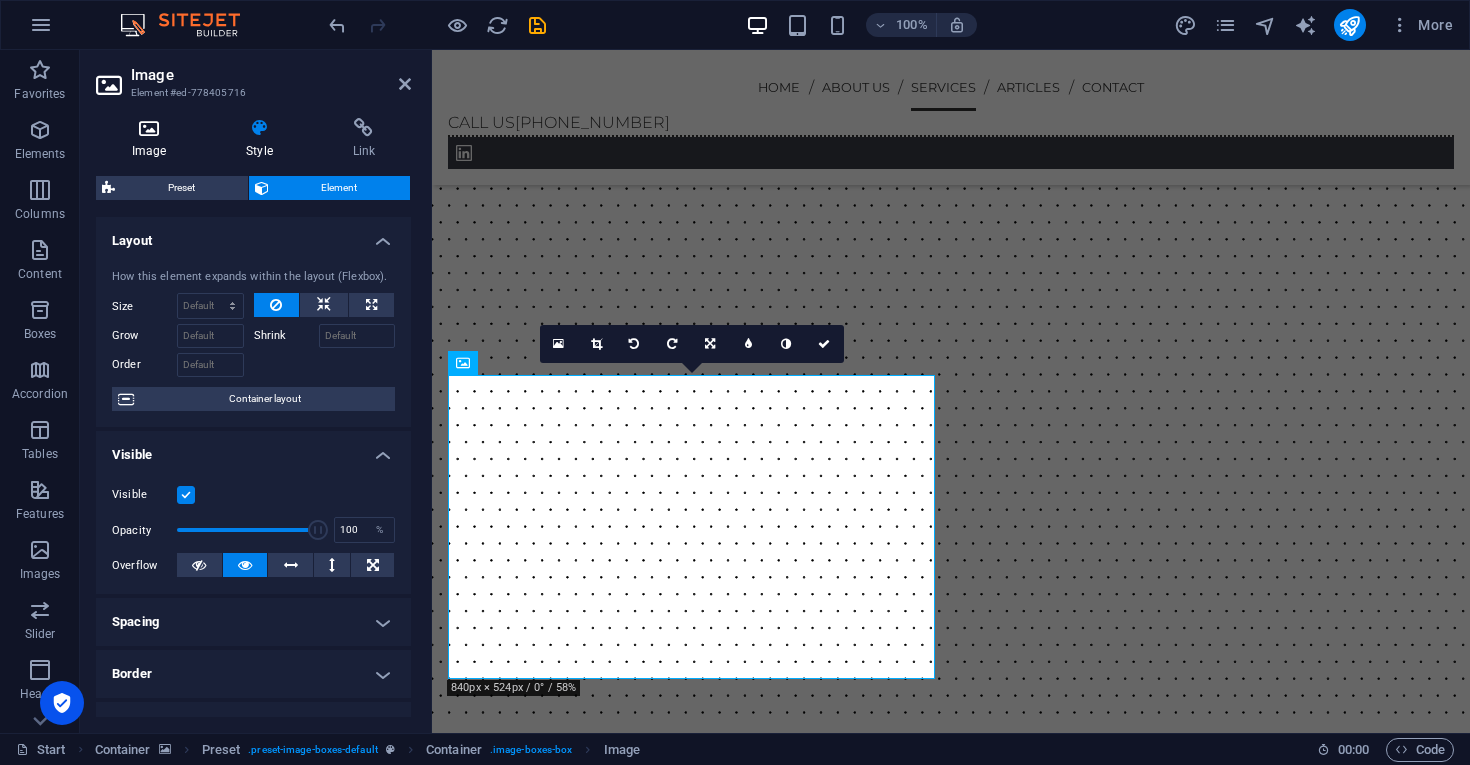 click at bounding box center (149, 128) 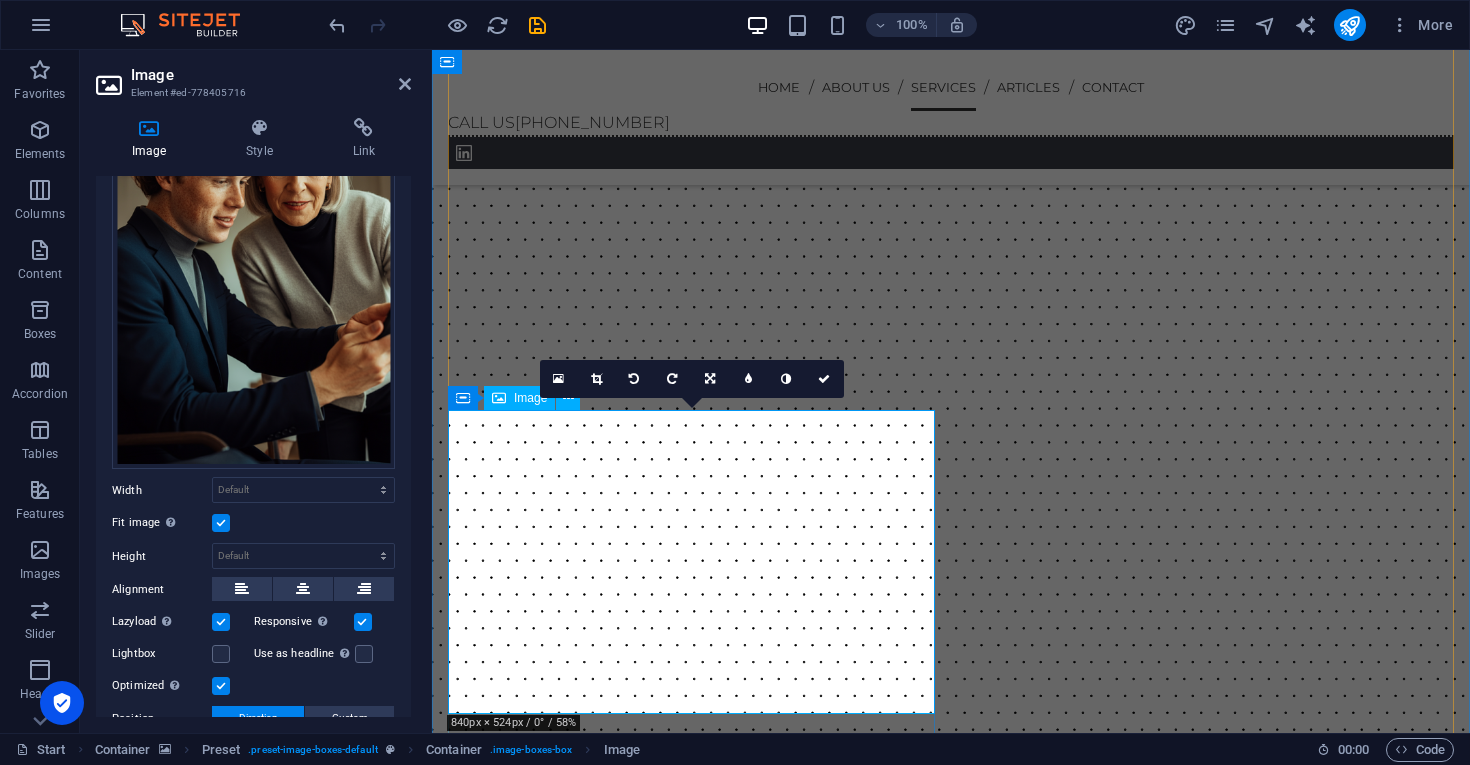 scroll, scrollTop: 1970, scrollLeft: 0, axis: vertical 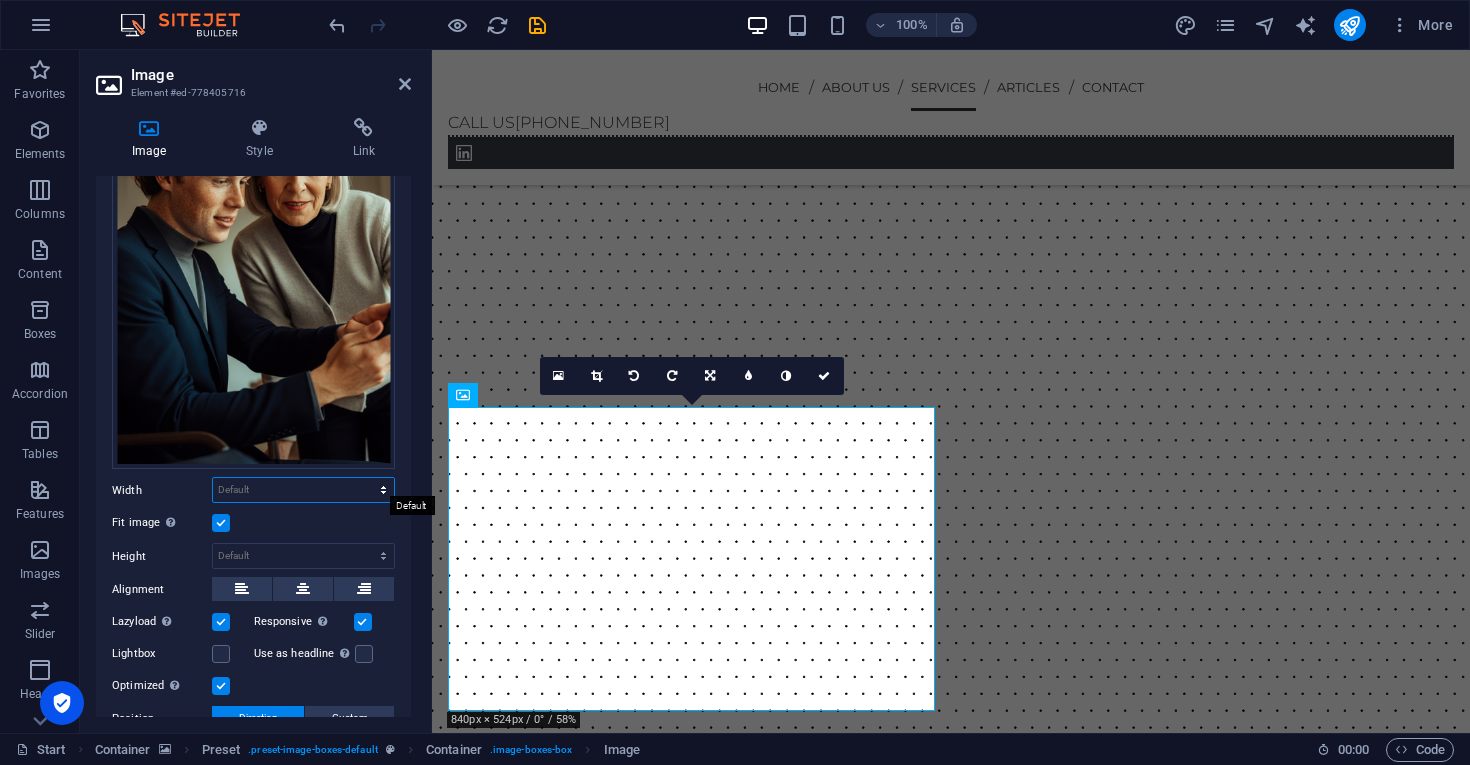 select on "%" 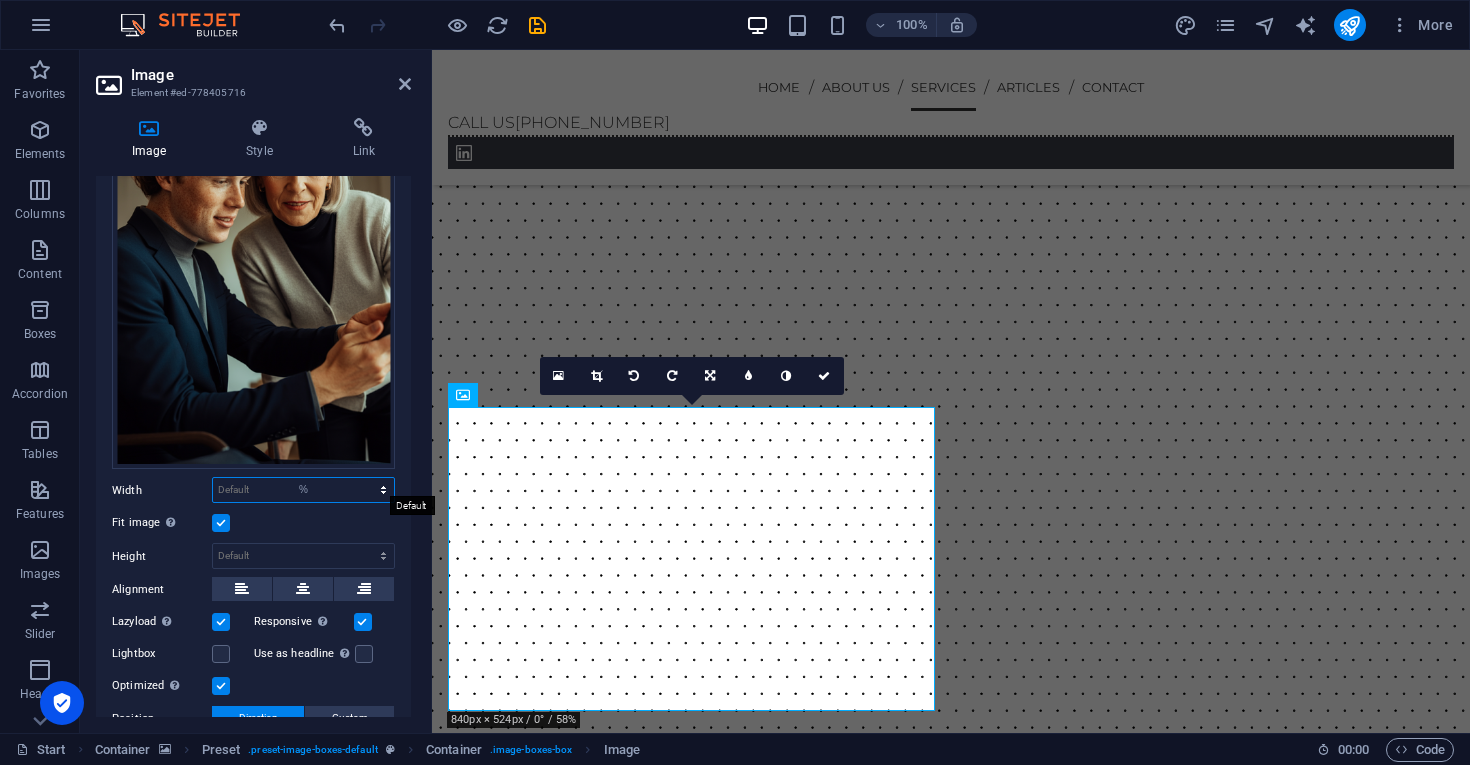 type on "100" 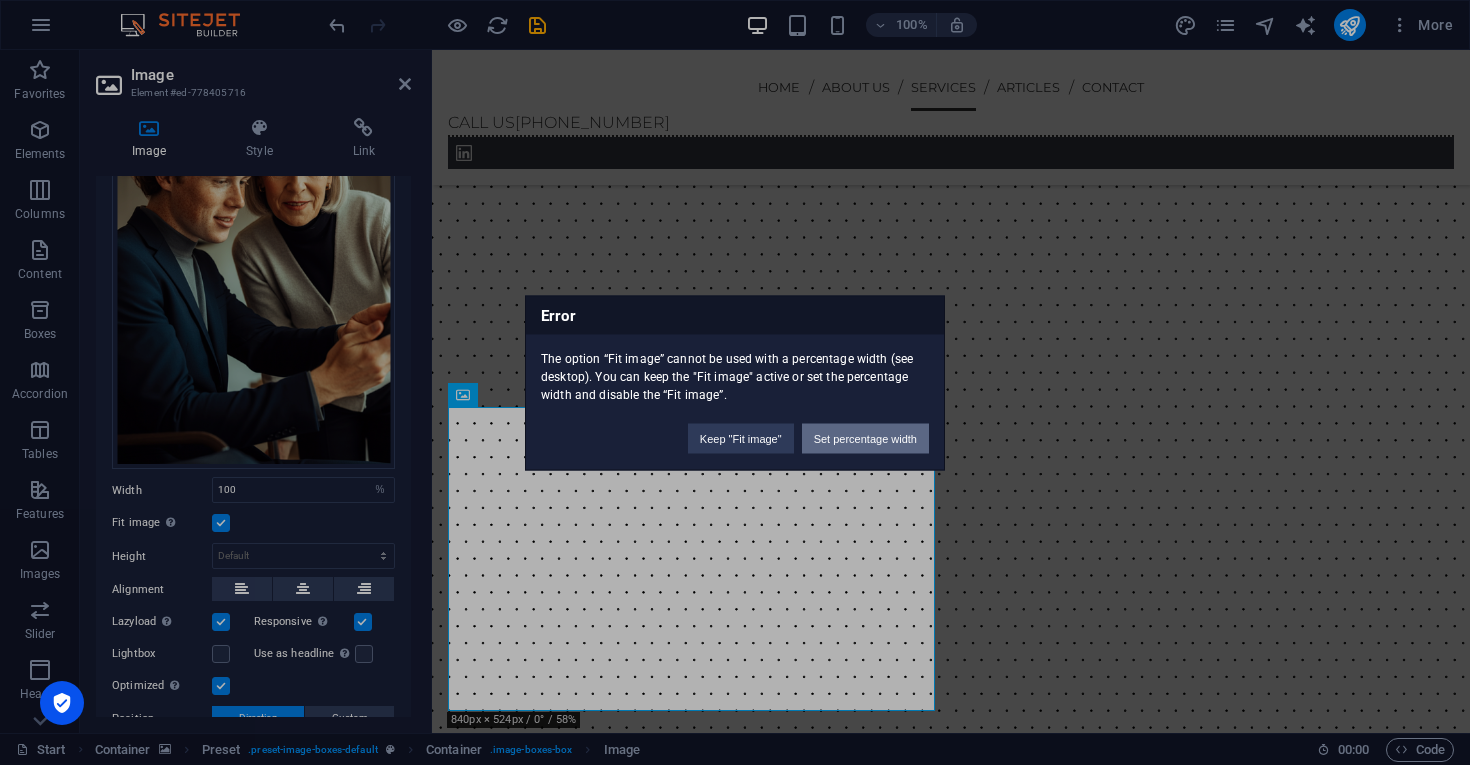 click on "Set percentage width" at bounding box center [865, 438] 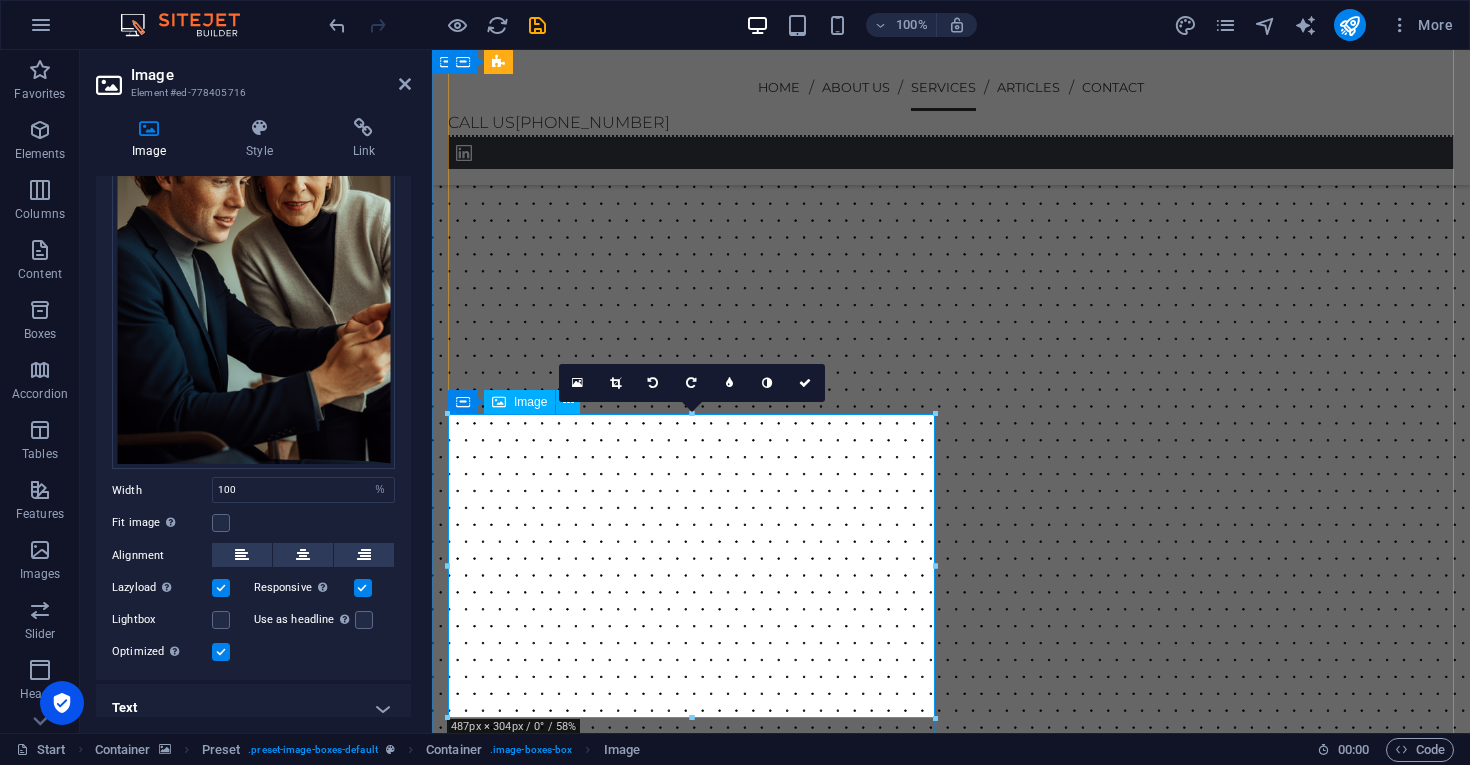 scroll, scrollTop: 1963, scrollLeft: 0, axis: vertical 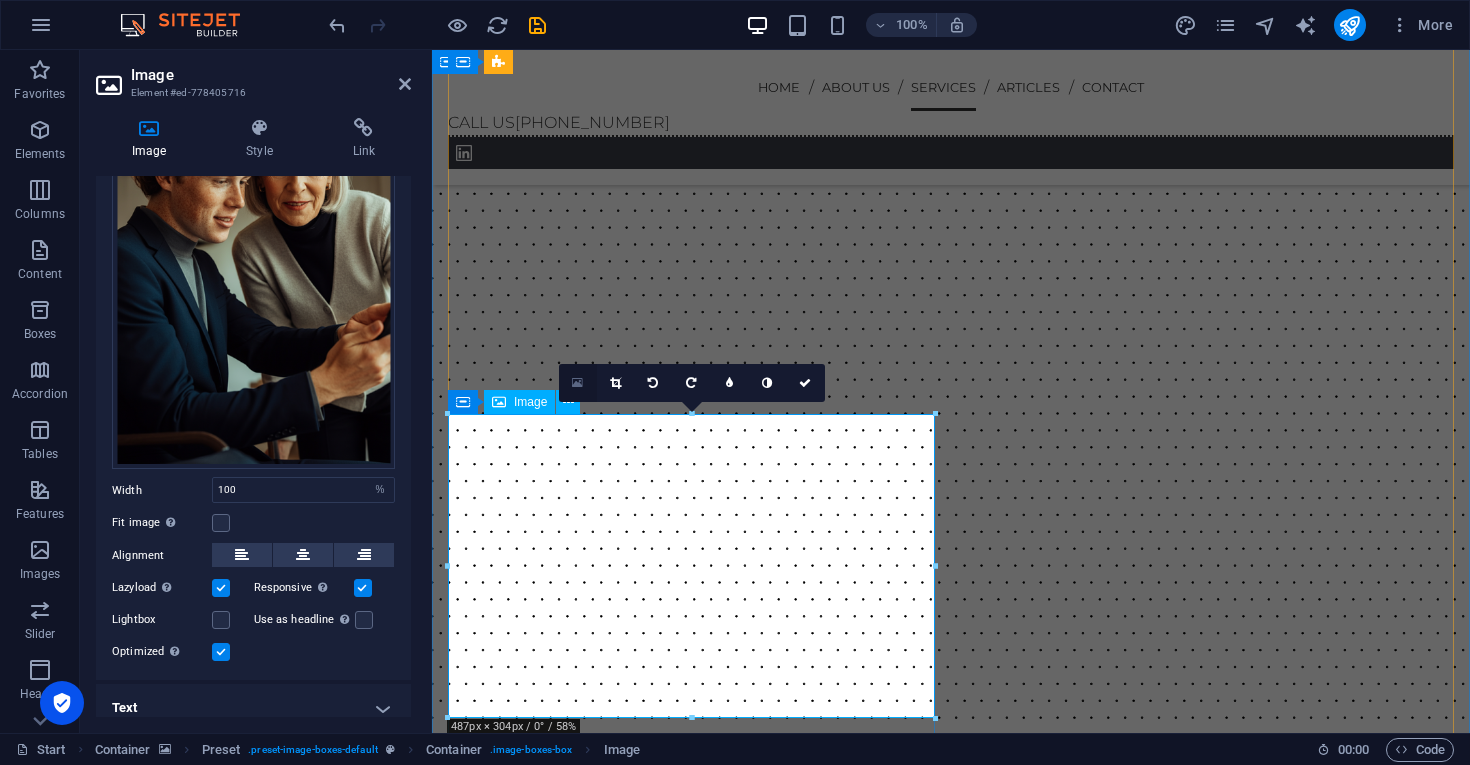 click at bounding box center [577, 383] 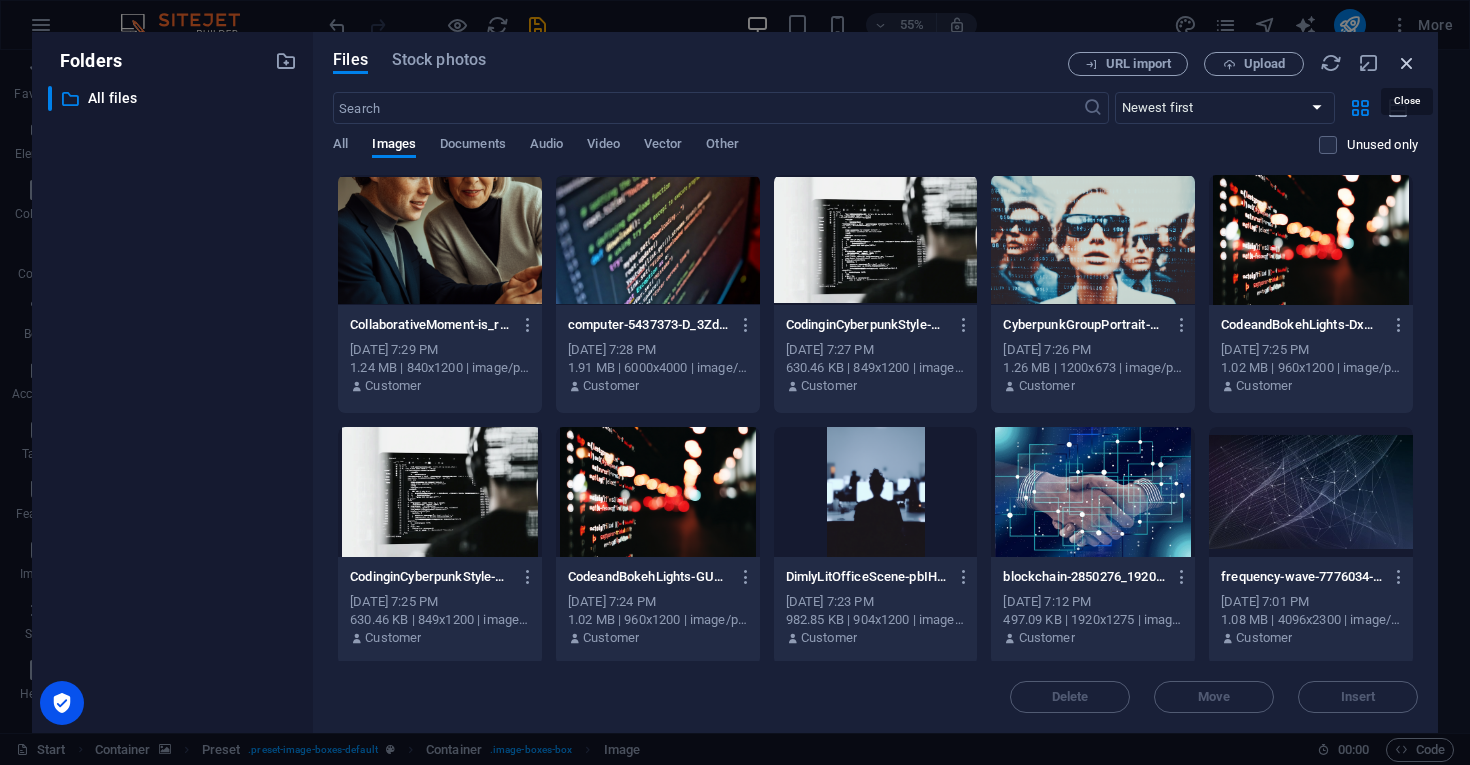 click at bounding box center (1407, 63) 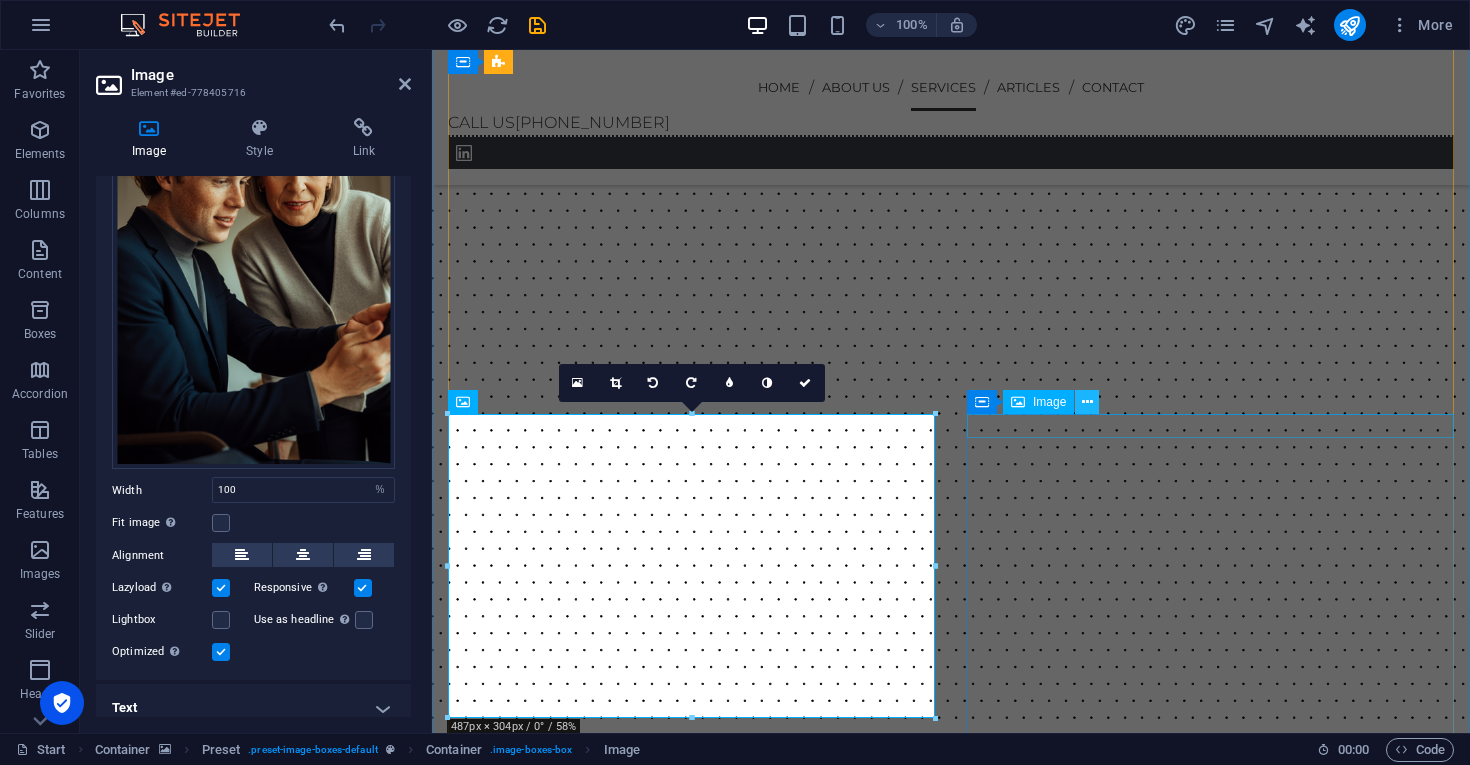 click at bounding box center [1087, 402] 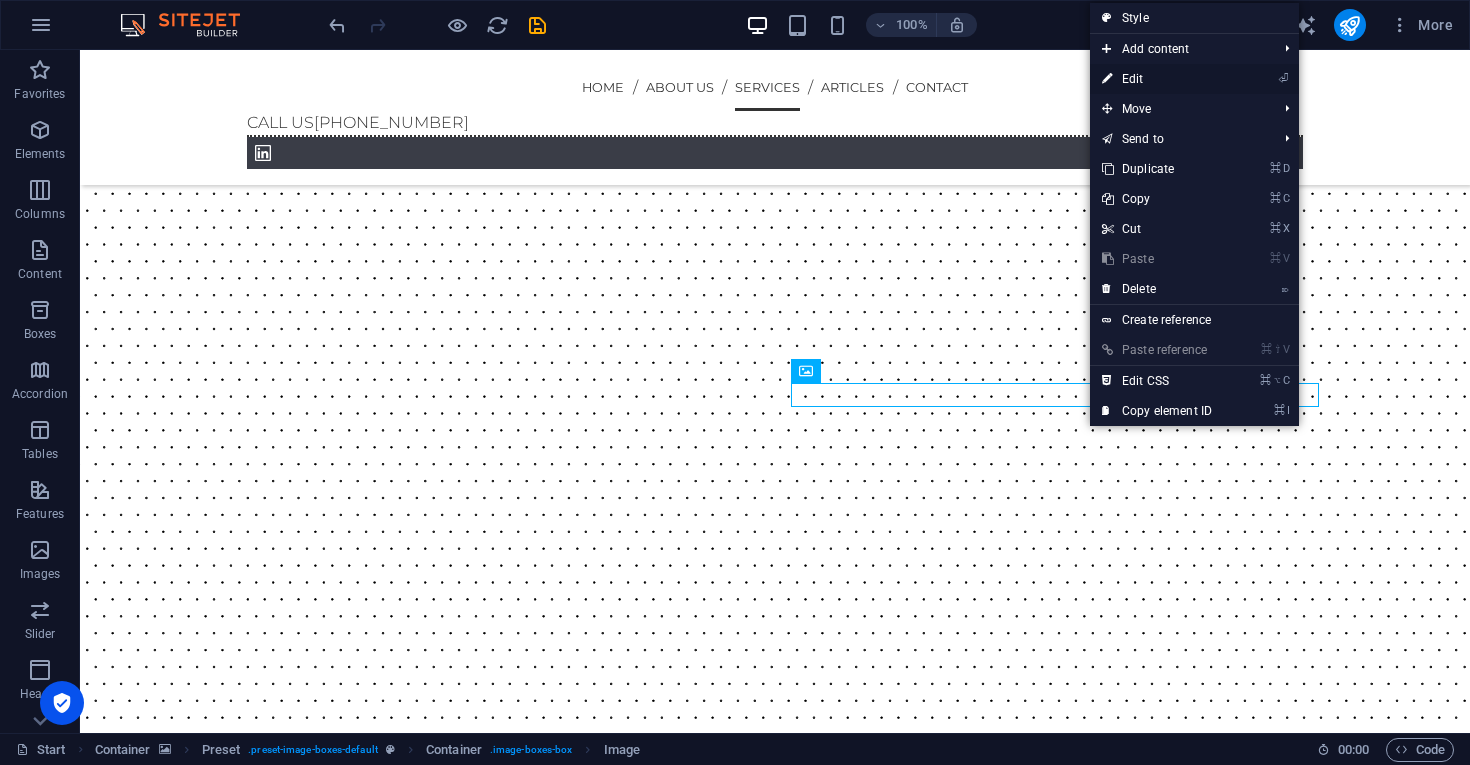 click on "⏎  Edit" at bounding box center (1157, 79) 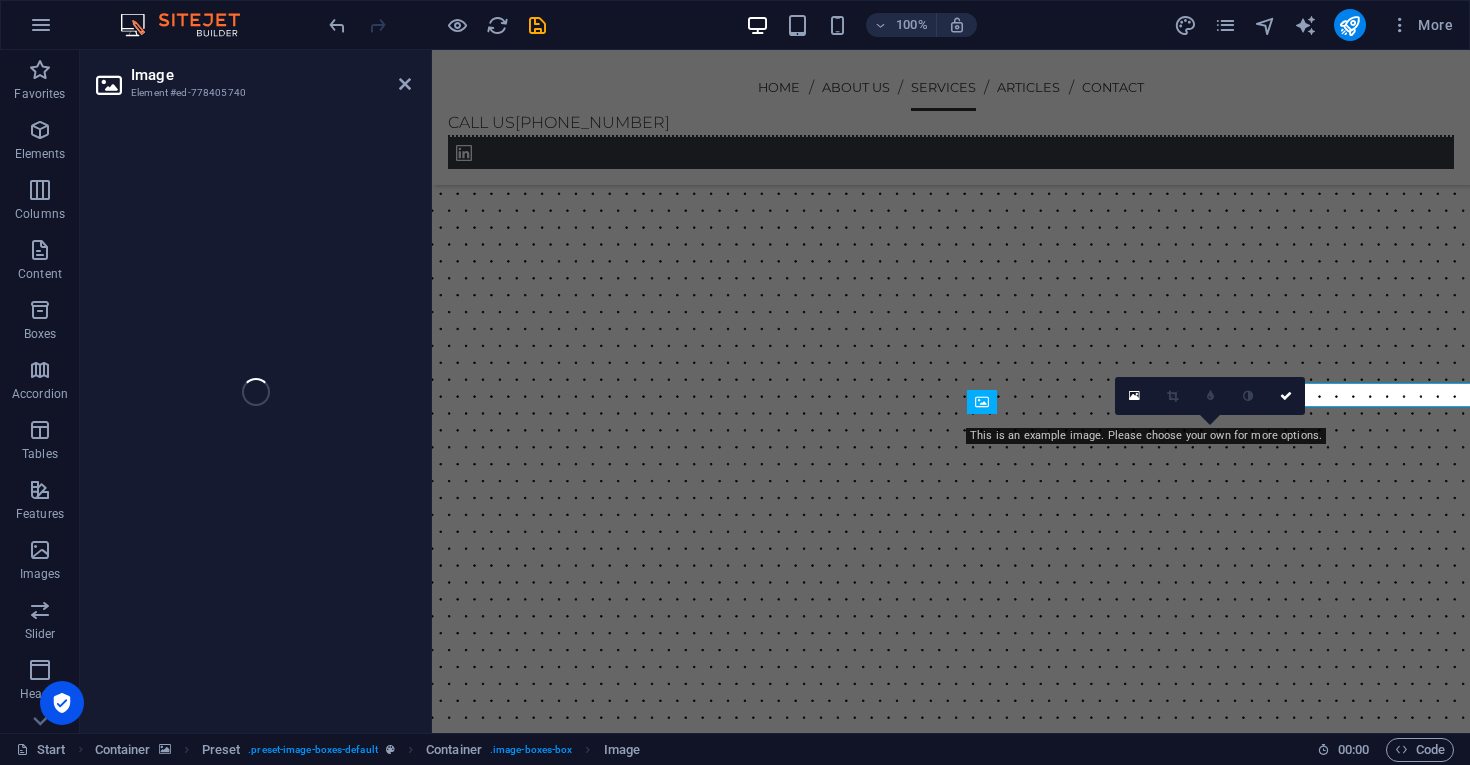 select on "%" 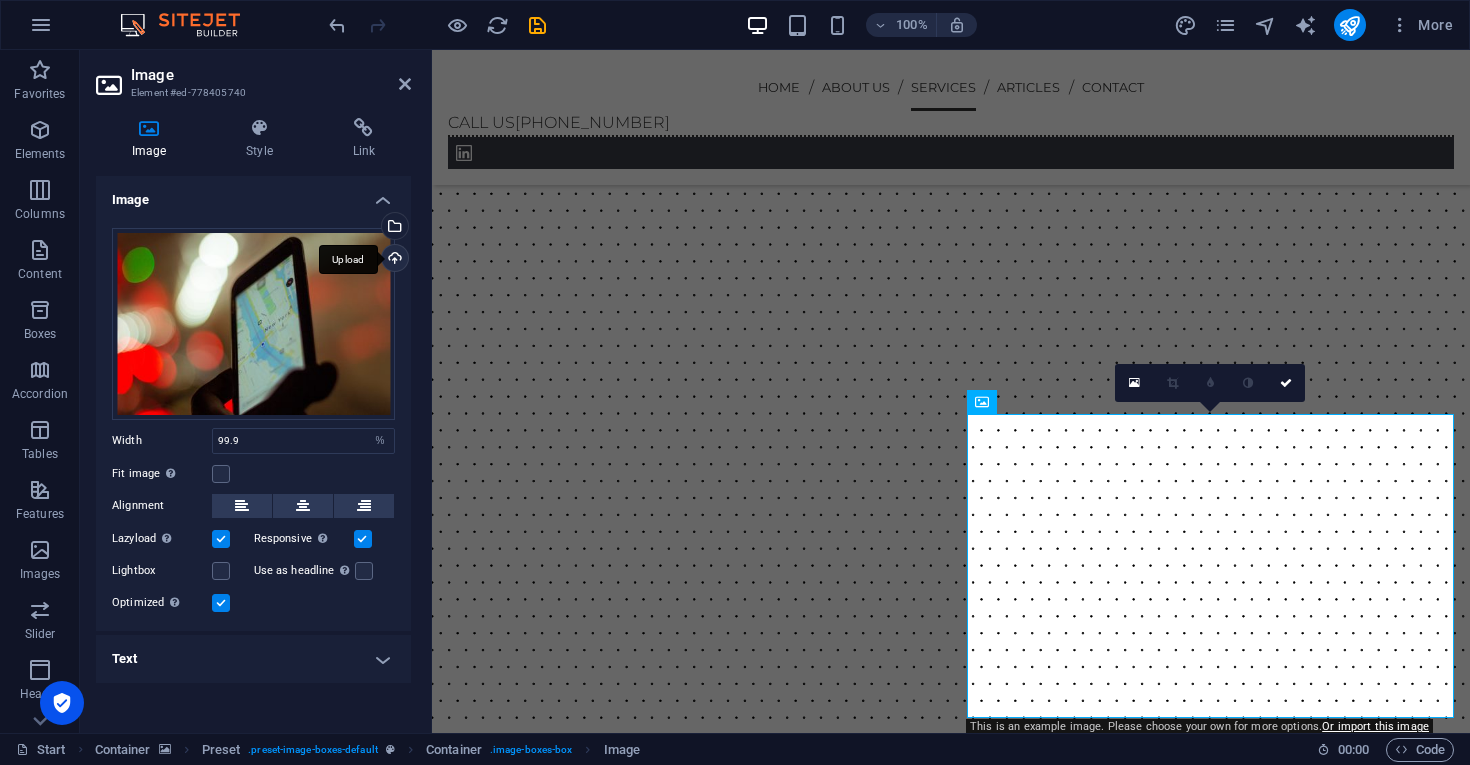 click on "Upload" at bounding box center (393, 260) 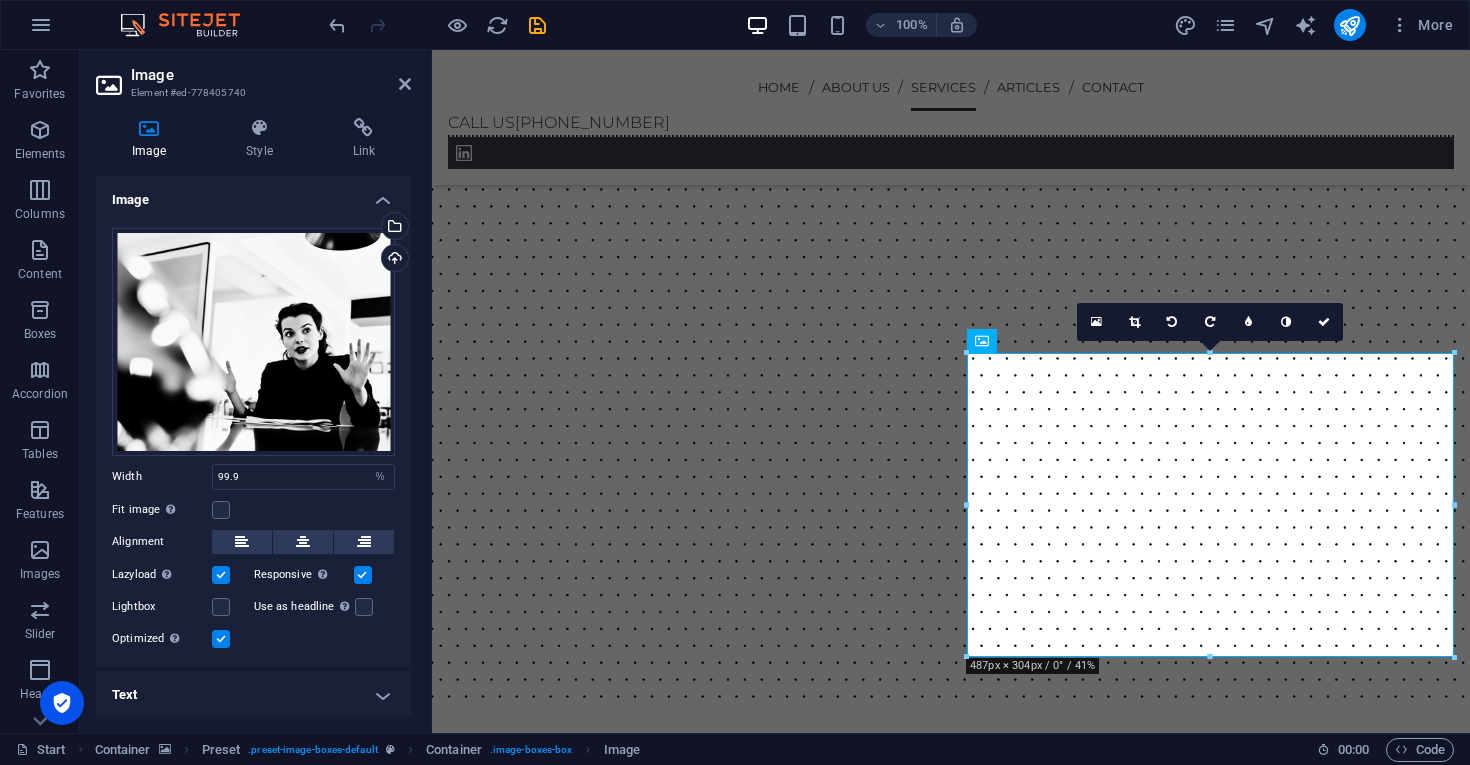 scroll, scrollTop: 2046, scrollLeft: 0, axis: vertical 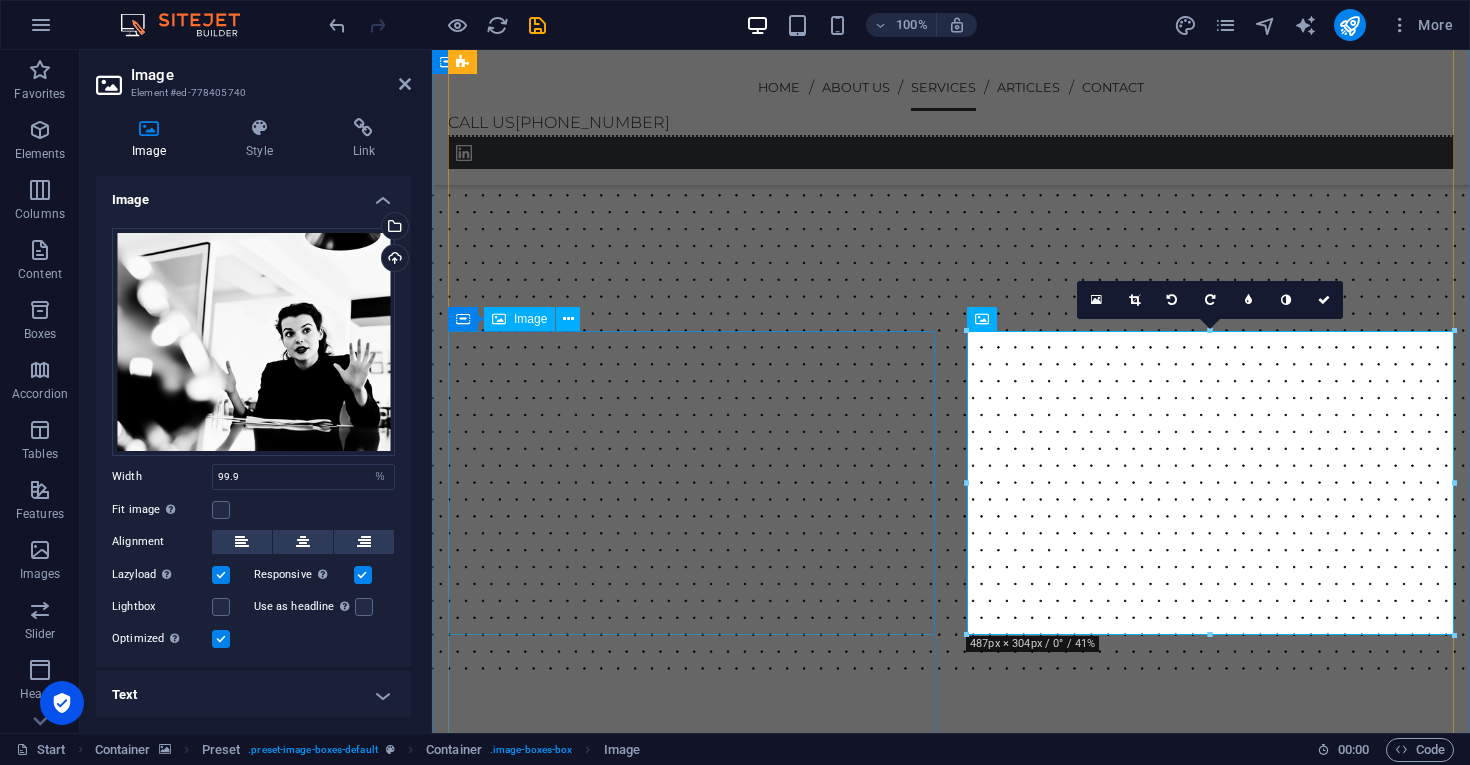 click at bounding box center [951, 3460] 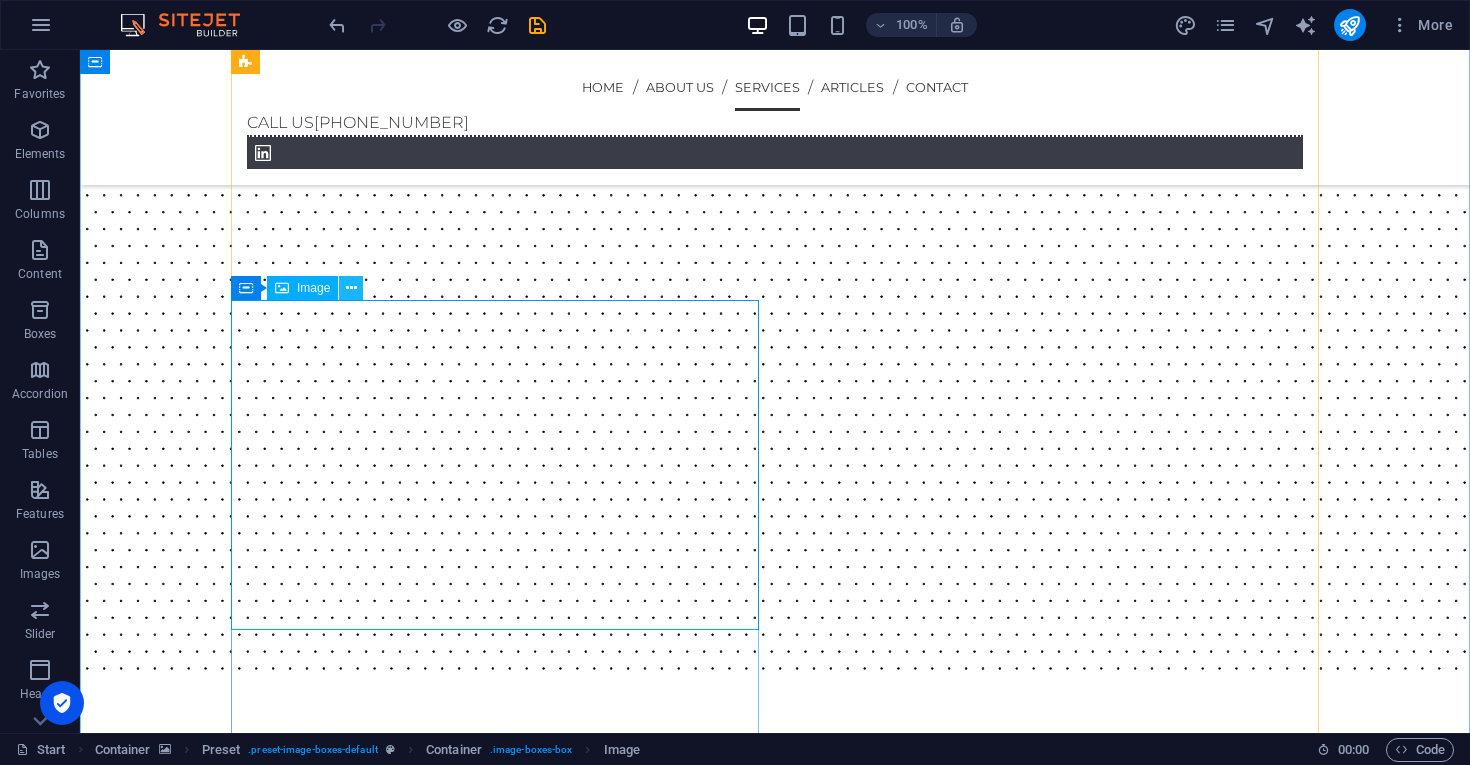 click at bounding box center (351, 288) 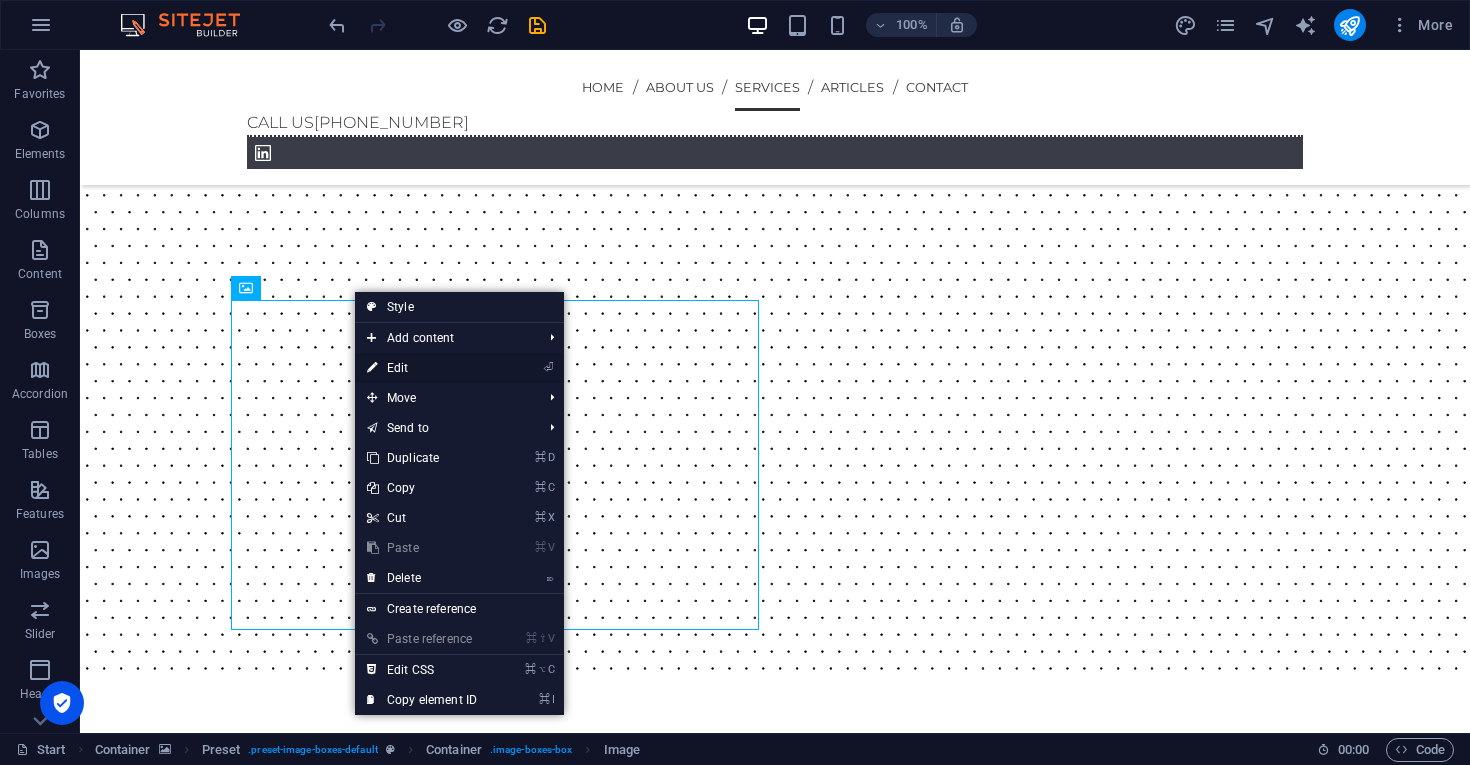click on "⏎  Edit" at bounding box center [422, 368] 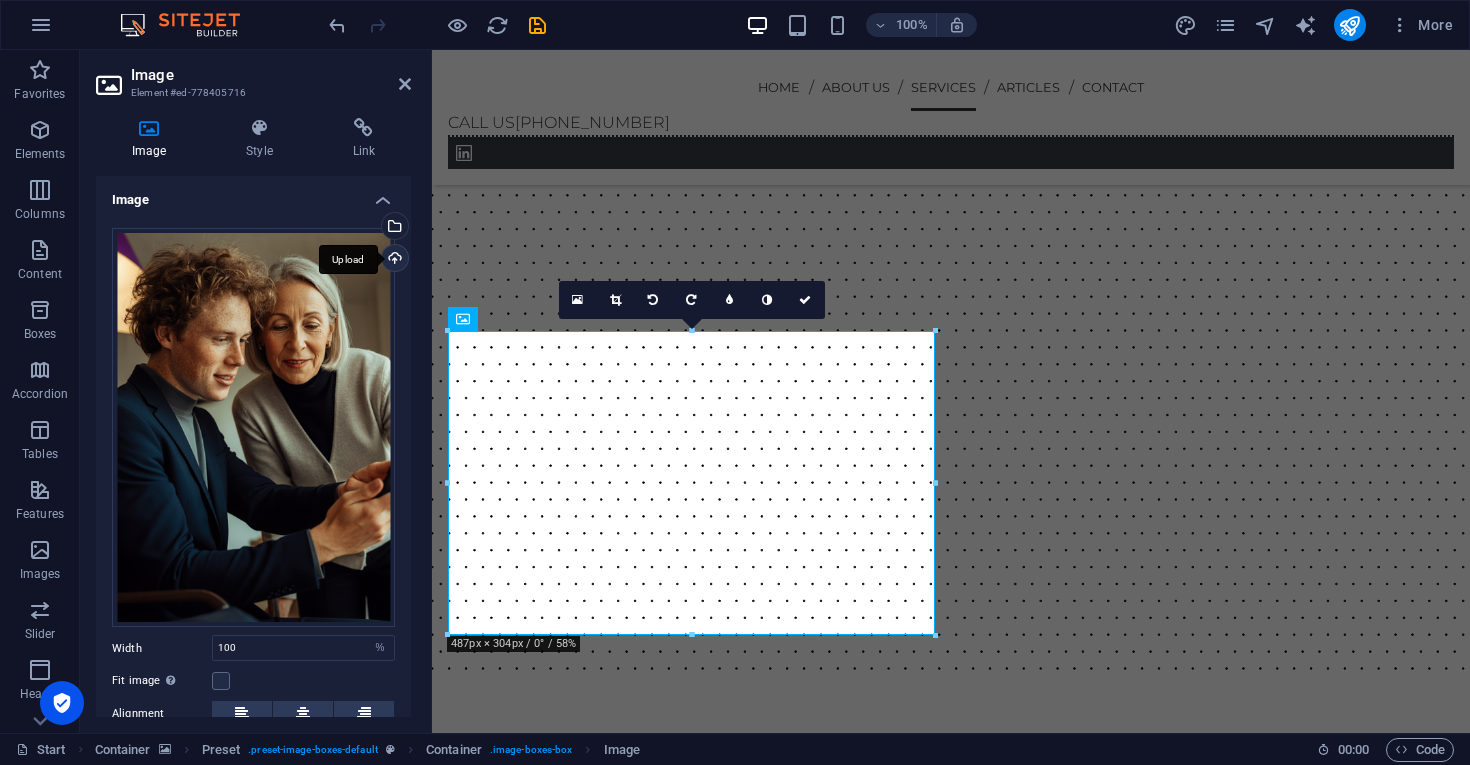 click on "Upload" at bounding box center [393, 260] 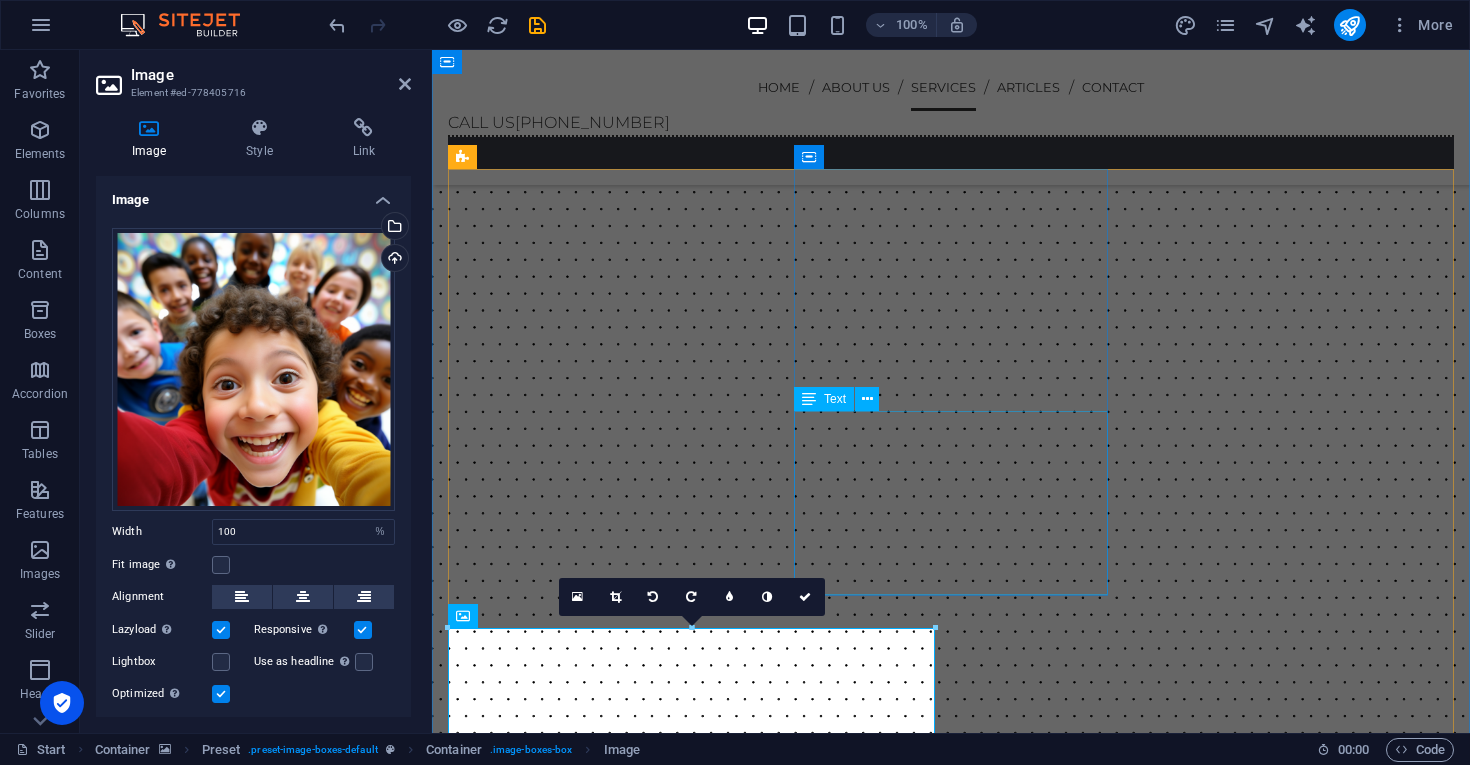 scroll, scrollTop: 1749, scrollLeft: 0, axis: vertical 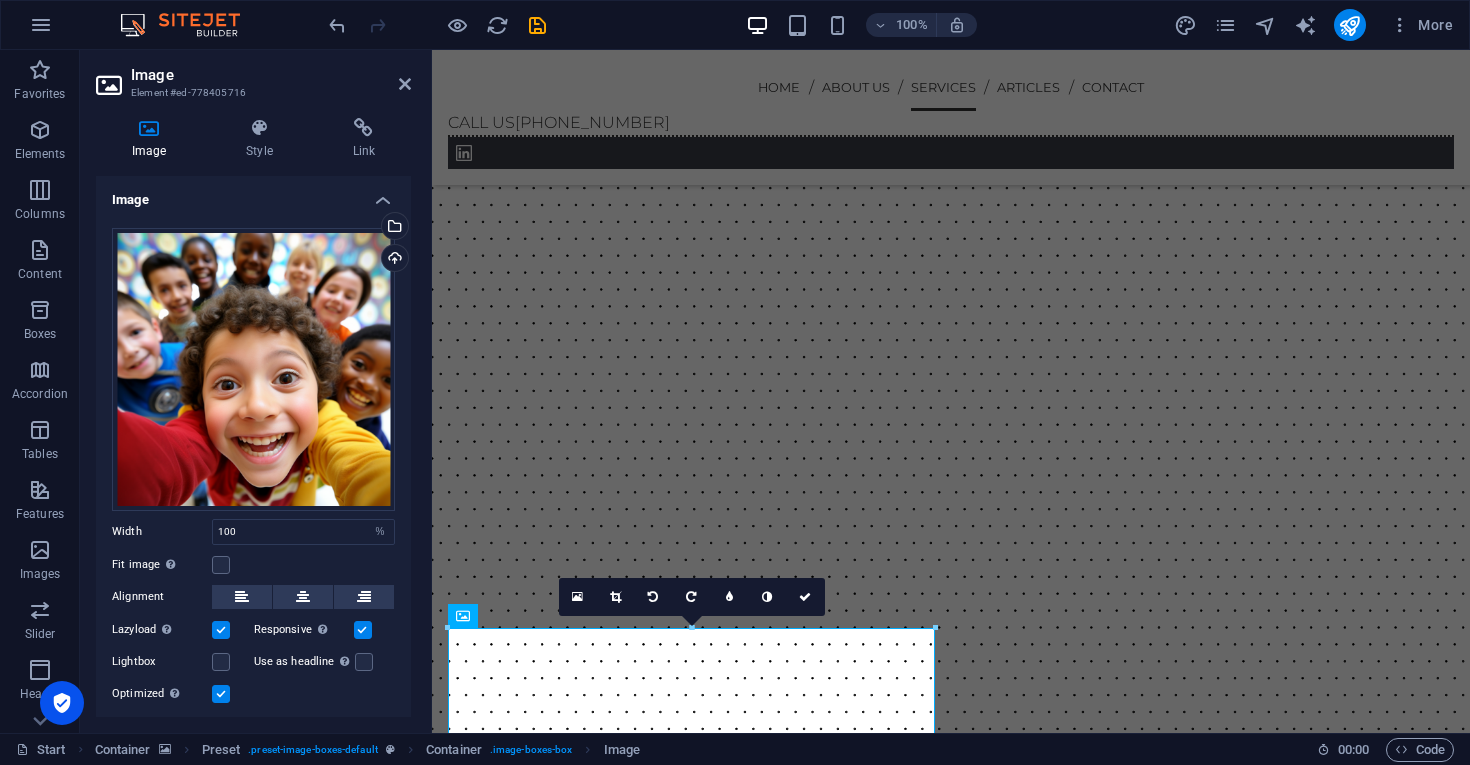 click on "100% More" at bounding box center (893, 25) 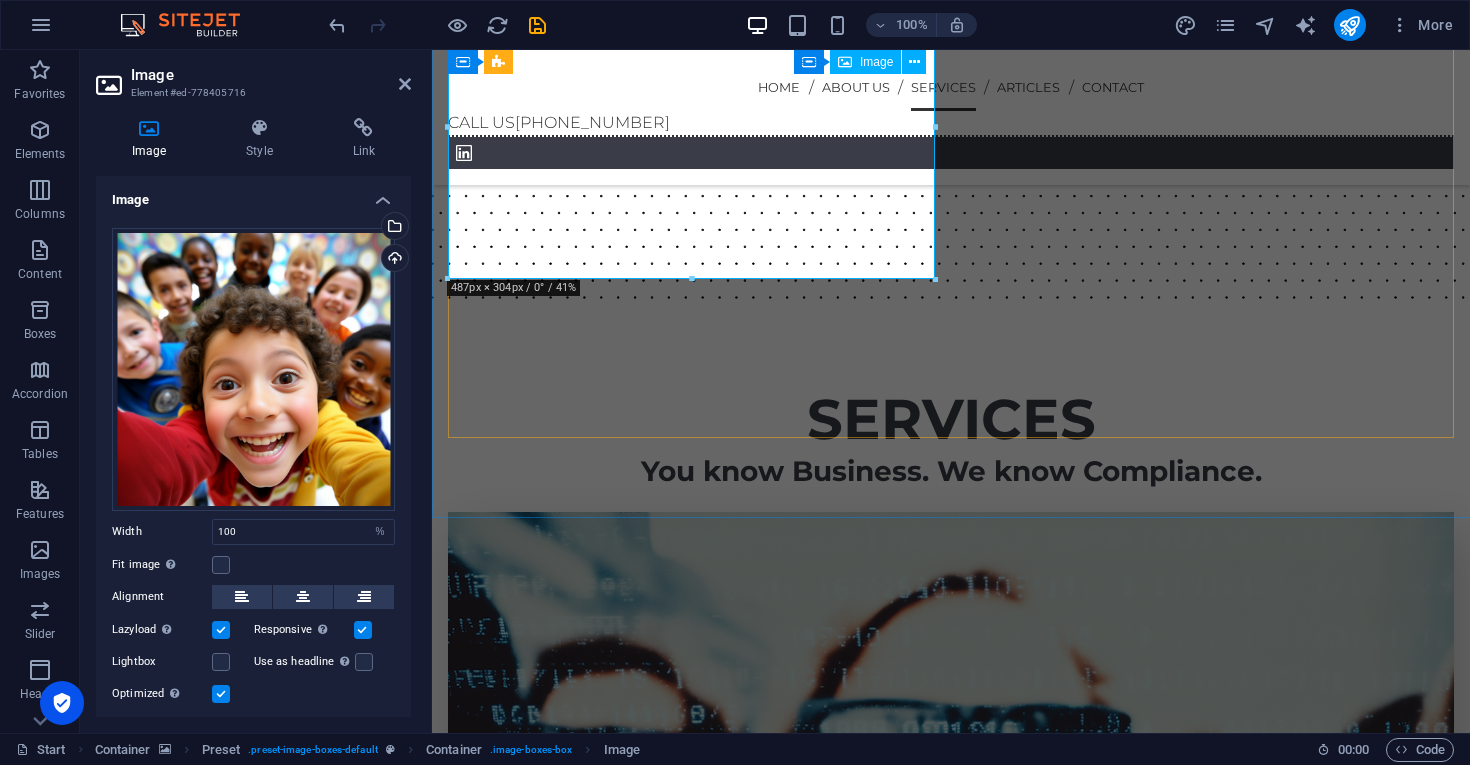 scroll, scrollTop: 2444, scrollLeft: 0, axis: vertical 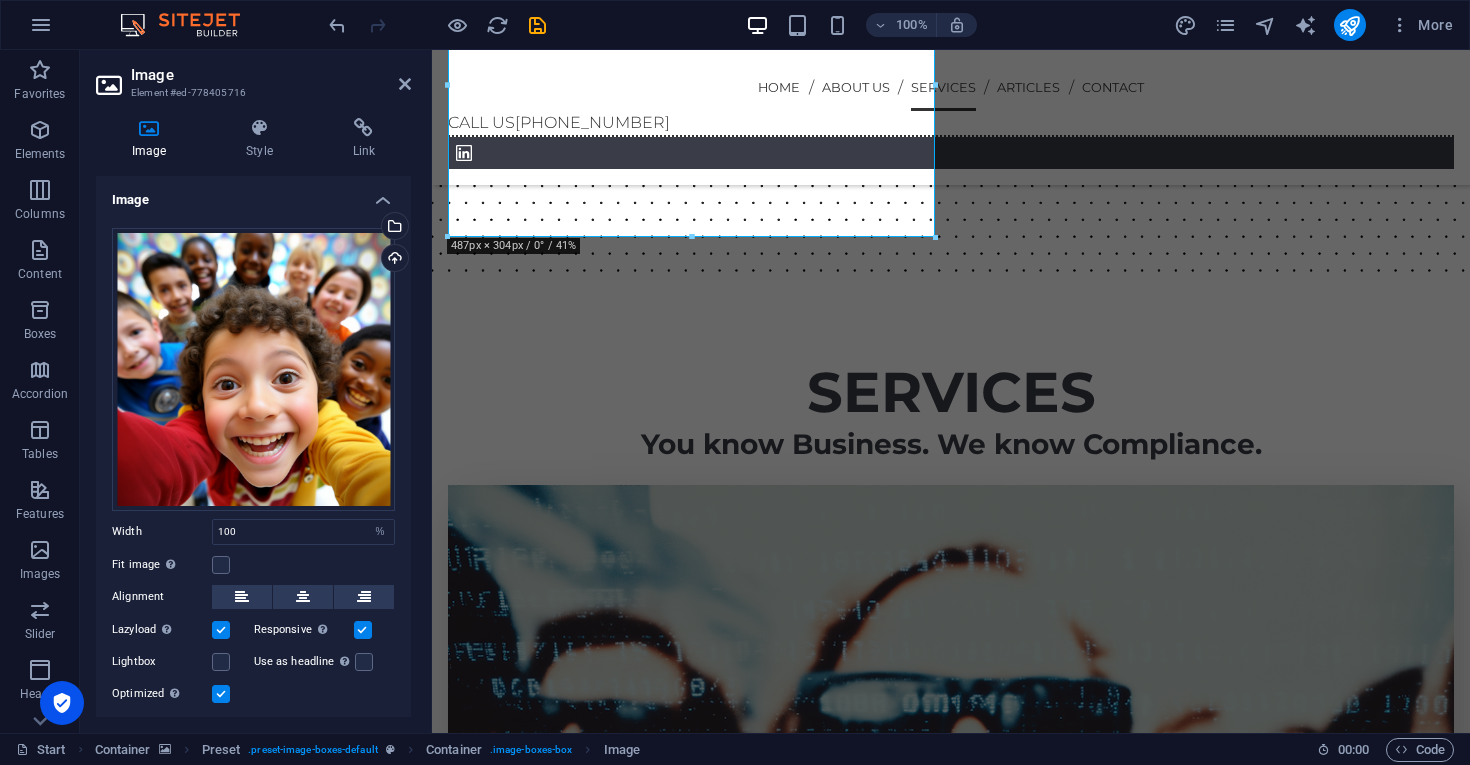 click at bounding box center (951, -321) 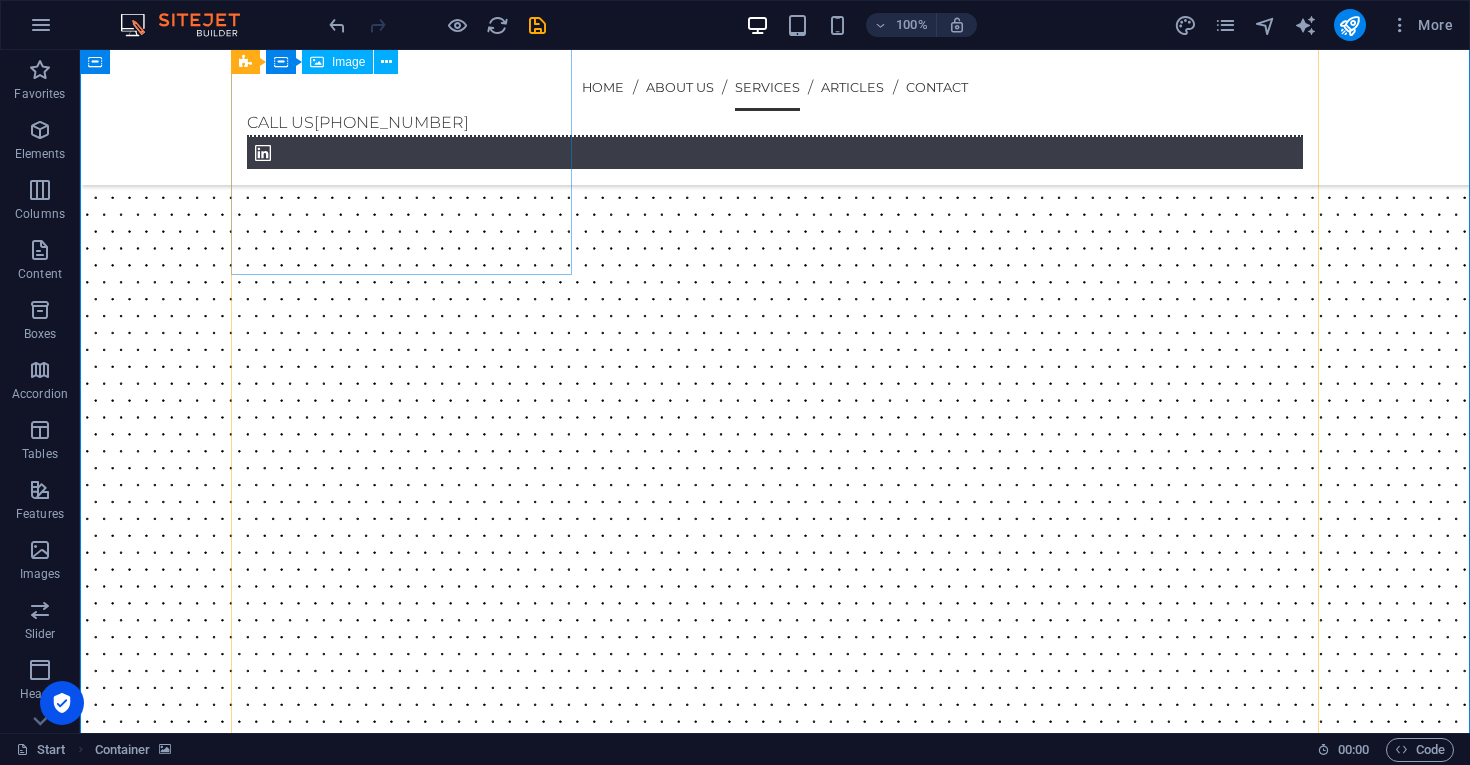 scroll, scrollTop: 2087, scrollLeft: 0, axis: vertical 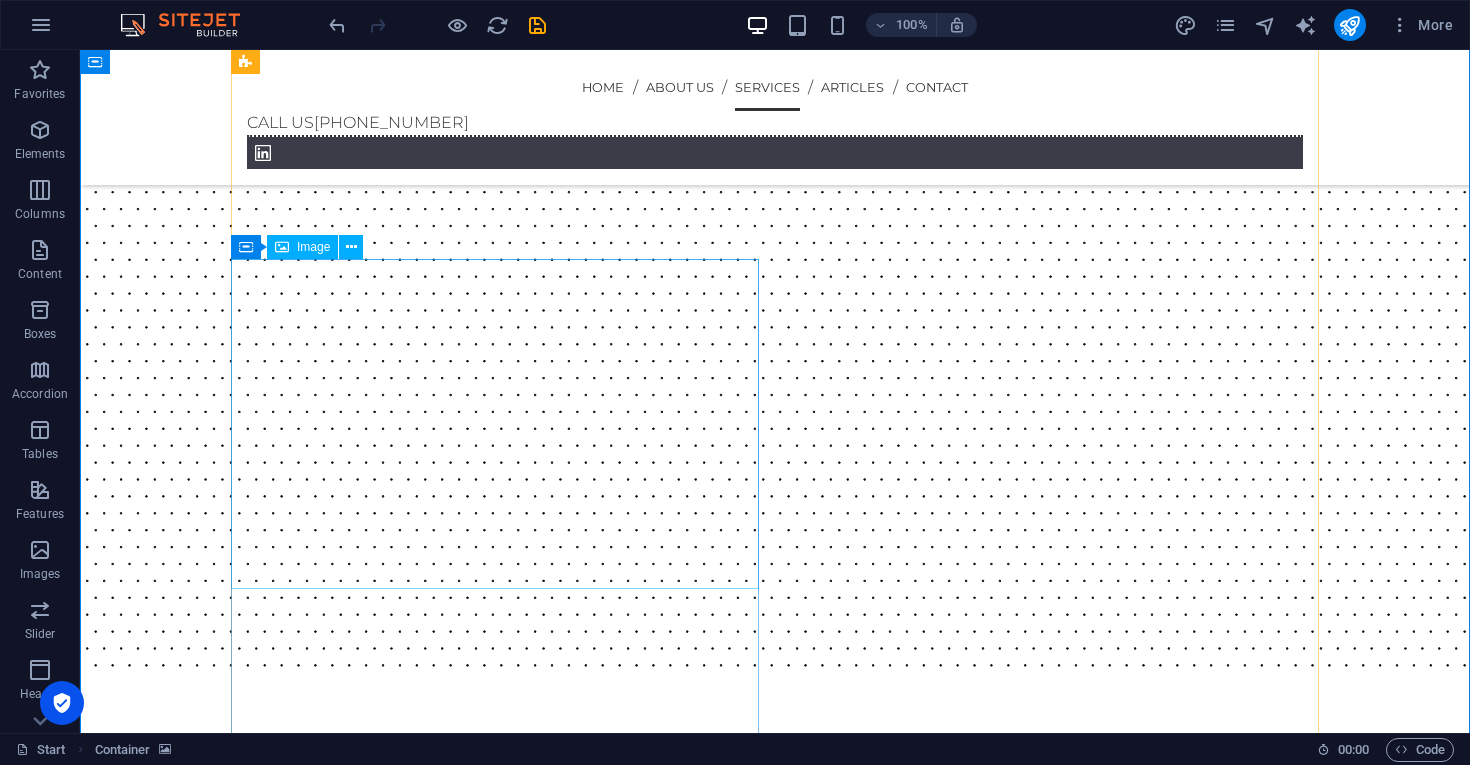 click at bounding box center [775, 3640] 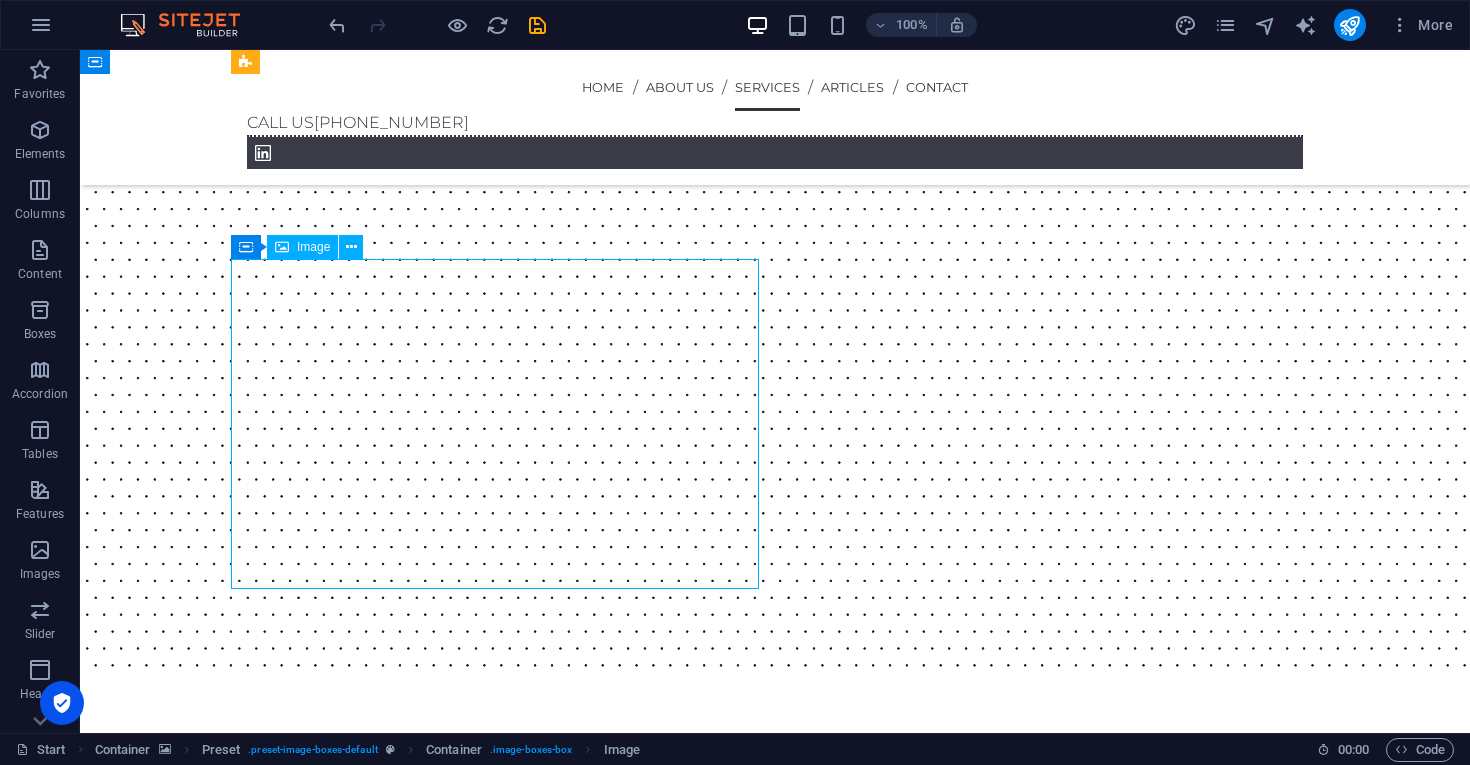 click at bounding box center [775, 3640] 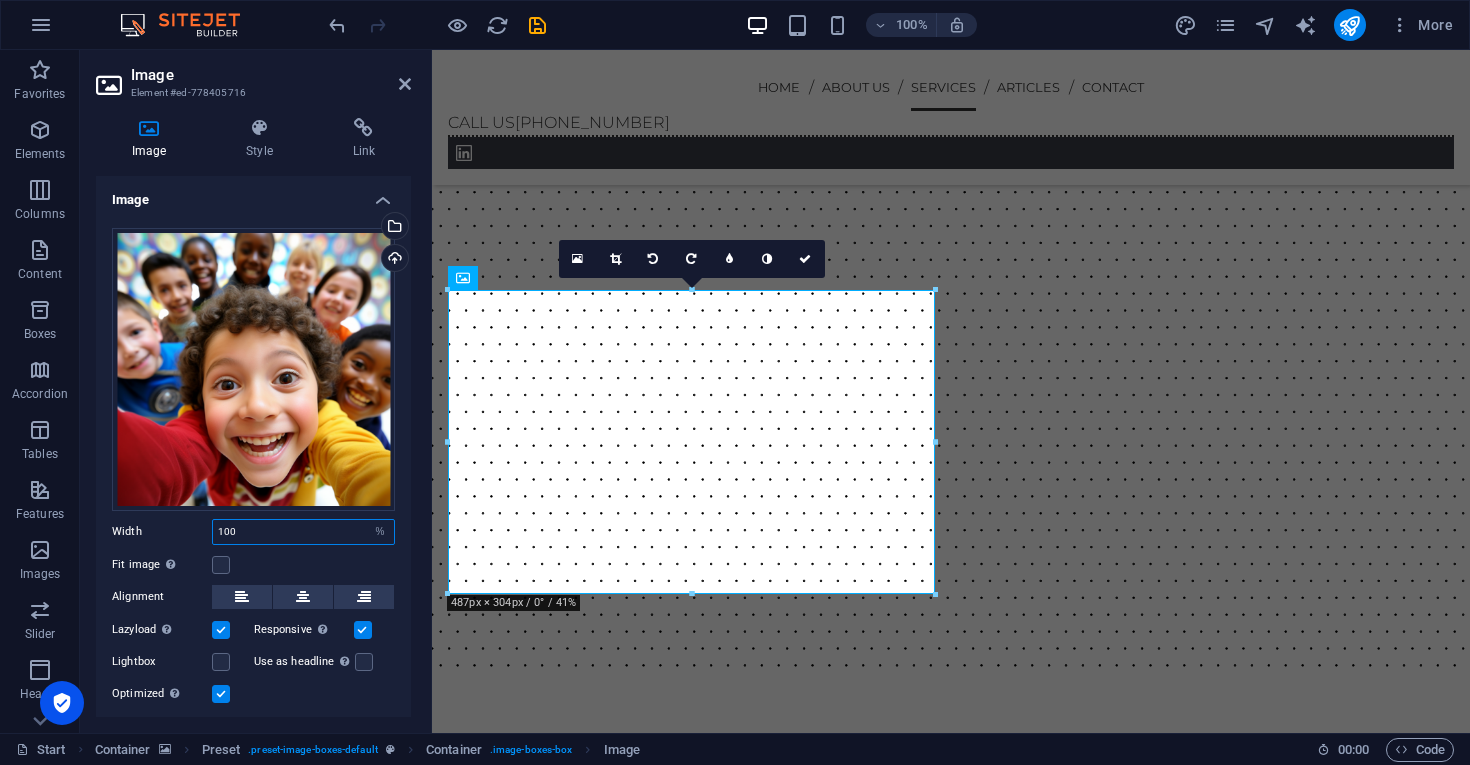 click on "100" at bounding box center [303, 532] 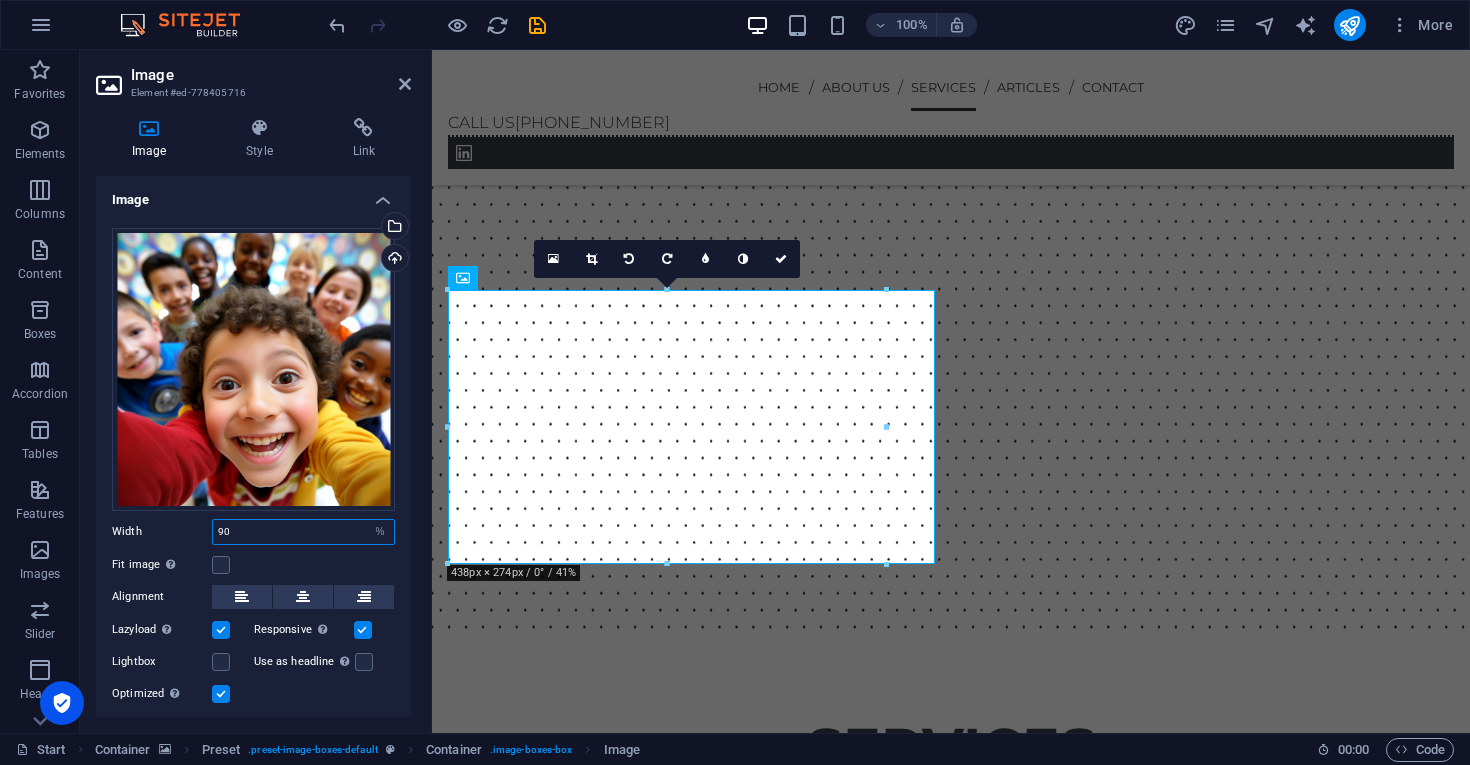 drag, startPoint x: 248, startPoint y: 526, endPoint x: 204, endPoint y: 526, distance: 44 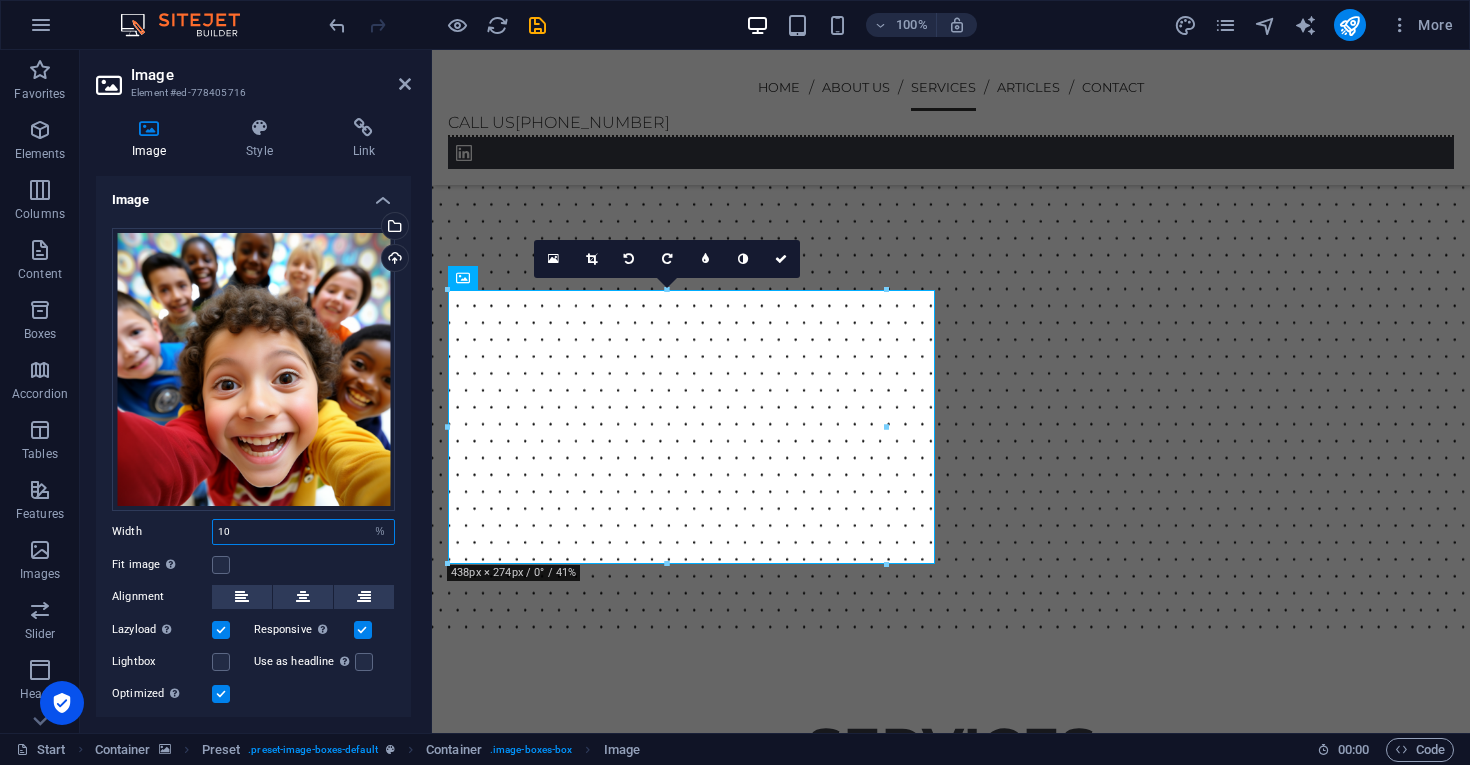type on "100" 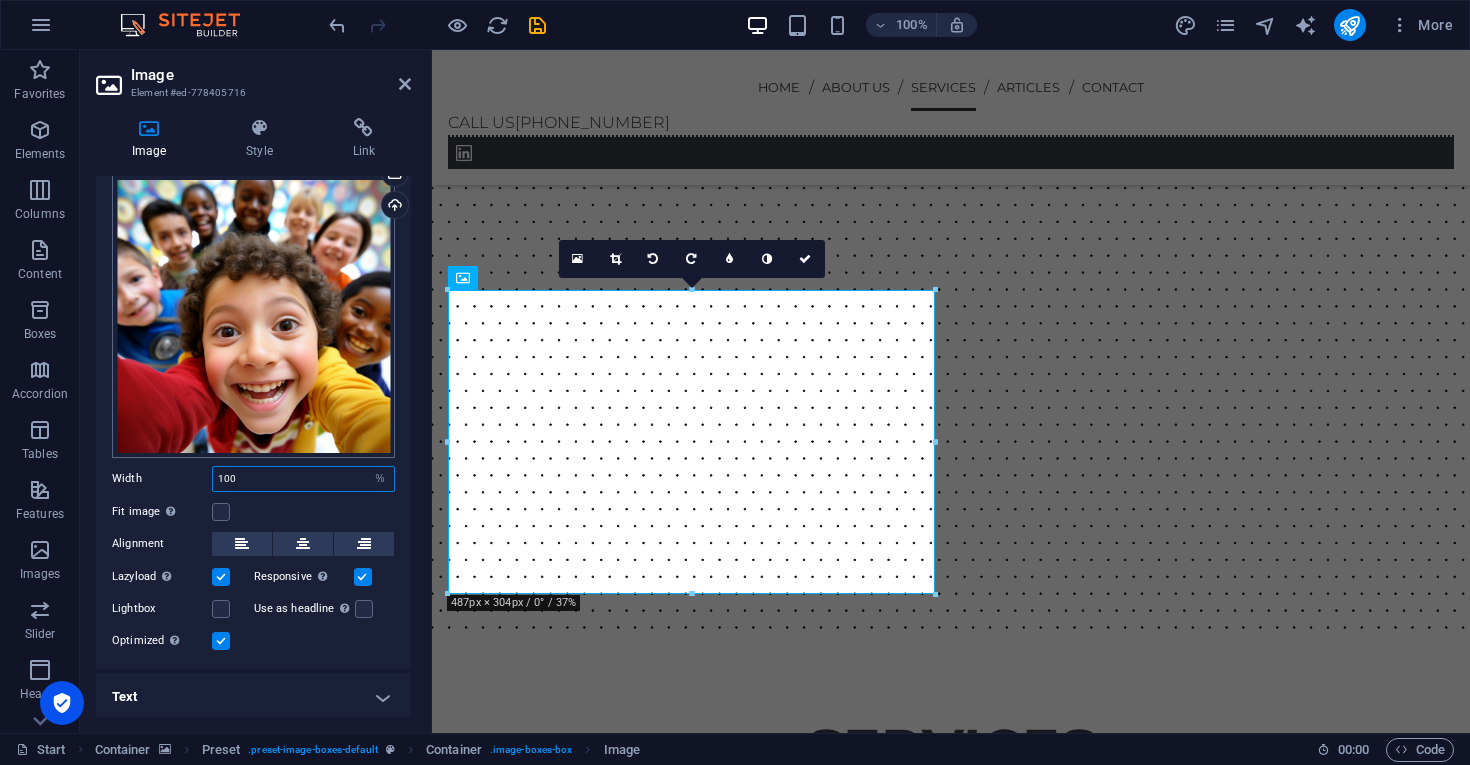 scroll, scrollTop: 52, scrollLeft: 0, axis: vertical 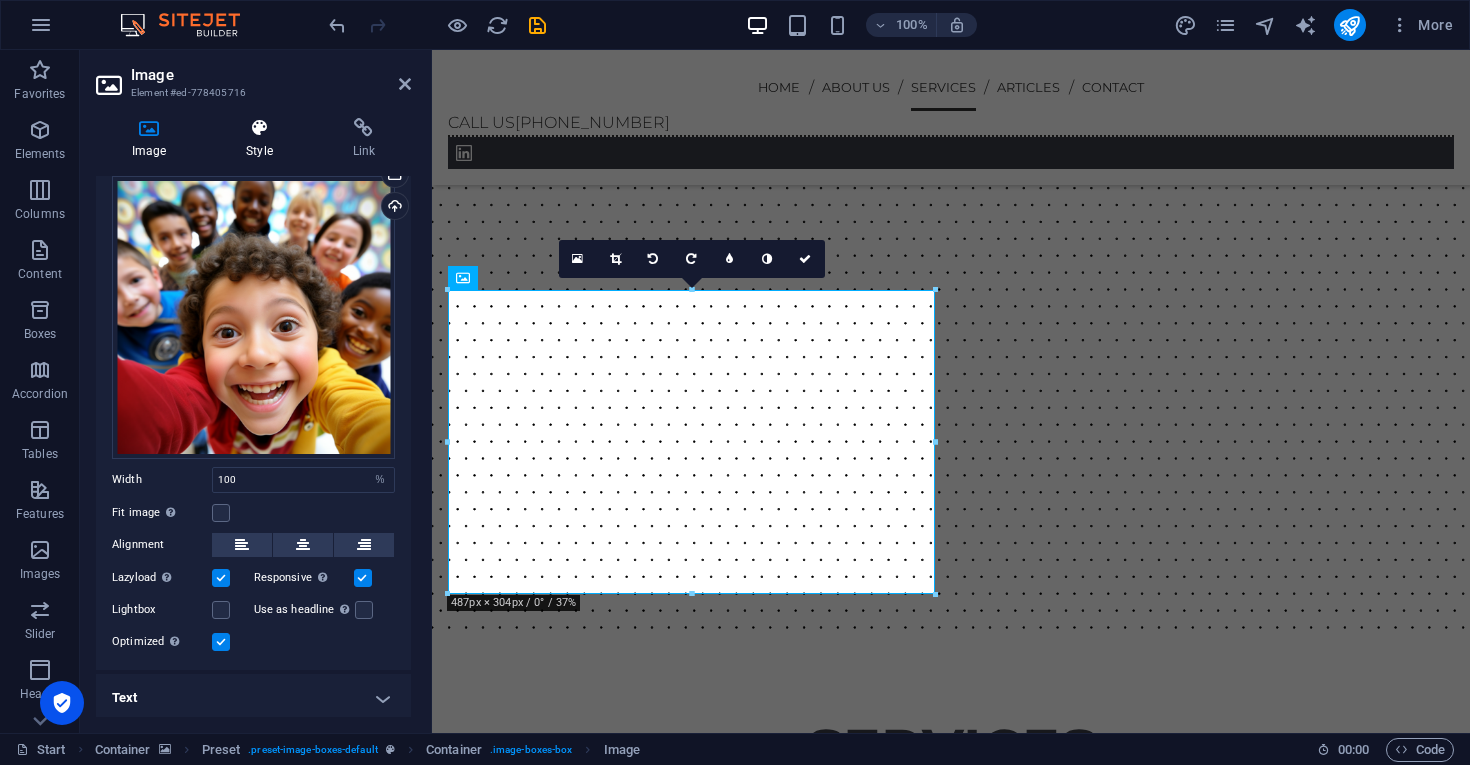 click at bounding box center (259, 128) 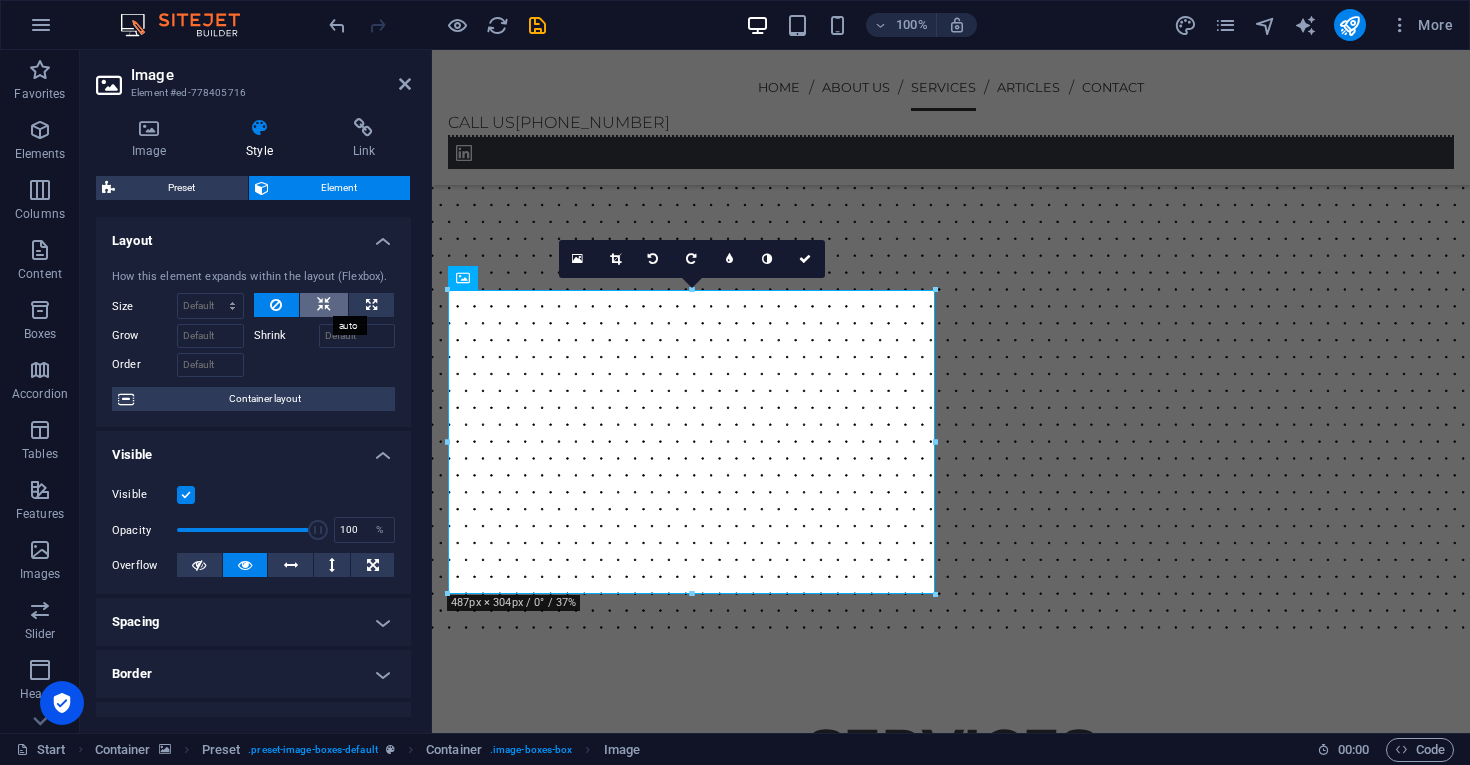 click at bounding box center [324, 305] 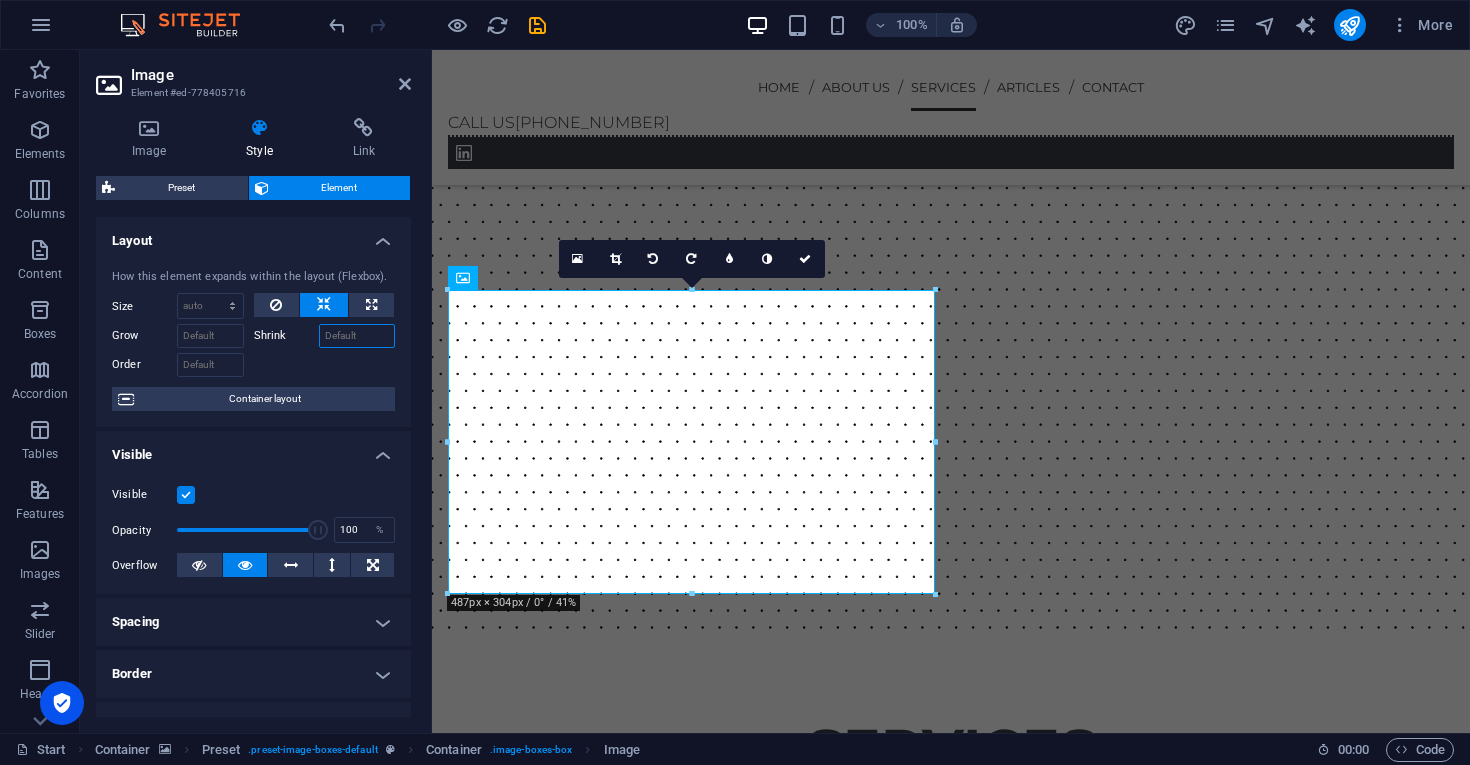 click on "Shrink" at bounding box center [357, 336] 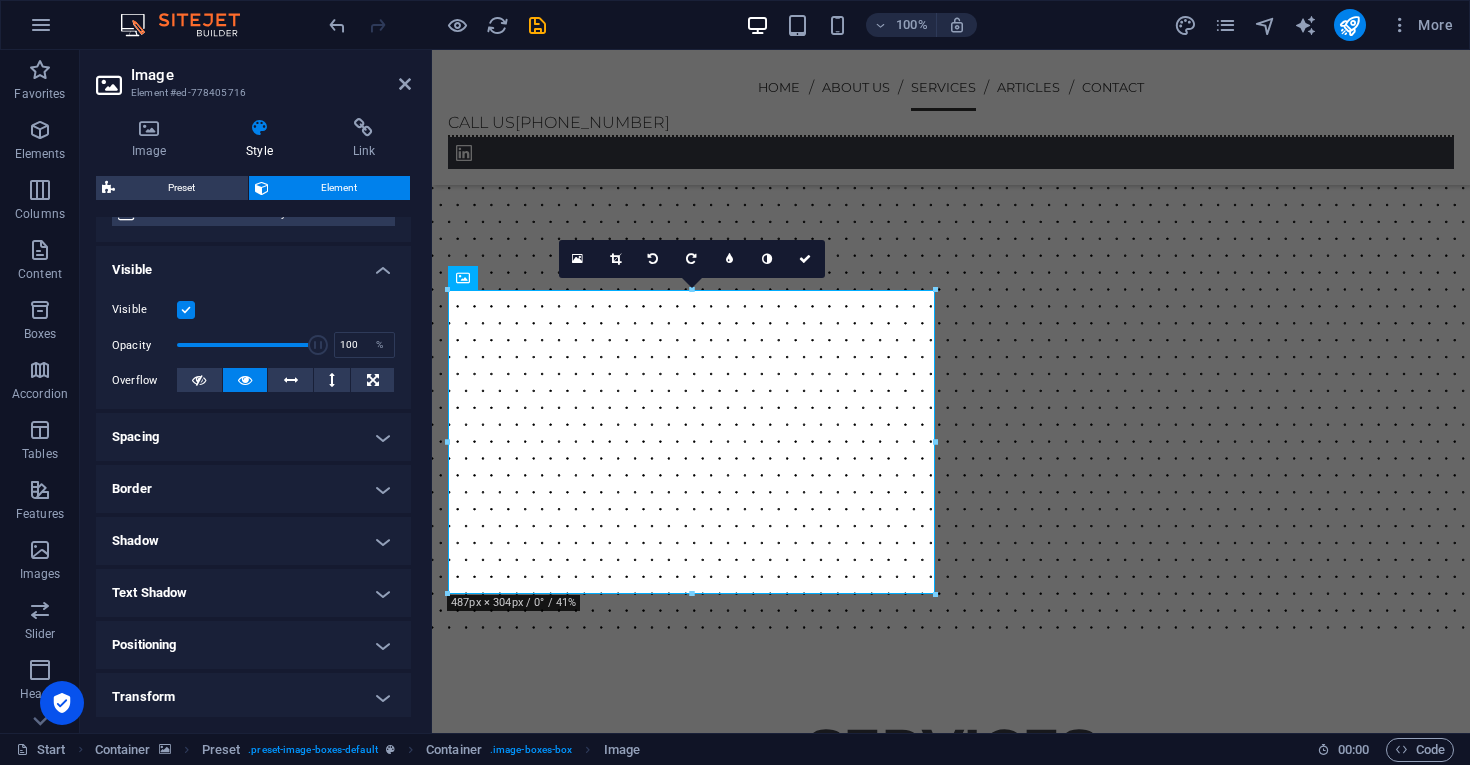 scroll, scrollTop: 207, scrollLeft: 0, axis: vertical 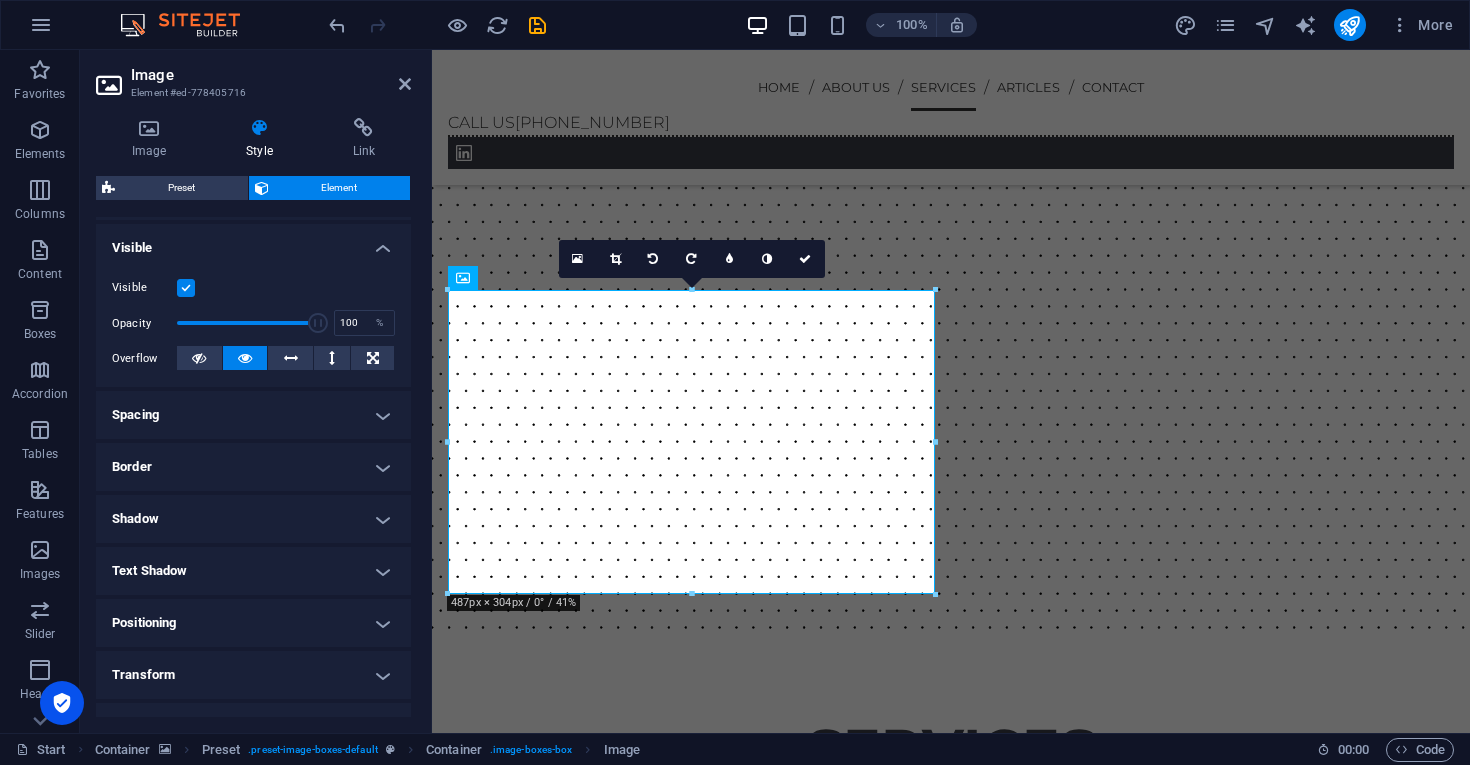 click on "Positioning" at bounding box center [253, 623] 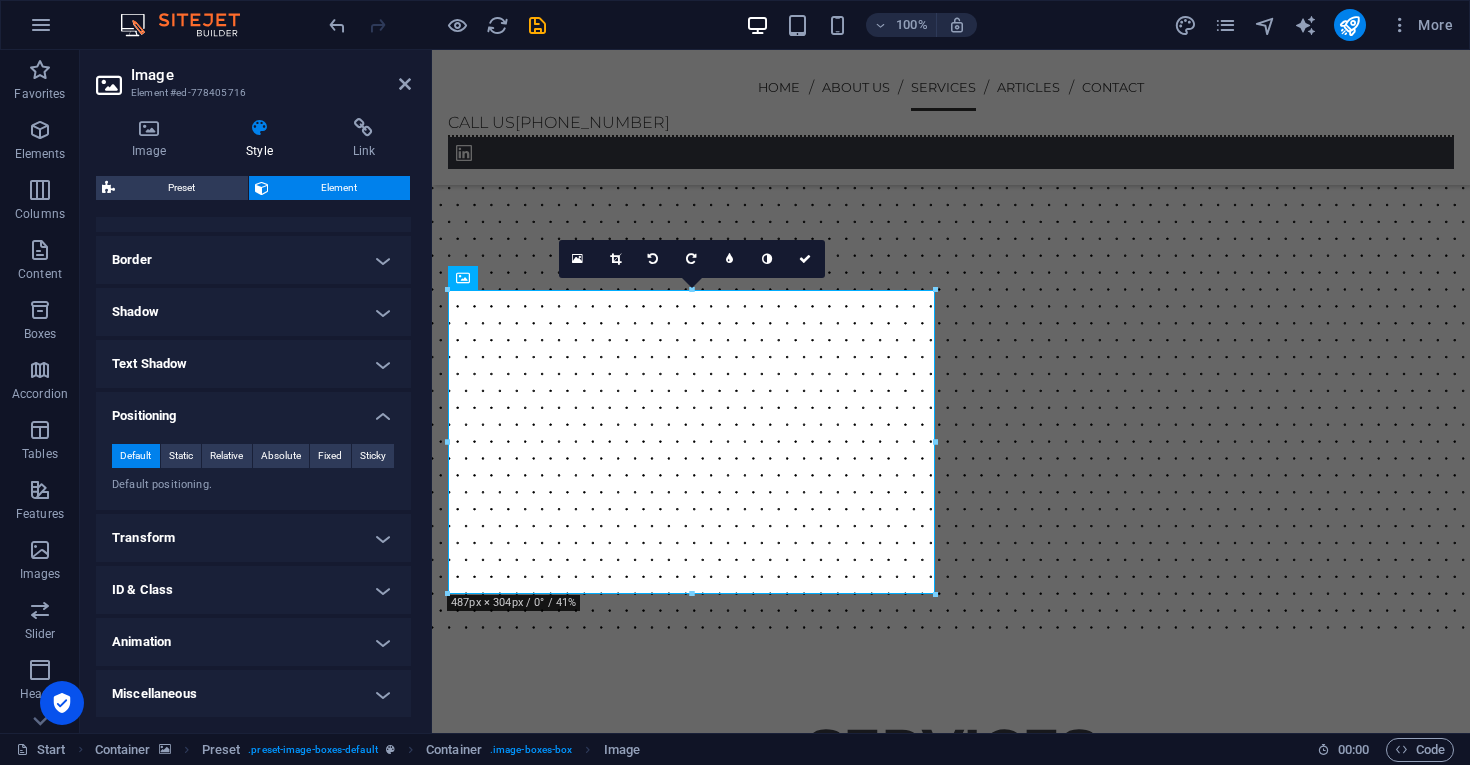scroll, scrollTop: 413, scrollLeft: 0, axis: vertical 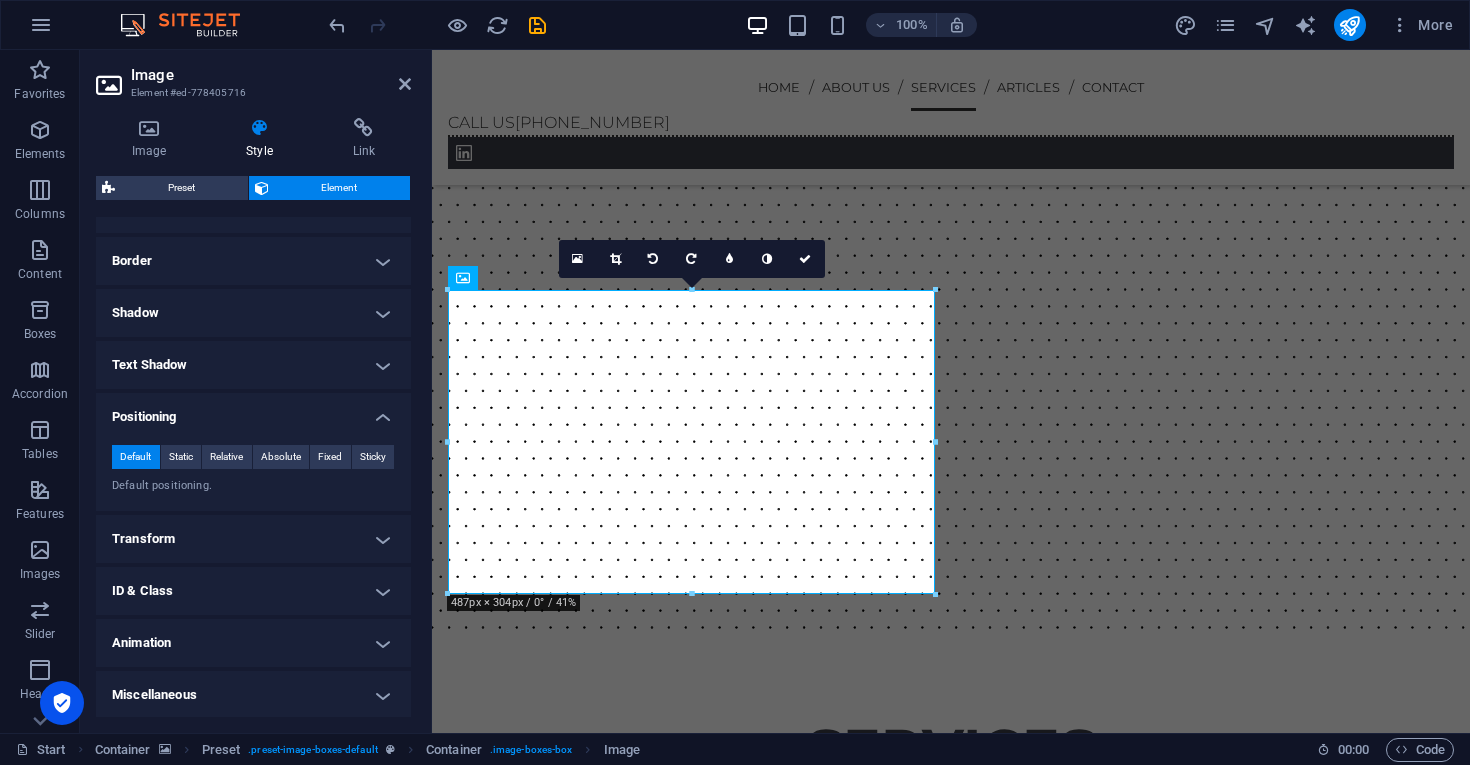 click on "Transform" at bounding box center [253, 539] 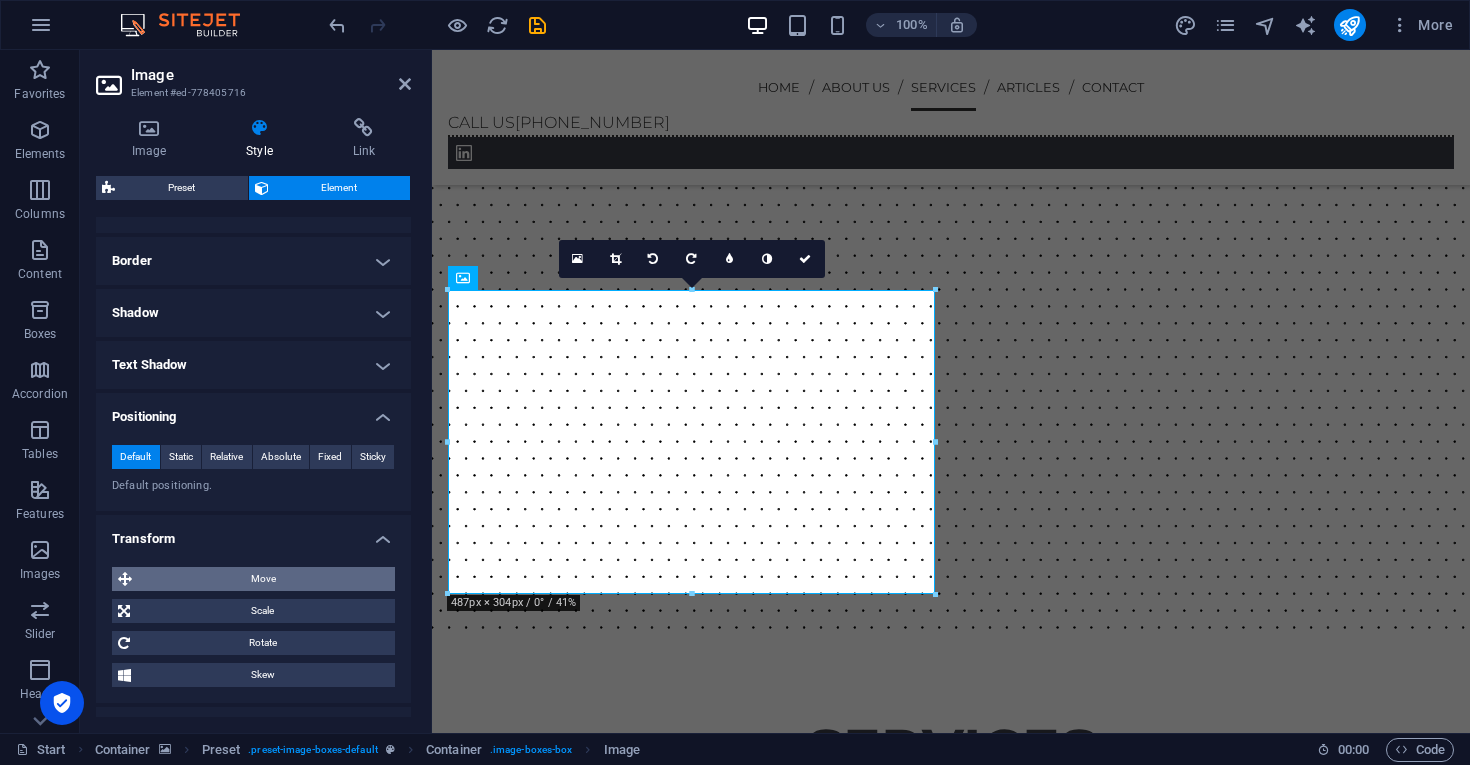 click on "Move" at bounding box center (263, 579) 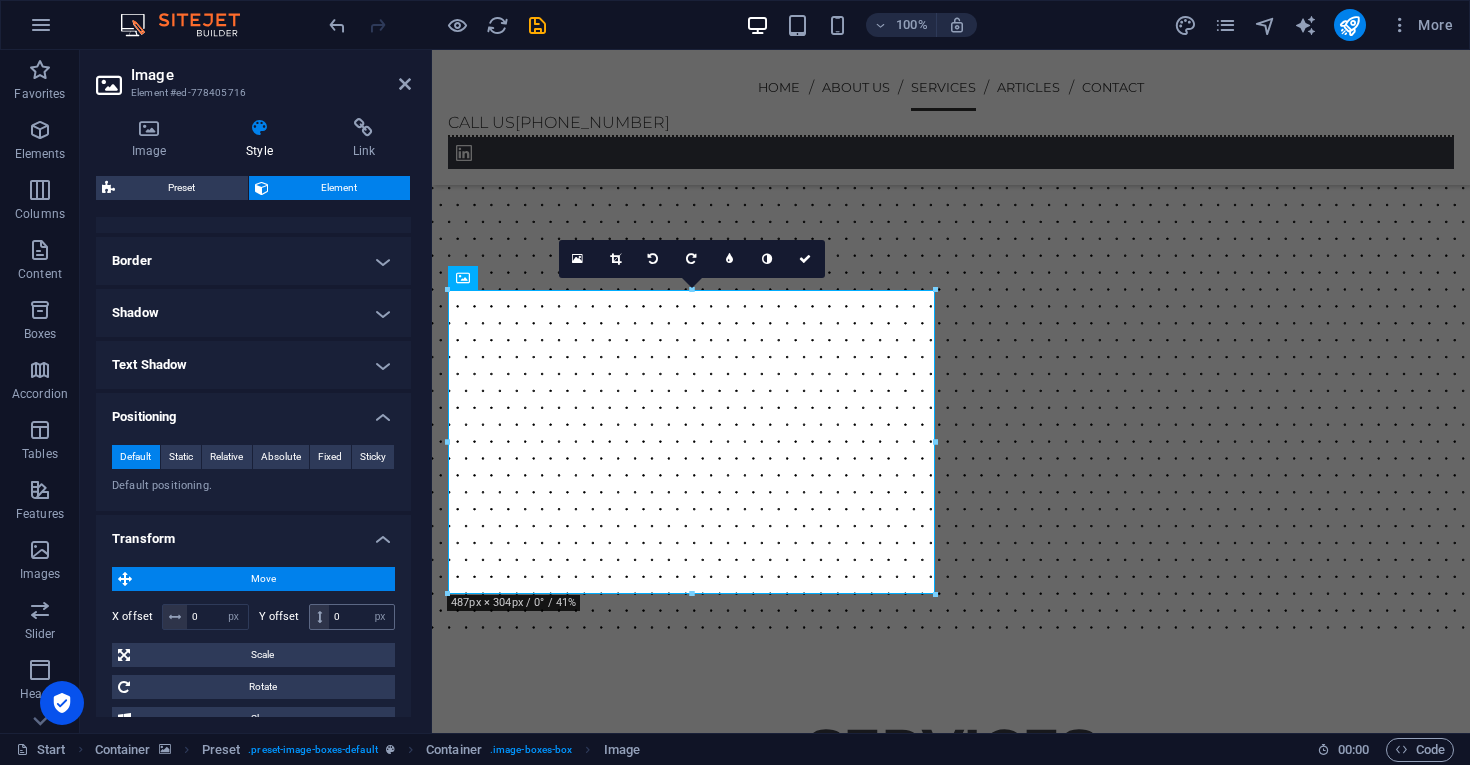 click at bounding box center [319, 617] 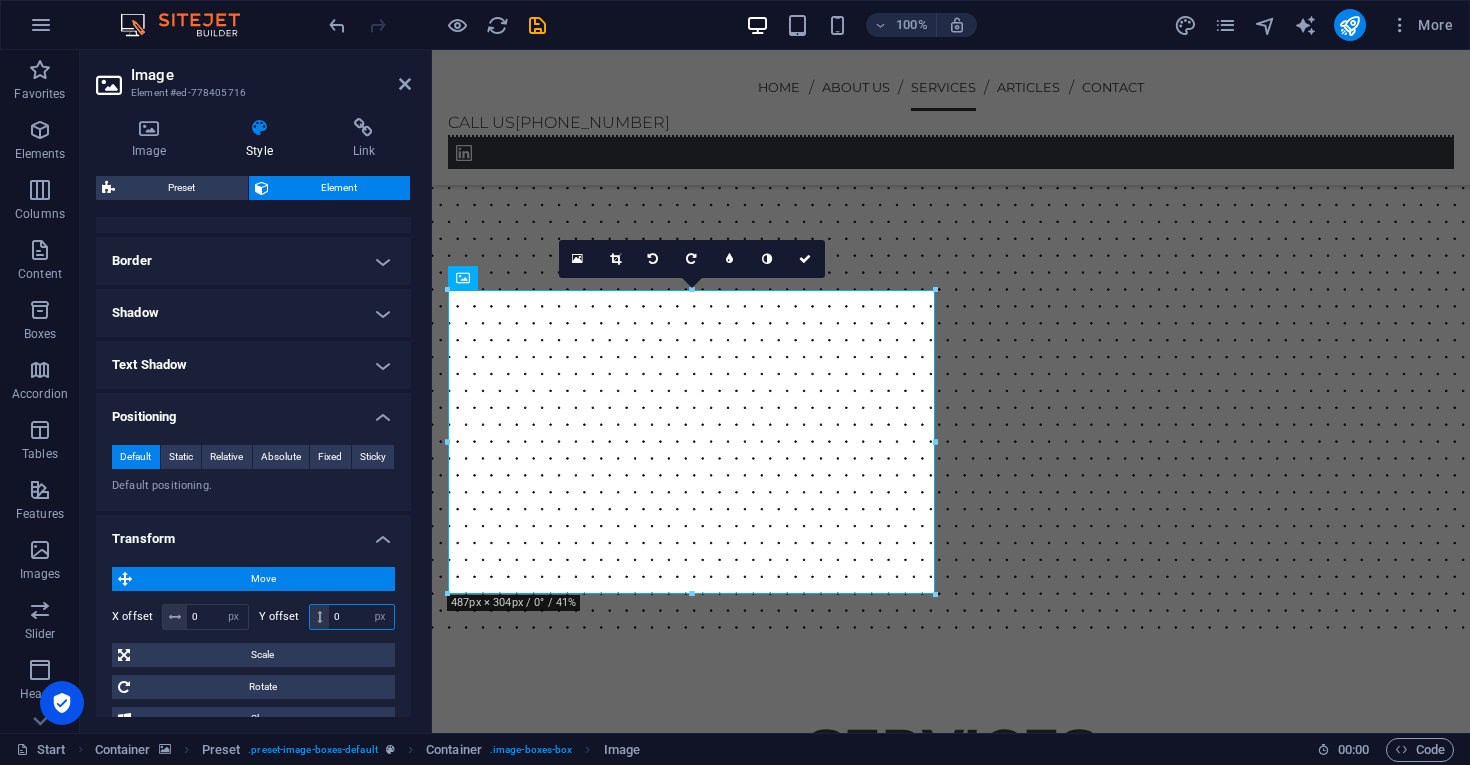 click on "0" at bounding box center (361, 617) 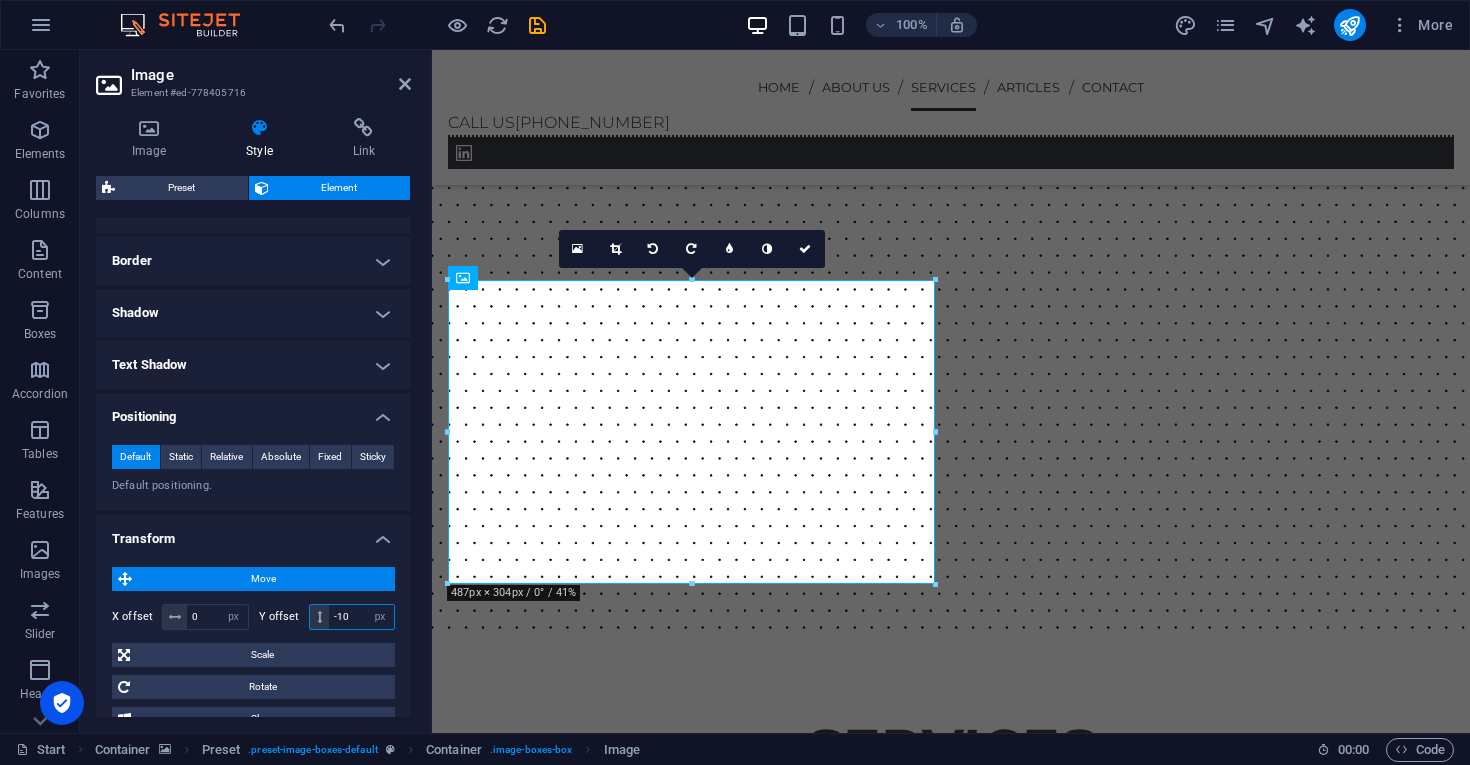 drag, startPoint x: 352, startPoint y: 616, endPoint x: 322, endPoint y: 612, distance: 30.265491 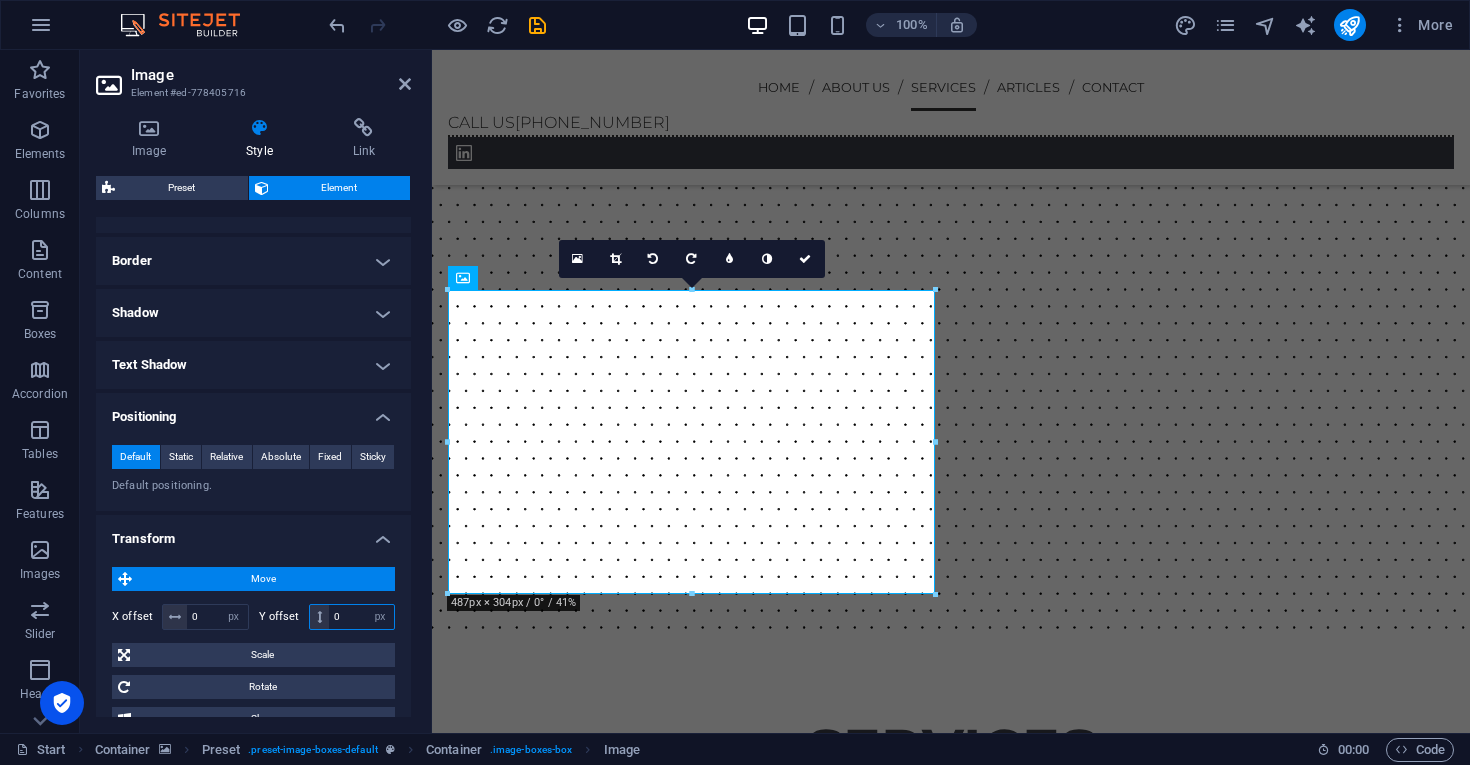 type on "0" 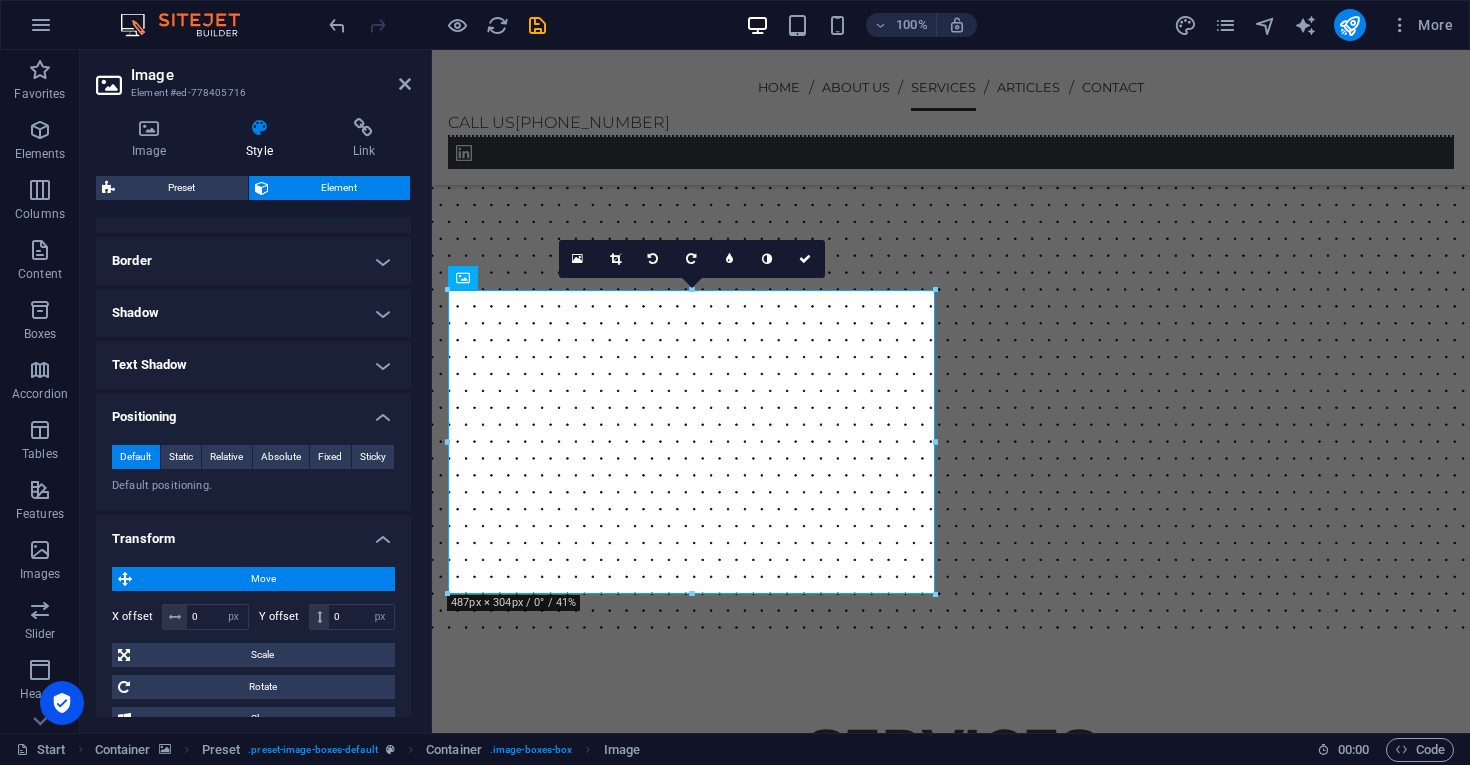 click on "Move X offset 0 px rem % em vh vw Y offset 0 px rem % em vh vw Scale Zoom 100 % Rotate Rotate 0 ° Skew X offset 0 ° Y offset 0 °" at bounding box center (253, 649) 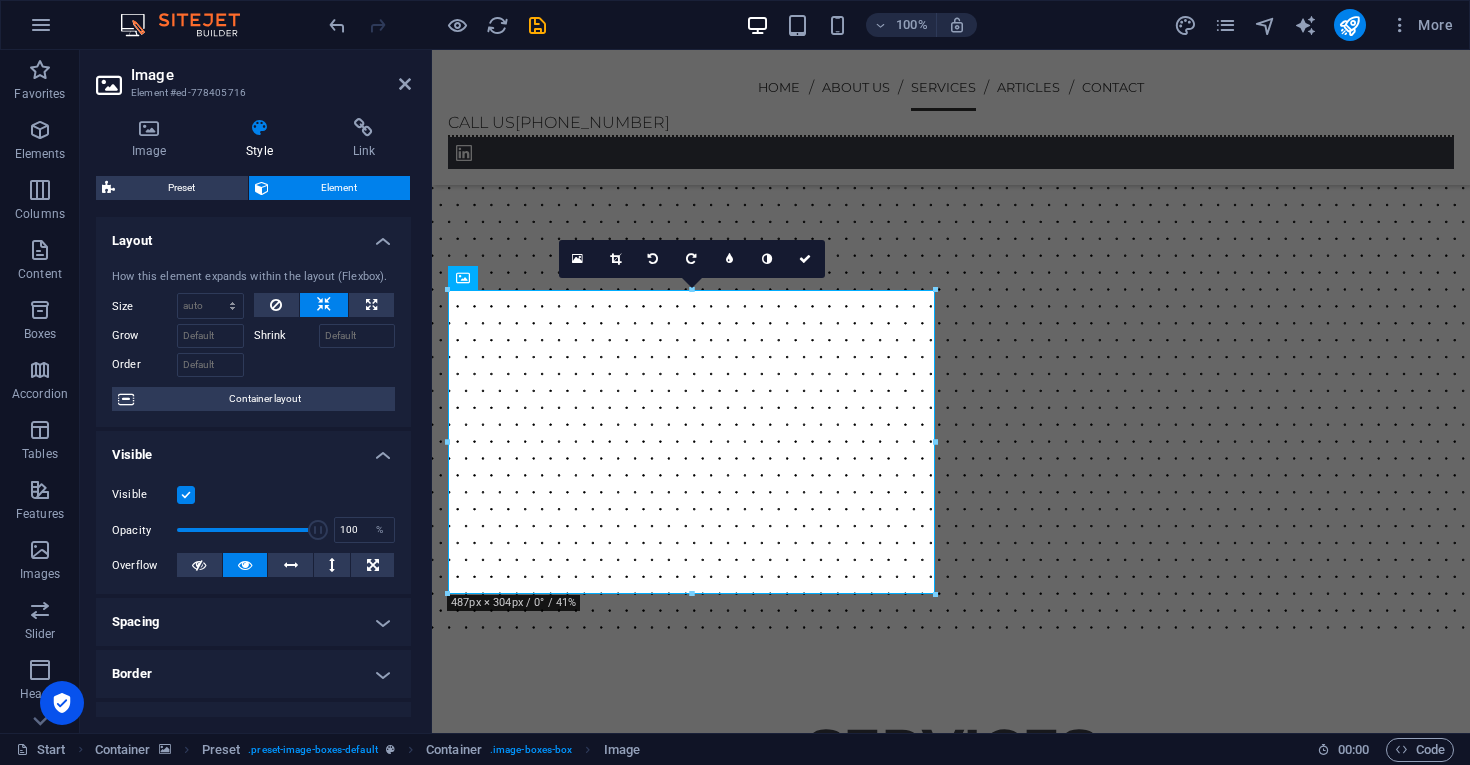 scroll, scrollTop: 0, scrollLeft: 0, axis: both 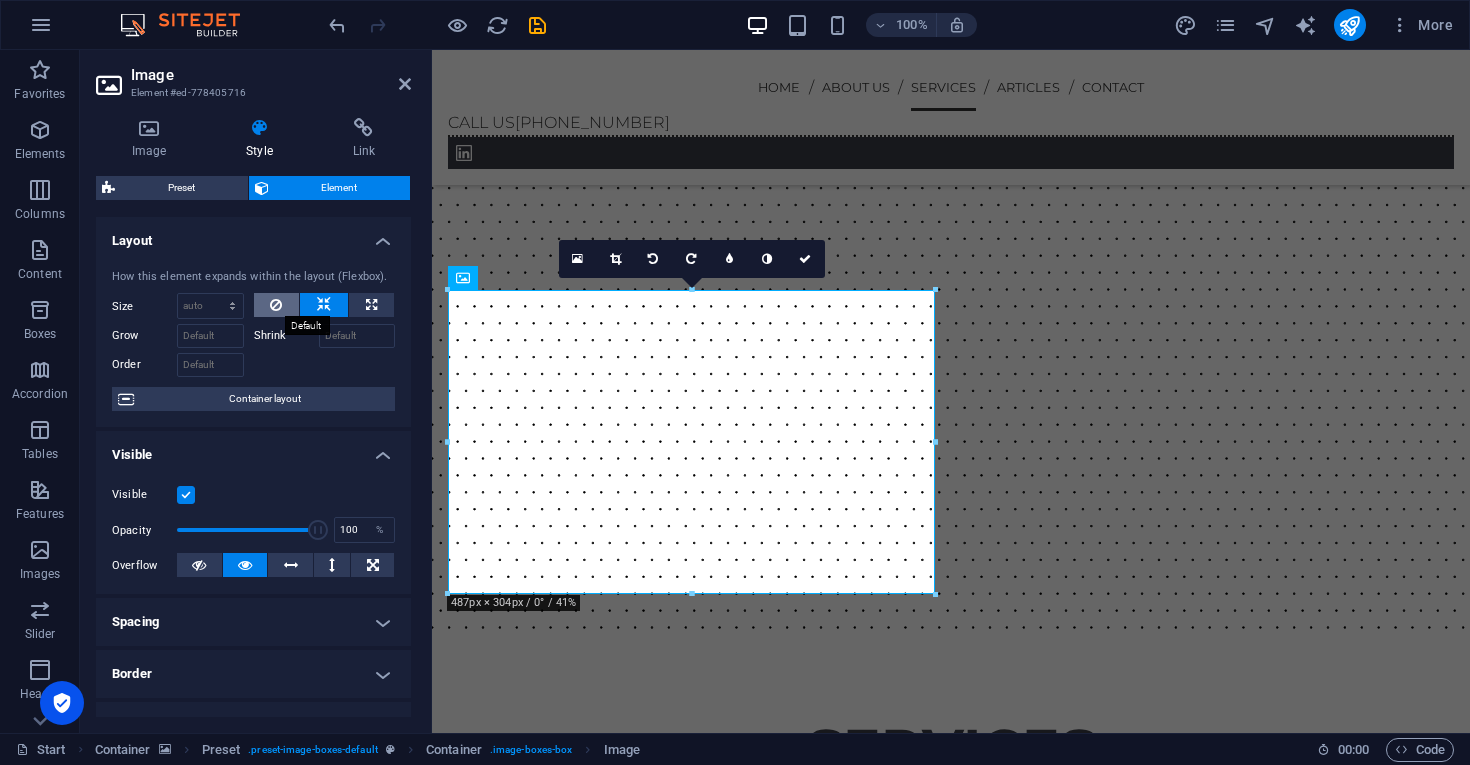 click at bounding box center [276, 305] 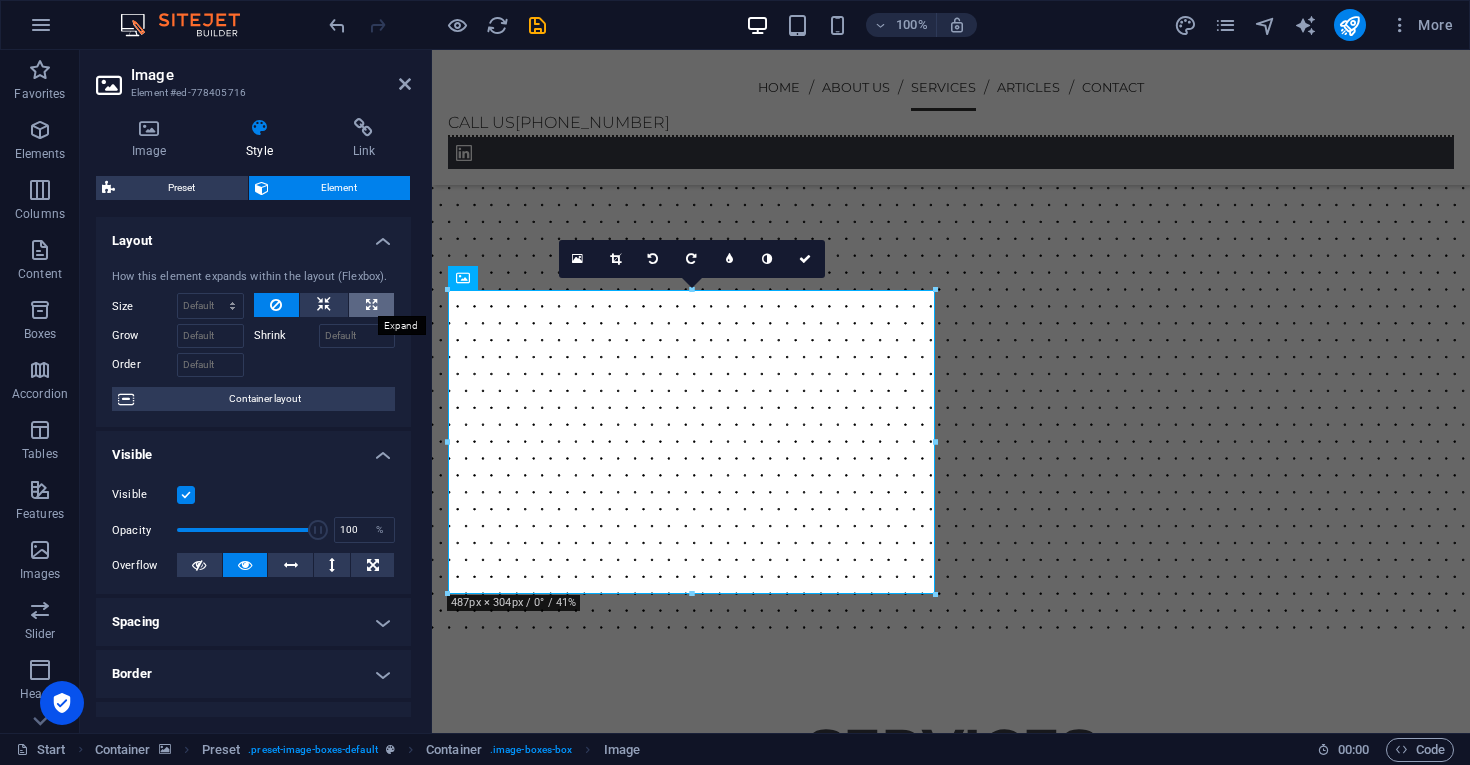 click at bounding box center [371, 305] 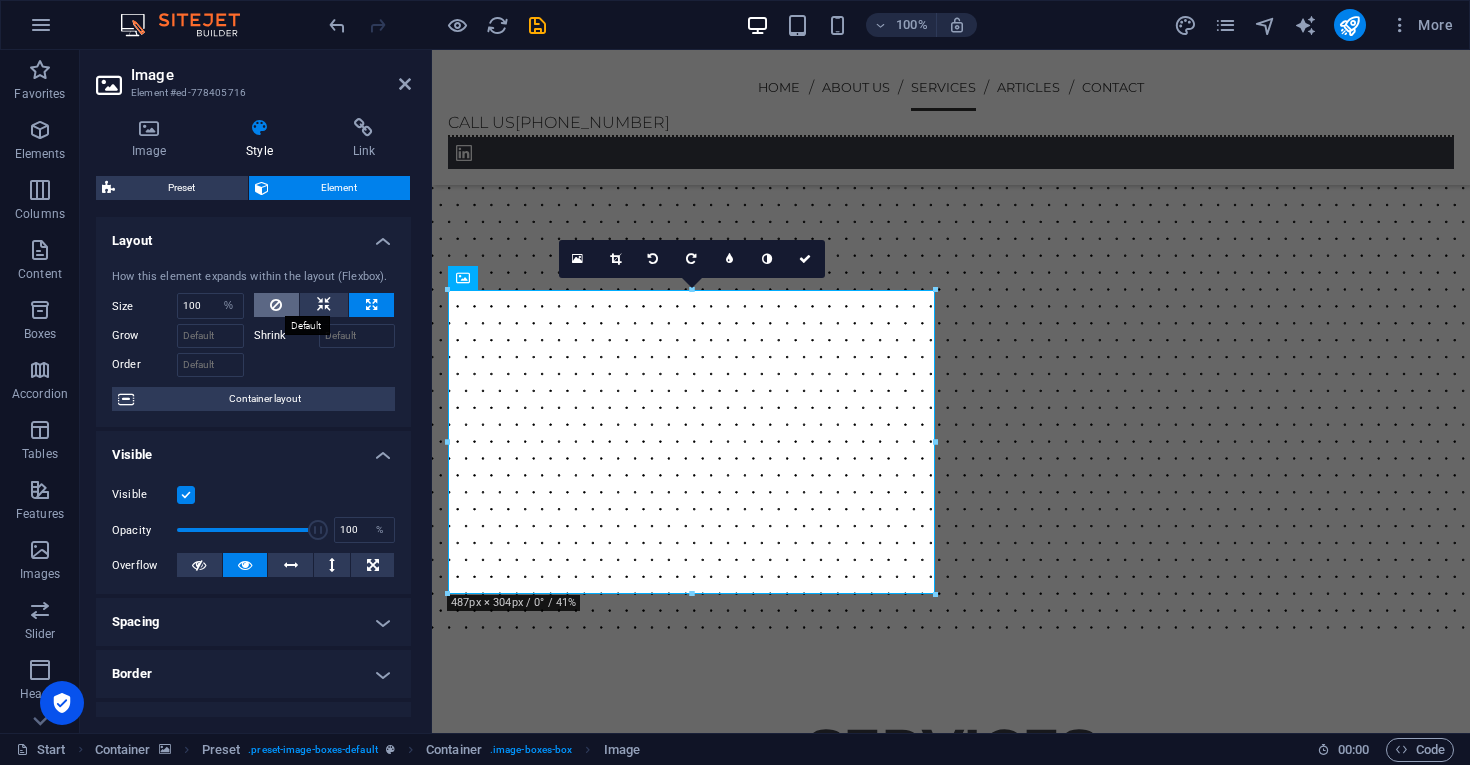 click at bounding box center [276, 305] 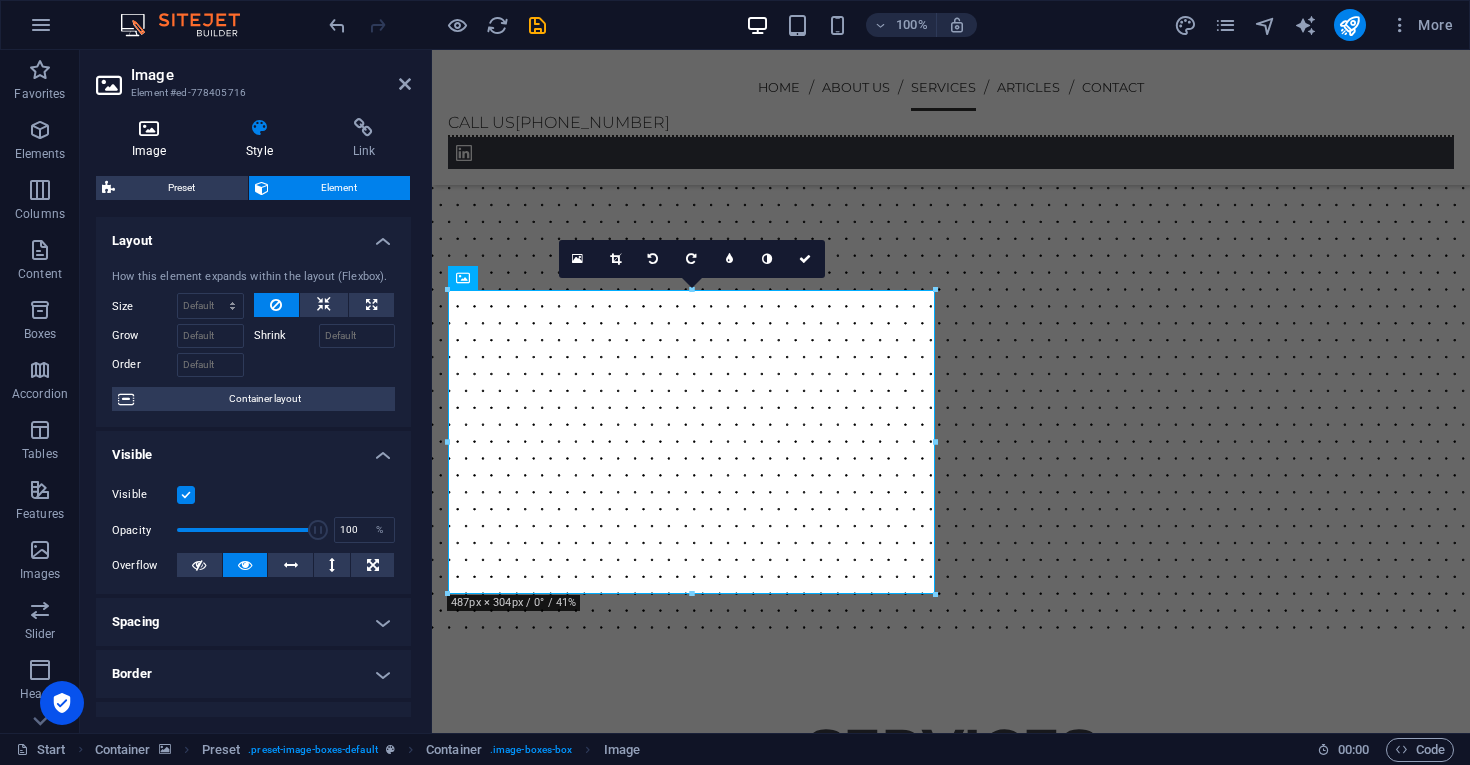 click at bounding box center (149, 128) 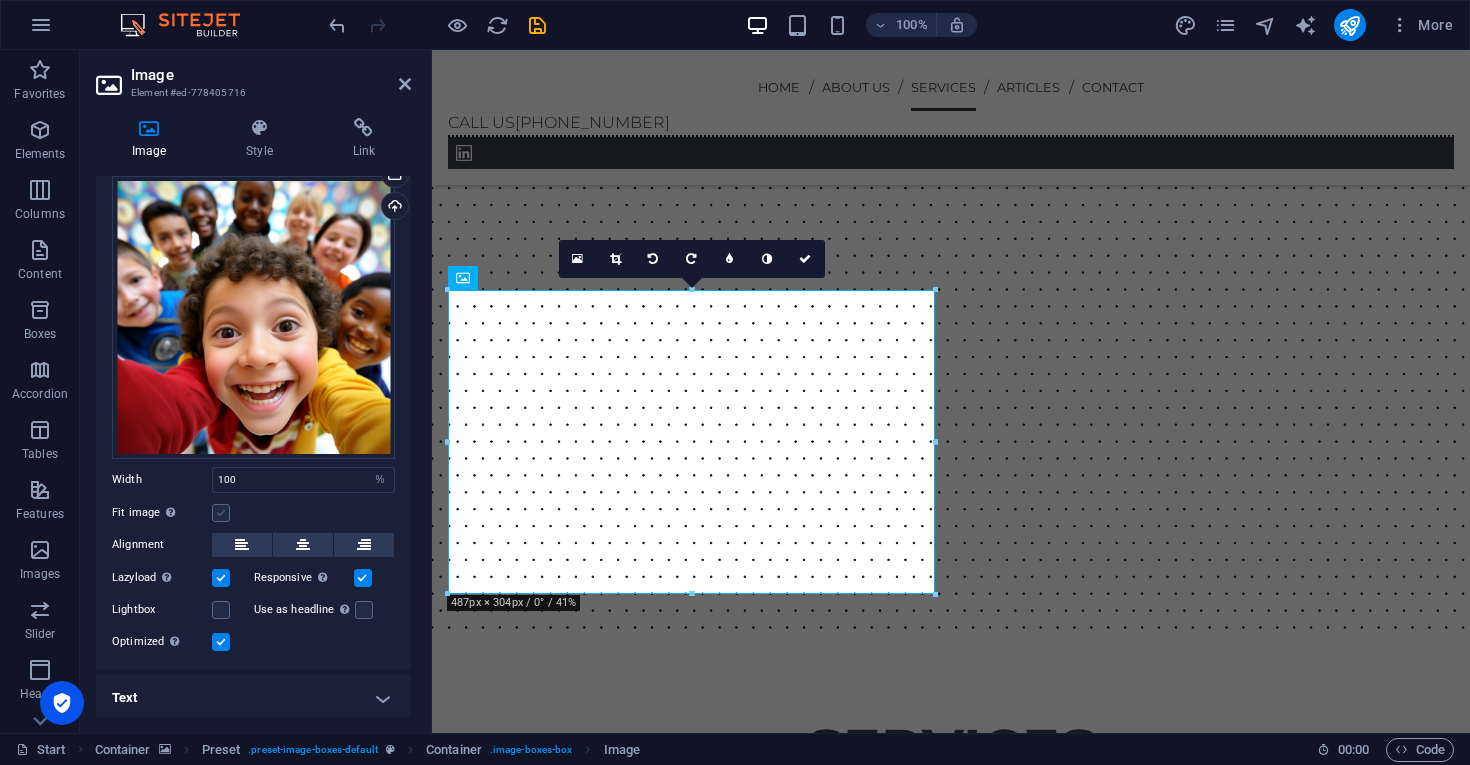 click at bounding box center [221, 513] 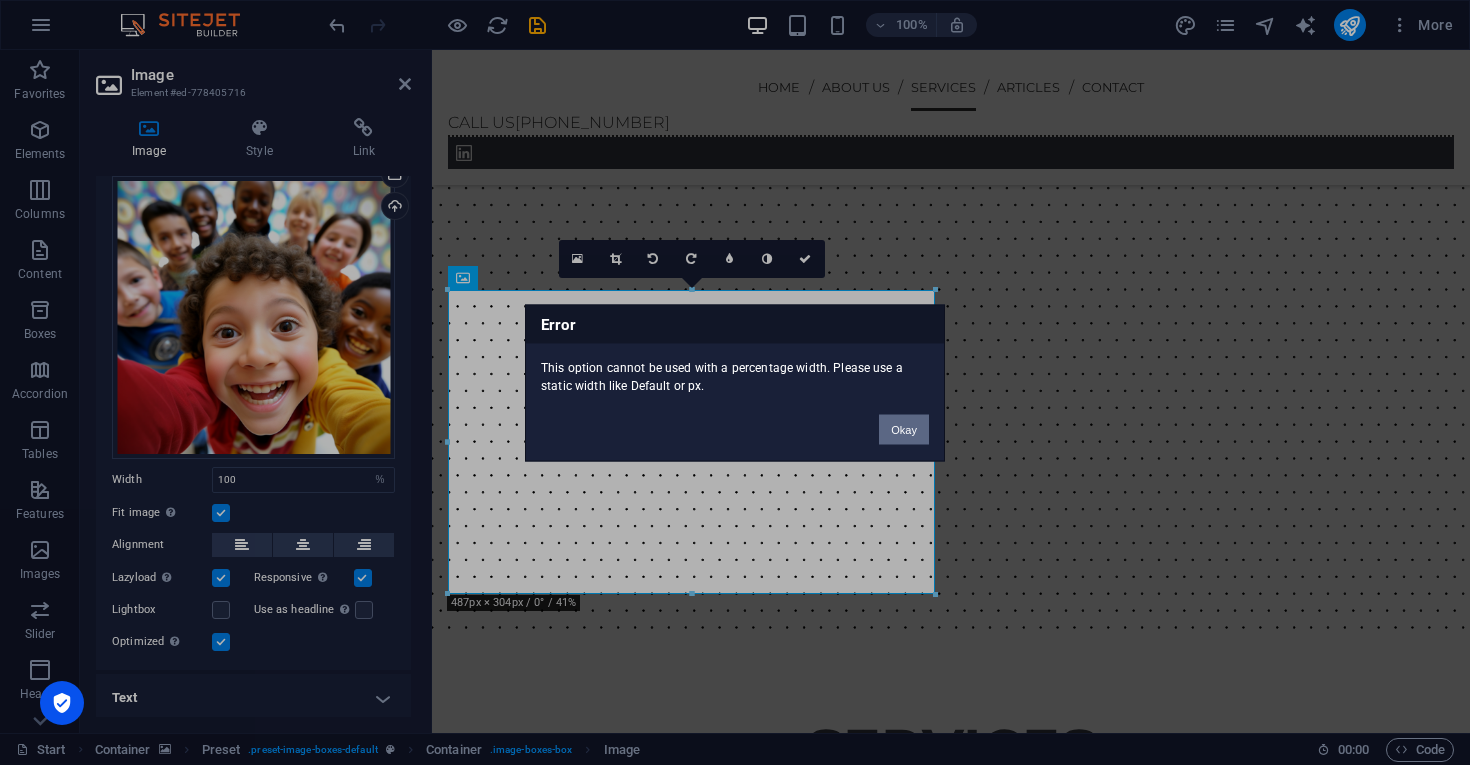 click on "Okay" at bounding box center [904, 429] 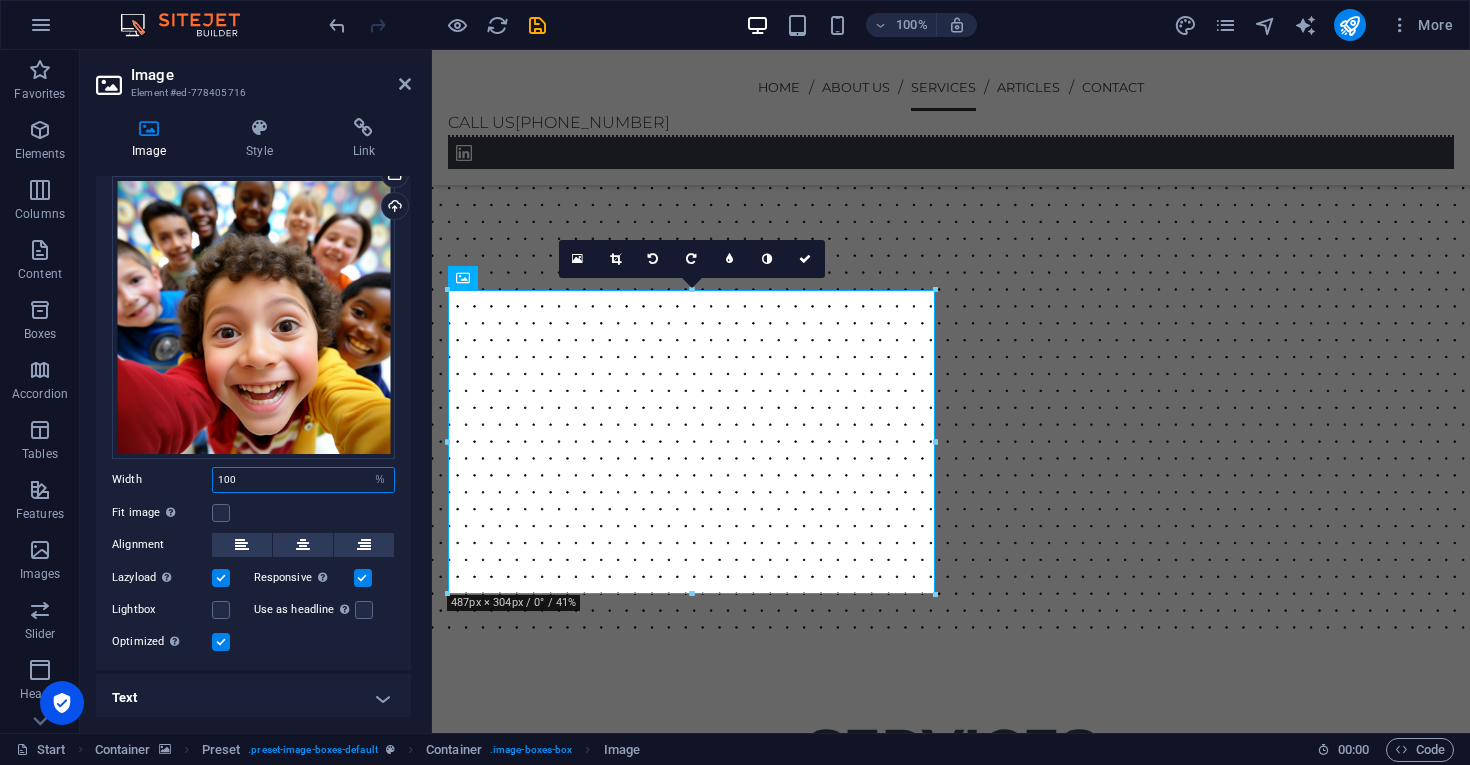 click on "100" at bounding box center [303, 480] 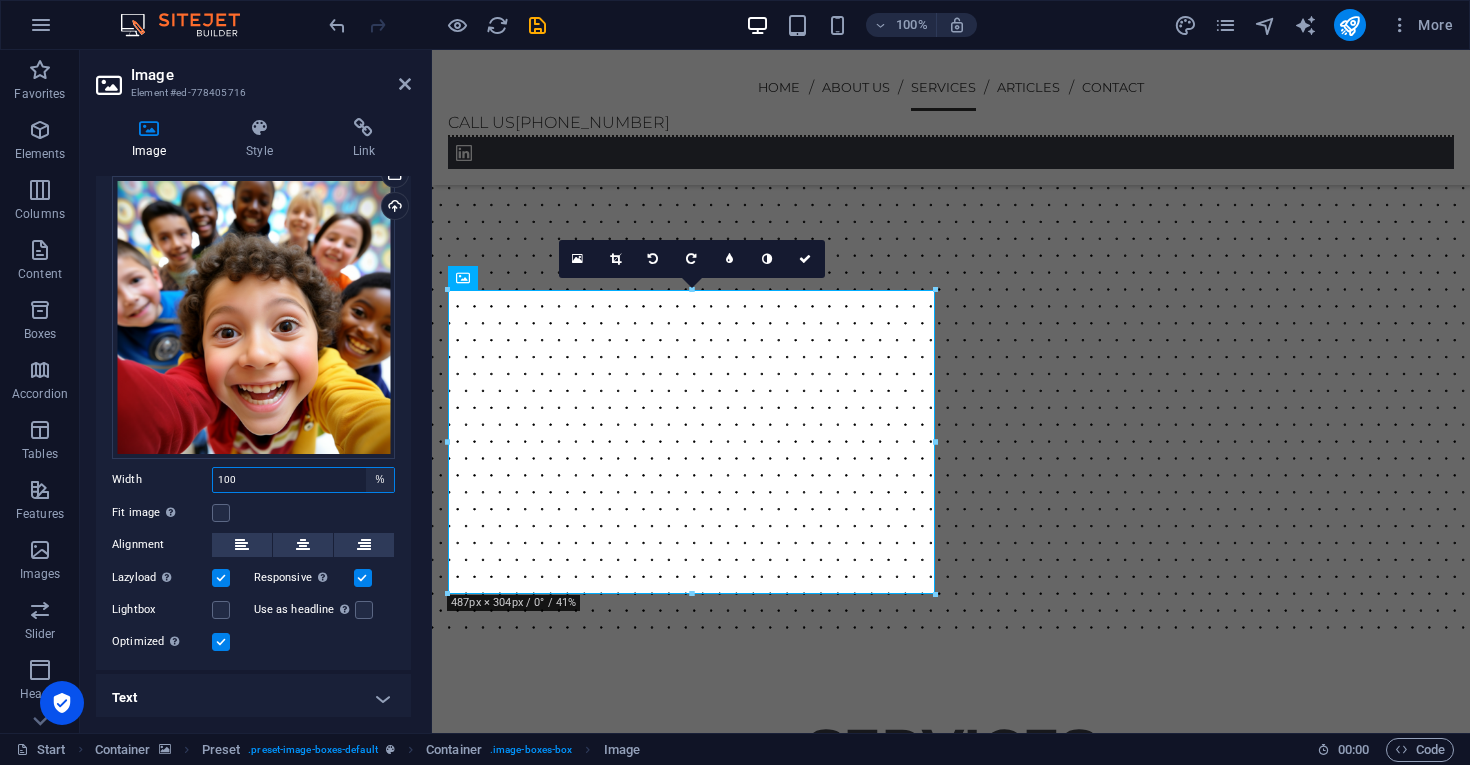 select on "auto" 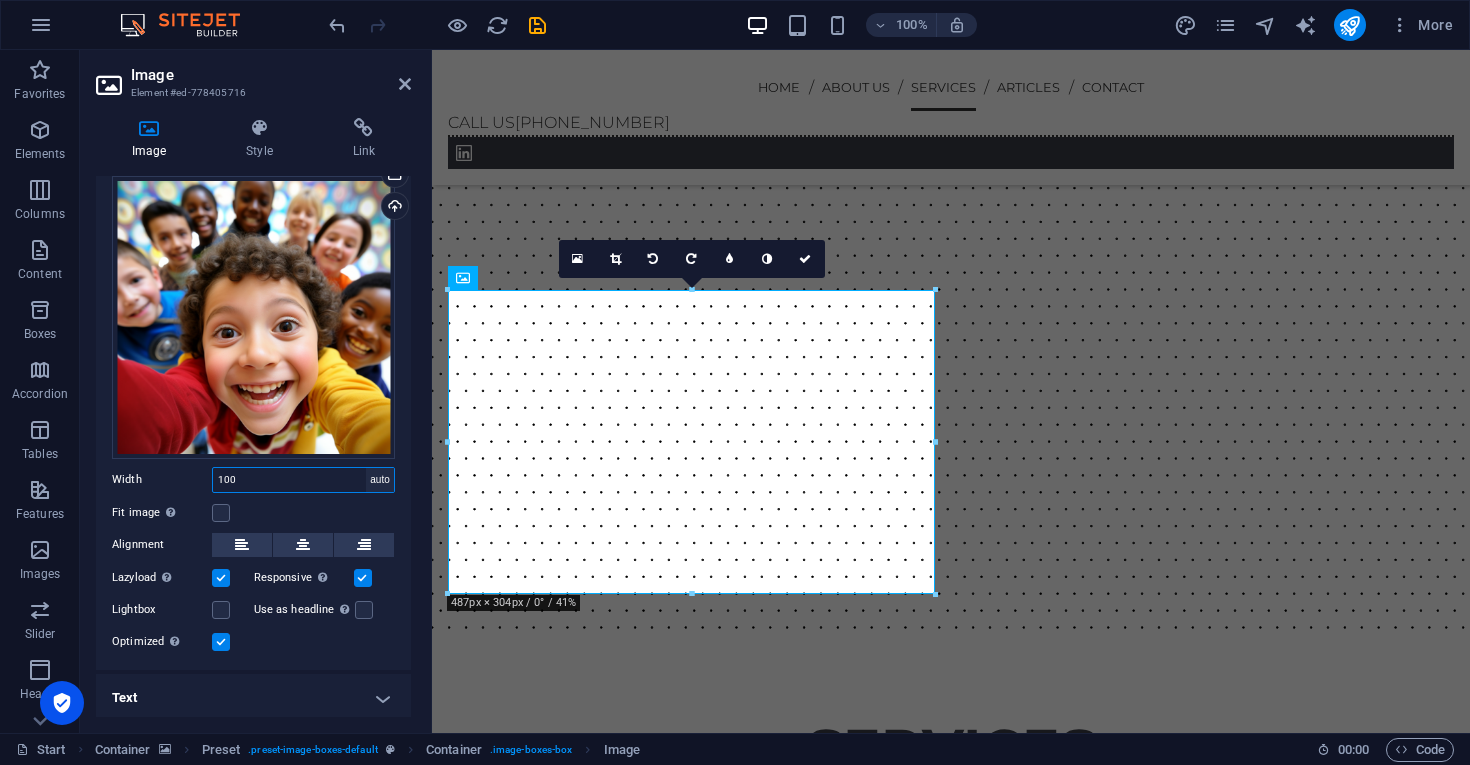 type 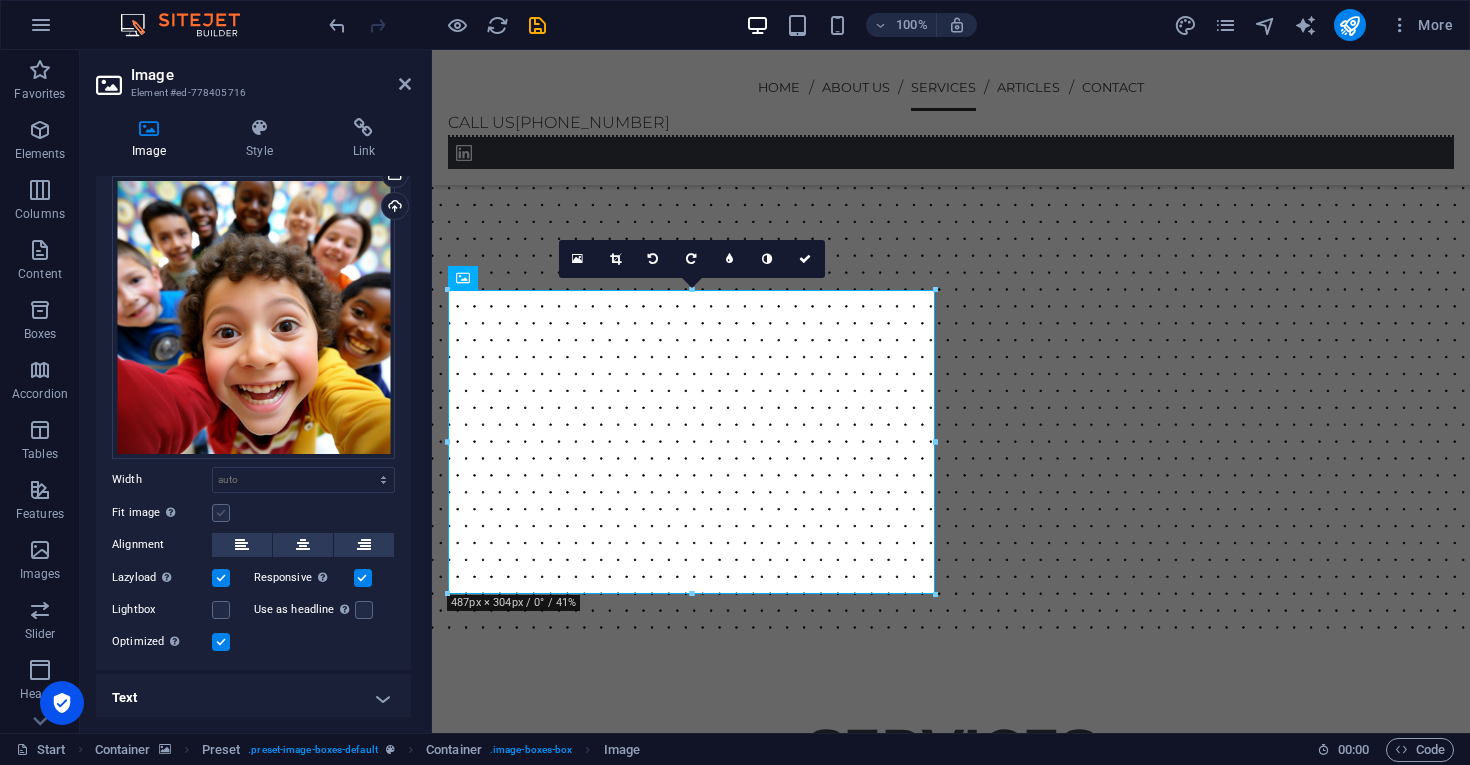 click at bounding box center (221, 513) 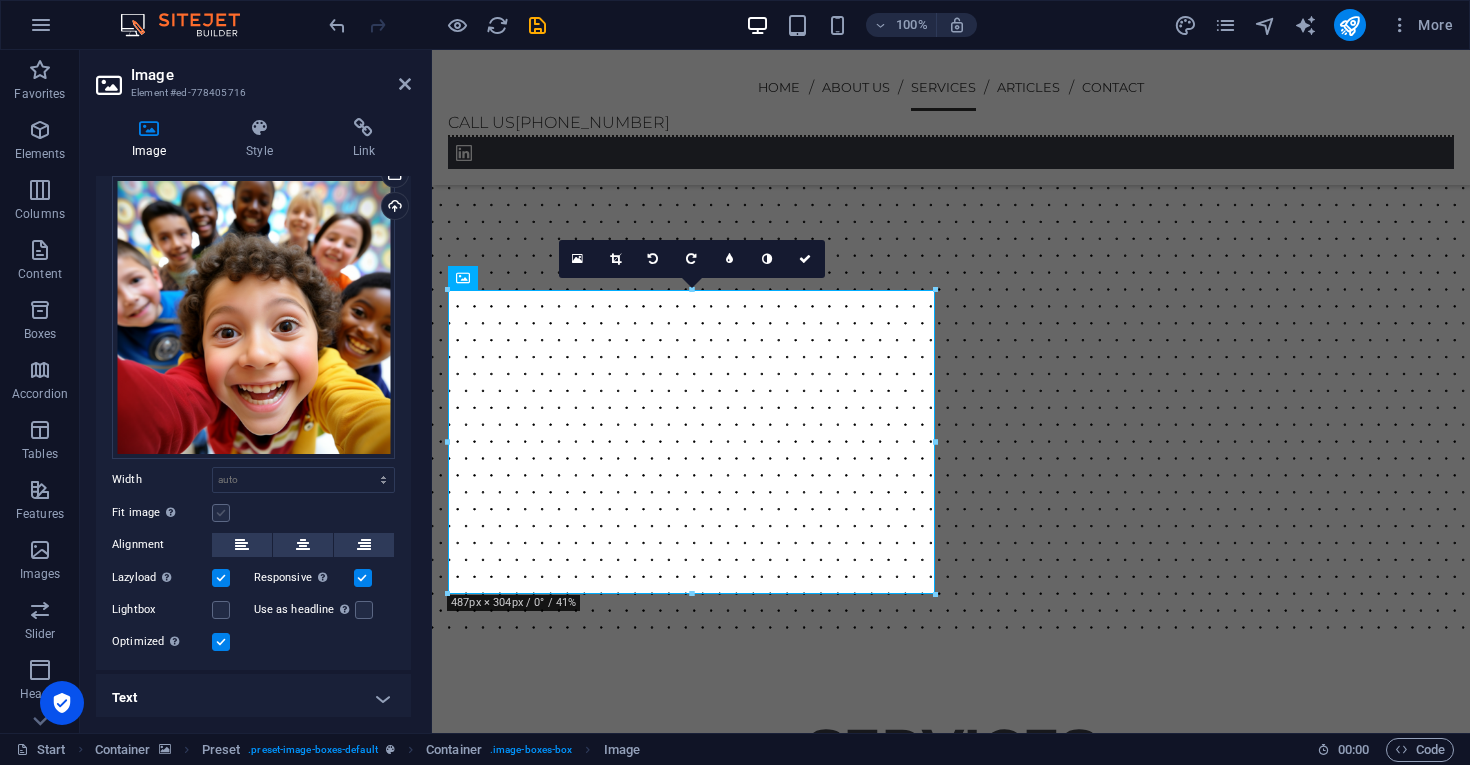 click on "Fit image Automatically fit image to a fixed width and height" at bounding box center [0, 0] 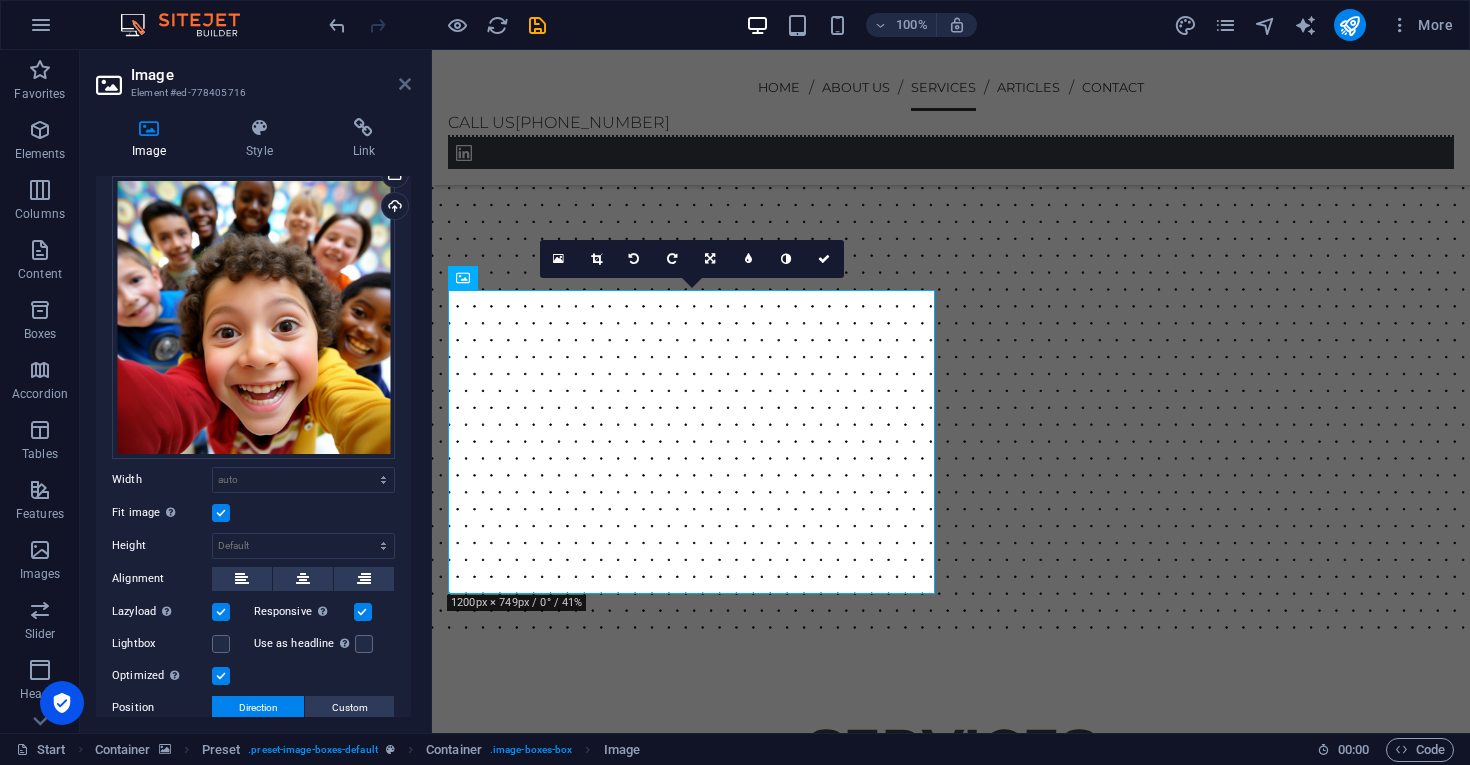 click at bounding box center [405, 84] 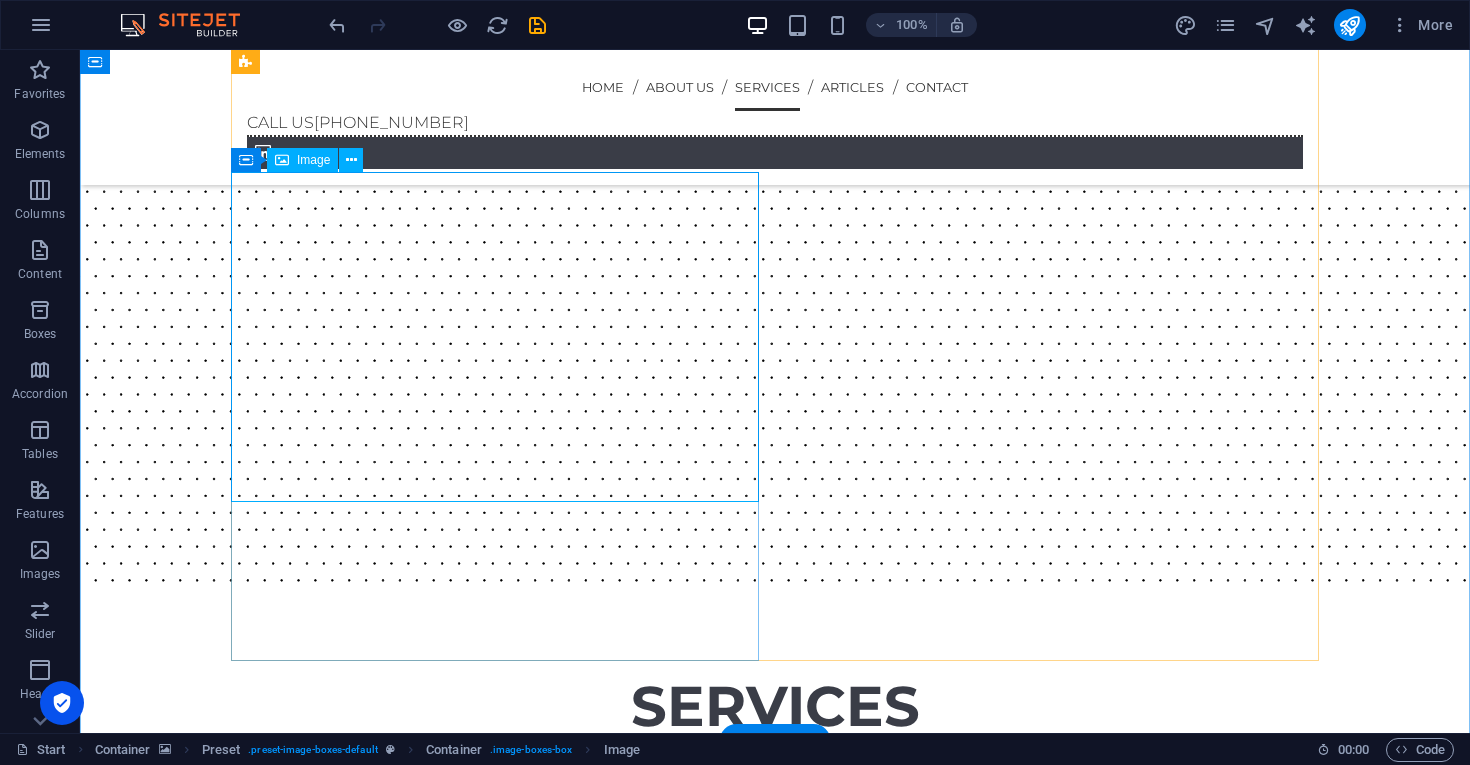 scroll, scrollTop: 2174, scrollLeft: 0, axis: vertical 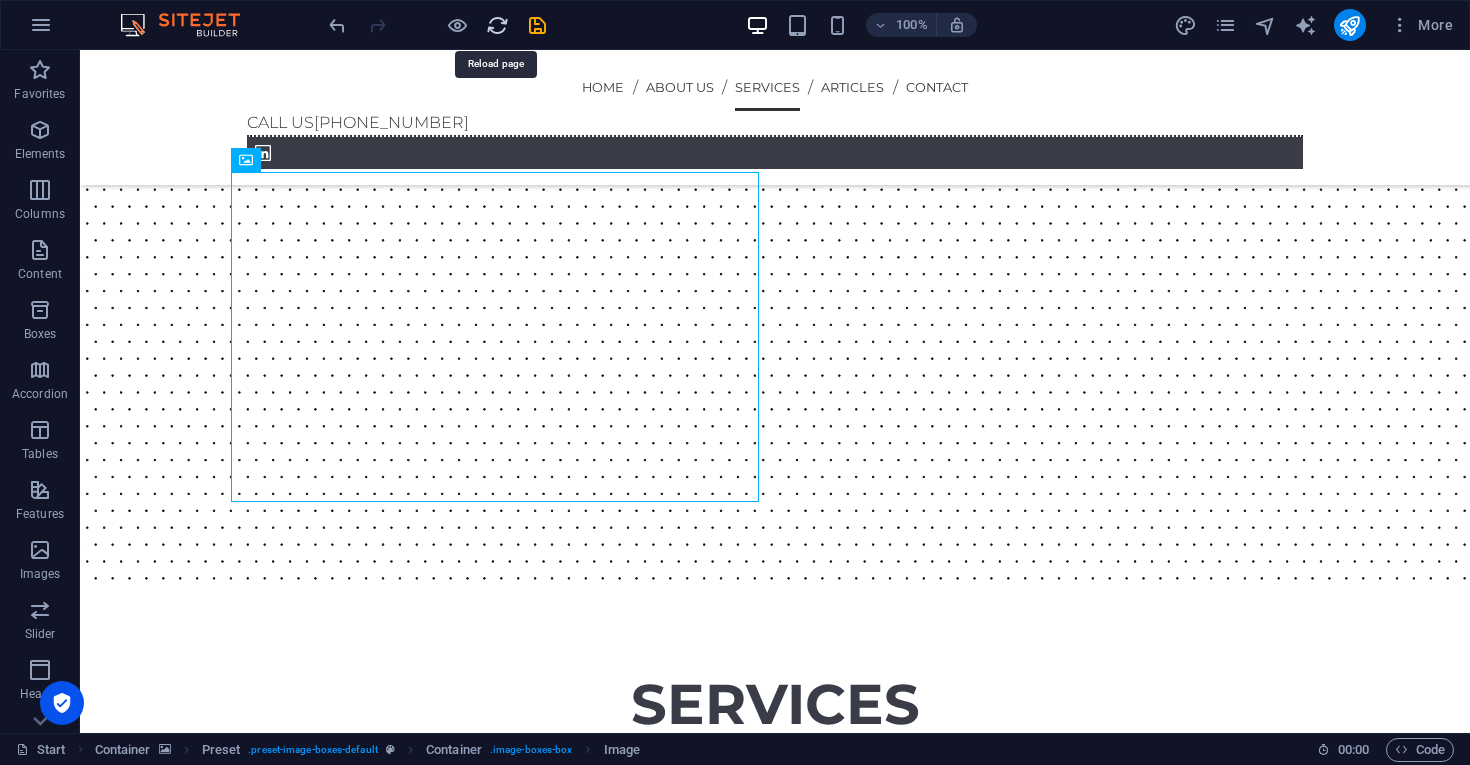 click at bounding box center [497, 25] 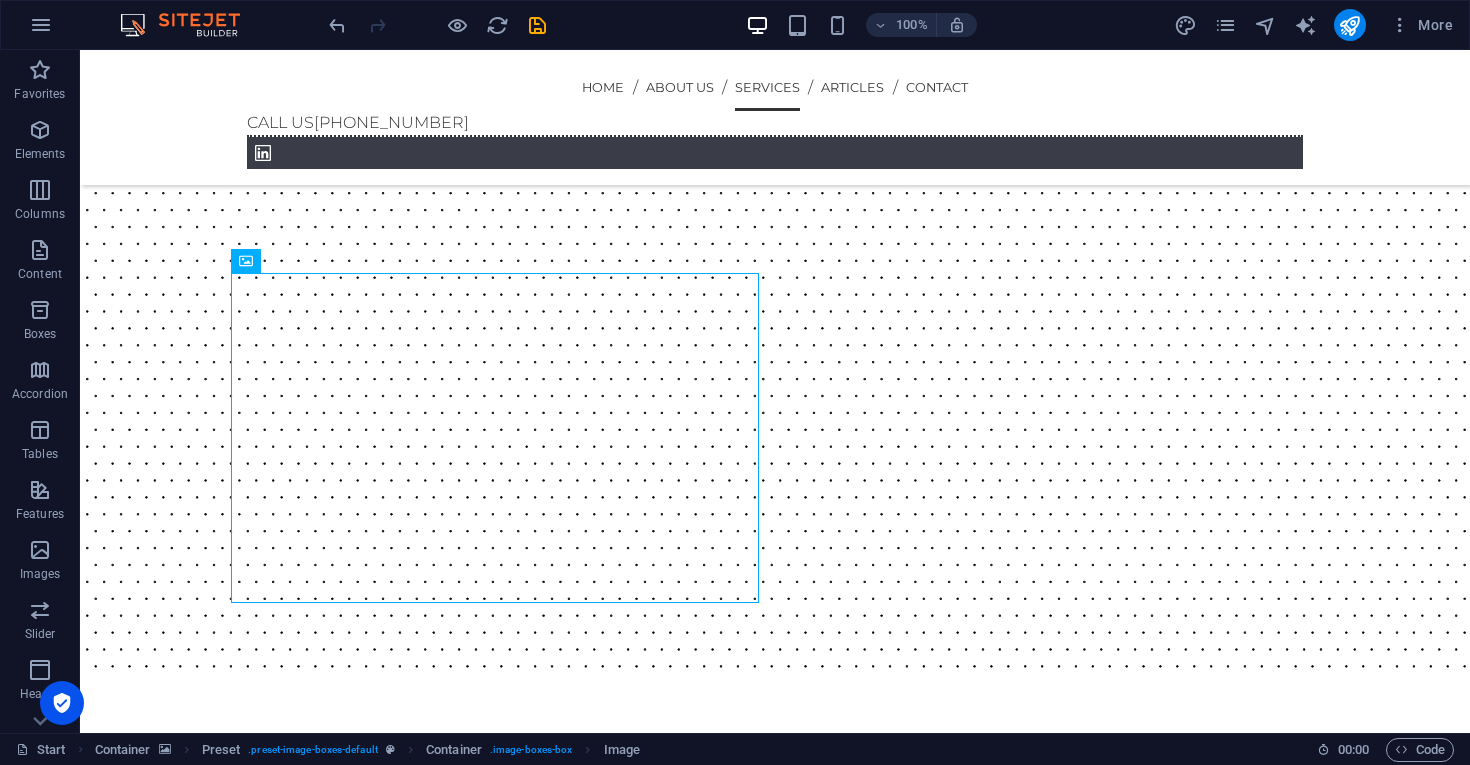 scroll, scrollTop: 2177, scrollLeft: 0, axis: vertical 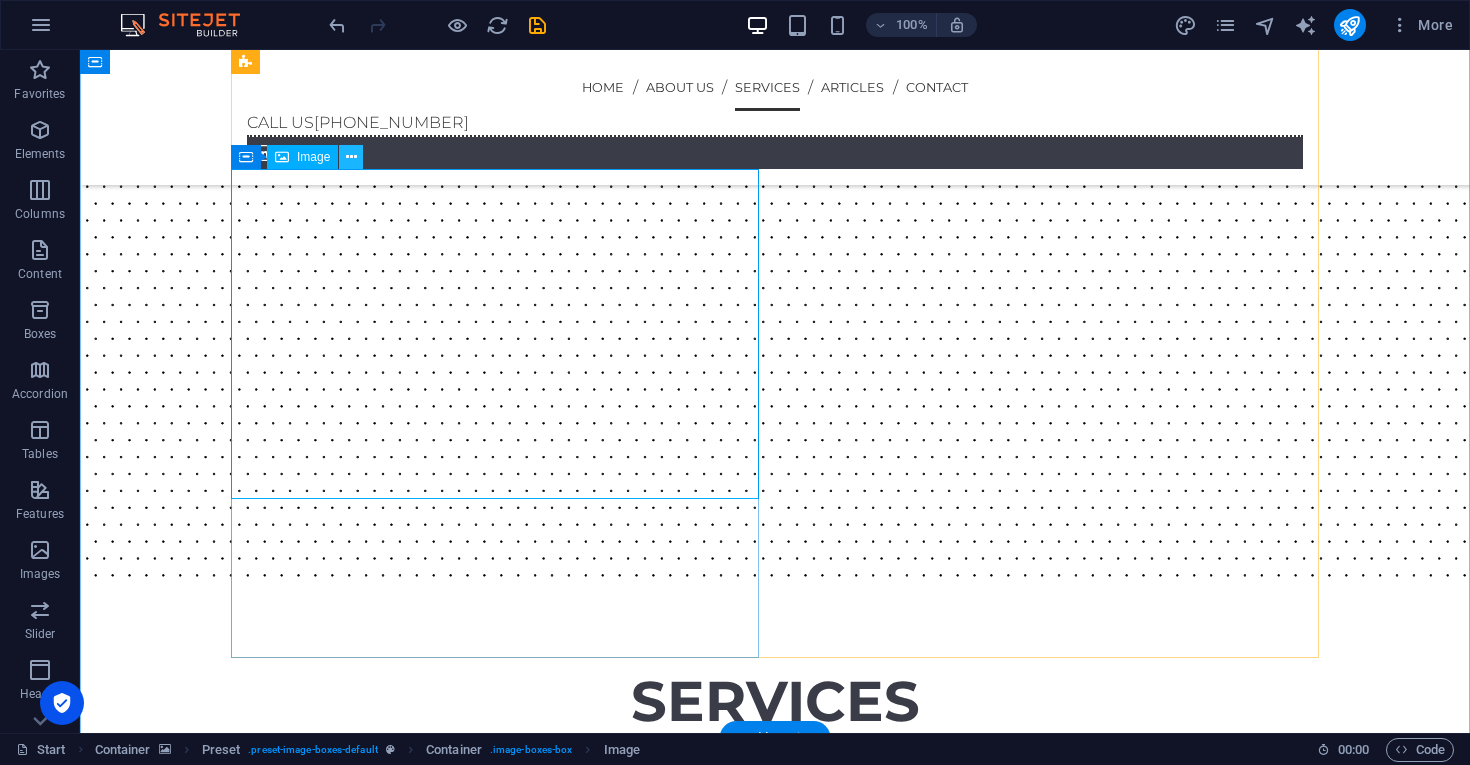 click at bounding box center [351, 157] 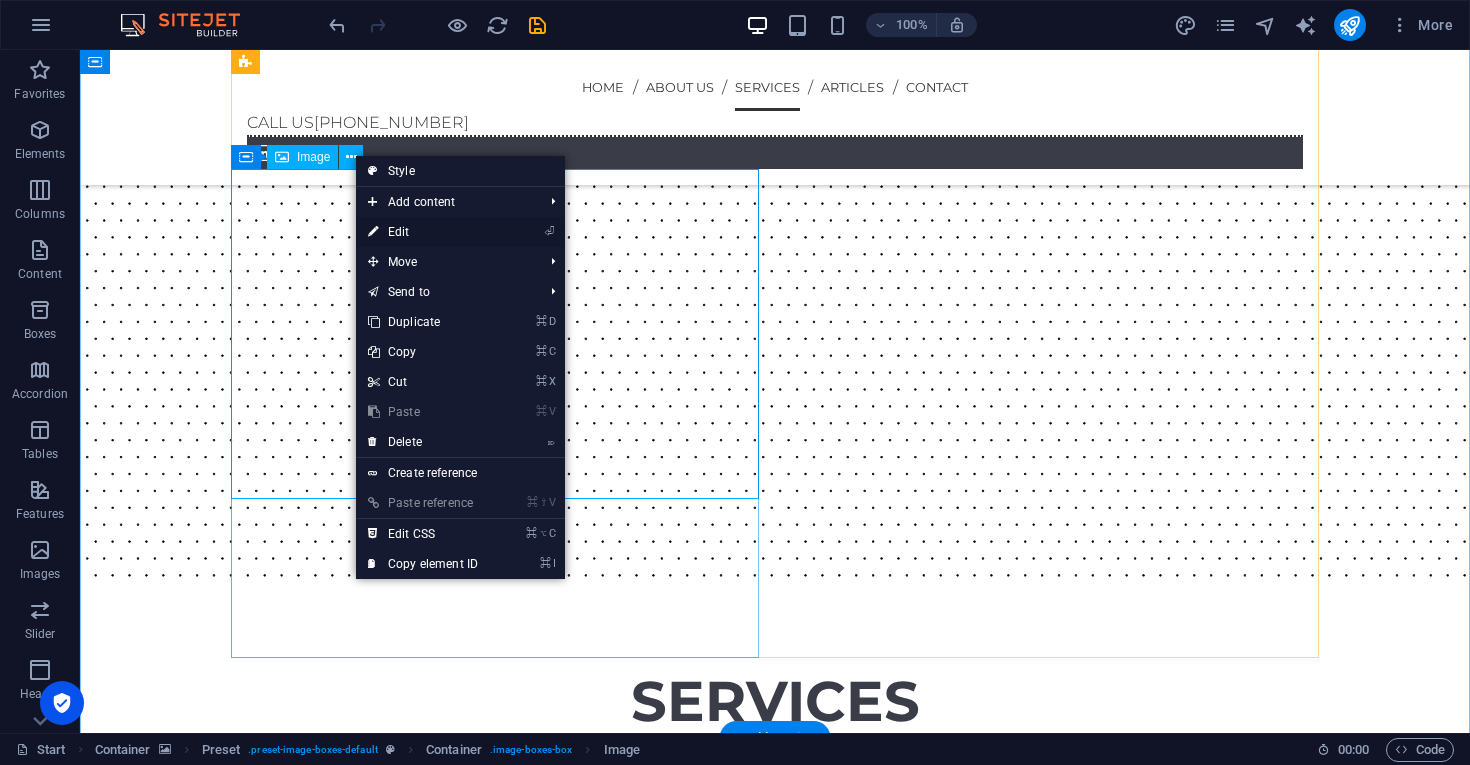 click on "⏎  Edit" at bounding box center (423, 232) 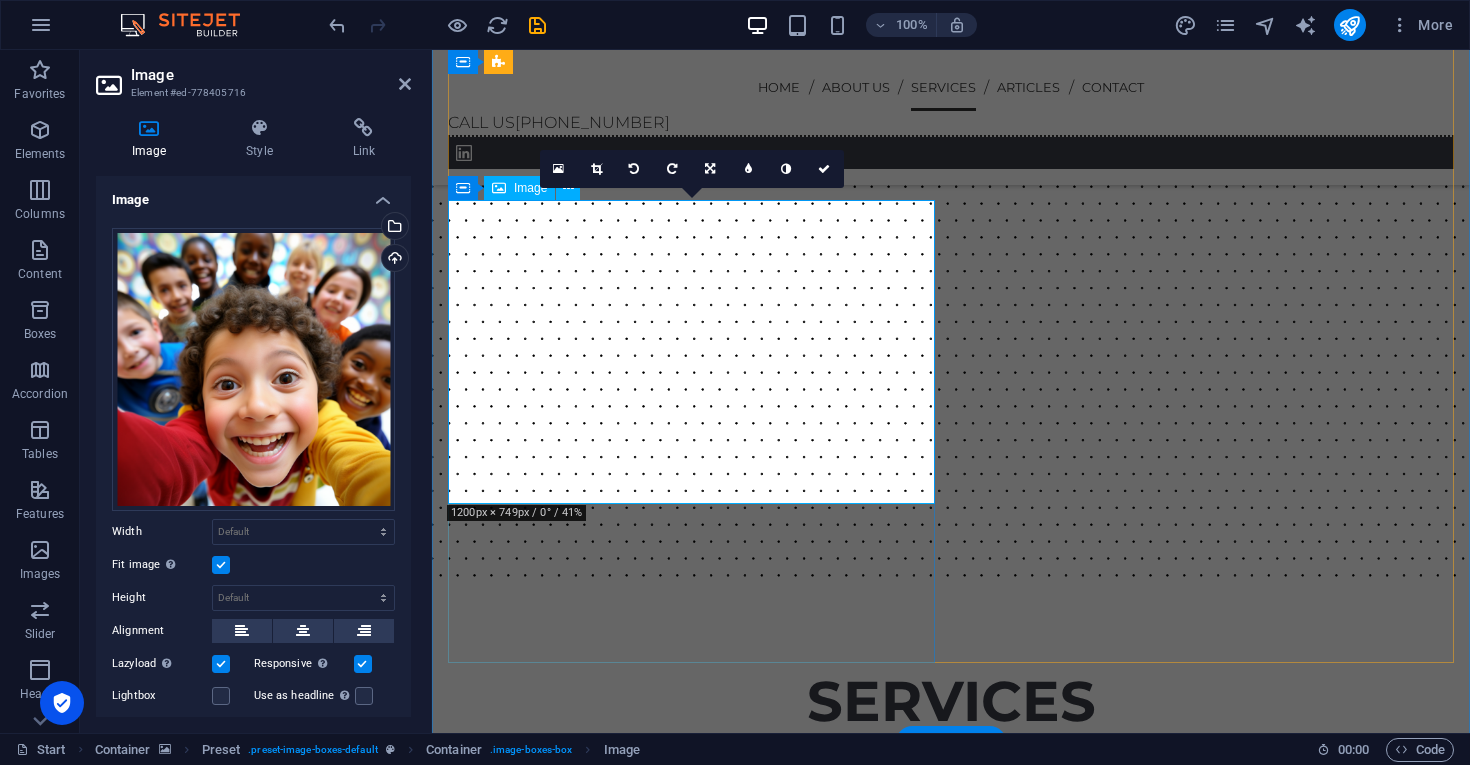 click at bounding box center (221, 565) 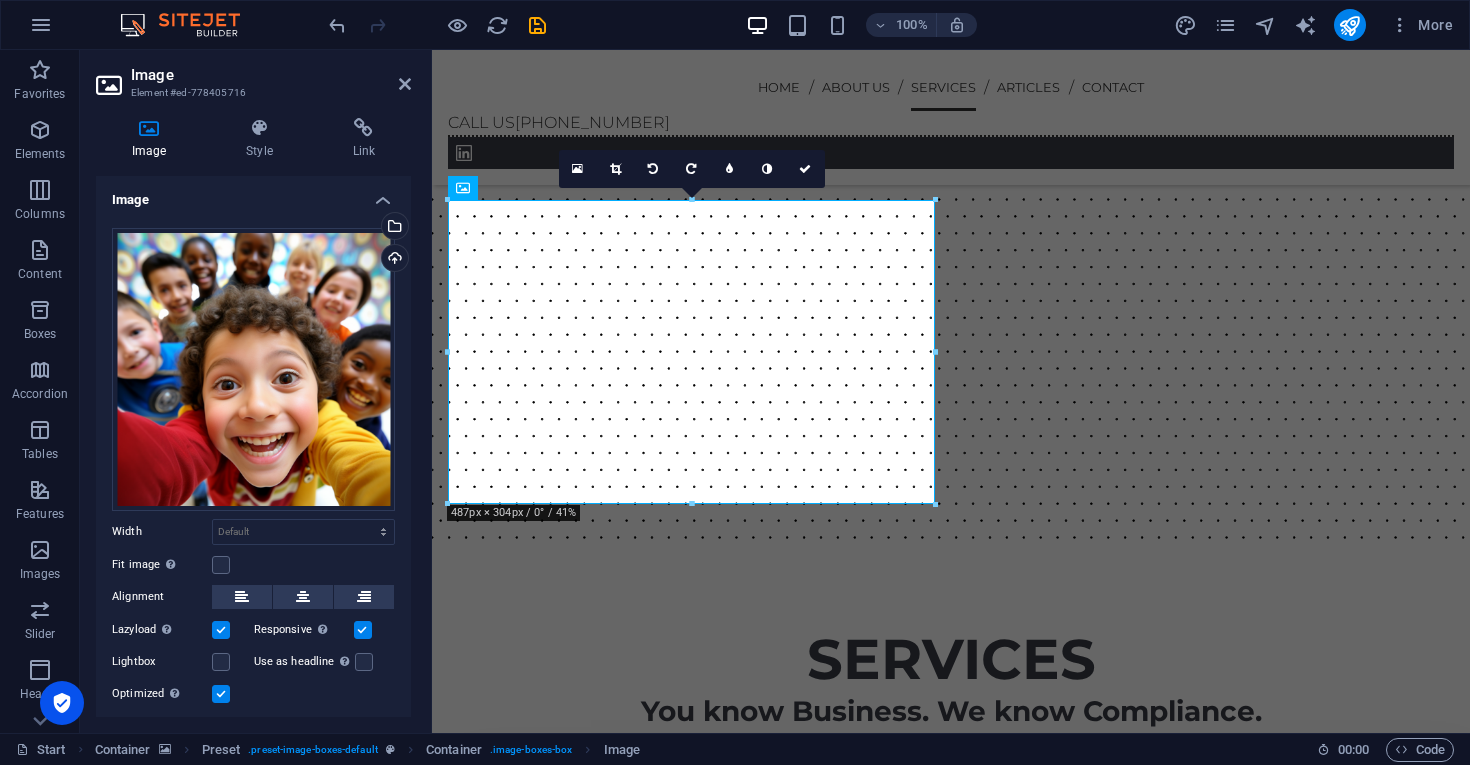 scroll, scrollTop: 0, scrollLeft: 0, axis: both 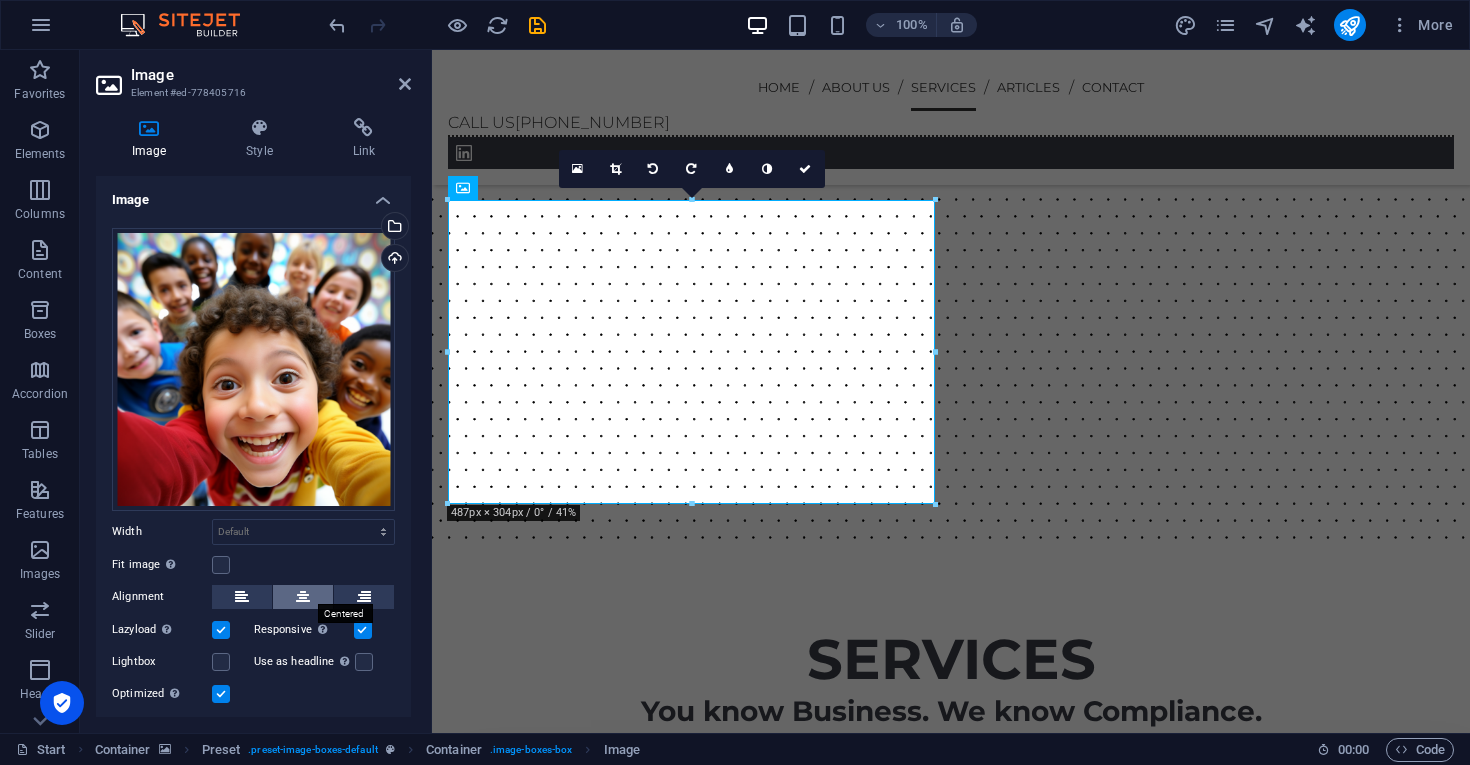 click at bounding box center [303, 597] 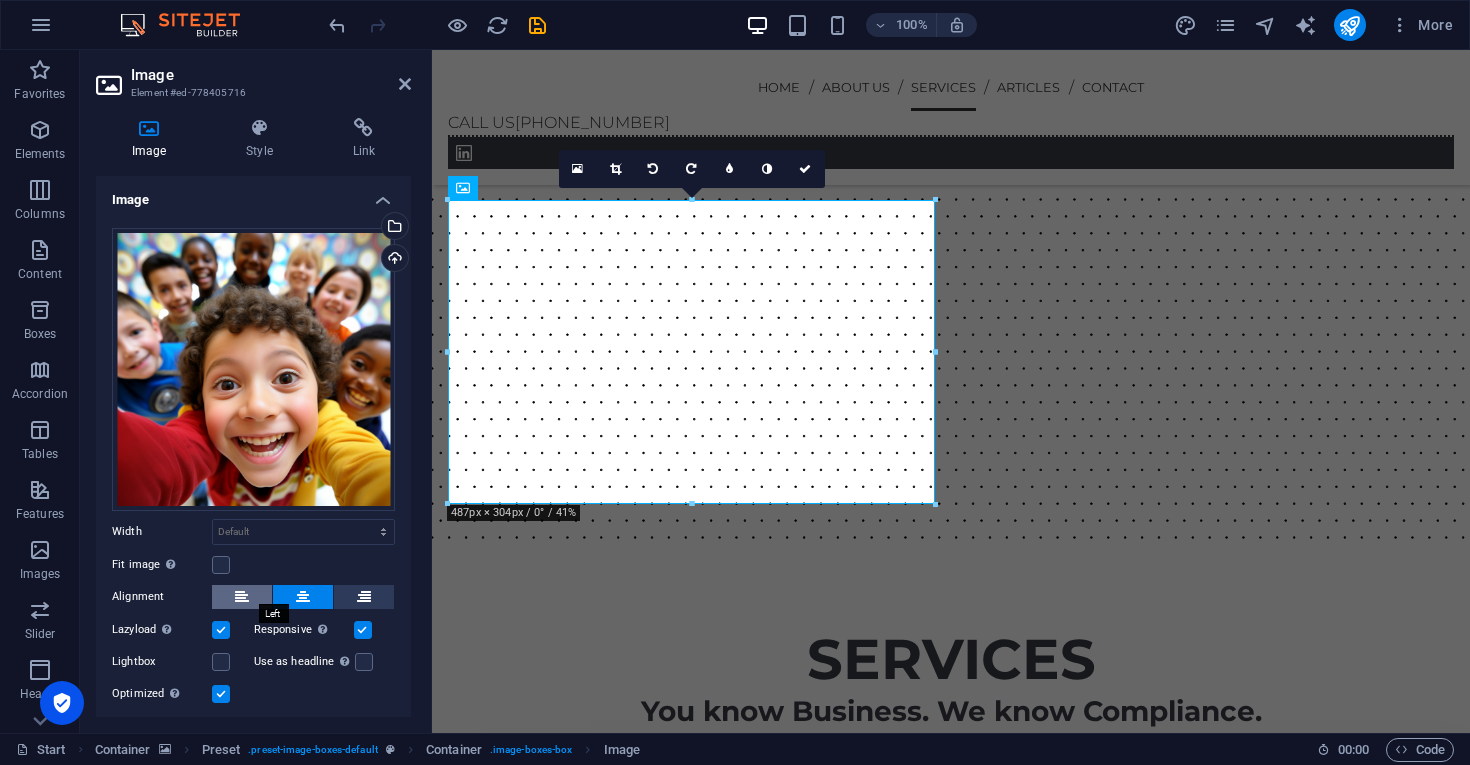 click at bounding box center [242, 597] 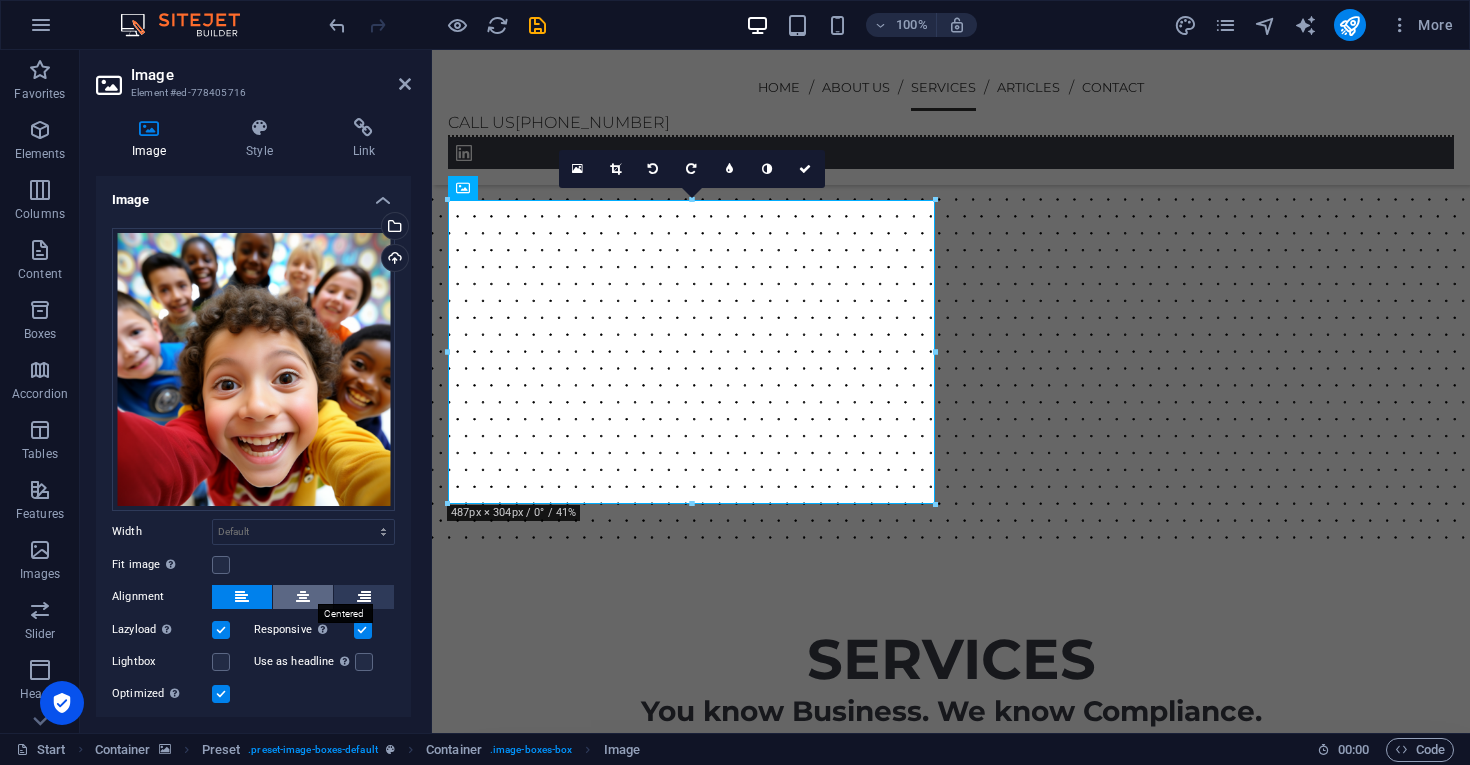click at bounding box center (303, 597) 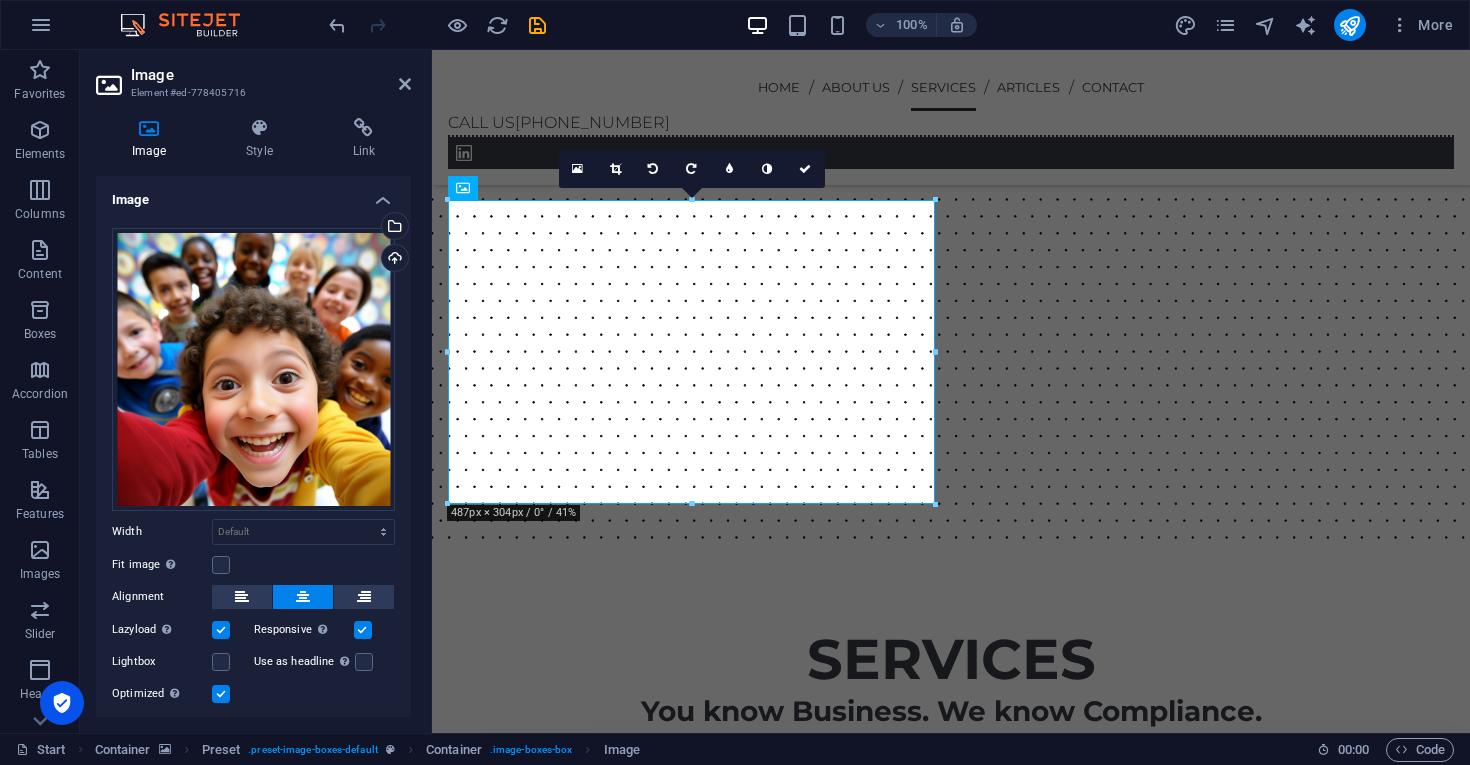 click at bounding box center [303, 597] 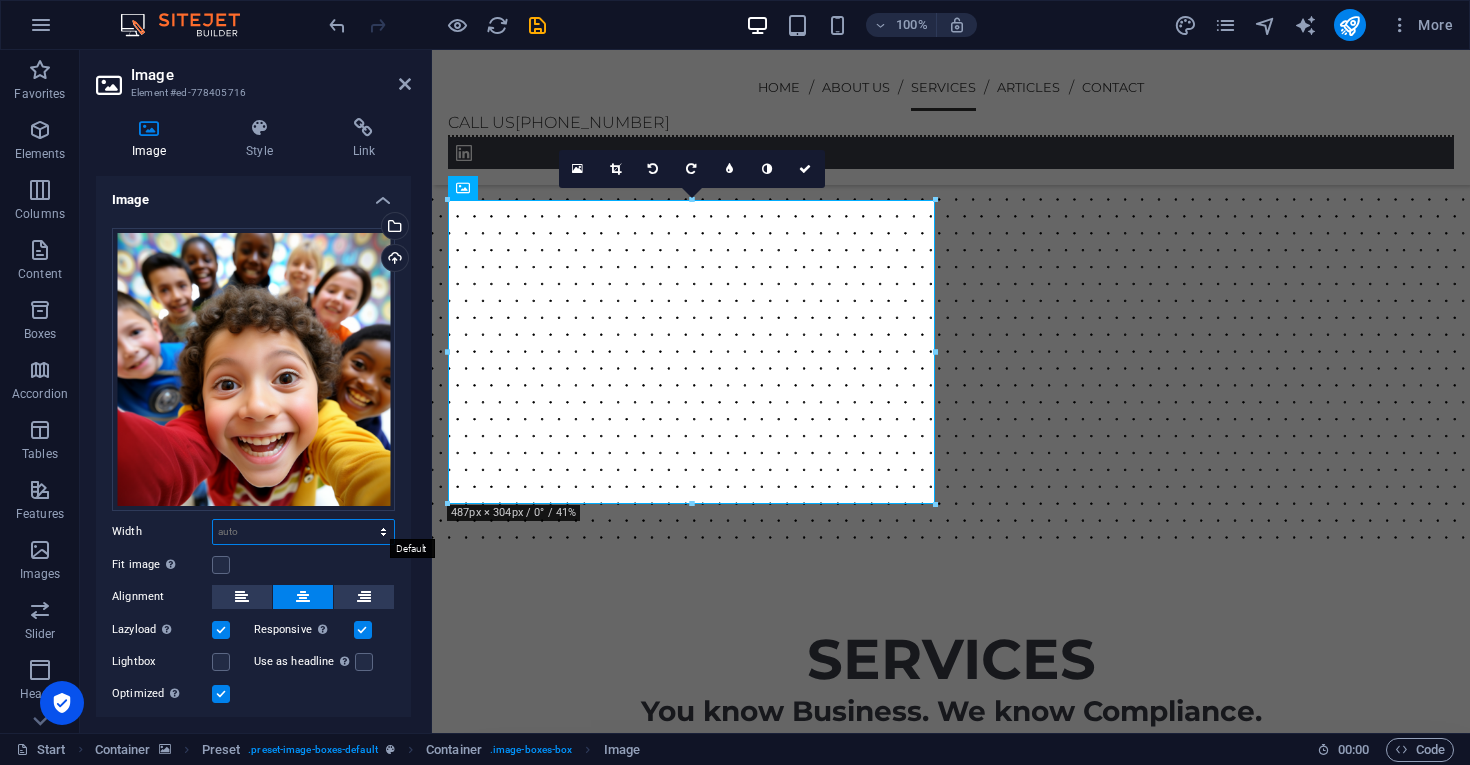 select on "%" 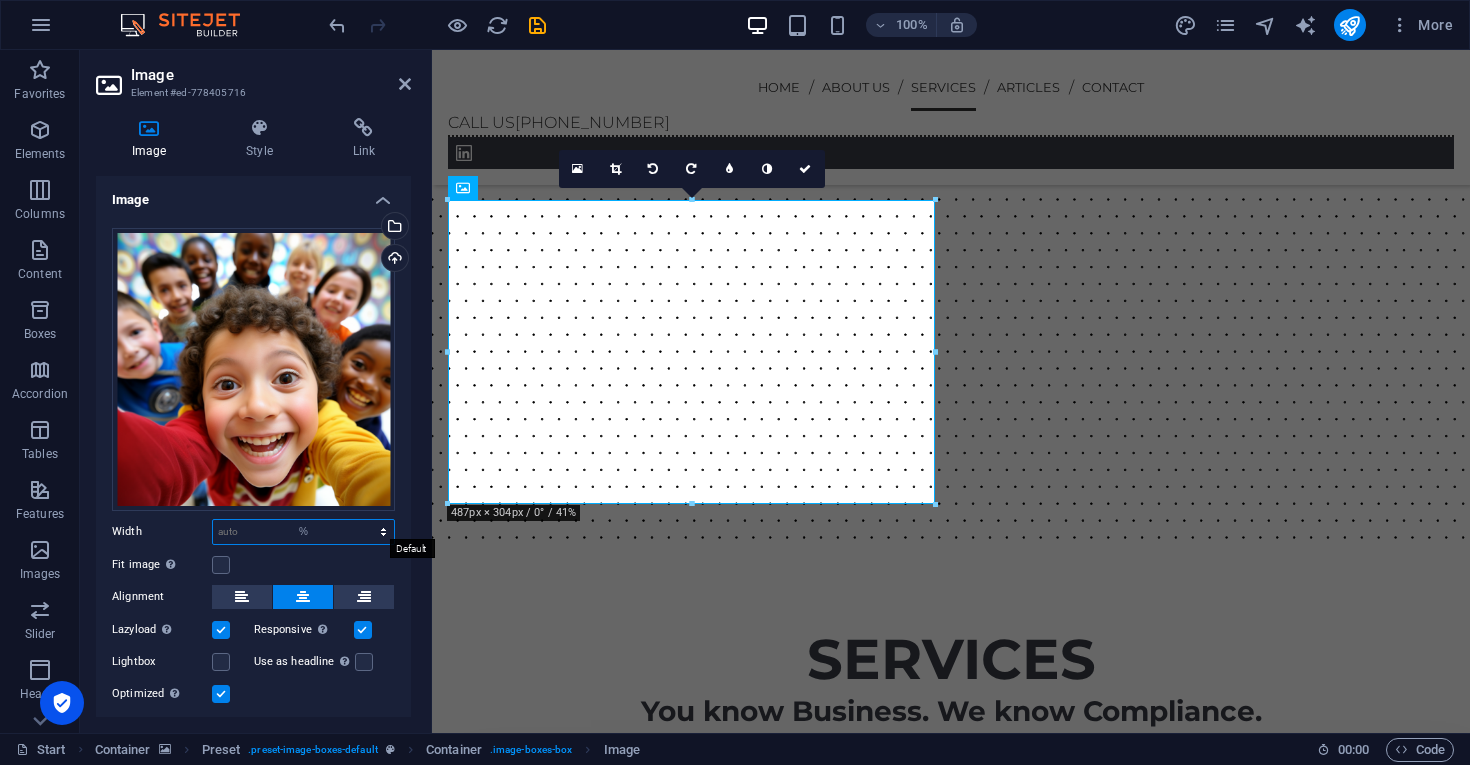 type on "100" 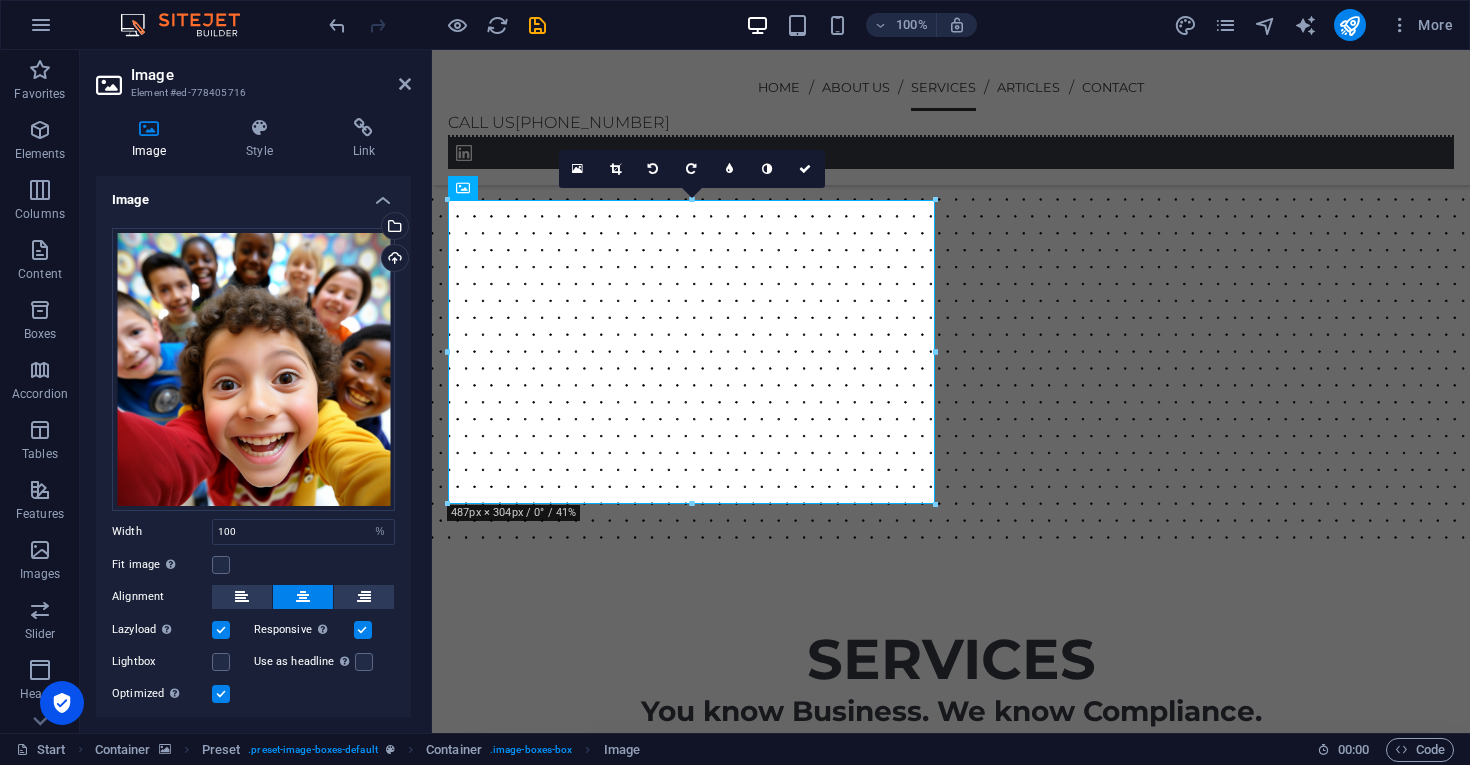 click on "Fit image Automatically fit image to a fixed width and height" at bounding box center [253, 565] 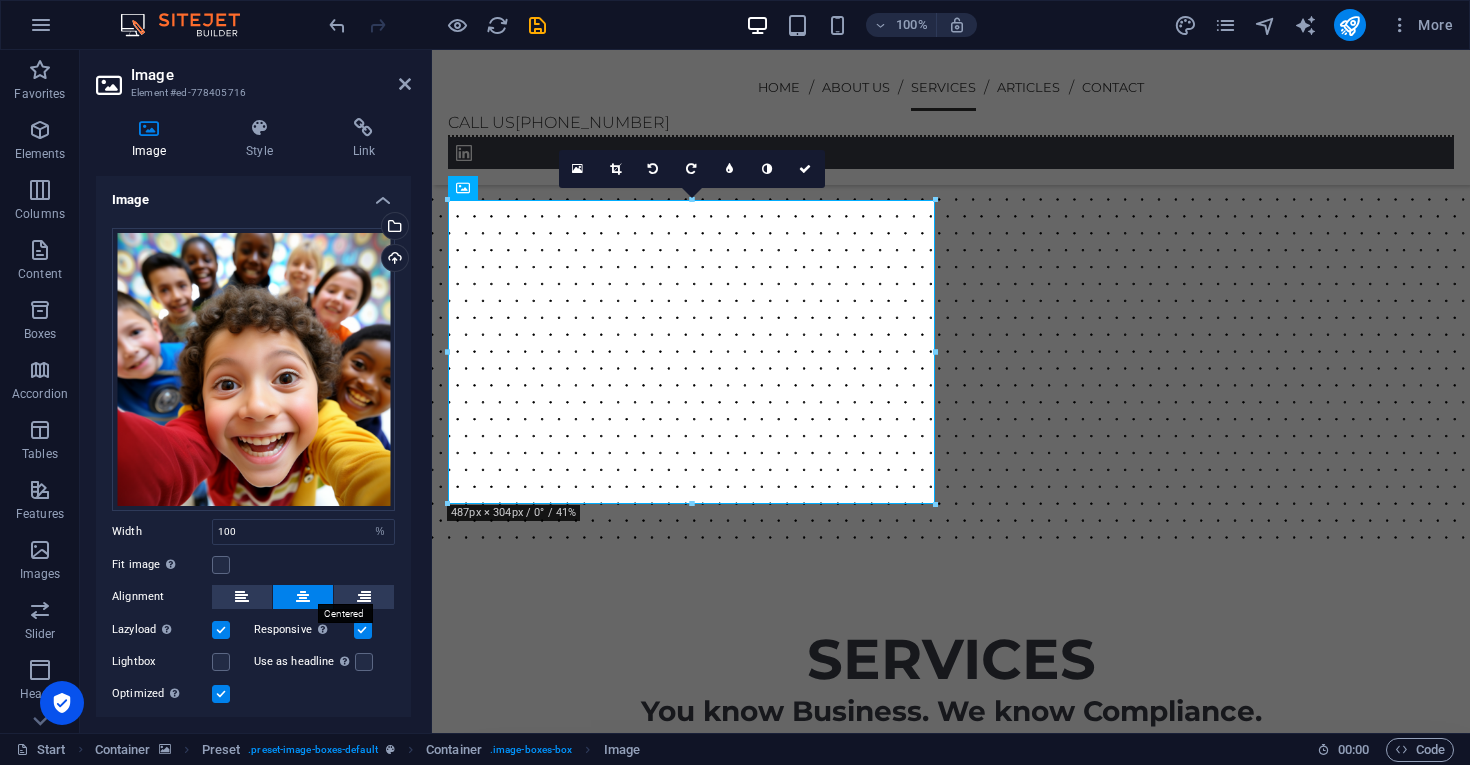 click at bounding box center (303, 597) 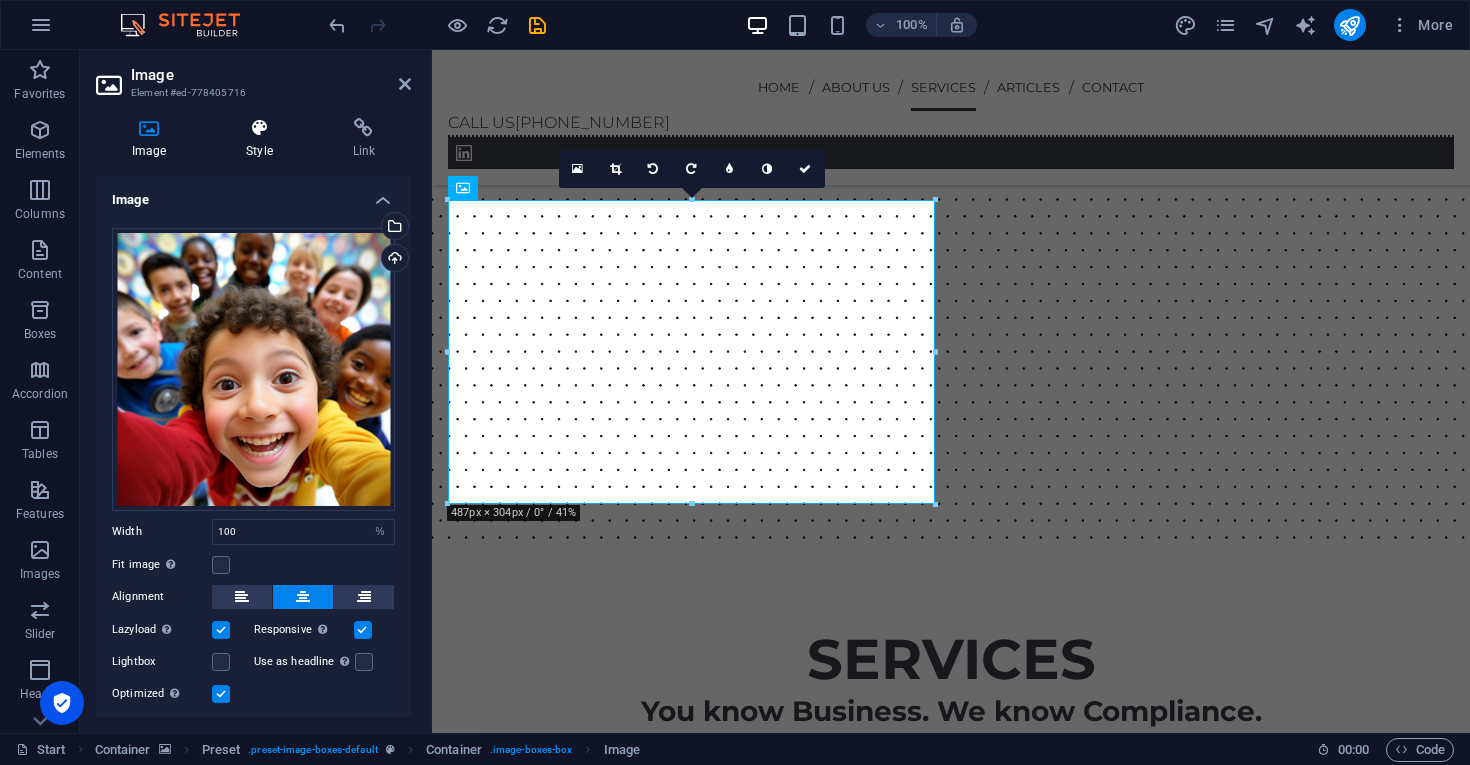 click at bounding box center (259, 128) 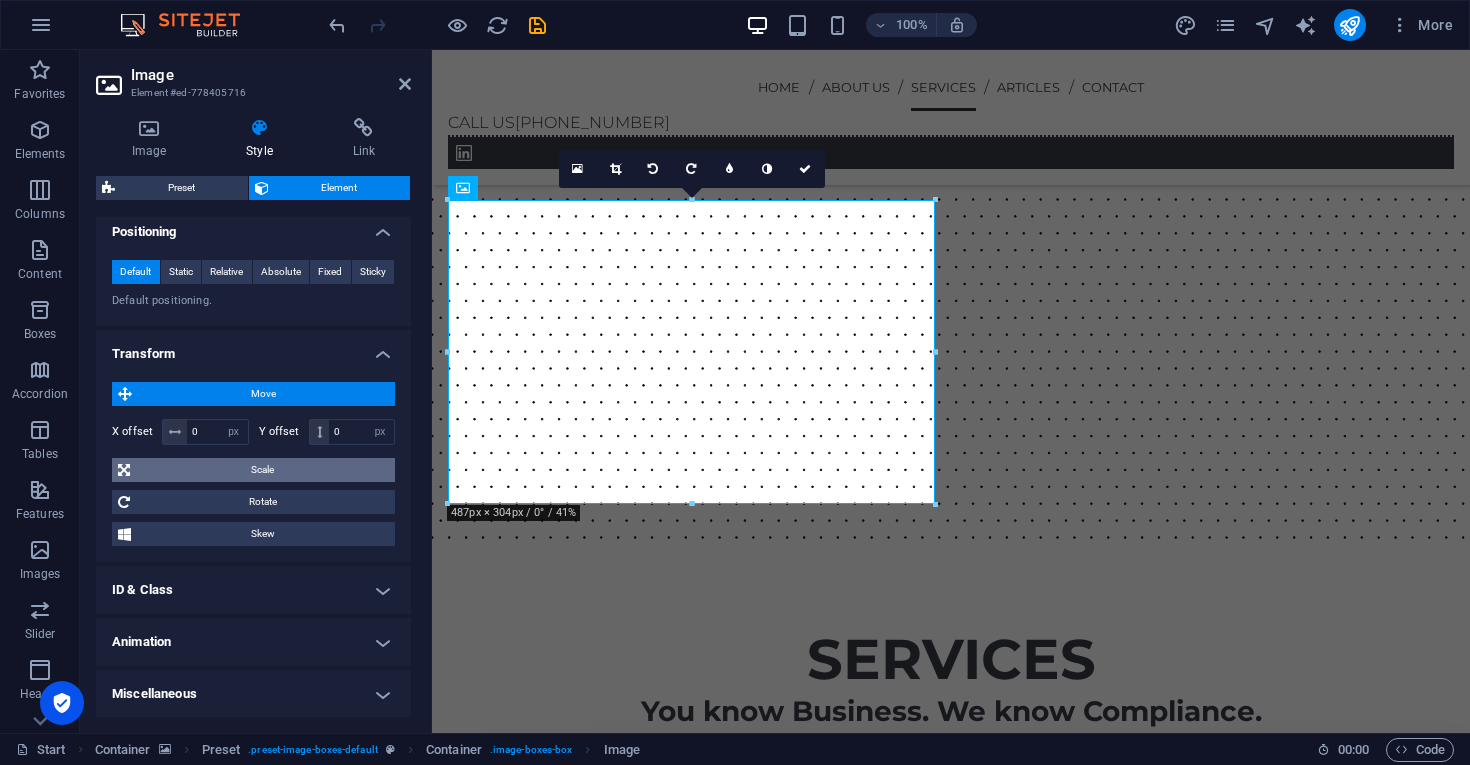scroll, scrollTop: 597, scrollLeft: 0, axis: vertical 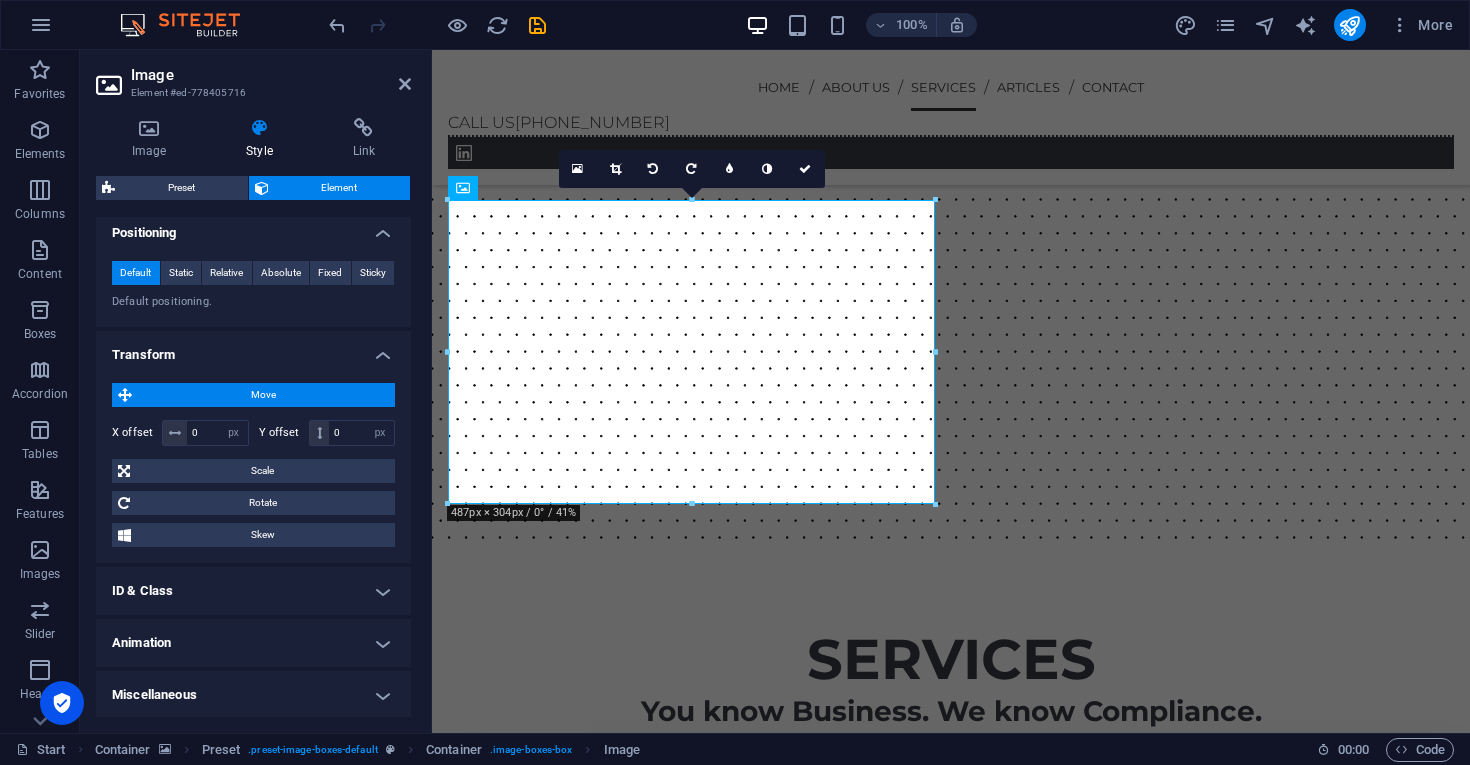 click on "Move" at bounding box center [263, 395] 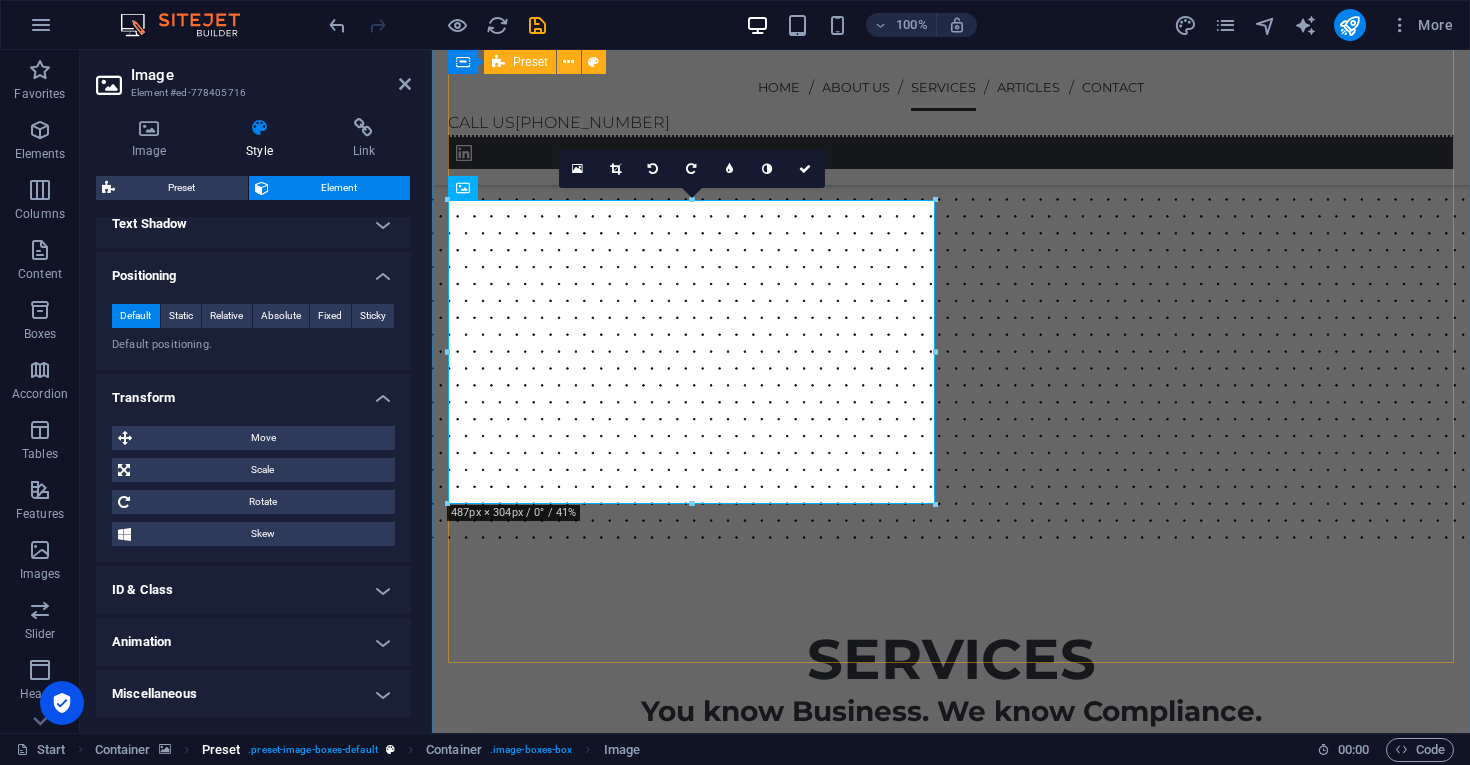 scroll, scrollTop: 553, scrollLeft: 0, axis: vertical 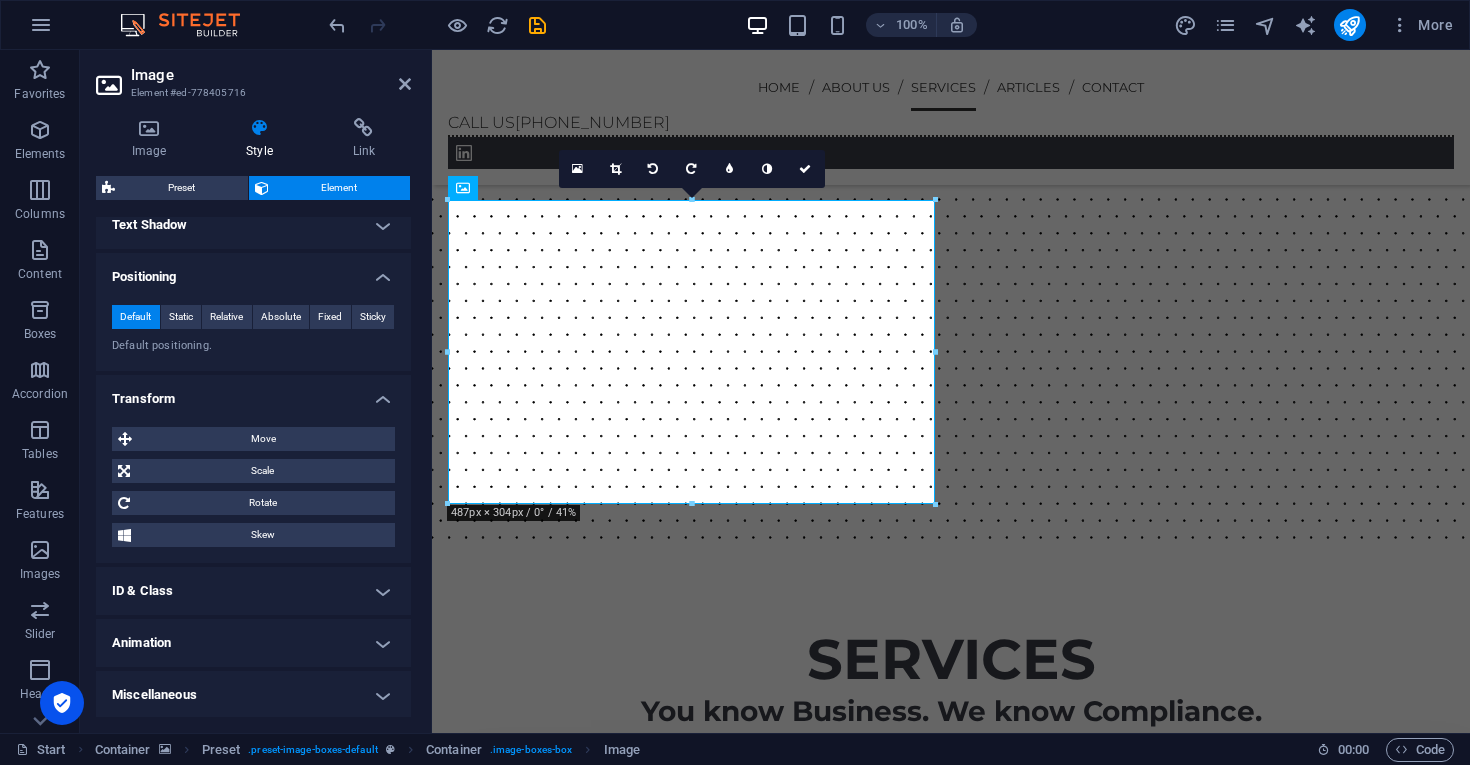 click on "Miscellaneous" at bounding box center (253, 695) 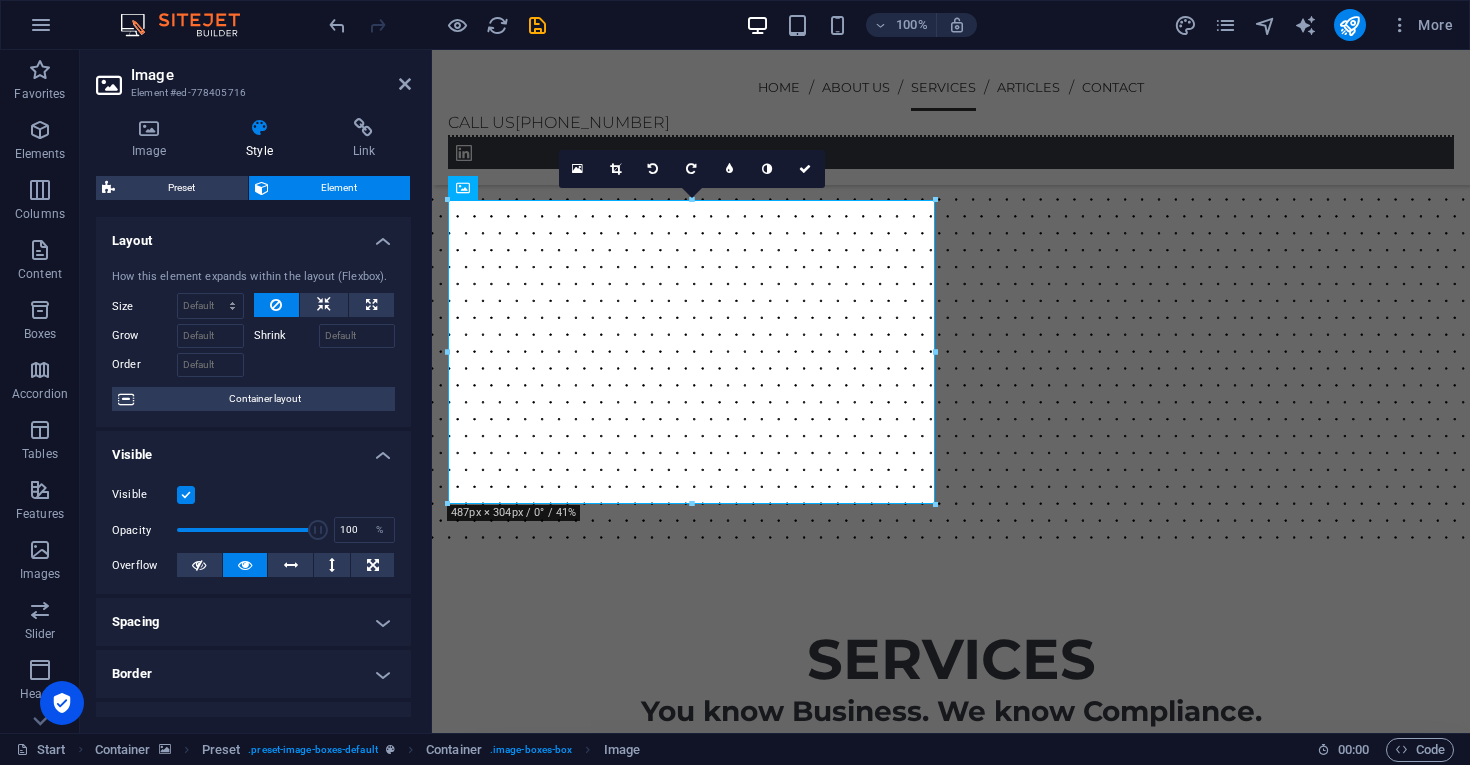 scroll, scrollTop: 0, scrollLeft: 0, axis: both 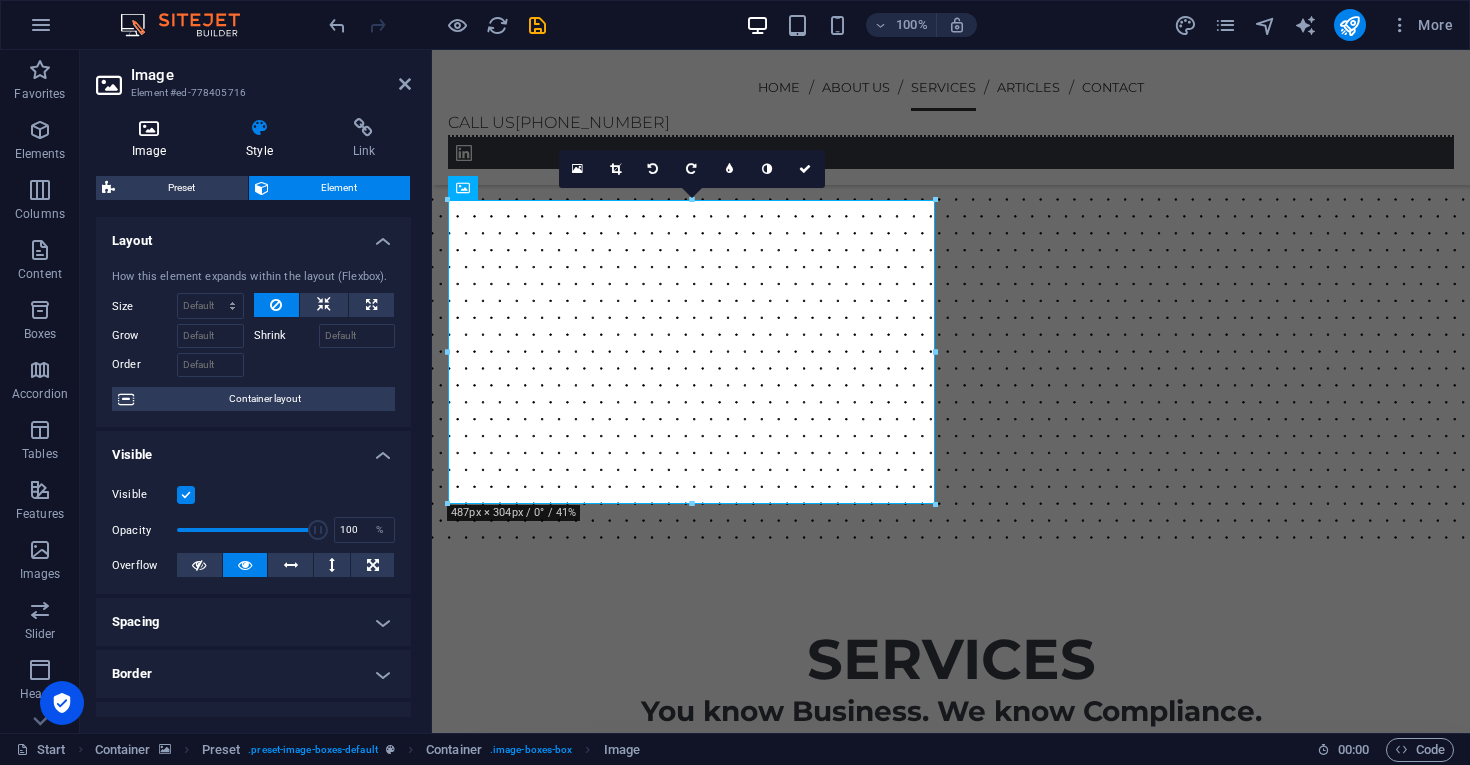 click at bounding box center [149, 128] 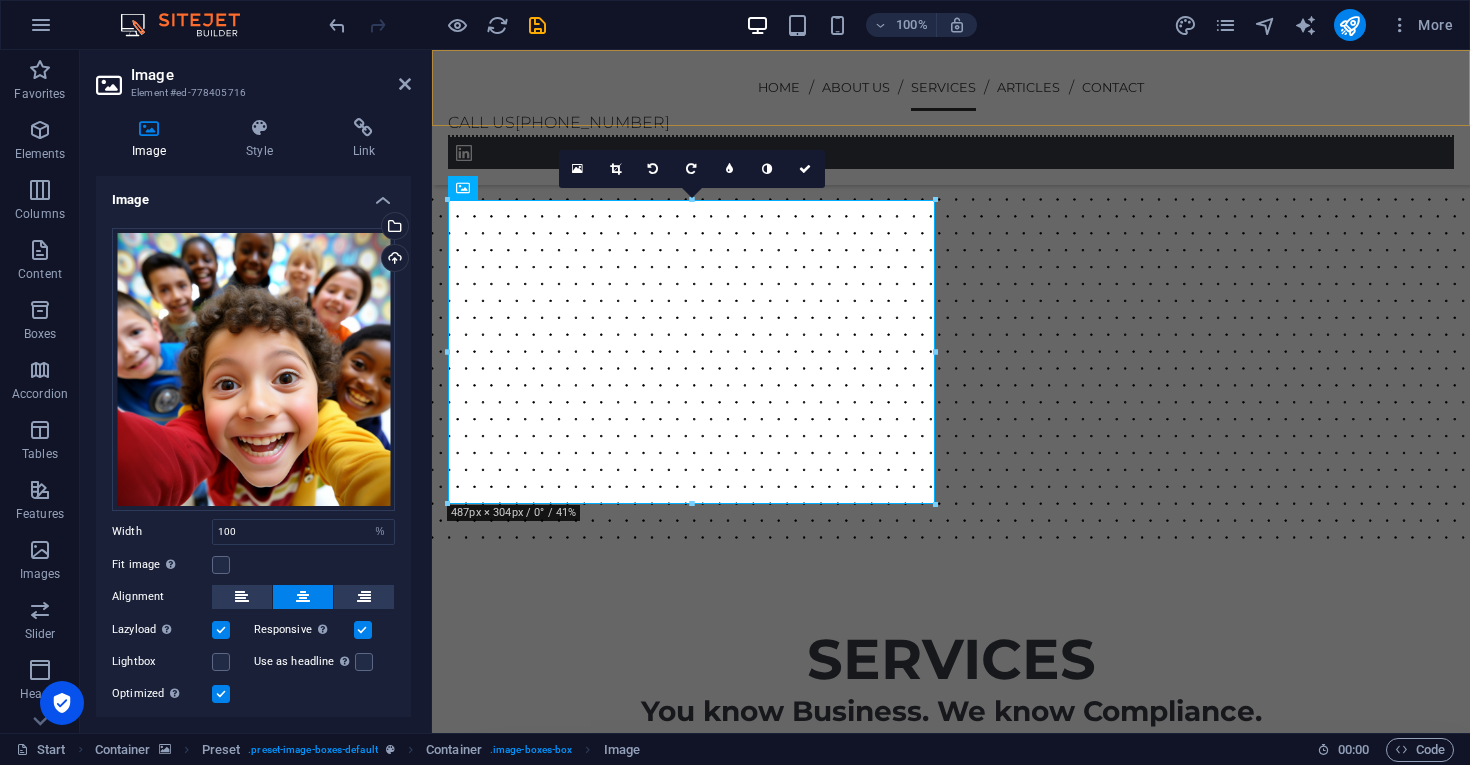 click on "Home About us Services Articles Contact Call us    [PHONE_NUMBER] Menu" at bounding box center (951, 117) 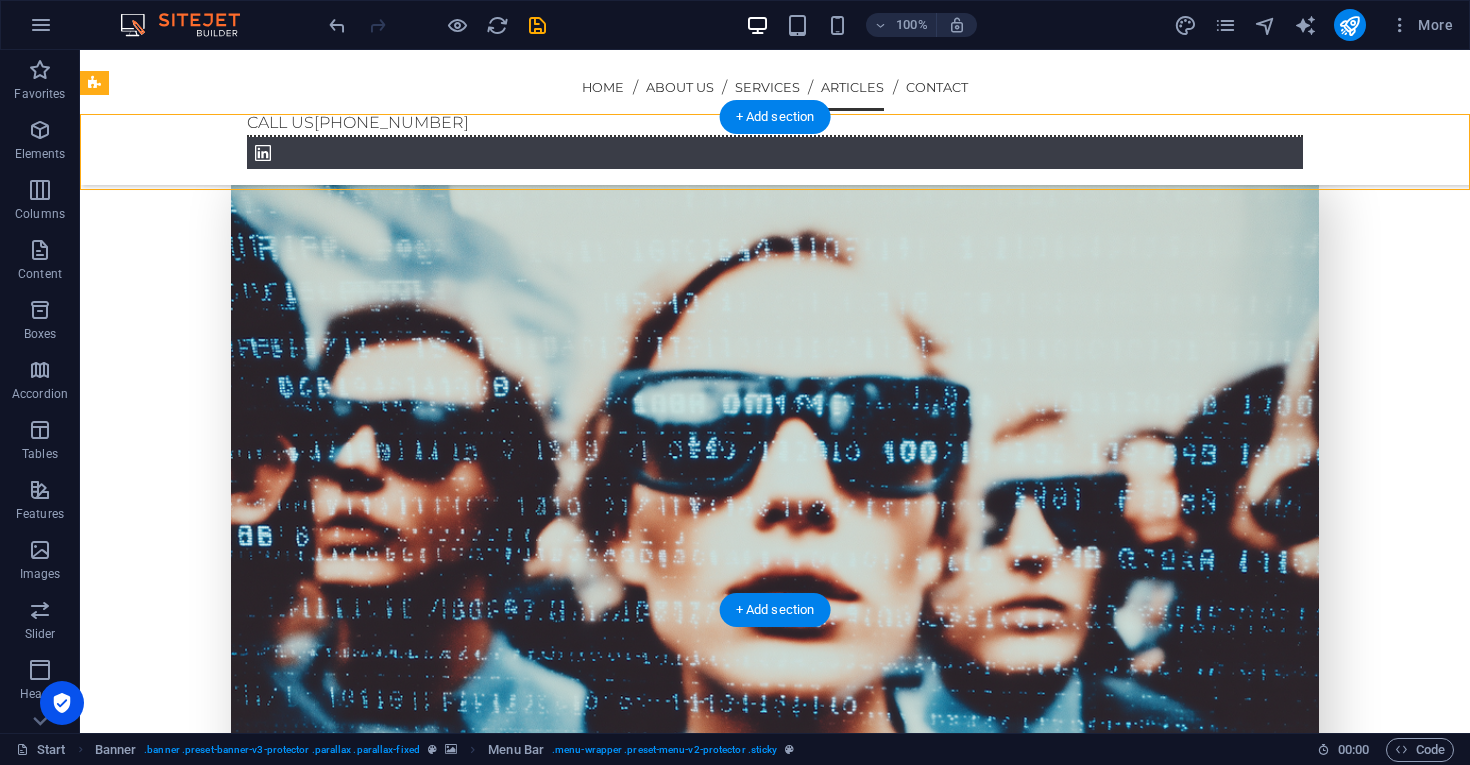 scroll, scrollTop: 2798, scrollLeft: 0, axis: vertical 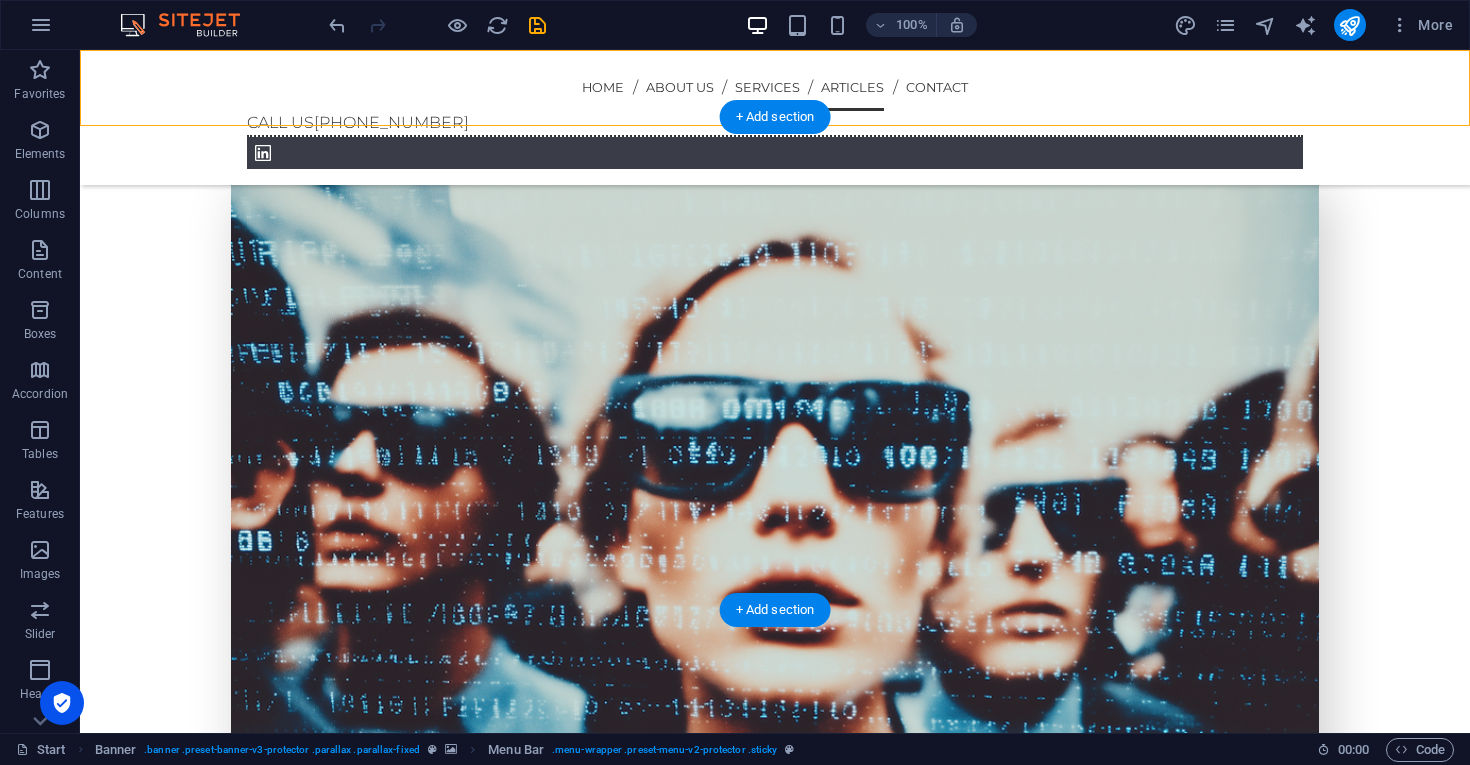 click at bounding box center [775, 4520] 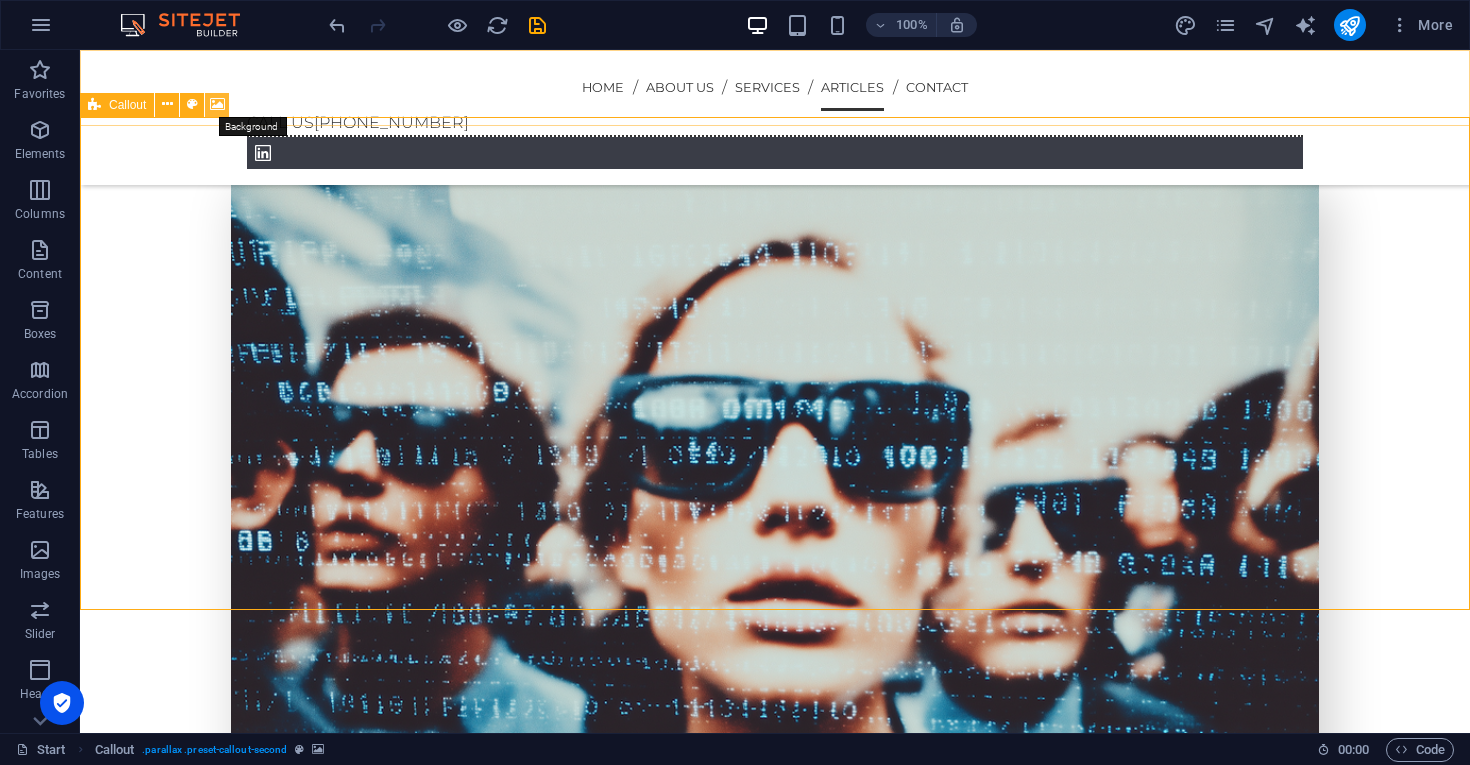 click at bounding box center (217, 104) 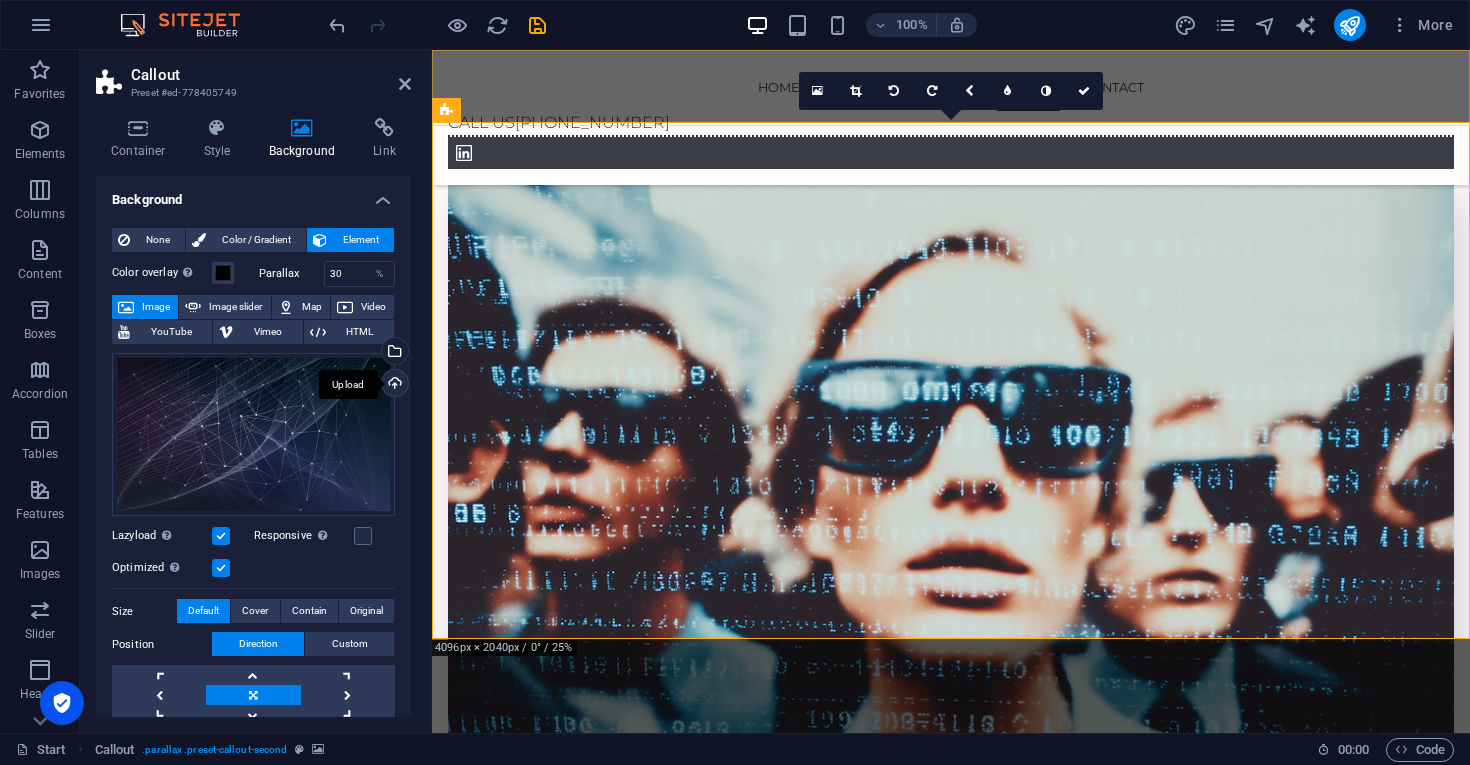 click on "Upload" at bounding box center (393, 385) 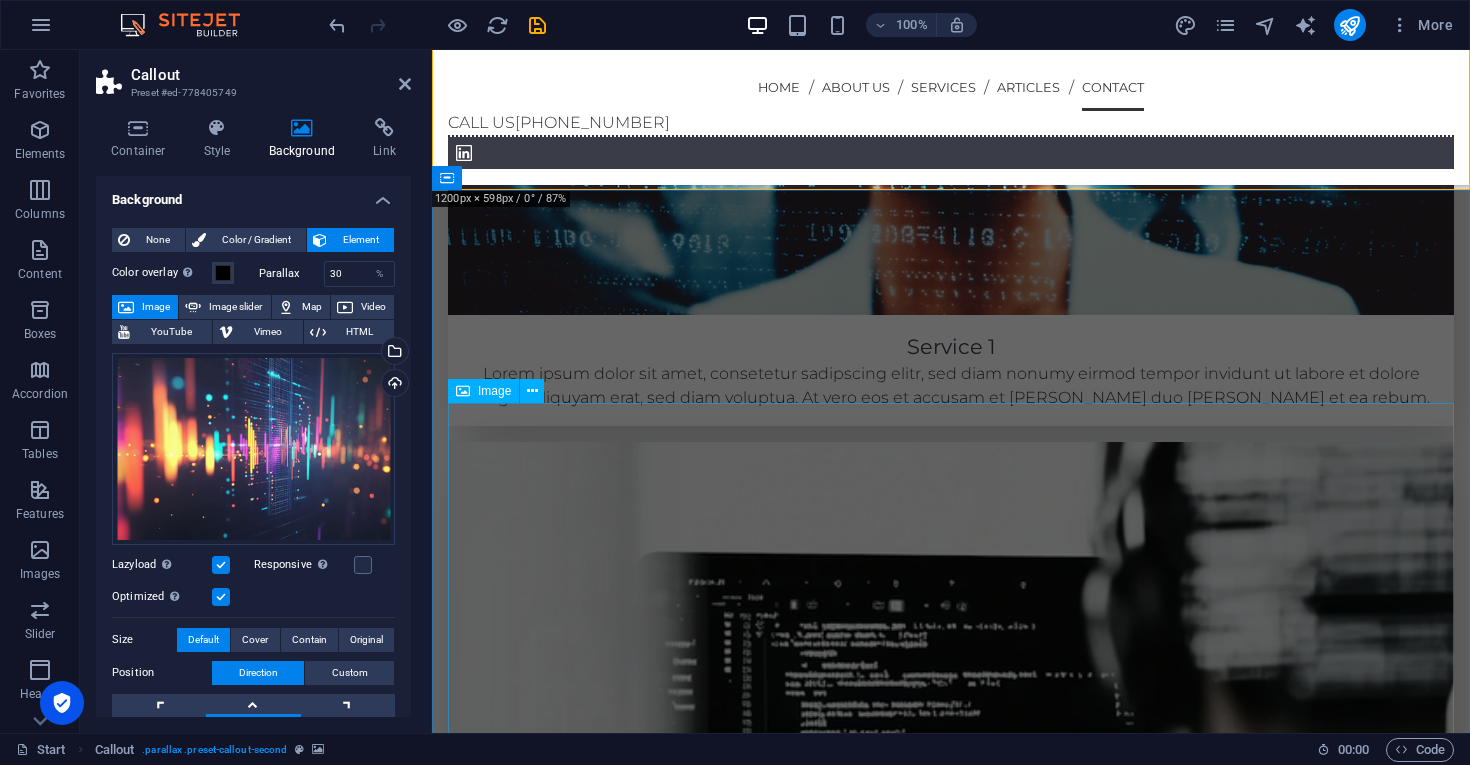 scroll, scrollTop: 3234, scrollLeft: 0, axis: vertical 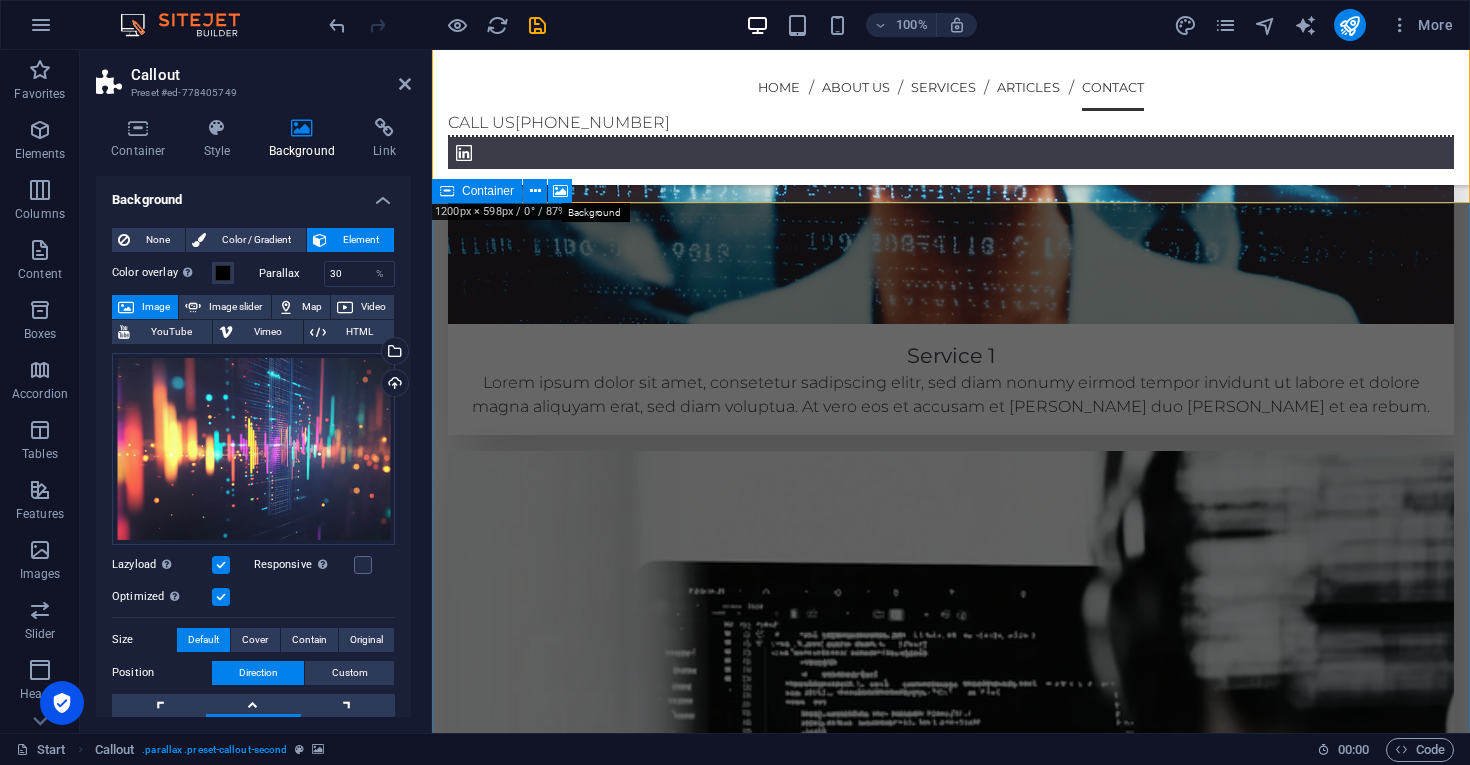 click at bounding box center (560, 191) 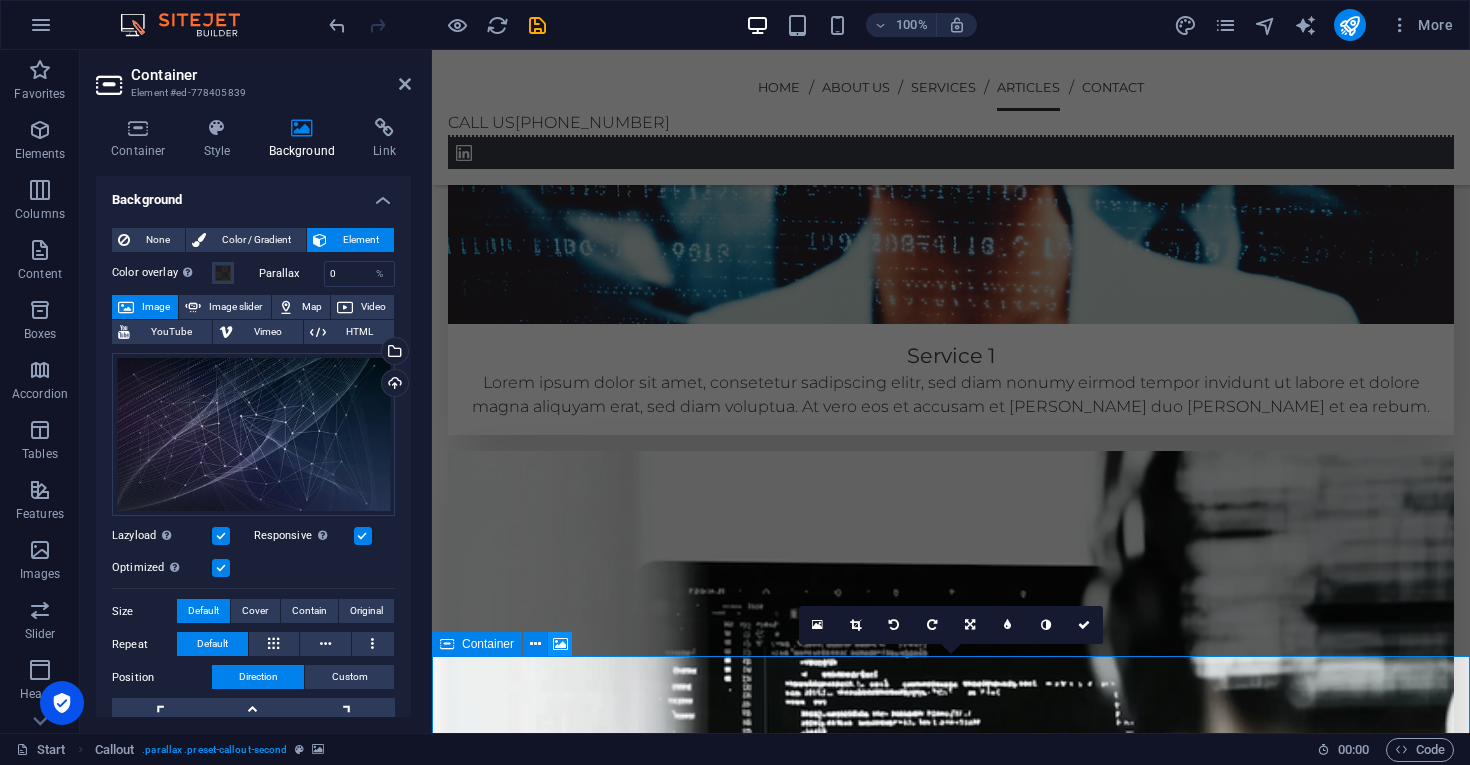 scroll, scrollTop: 2781, scrollLeft: 0, axis: vertical 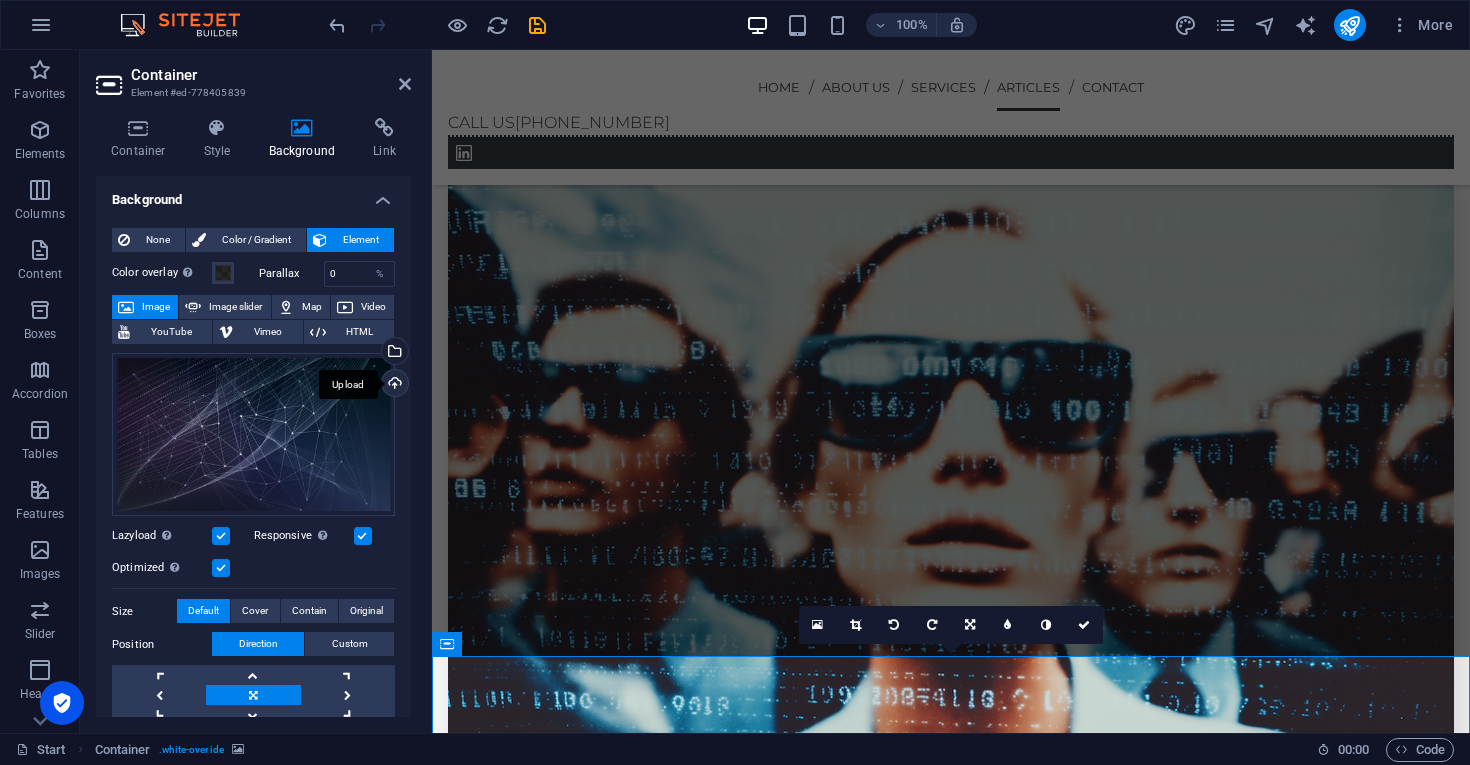 click on "Upload" at bounding box center [393, 385] 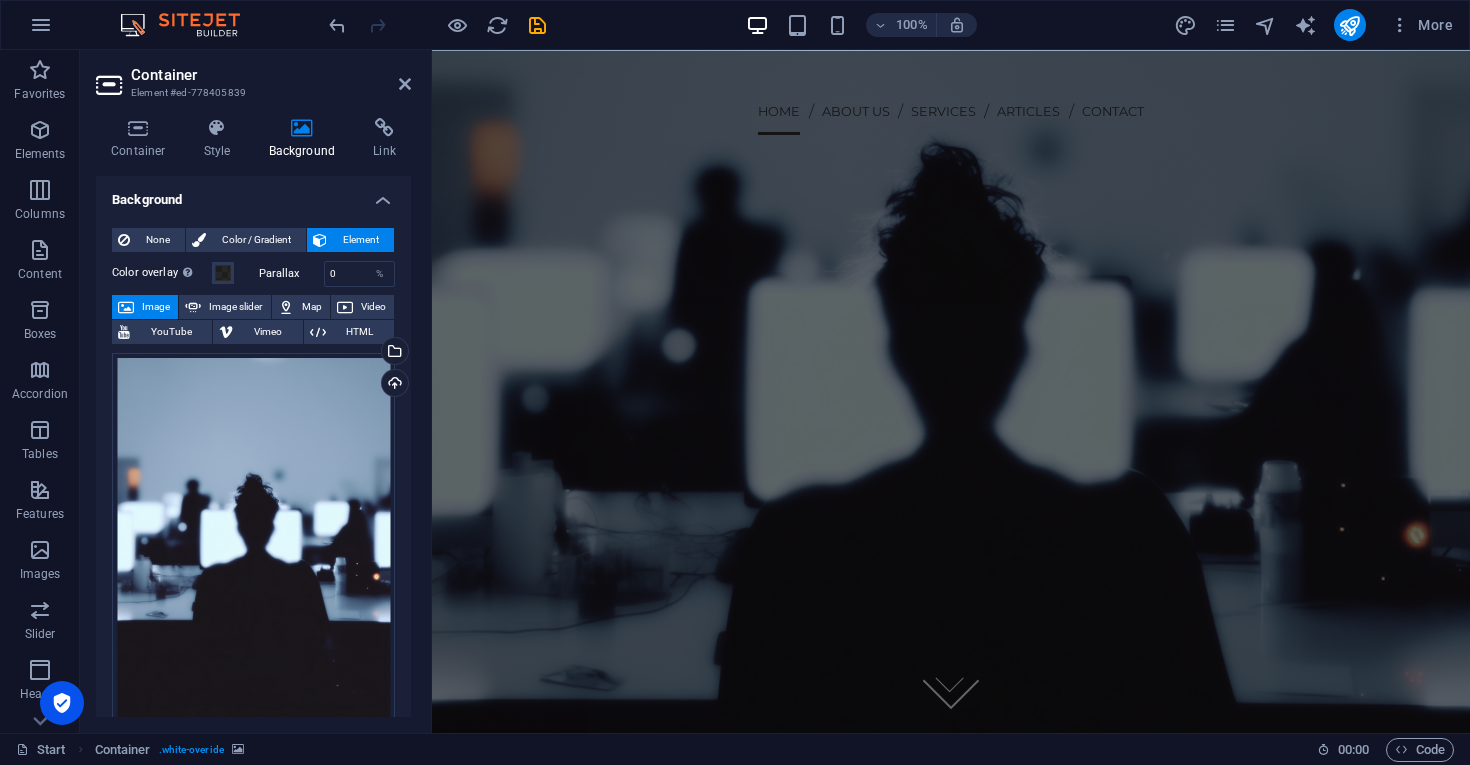 scroll, scrollTop: 0, scrollLeft: 0, axis: both 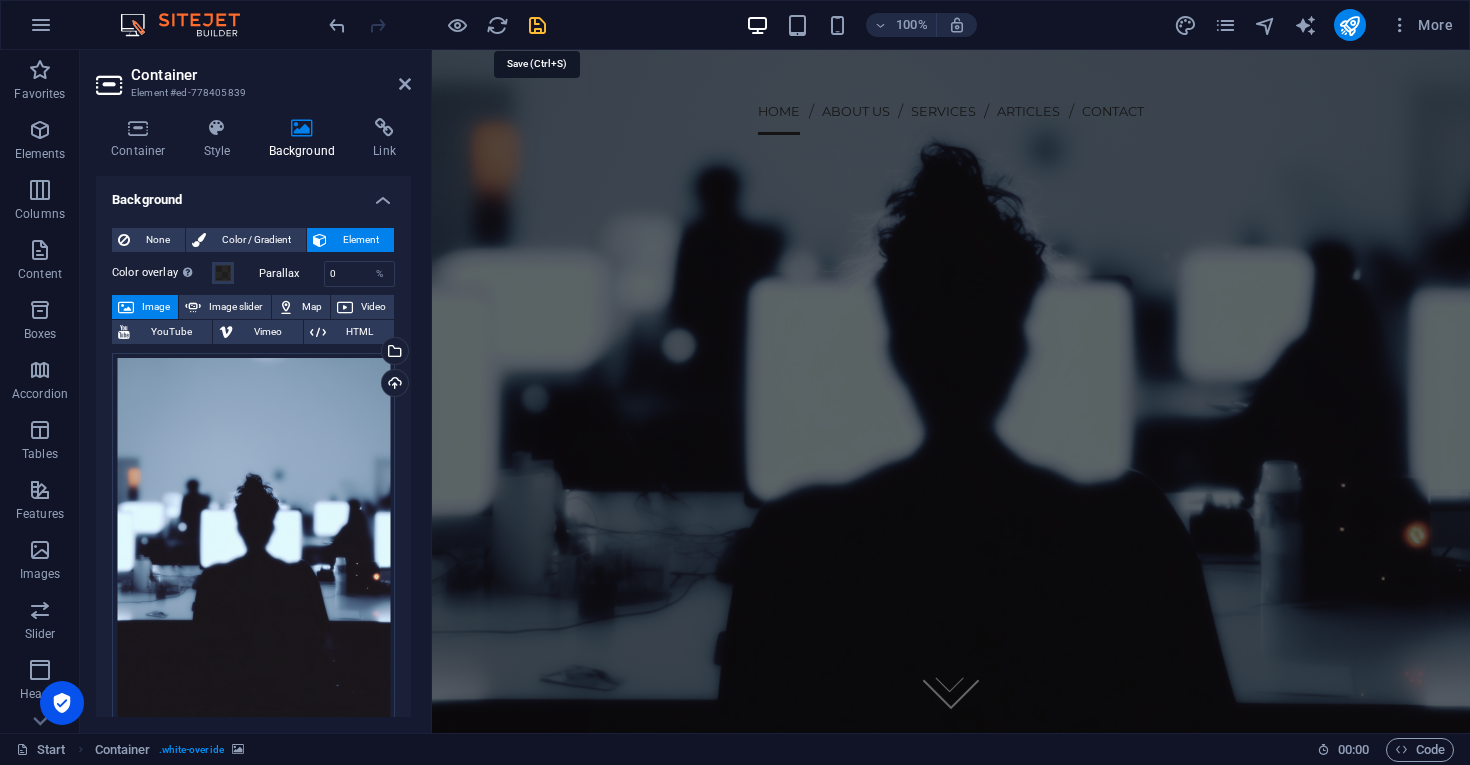 click at bounding box center (537, 25) 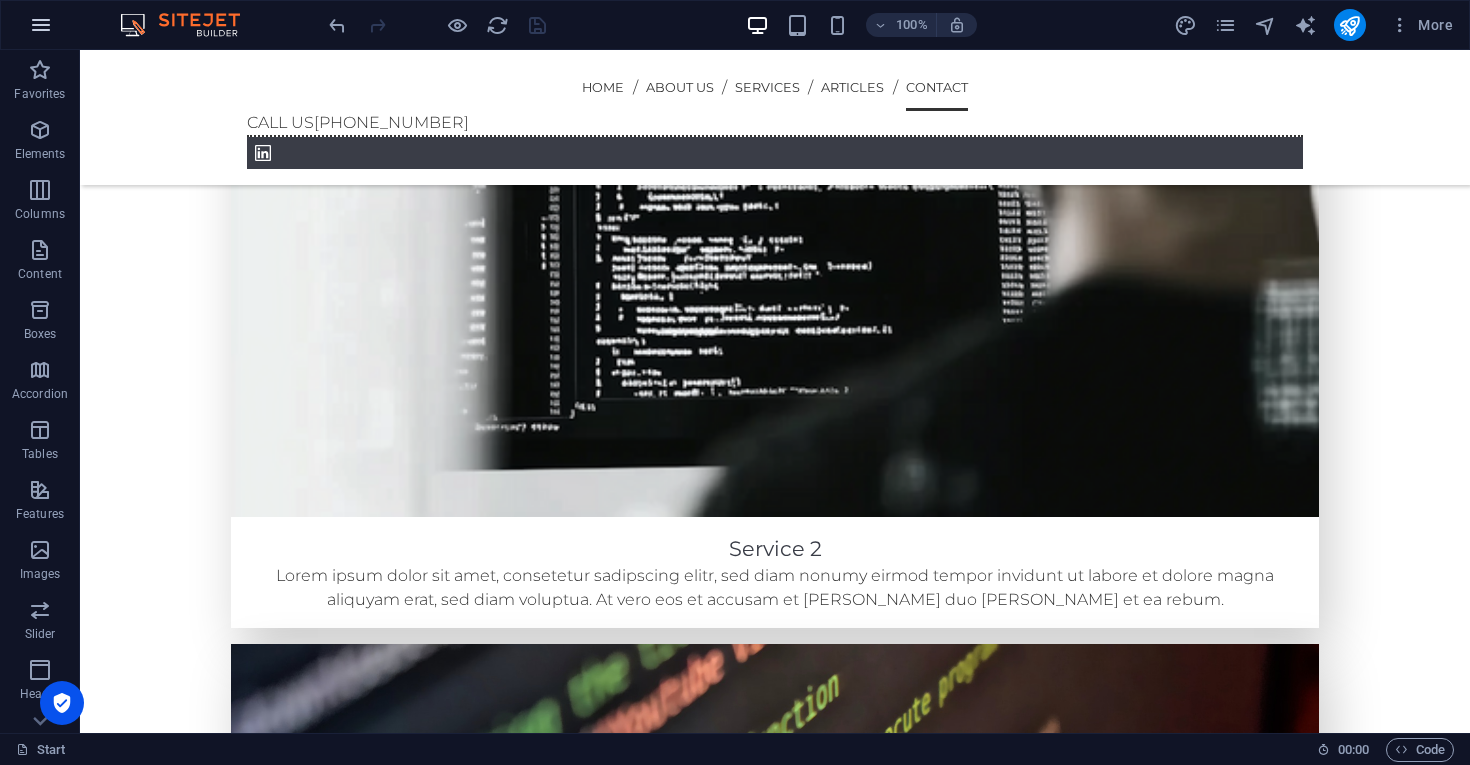 click at bounding box center (41, 25) 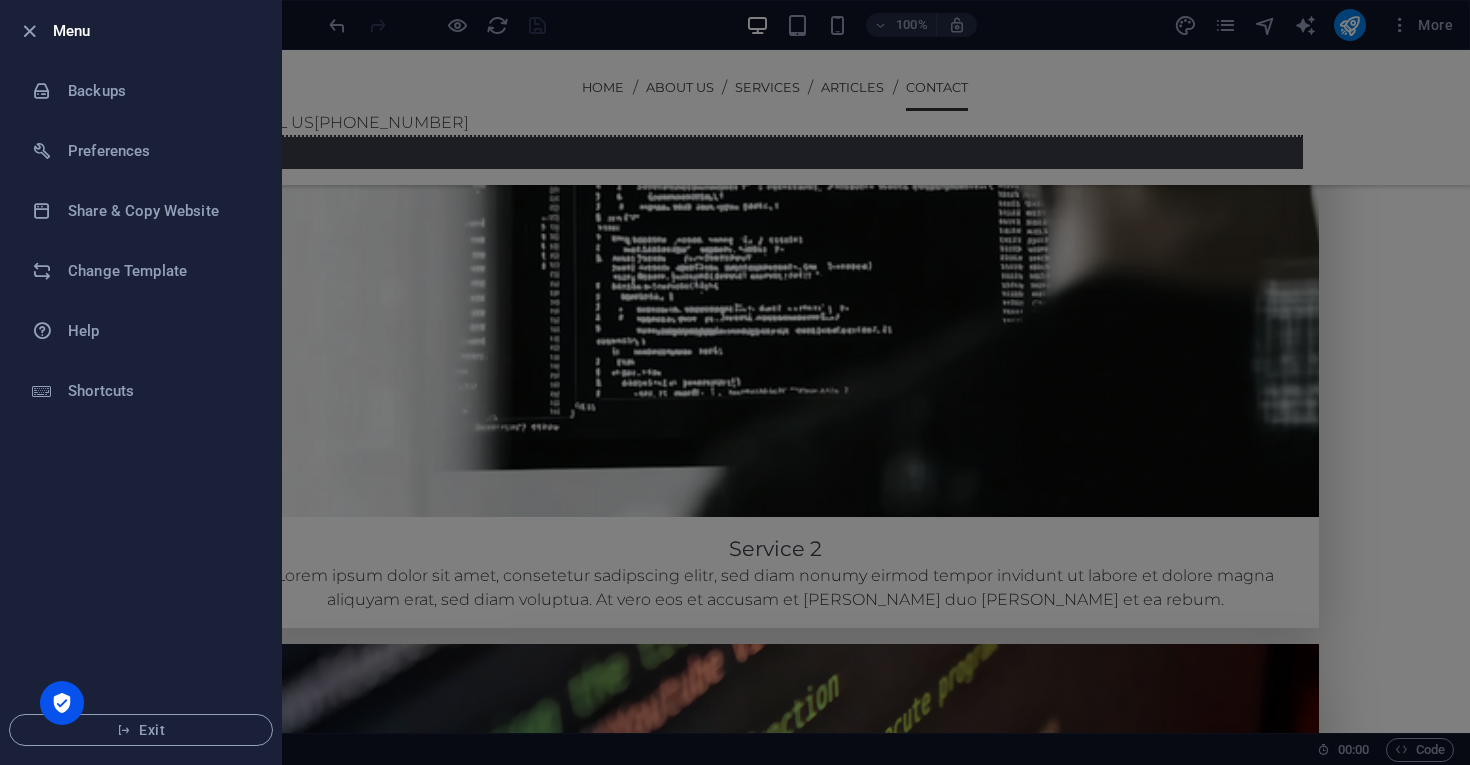 click at bounding box center [735, 382] 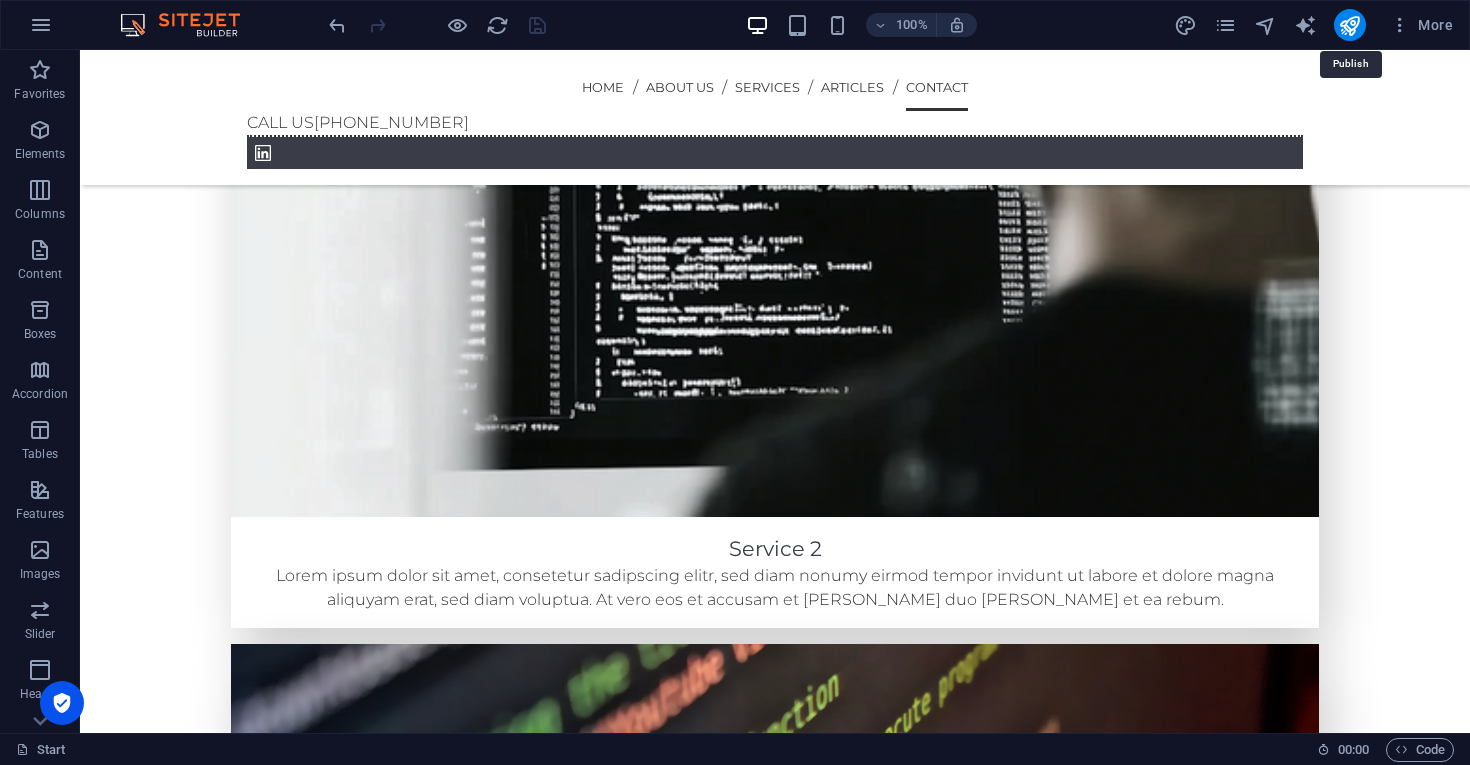 click at bounding box center [1349, 25] 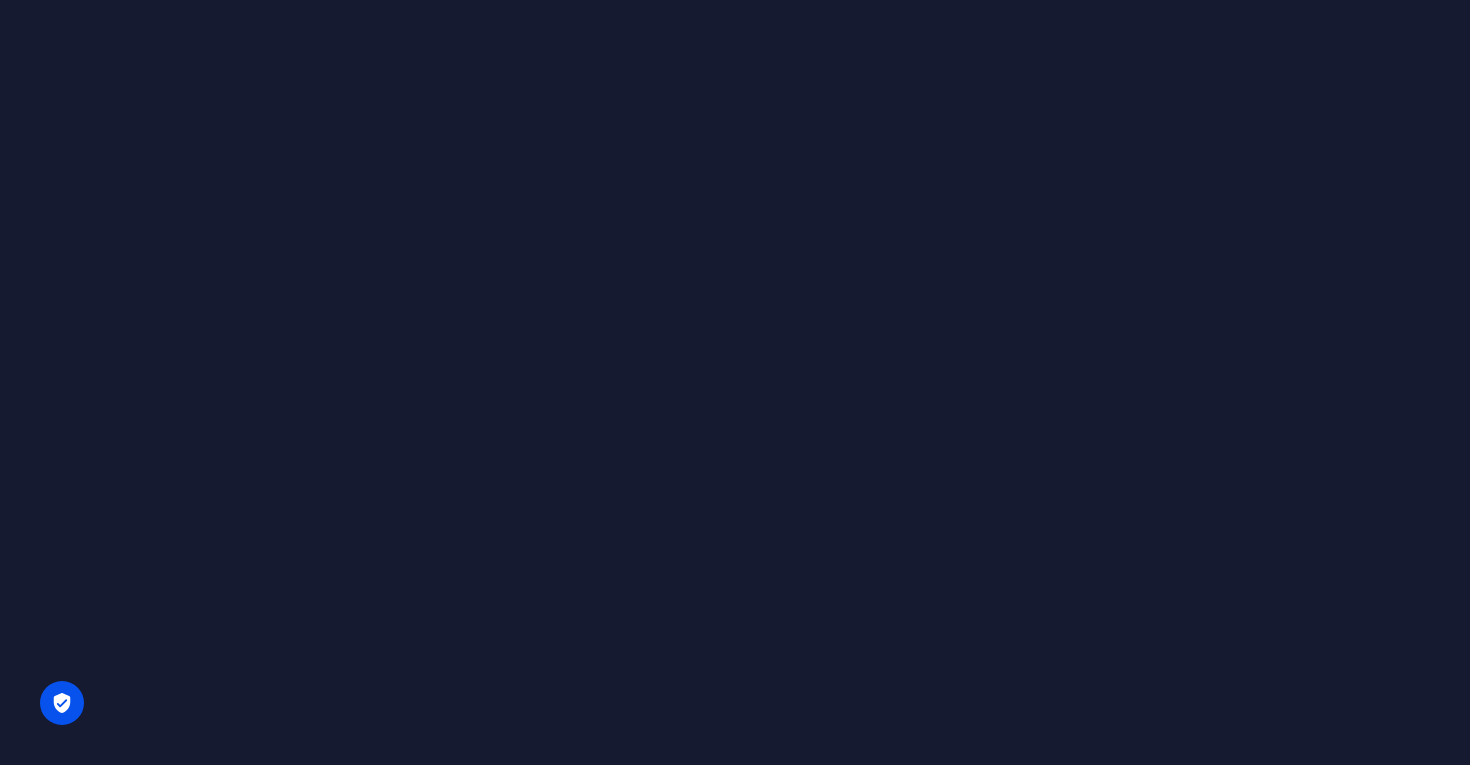 scroll, scrollTop: 0, scrollLeft: 0, axis: both 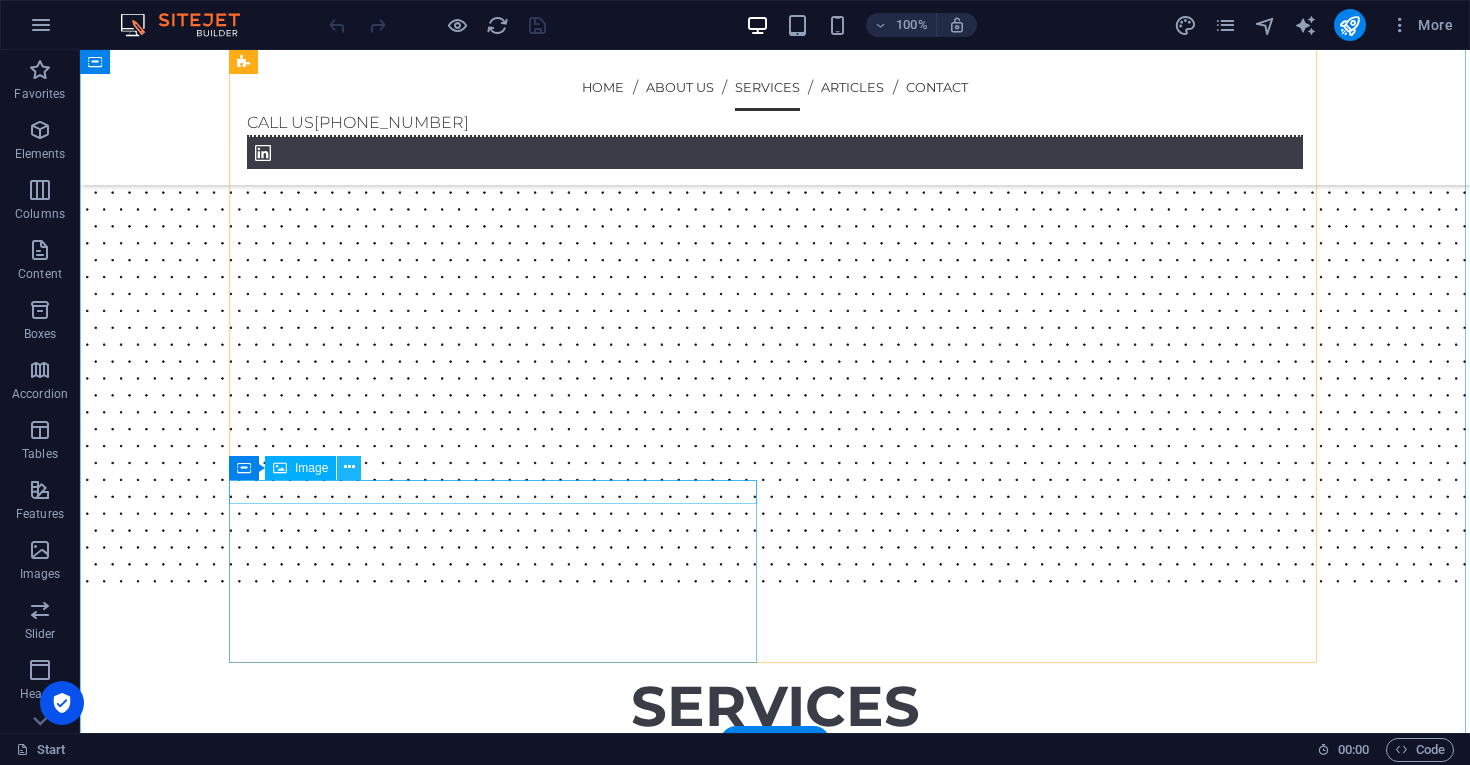 click at bounding box center [349, 467] 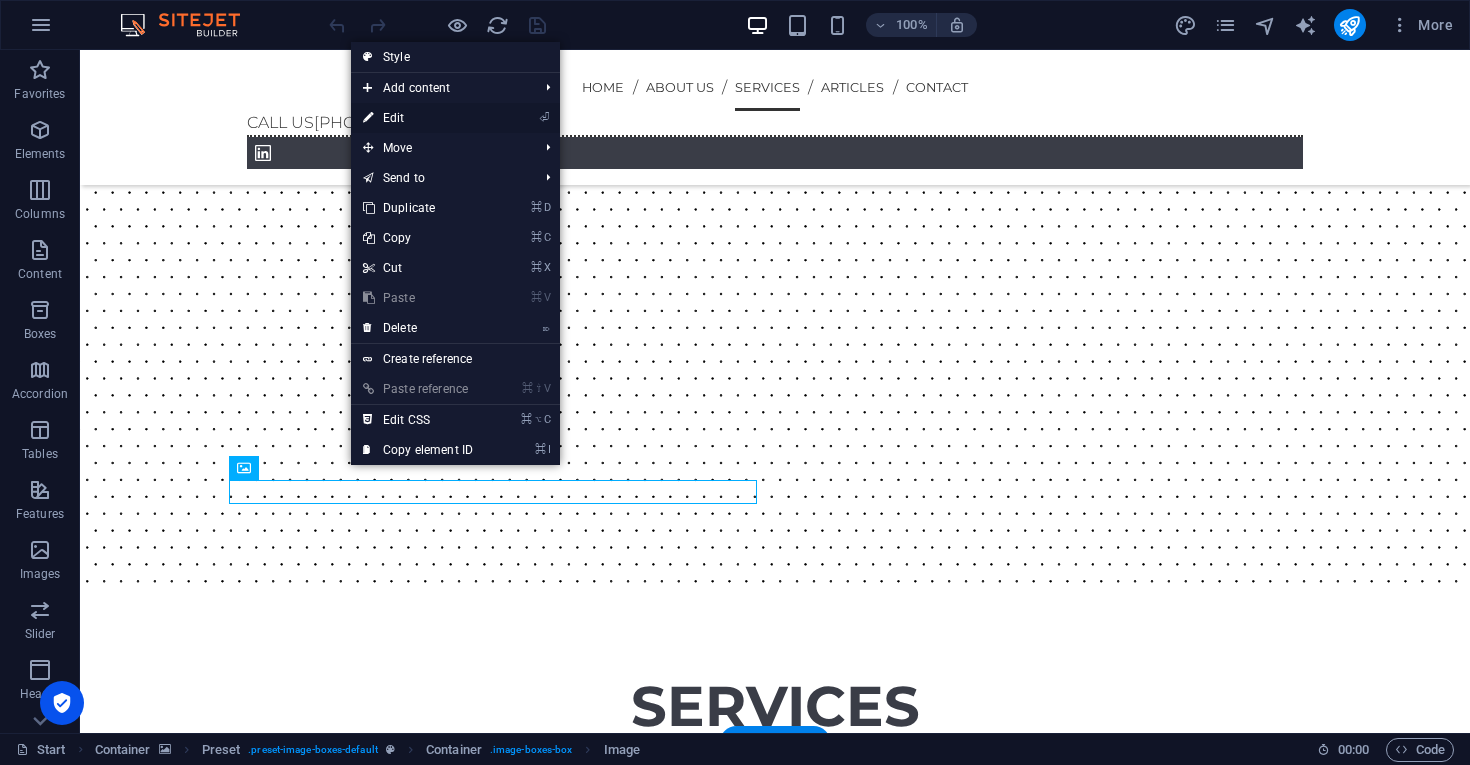 click on "⏎  Edit" at bounding box center (418, 118) 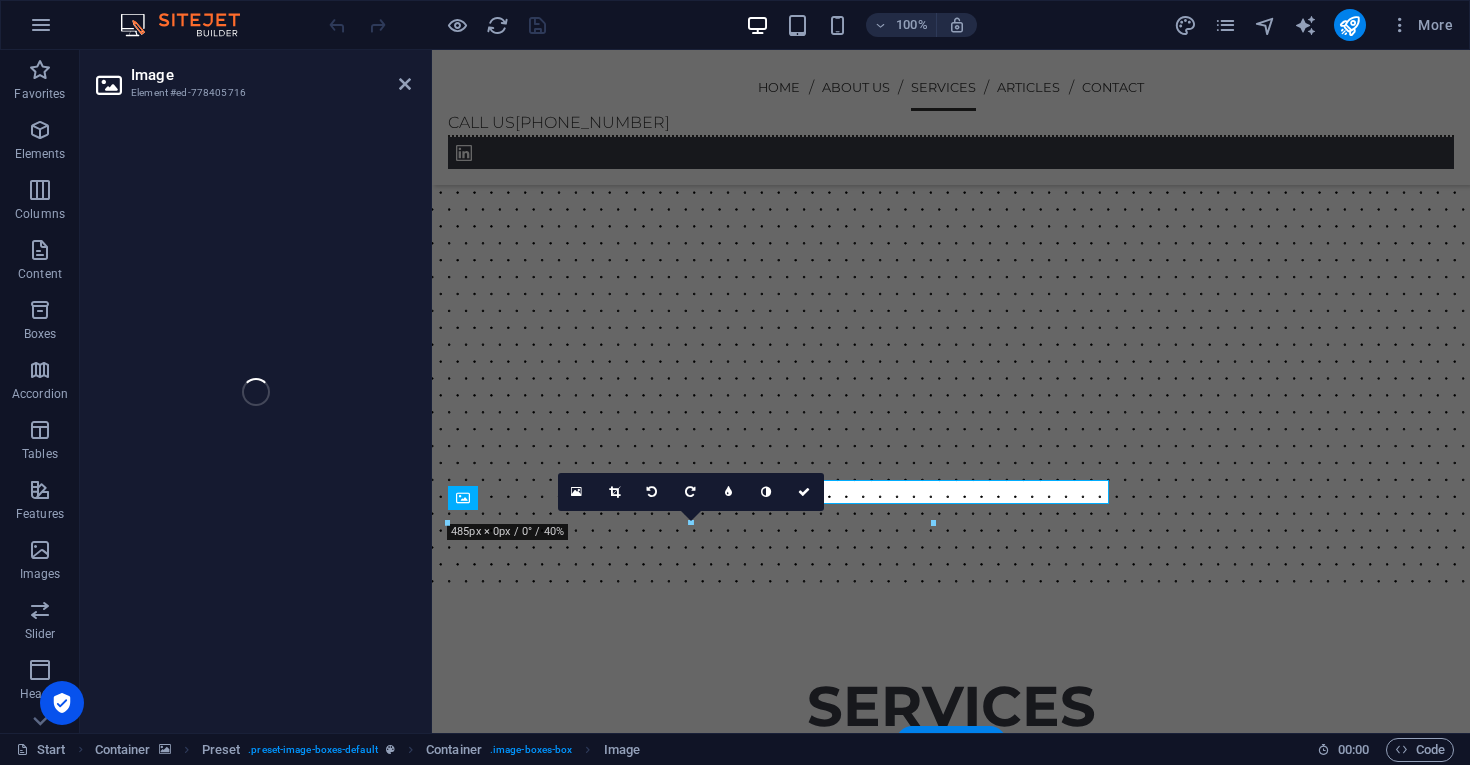 select on "%" 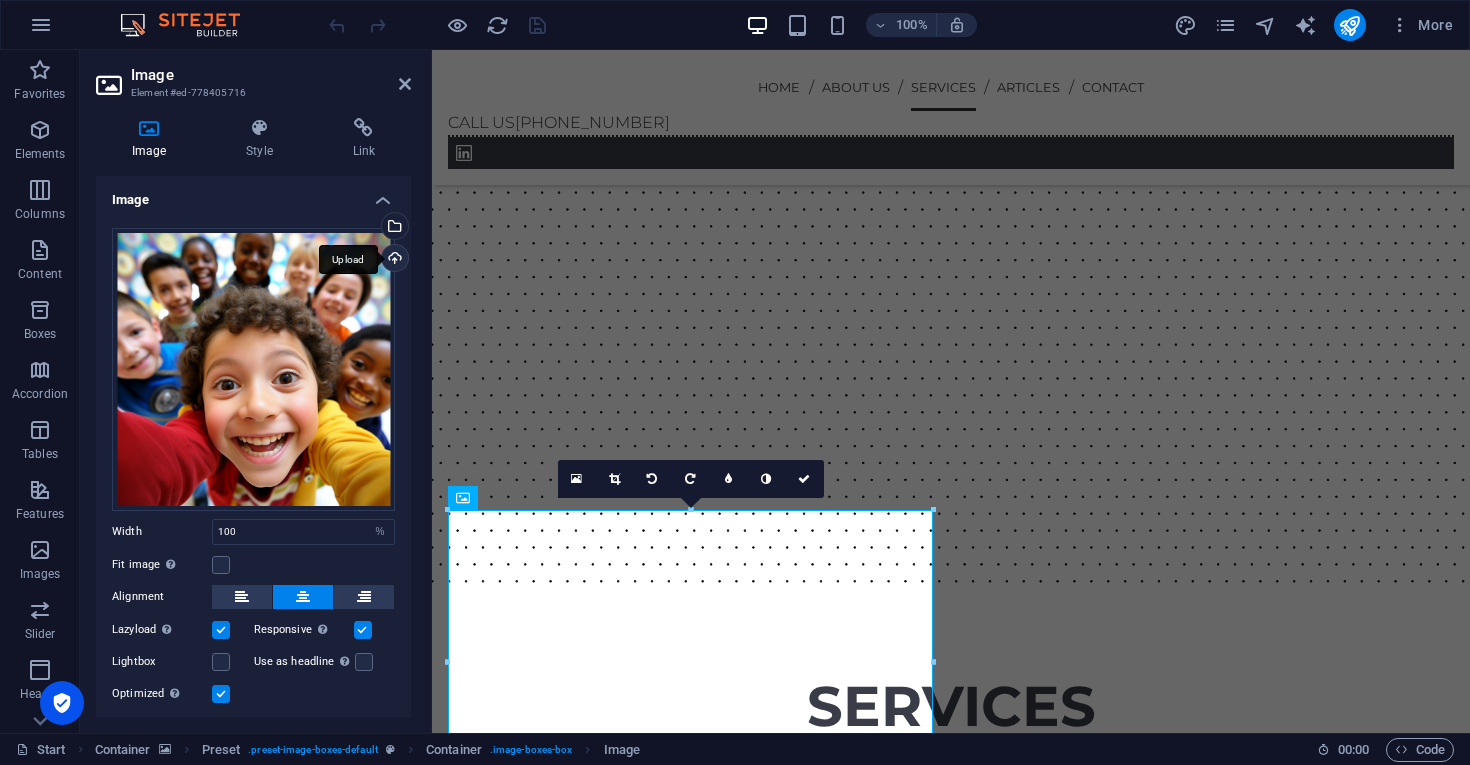click on "Upload" at bounding box center [393, 260] 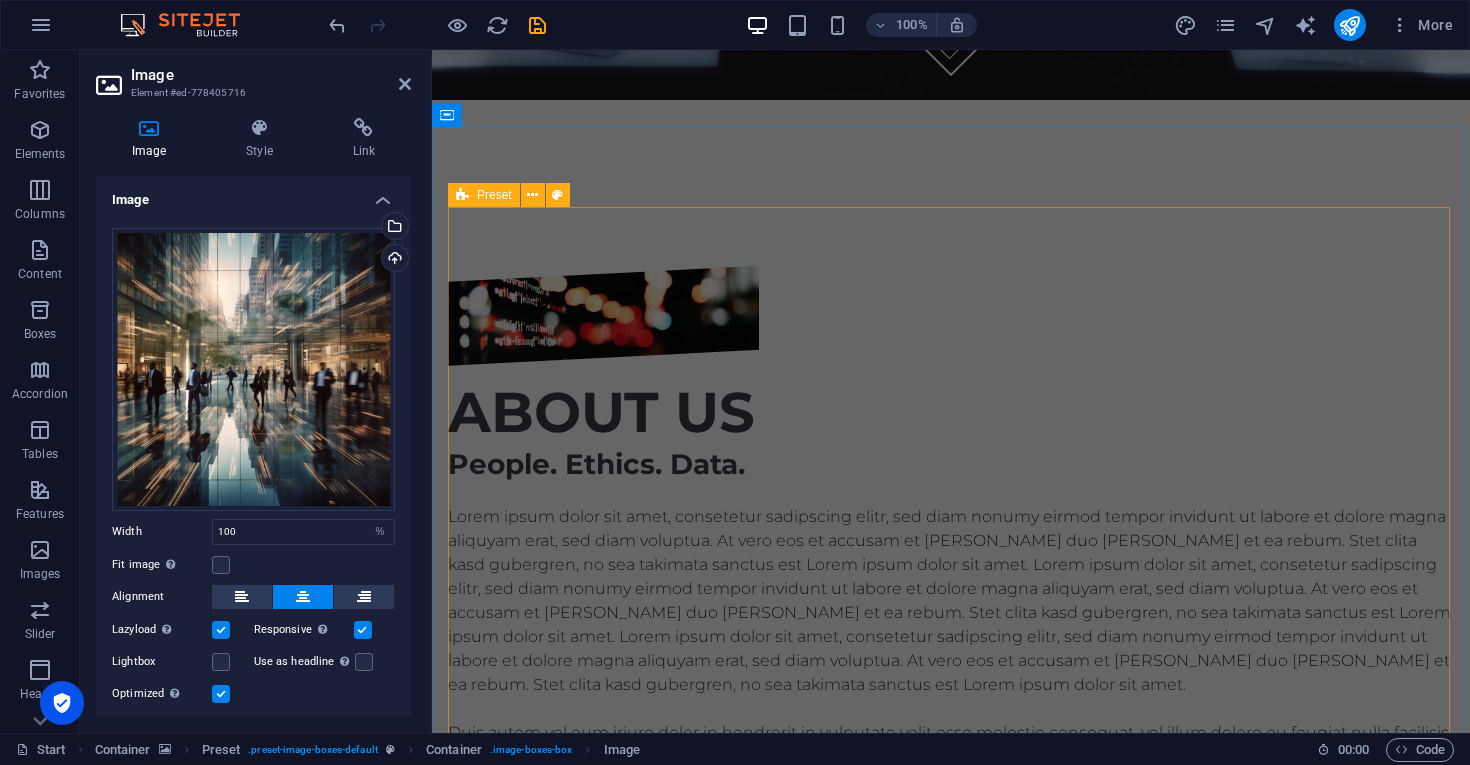 scroll, scrollTop: 637, scrollLeft: 0, axis: vertical 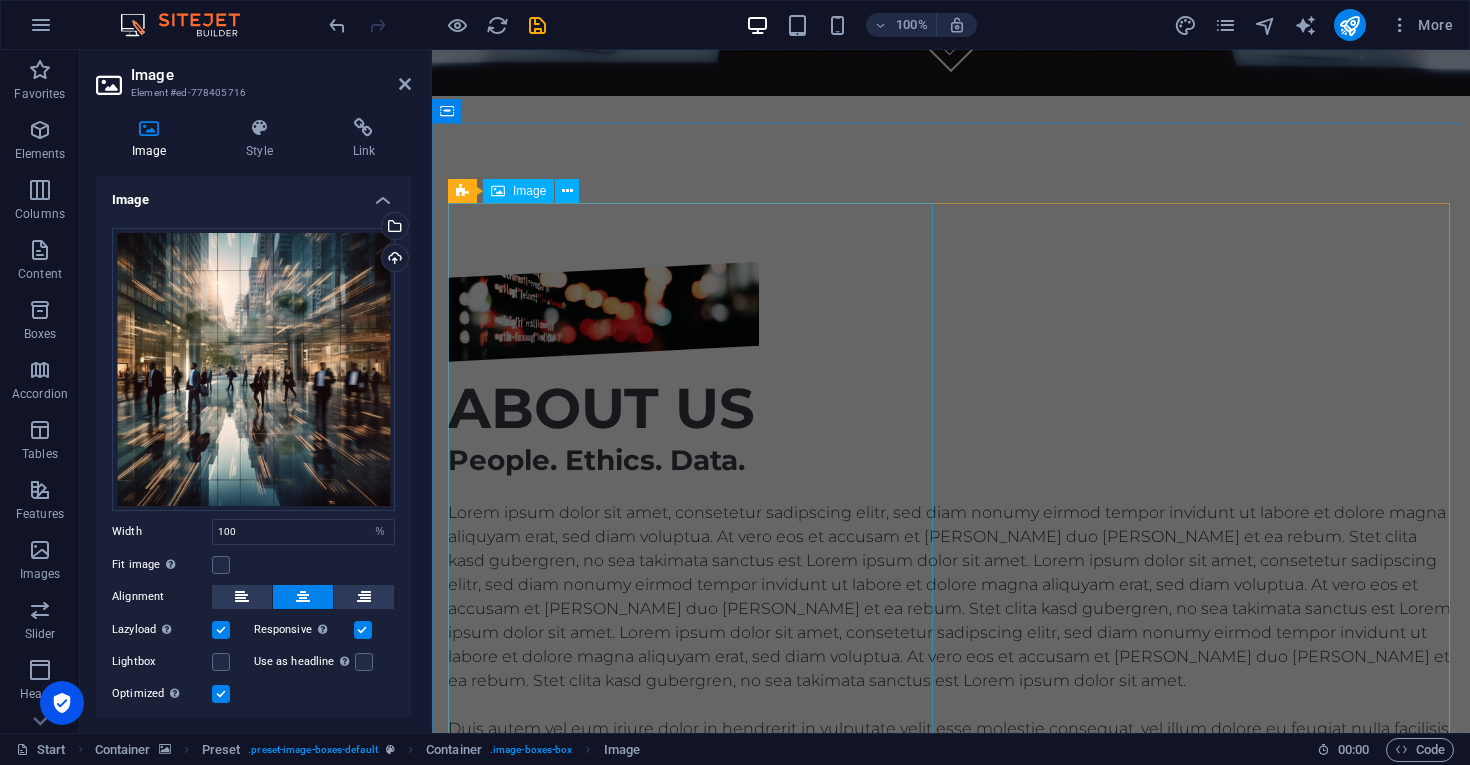 click at bounding box center (603, 312) 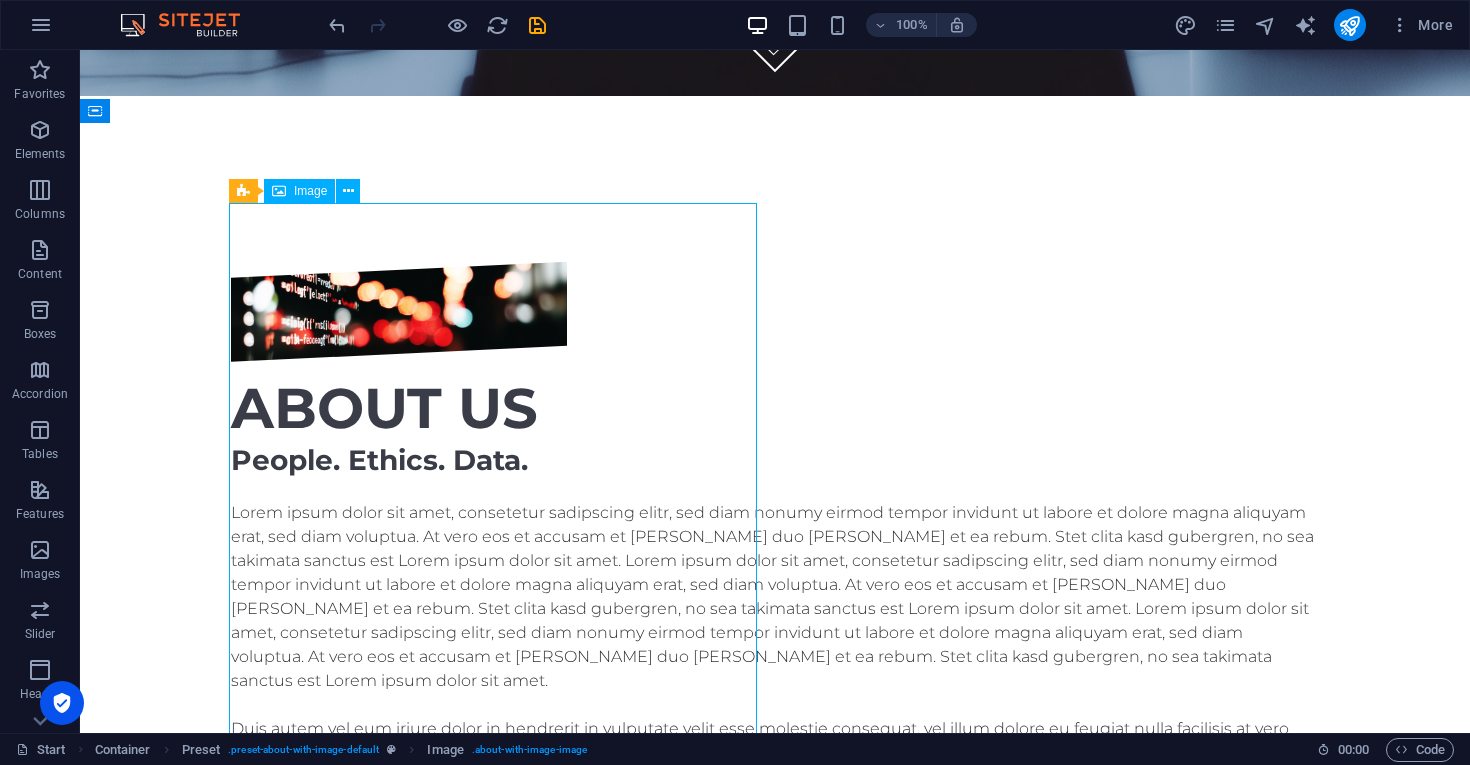 click at bounding box center (399, 312) 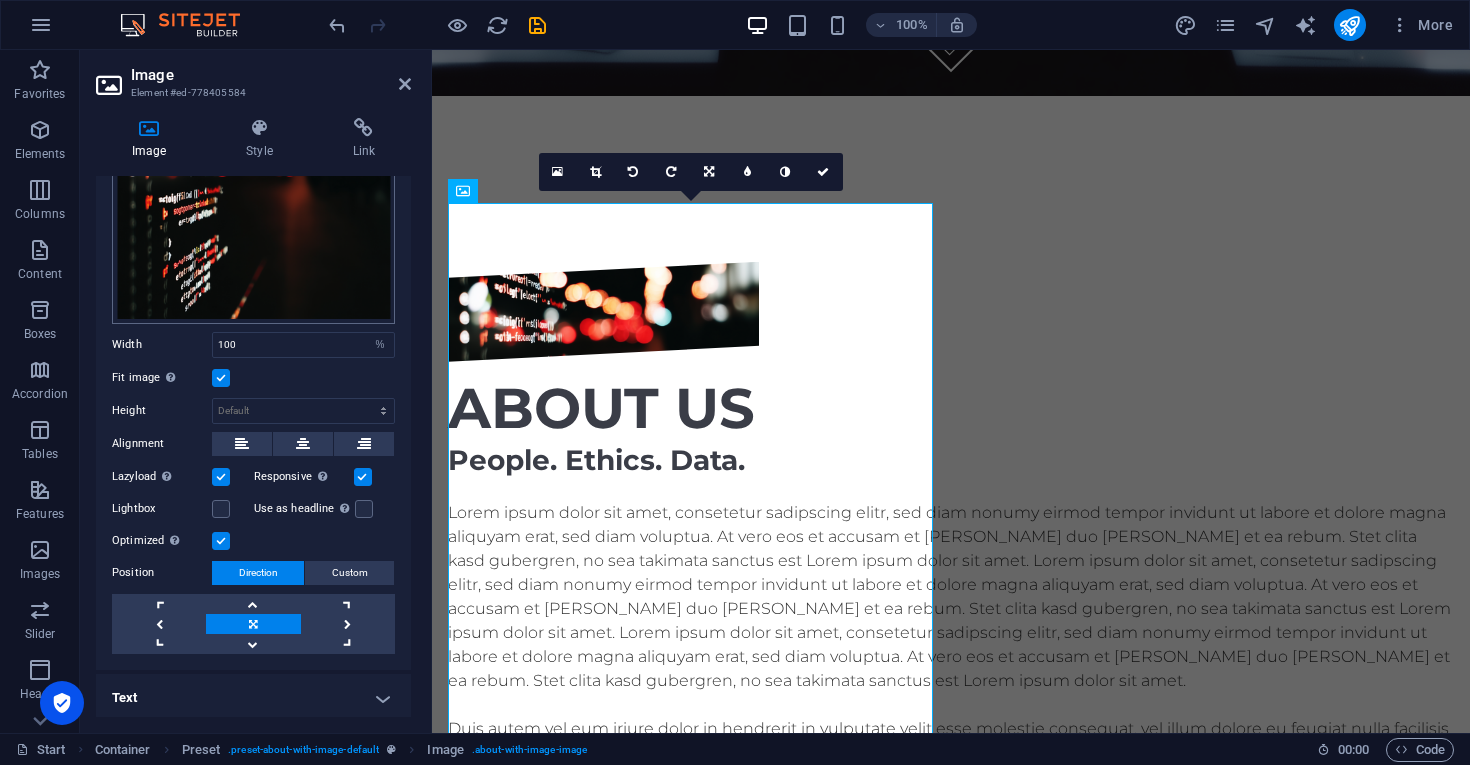 scroll, scrollTop: 254, scrollLeft: 0, axis: vertical 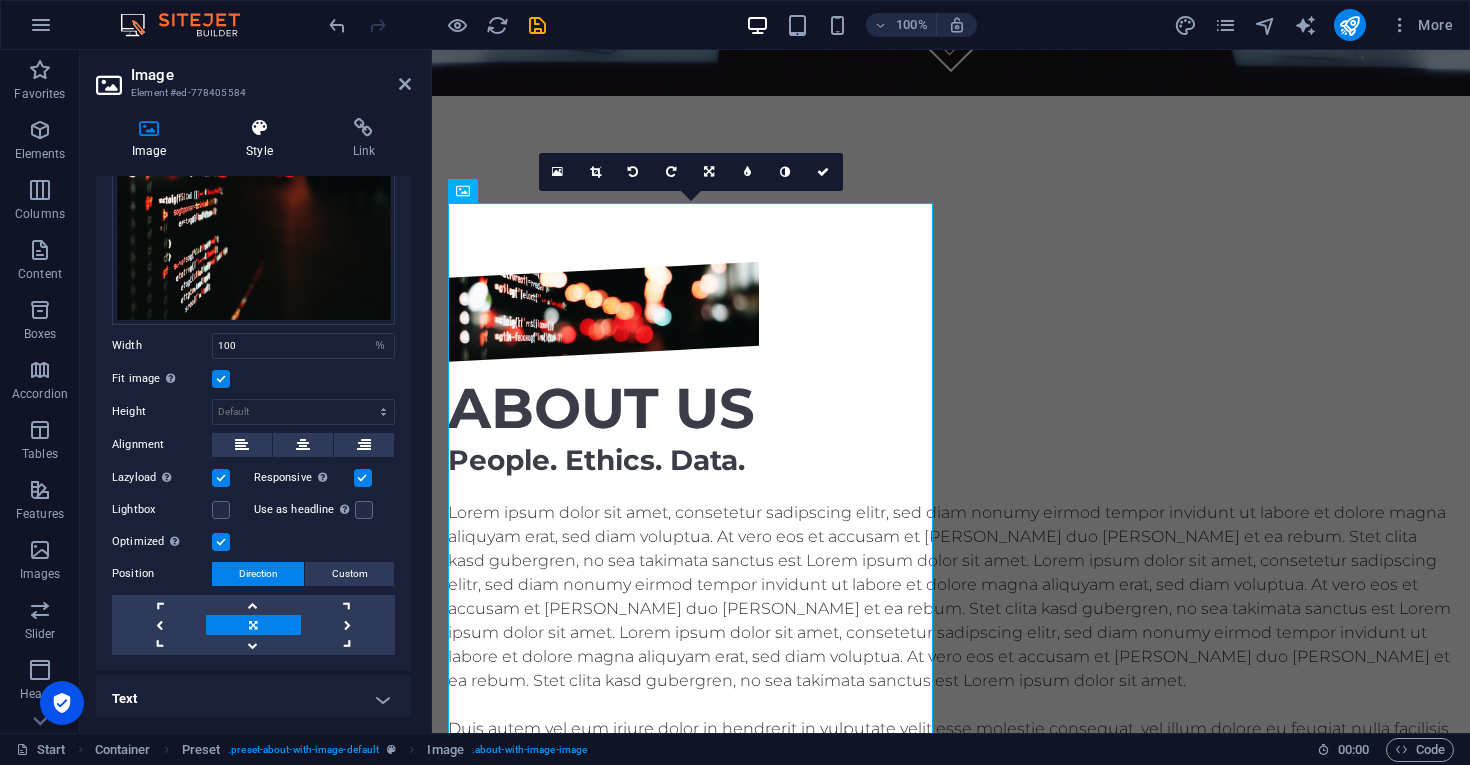 click at bounding box center [259, 128] 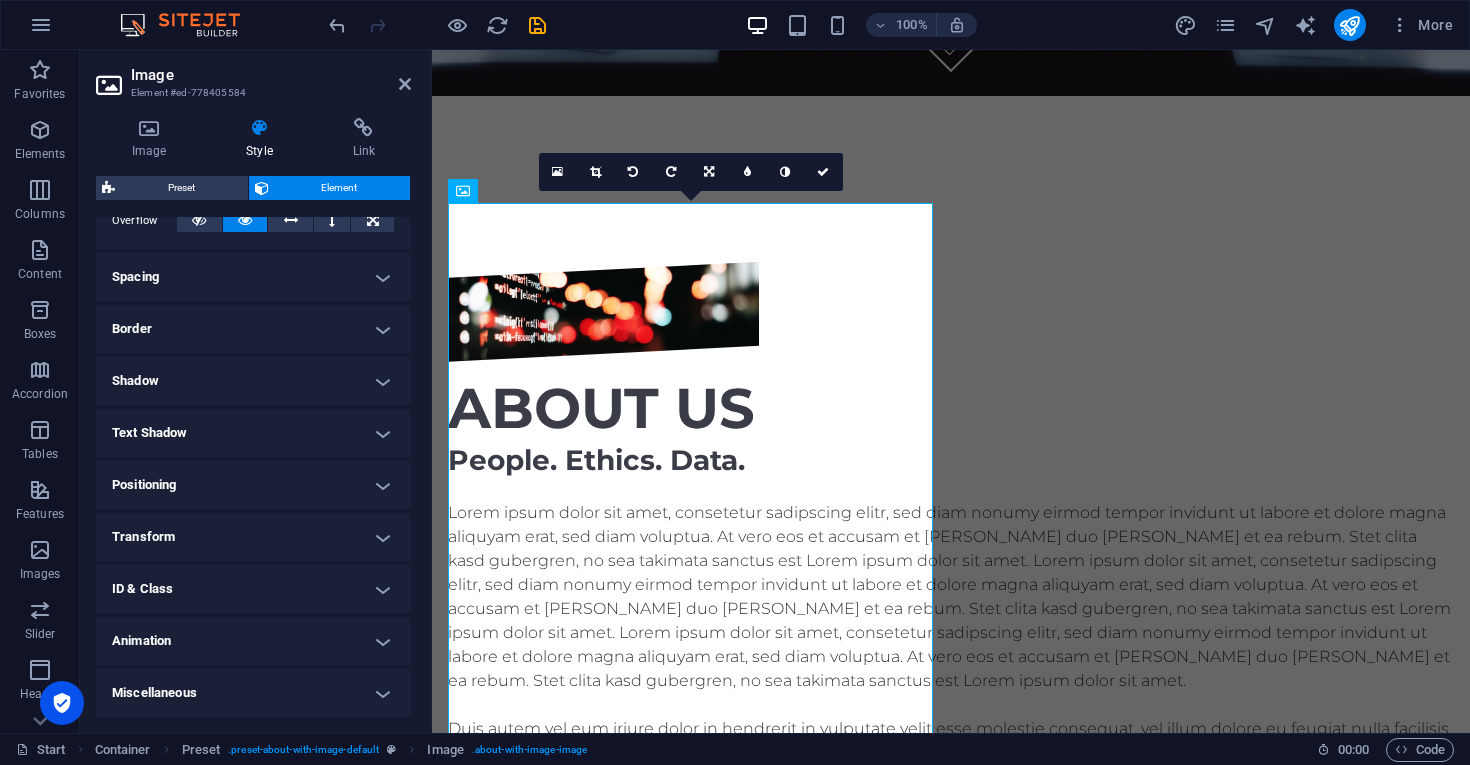 scroll, scrollTop: 344, scrollLeft: 0, axis: vertical 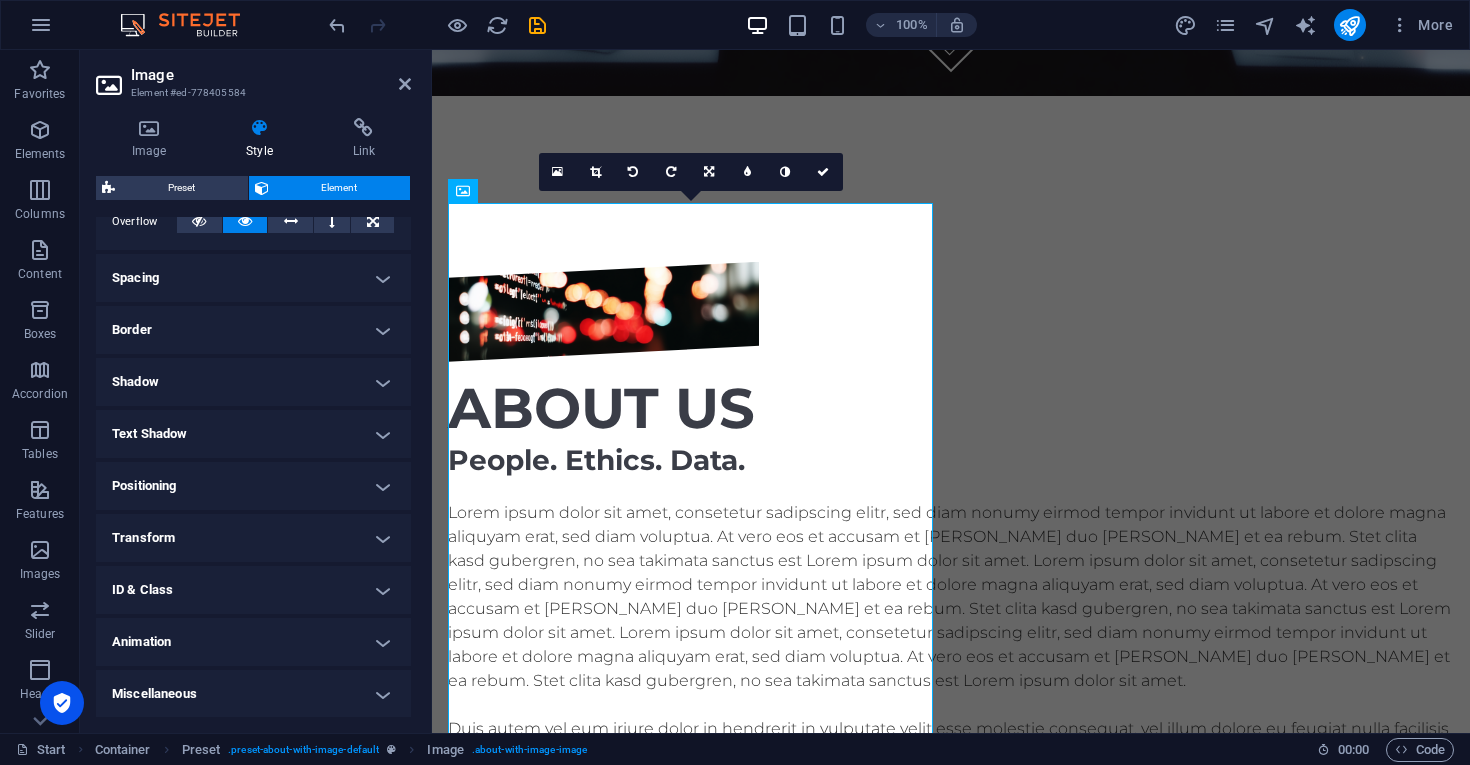 click on "Transform" at bounding box center (253, 538) 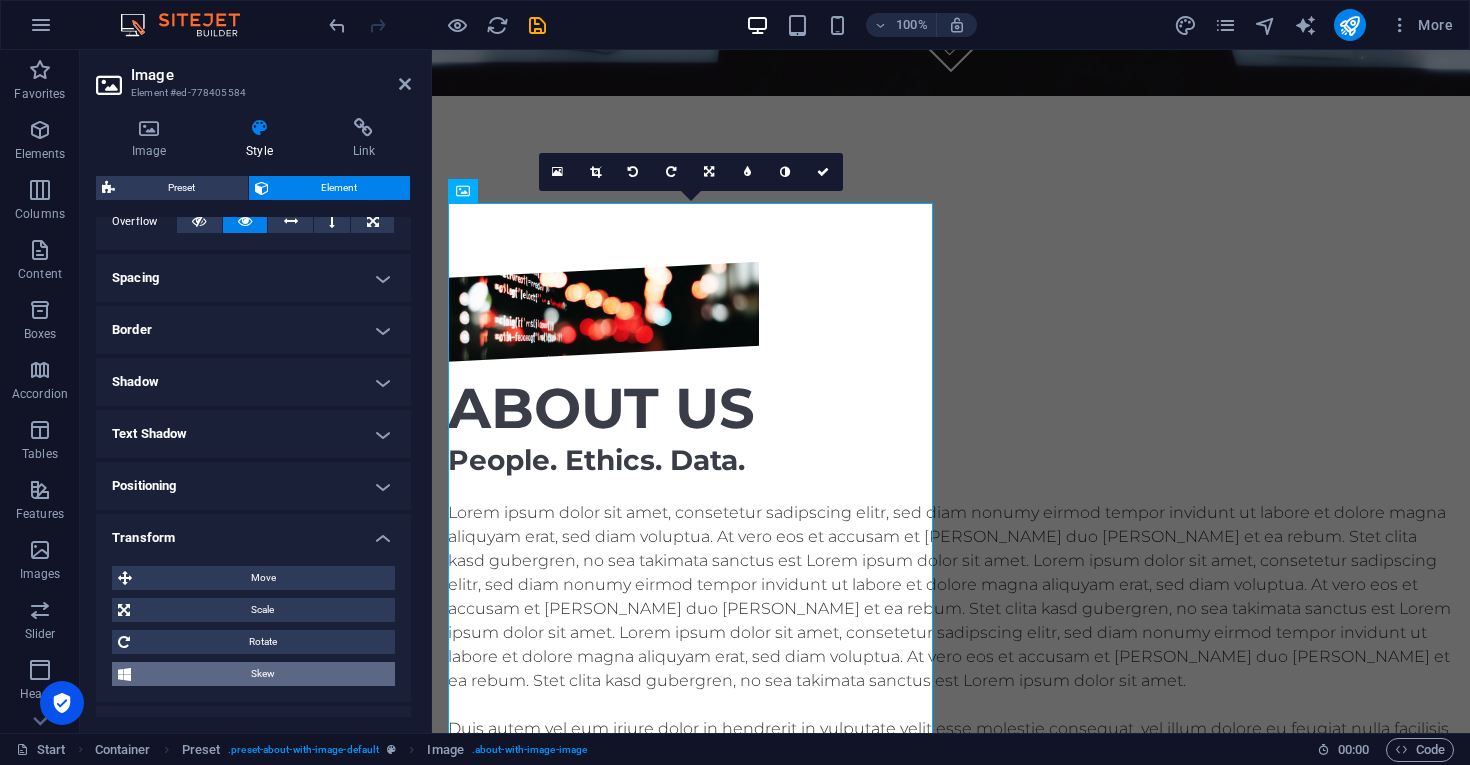 click on "Skew" at bounding box center (263, 674) 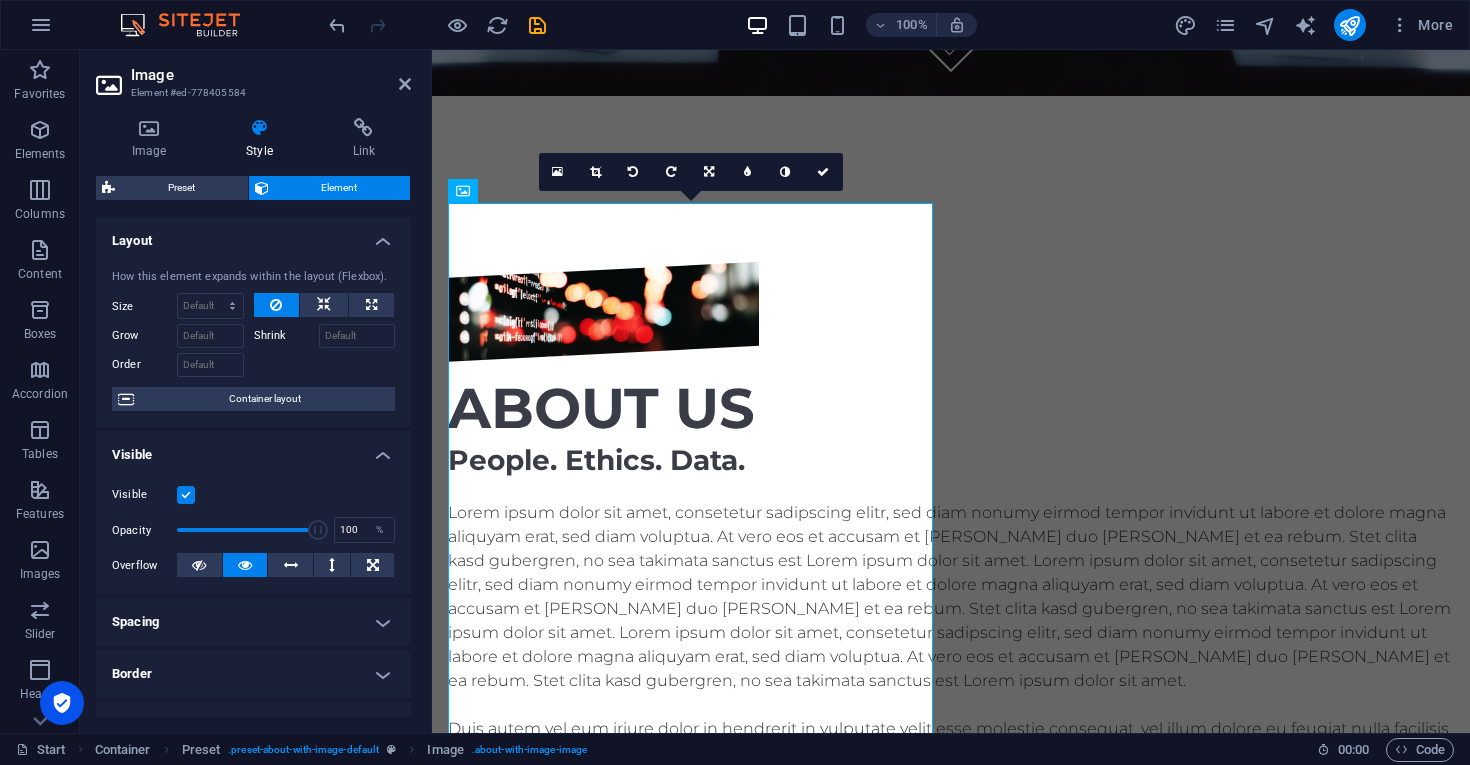 scroll, scrollTop: 0, scrollLeft: 0, axis: both 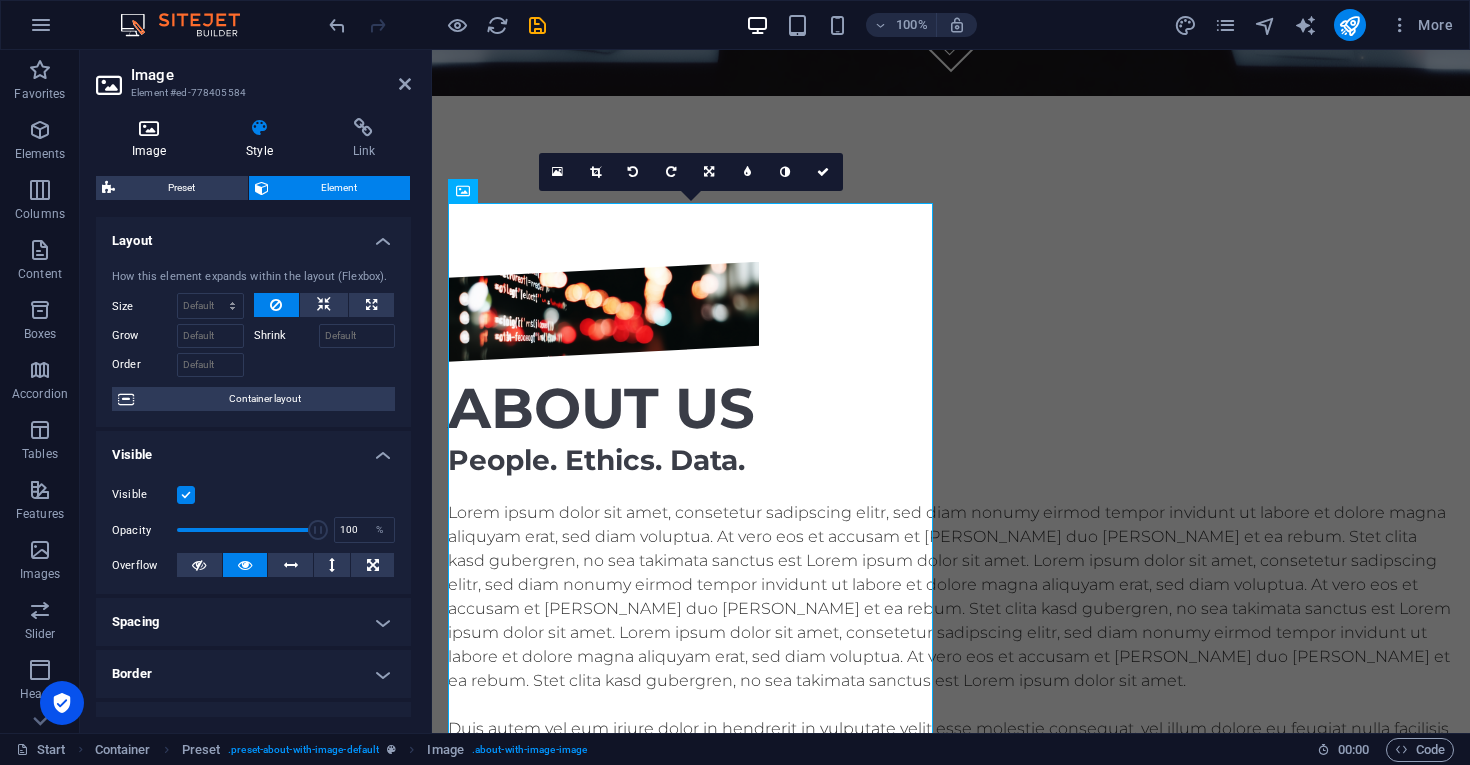 click on "Image" at bounding box center (153, 139) 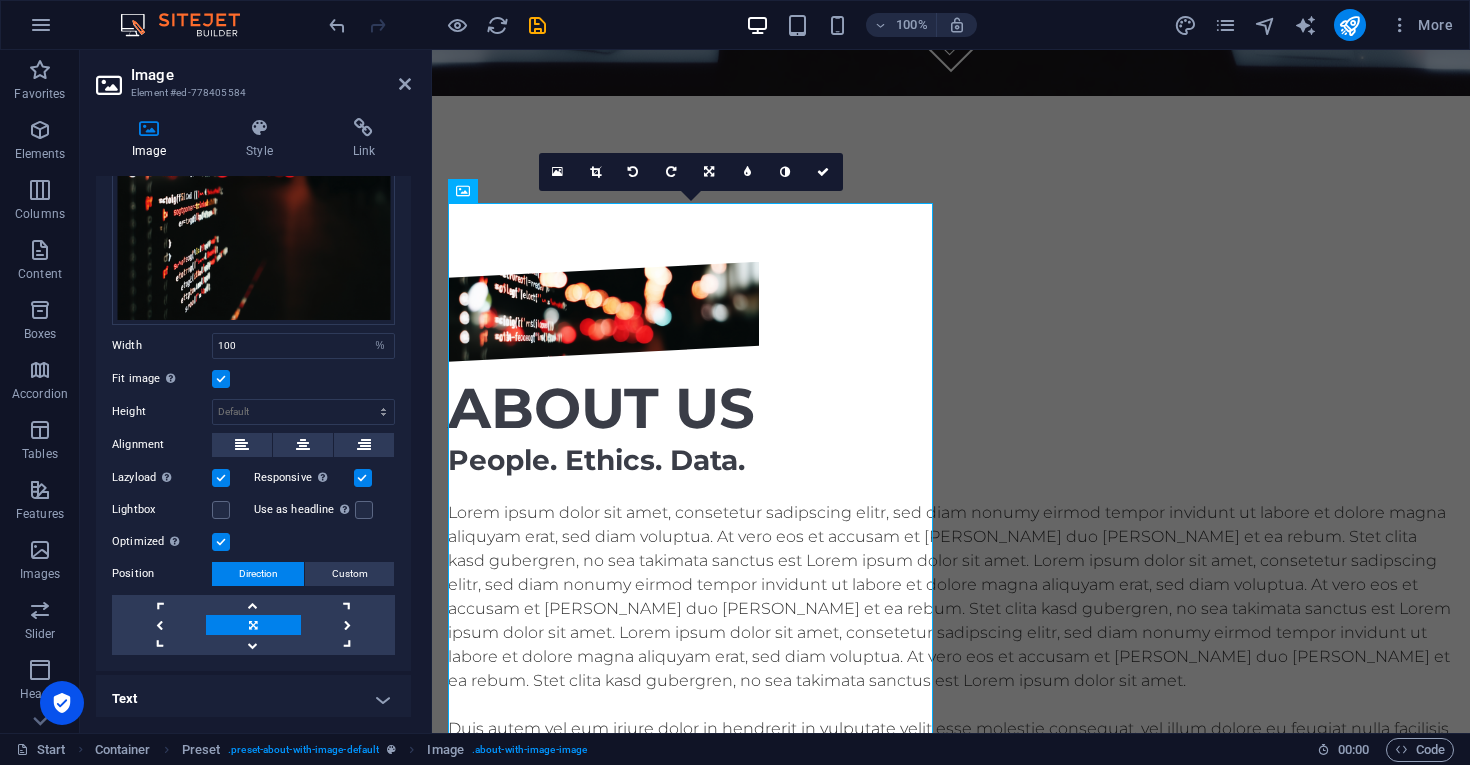 click at bounding box center (221, 379) 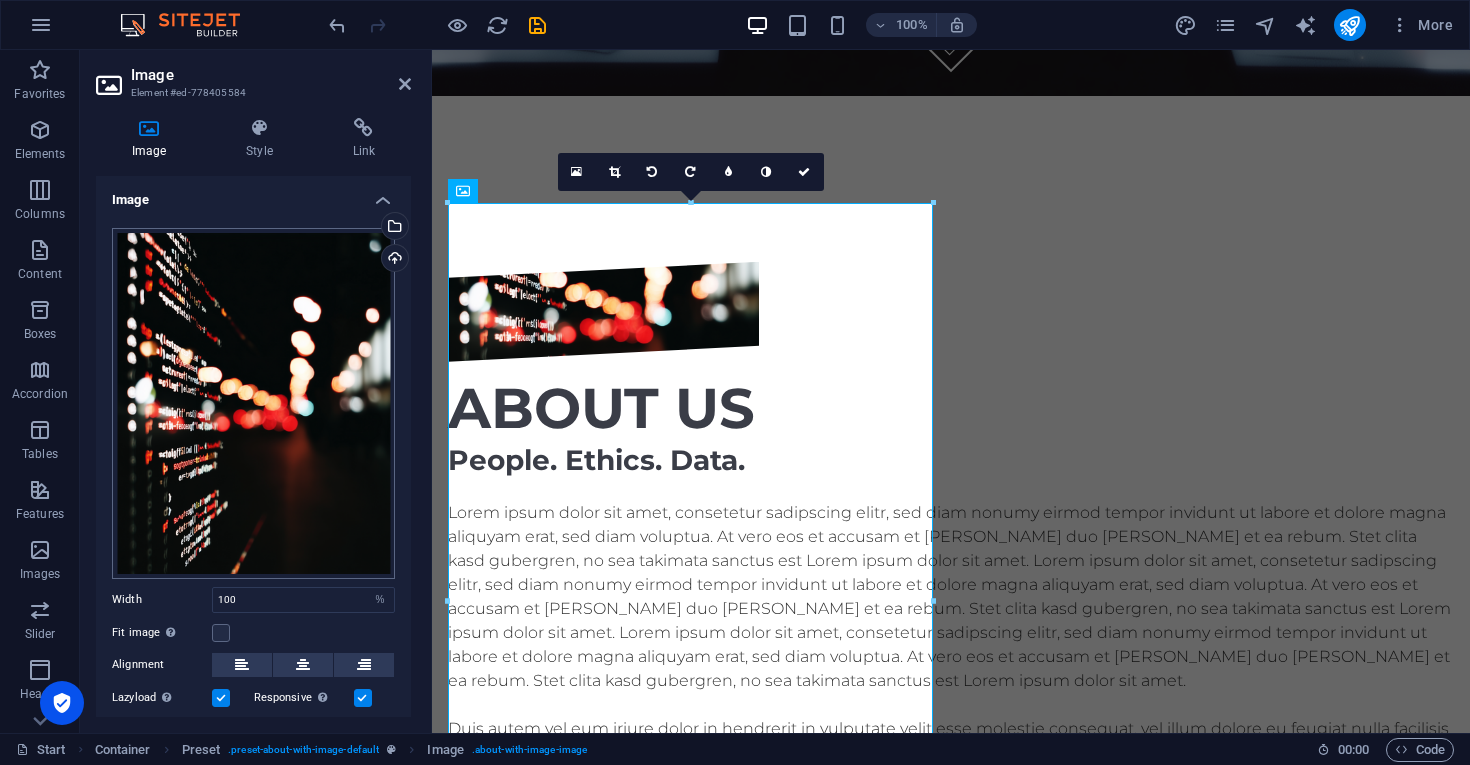 scroll, scrollTop: 0, scrollLeft: 0, axis: both 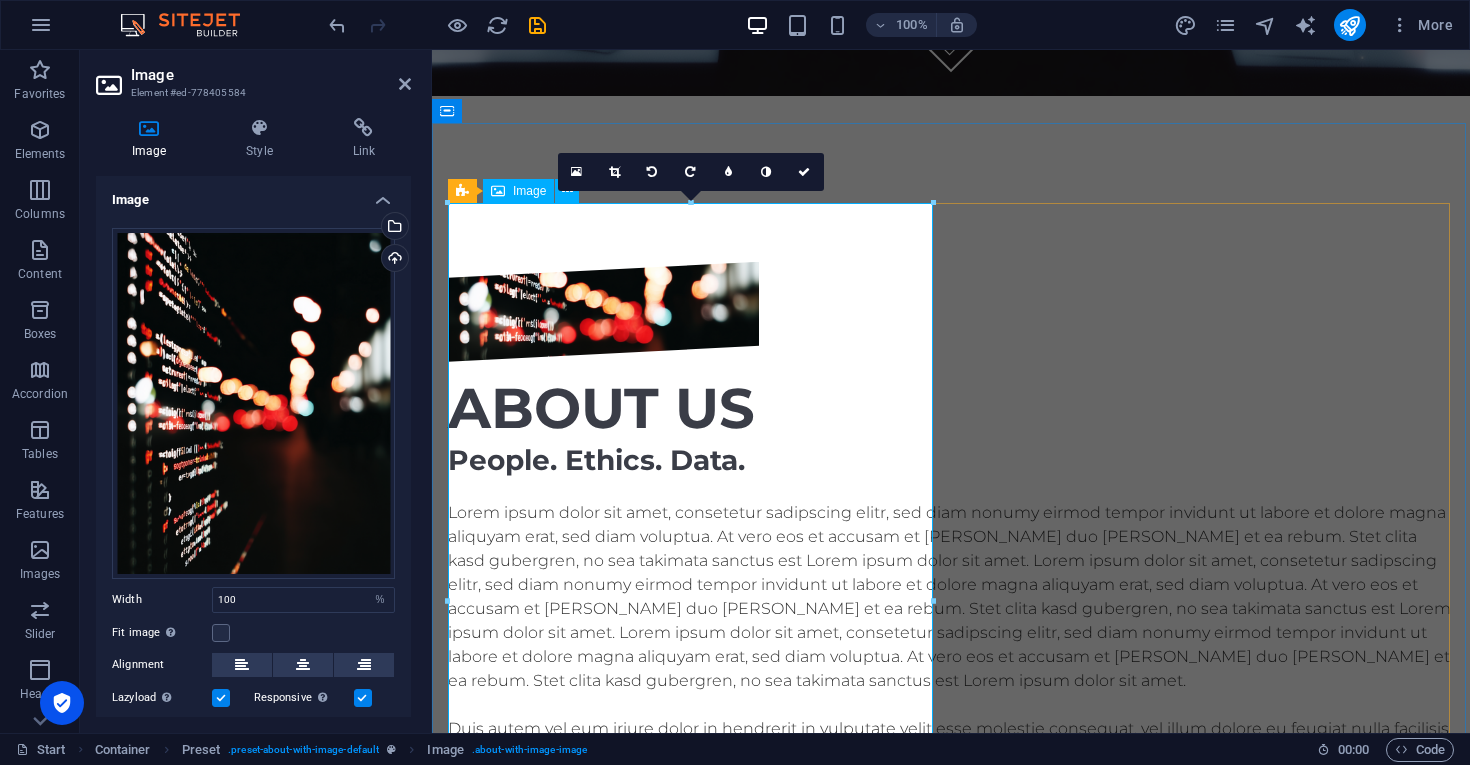 click at bounding box center (603, 312) 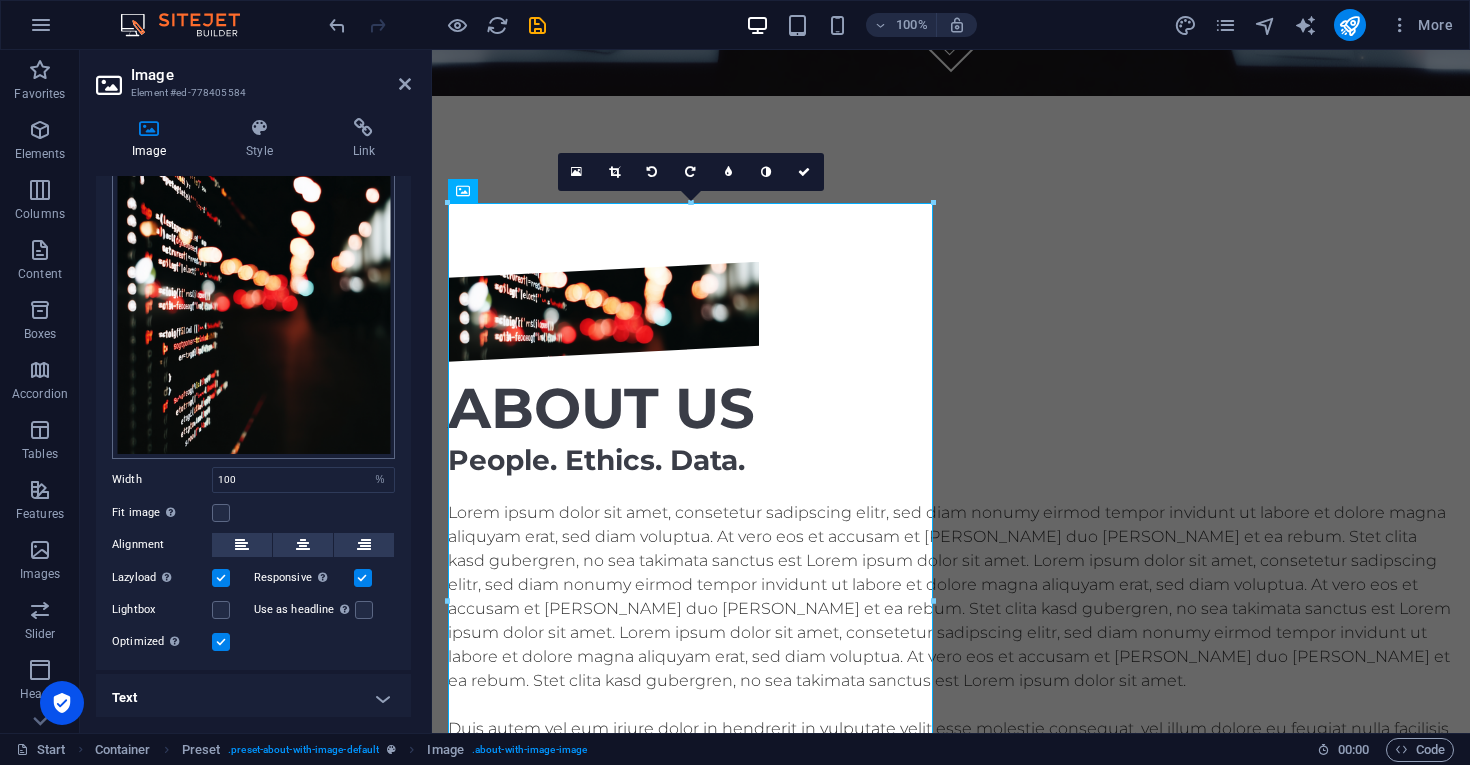 scroll, scrollTop: 119, scrollLeft: 0, axis: vertical 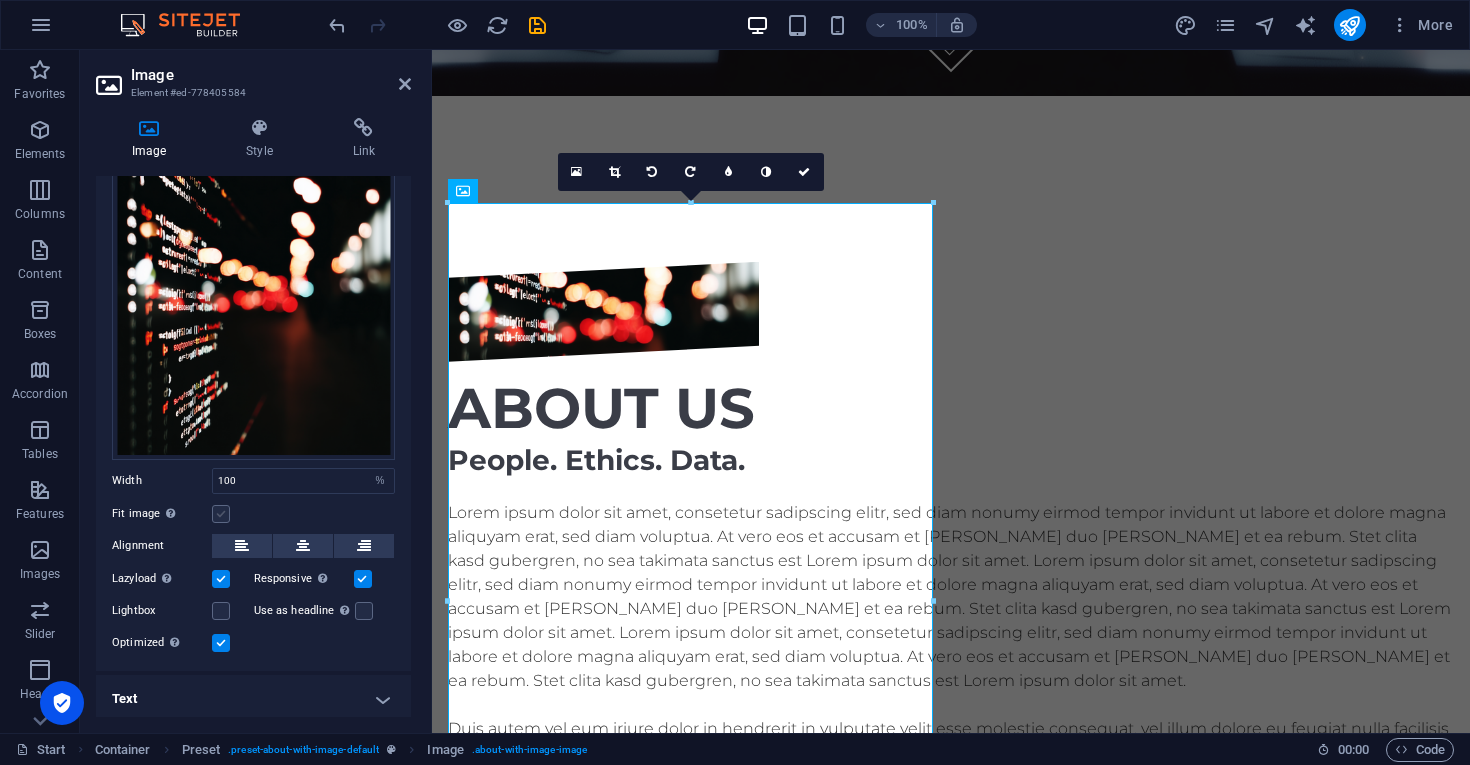 click at bounding box center [221, 514] 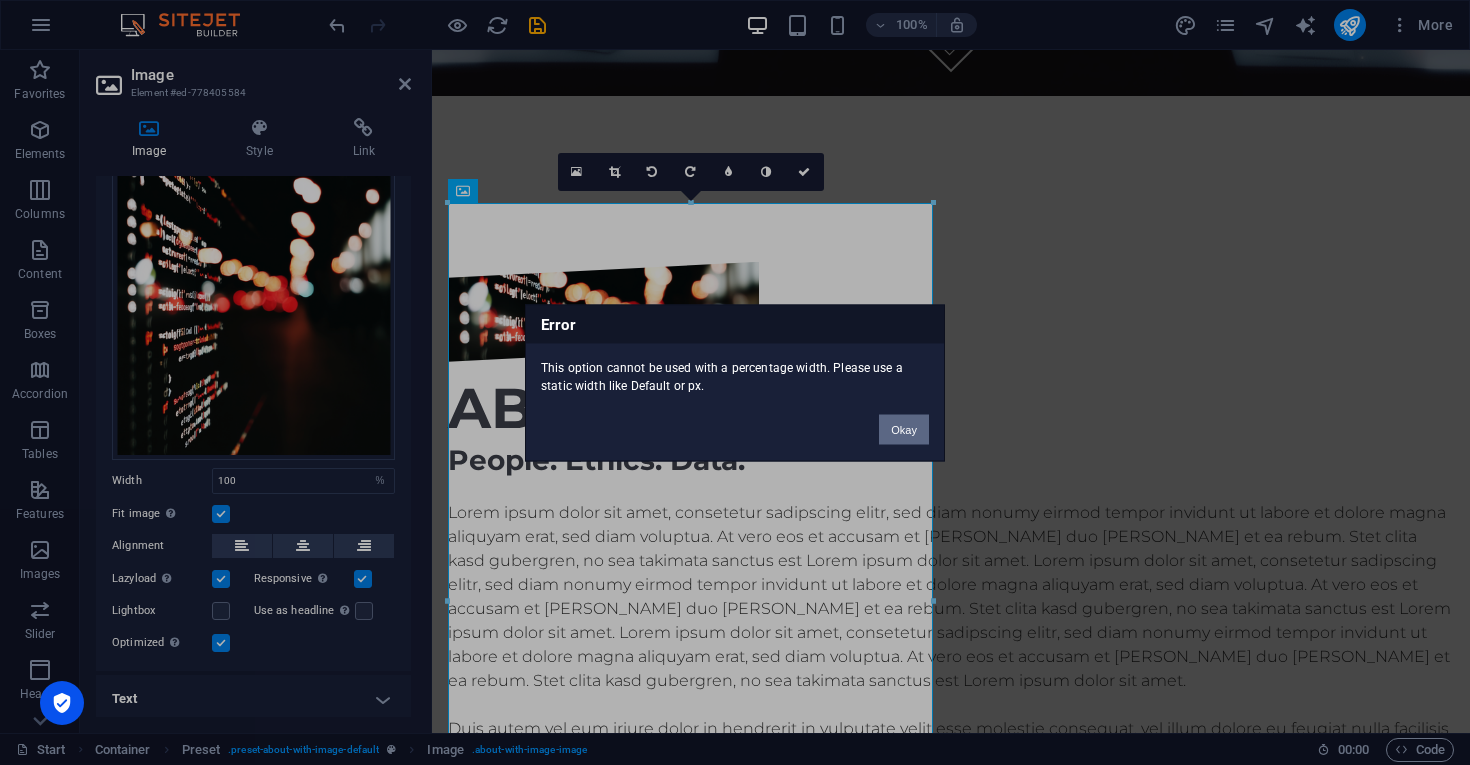 click on "Okay" at bounding box center (904, 429) 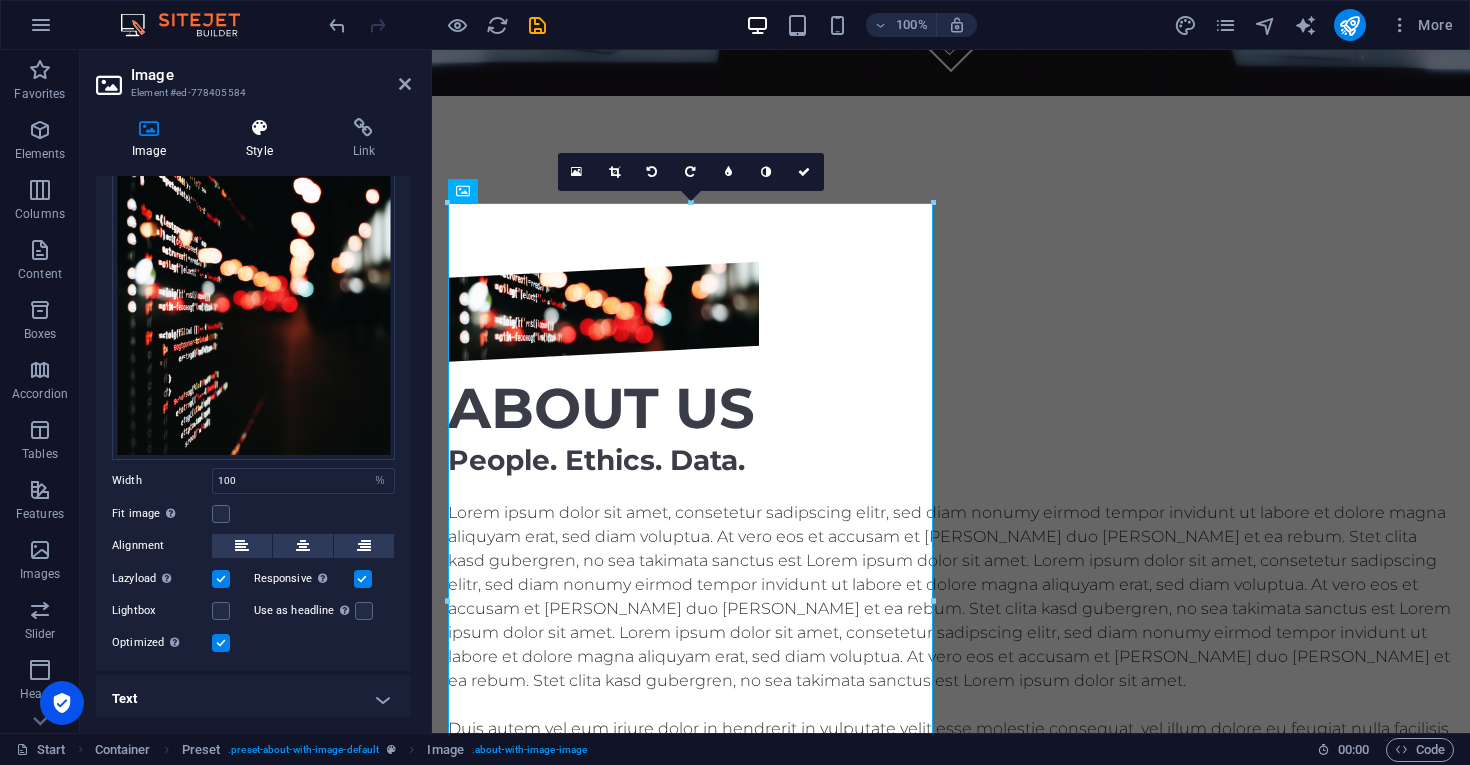 click at bounding box center (259, 128) 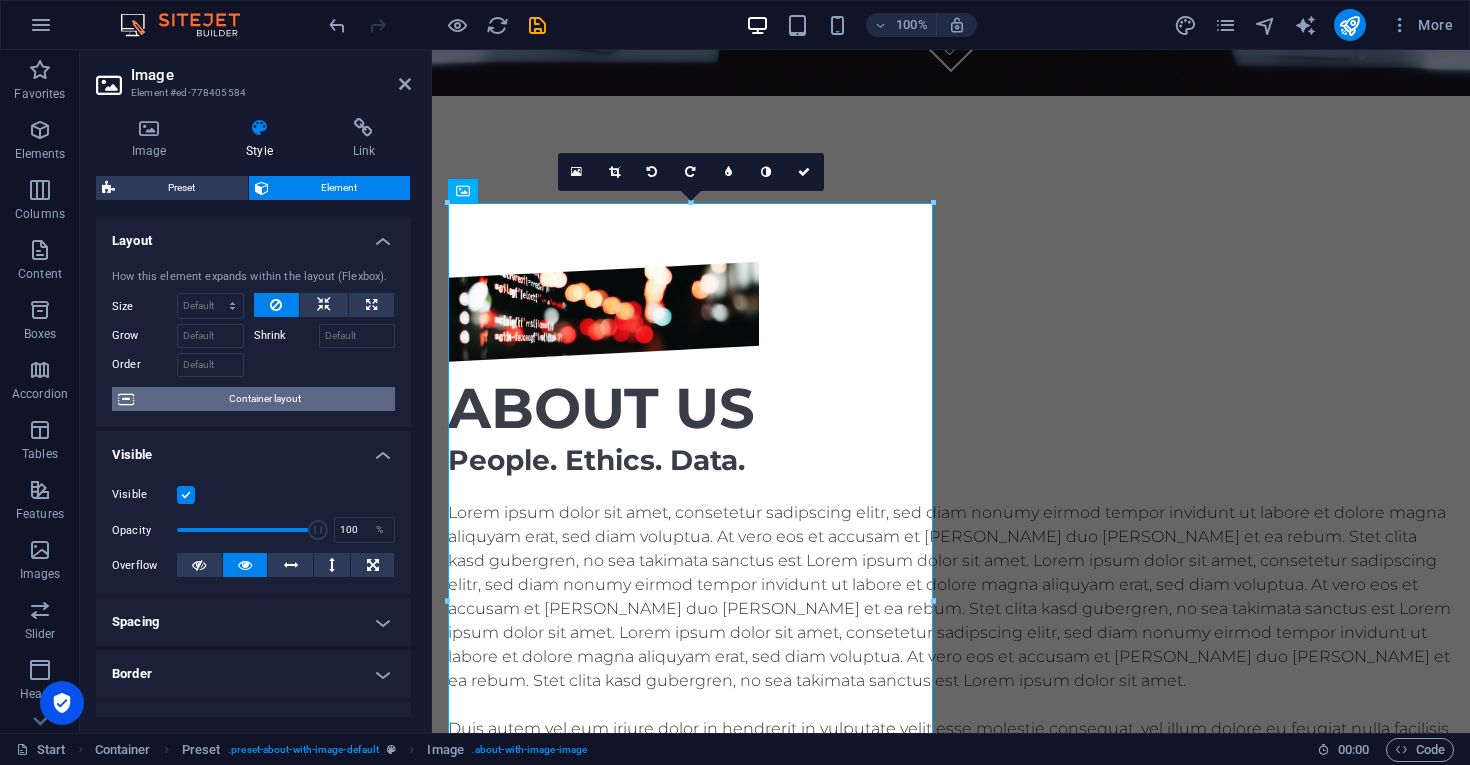 click on "Container layout" at bounding box center (264, 399) 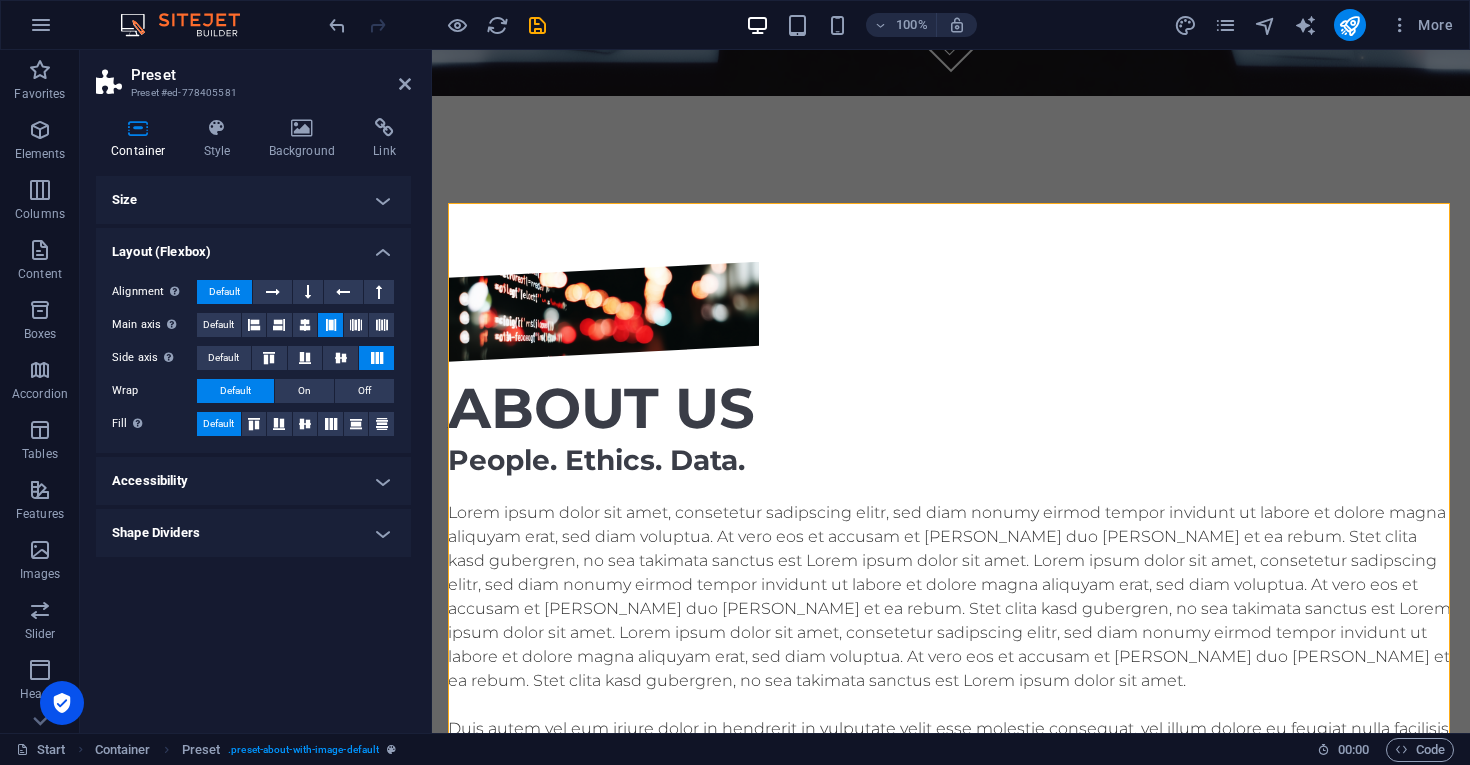 click on "Shape Dividers" at bounding box center (253, 533) 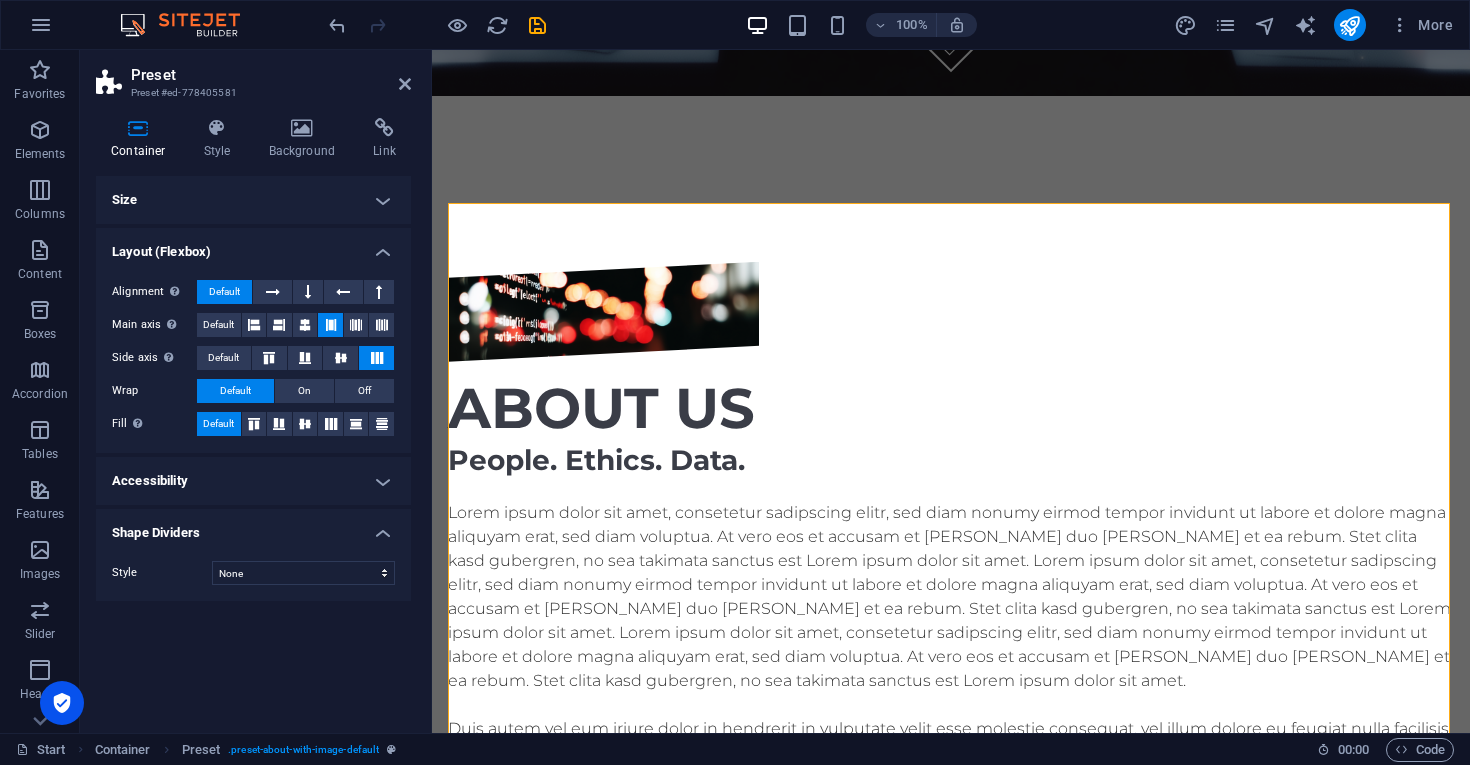 click on "Accessibility" at bounding box center (253, 481) 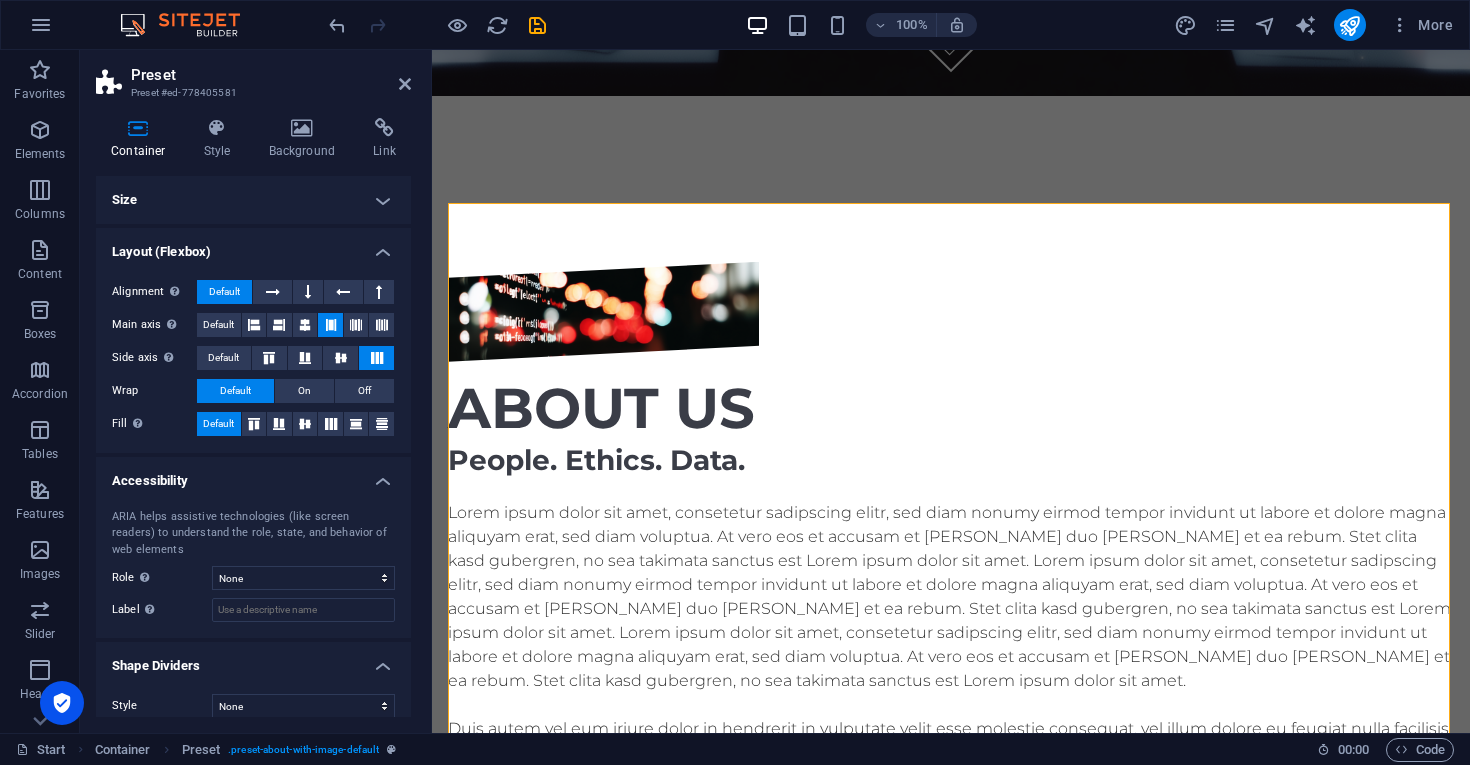 scroll, scrollTop: 0, scrollLeft: 0, axis: both 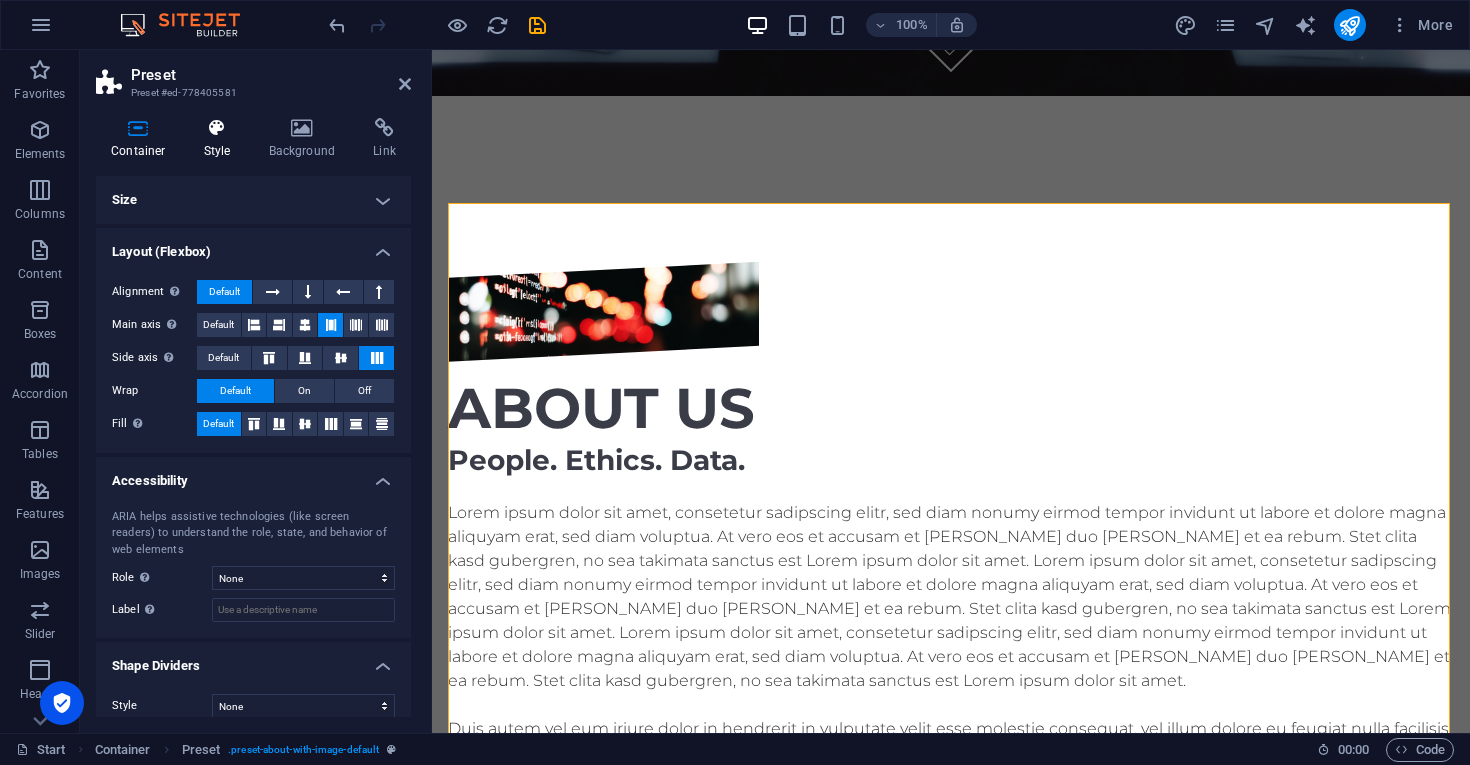 click at bounding box center [217, 128] 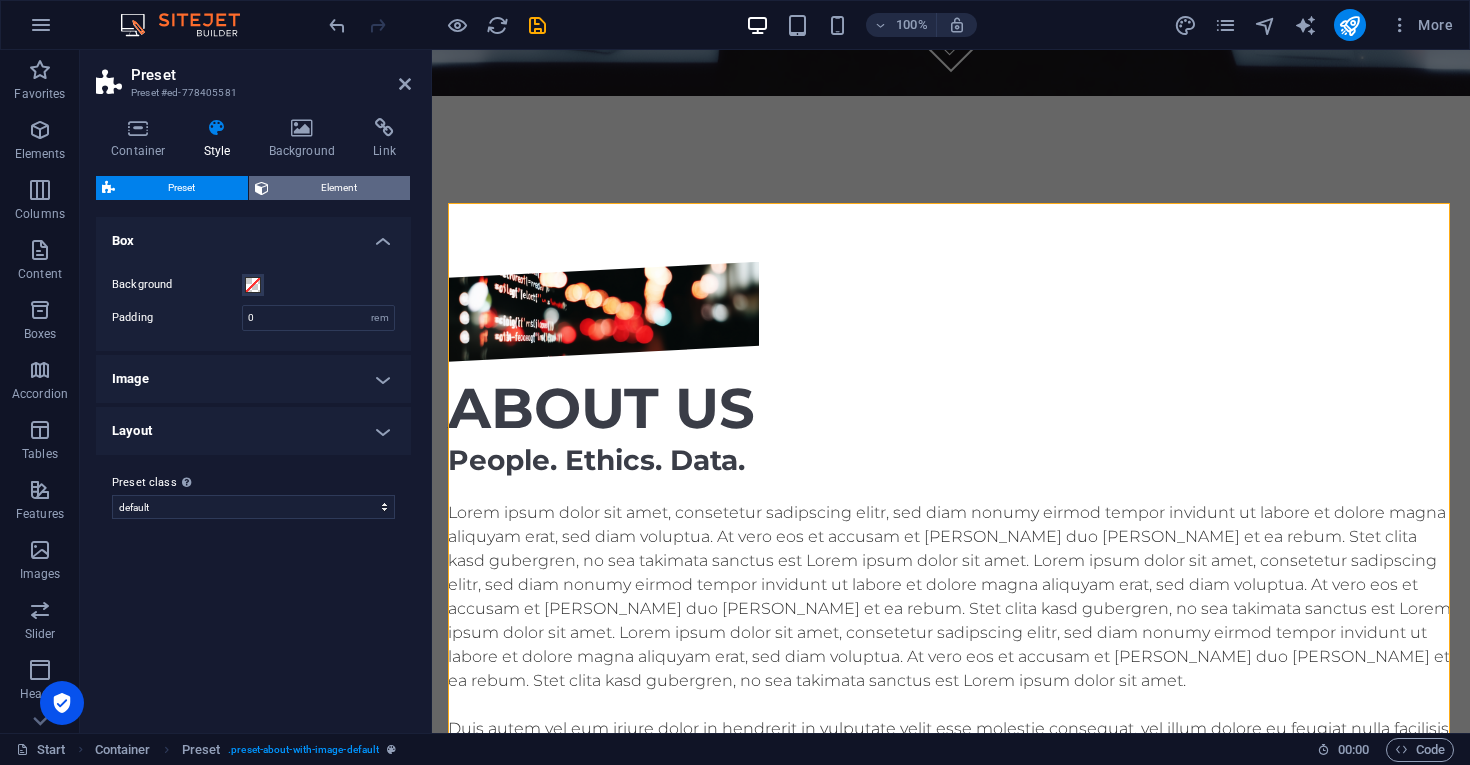 click on "Element" at bounding box center [340, 188] 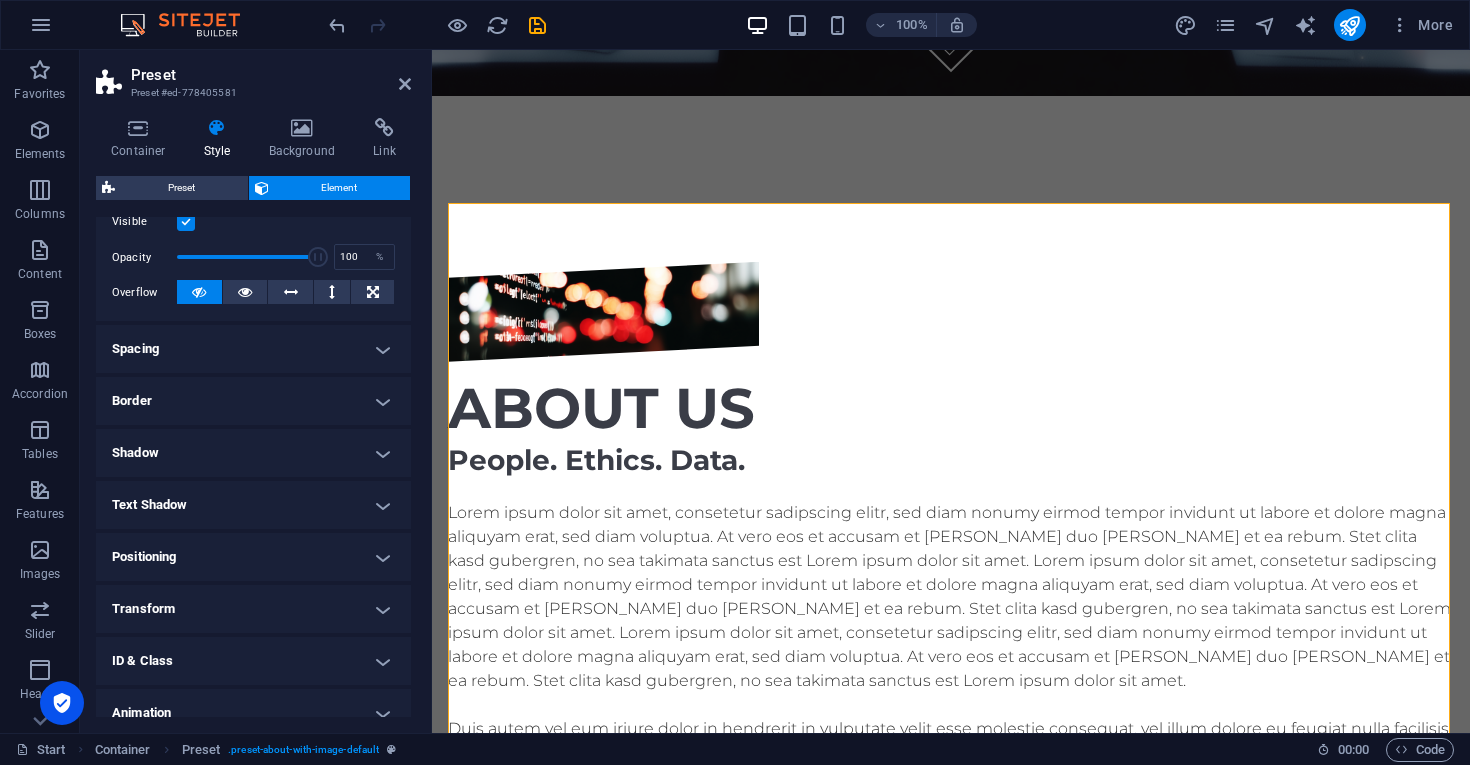 scroll, scrollTop: 282, scrollLeft: 0, axis: vertical 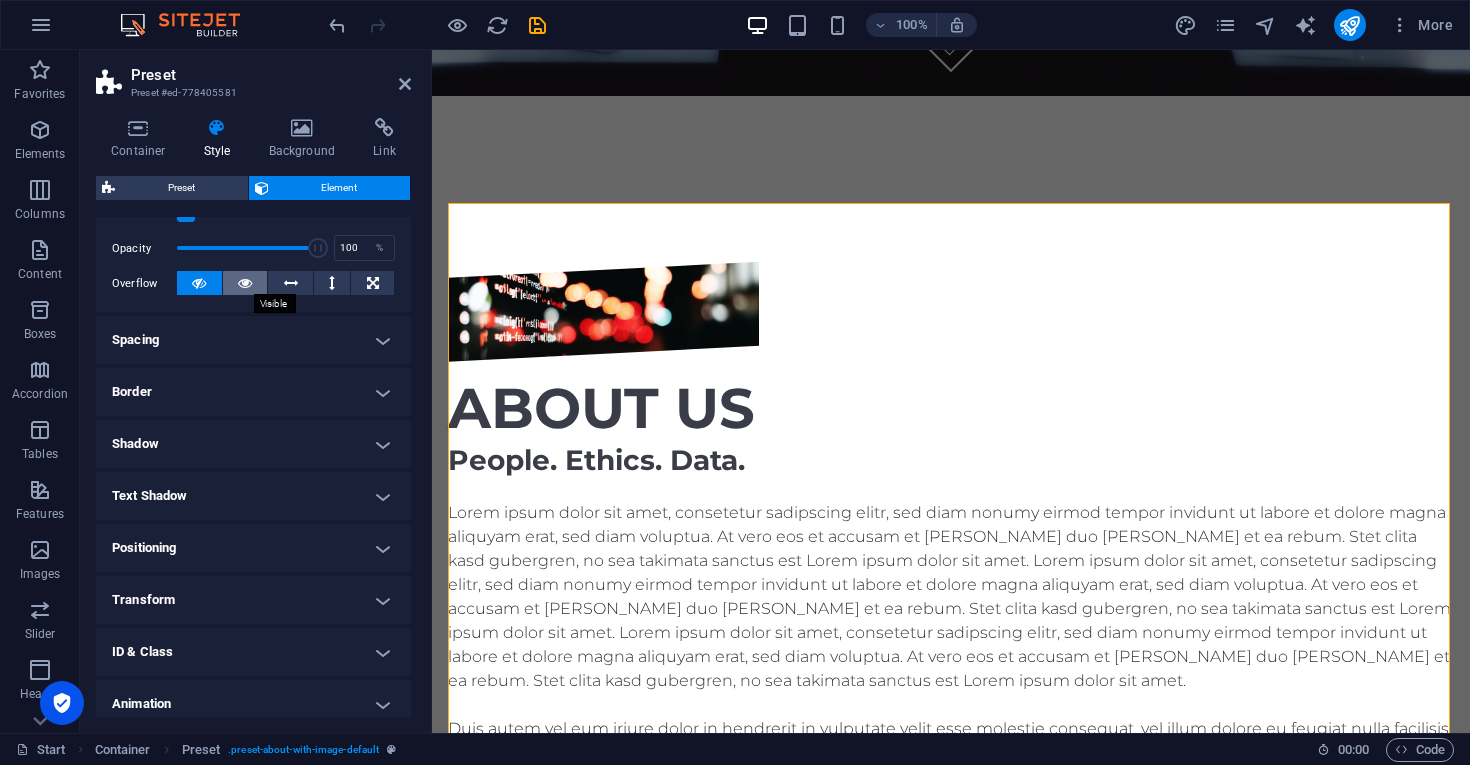 click at bounding box center (245, 283) 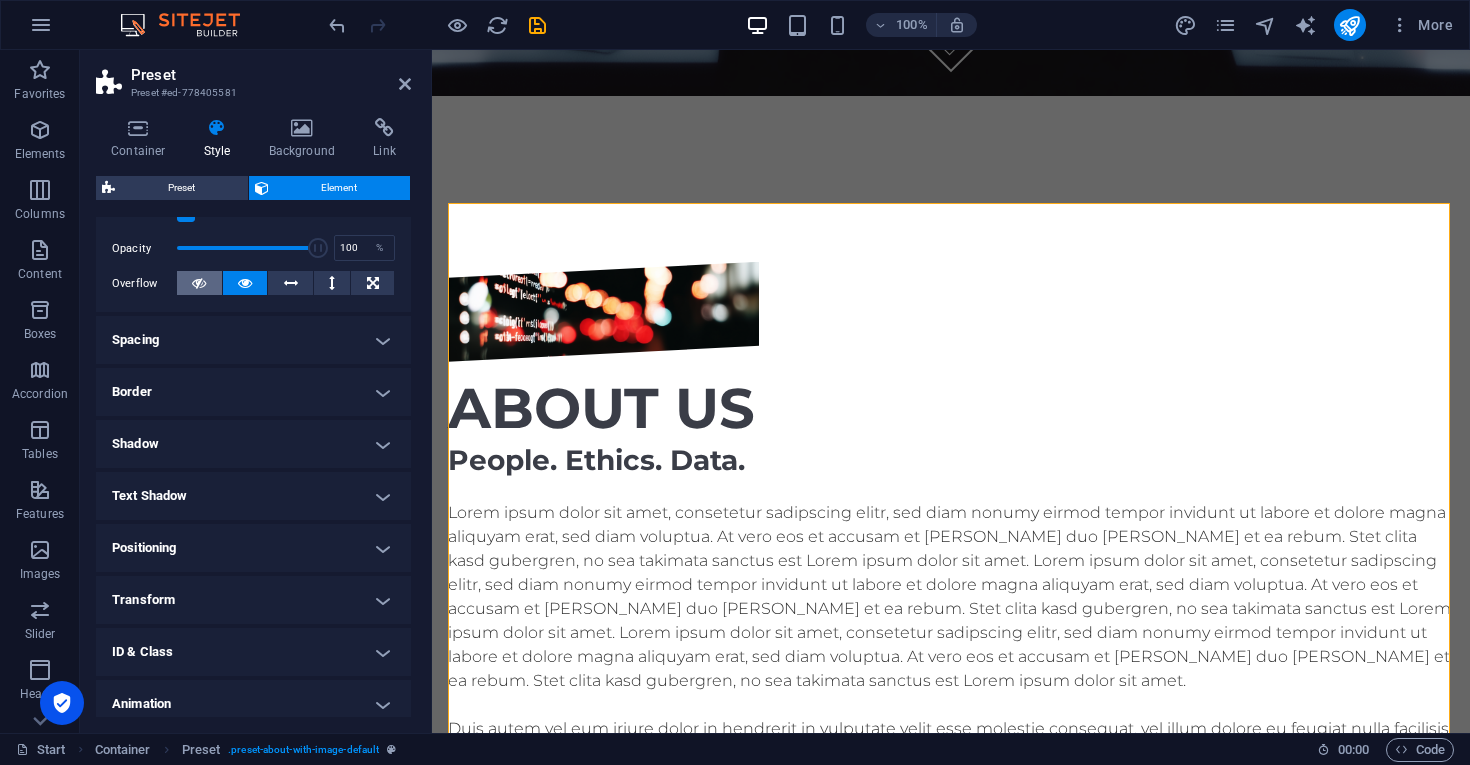 click at bounding box center (199, 283) 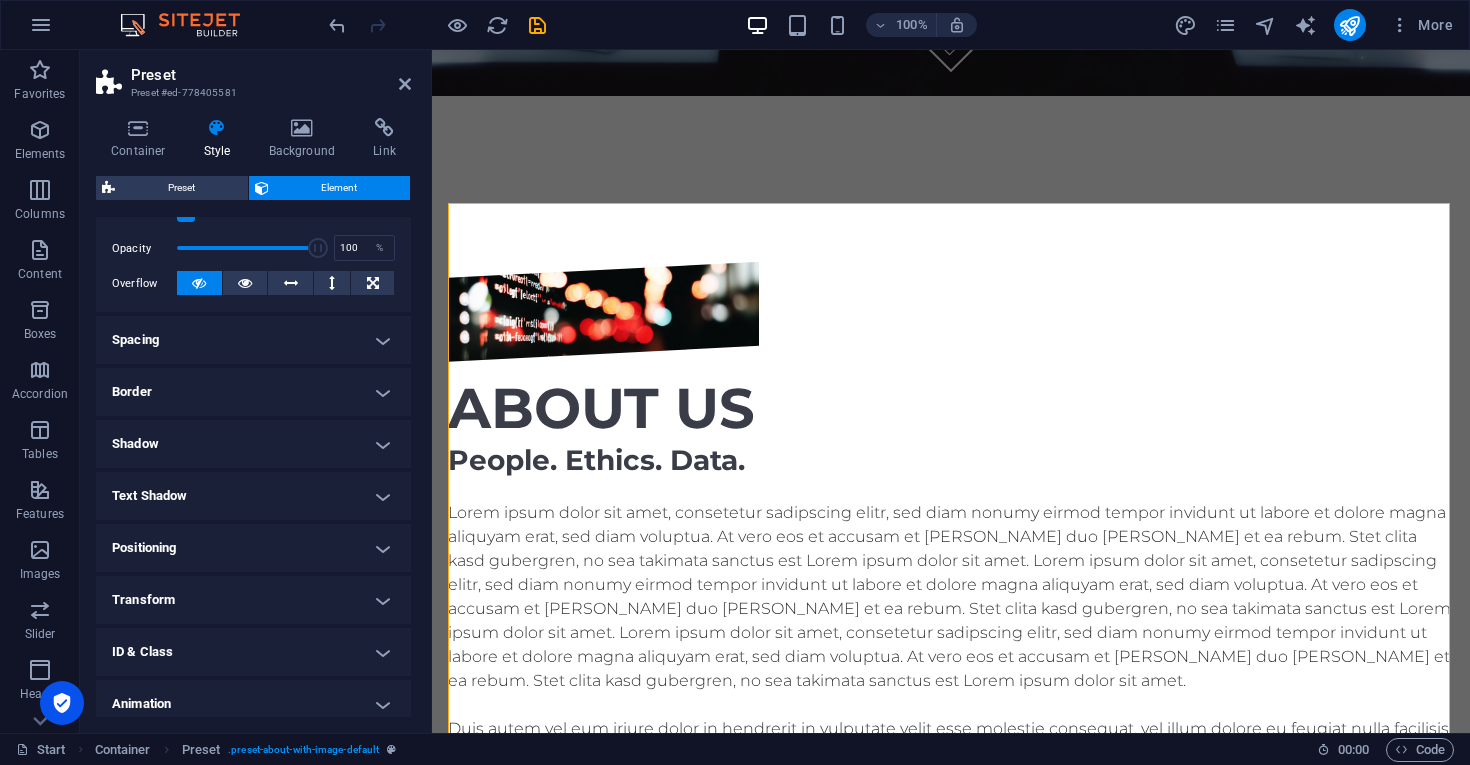 click on "Spacing" at bounding box center (253, 340) 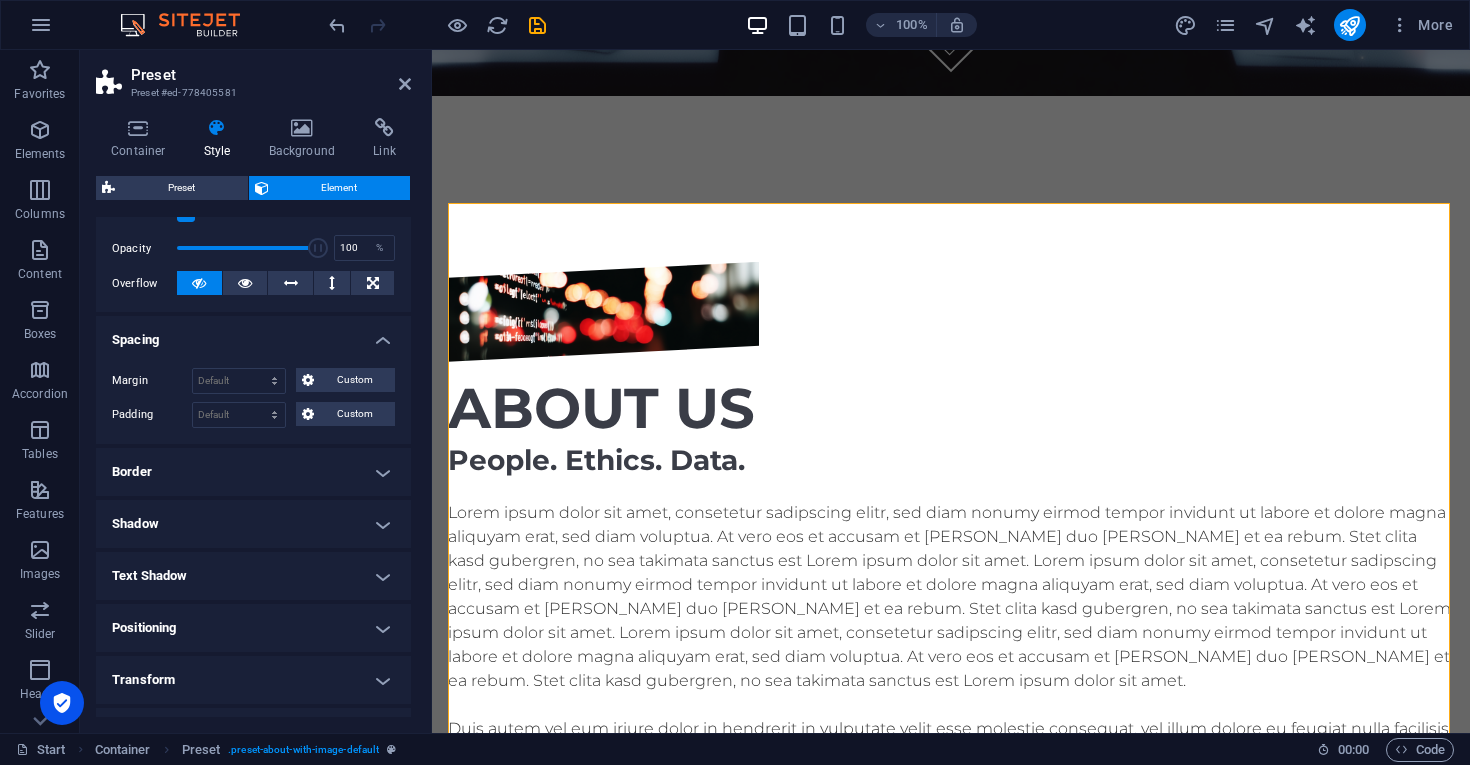 click on "Border" at bounding box center [253, 472] 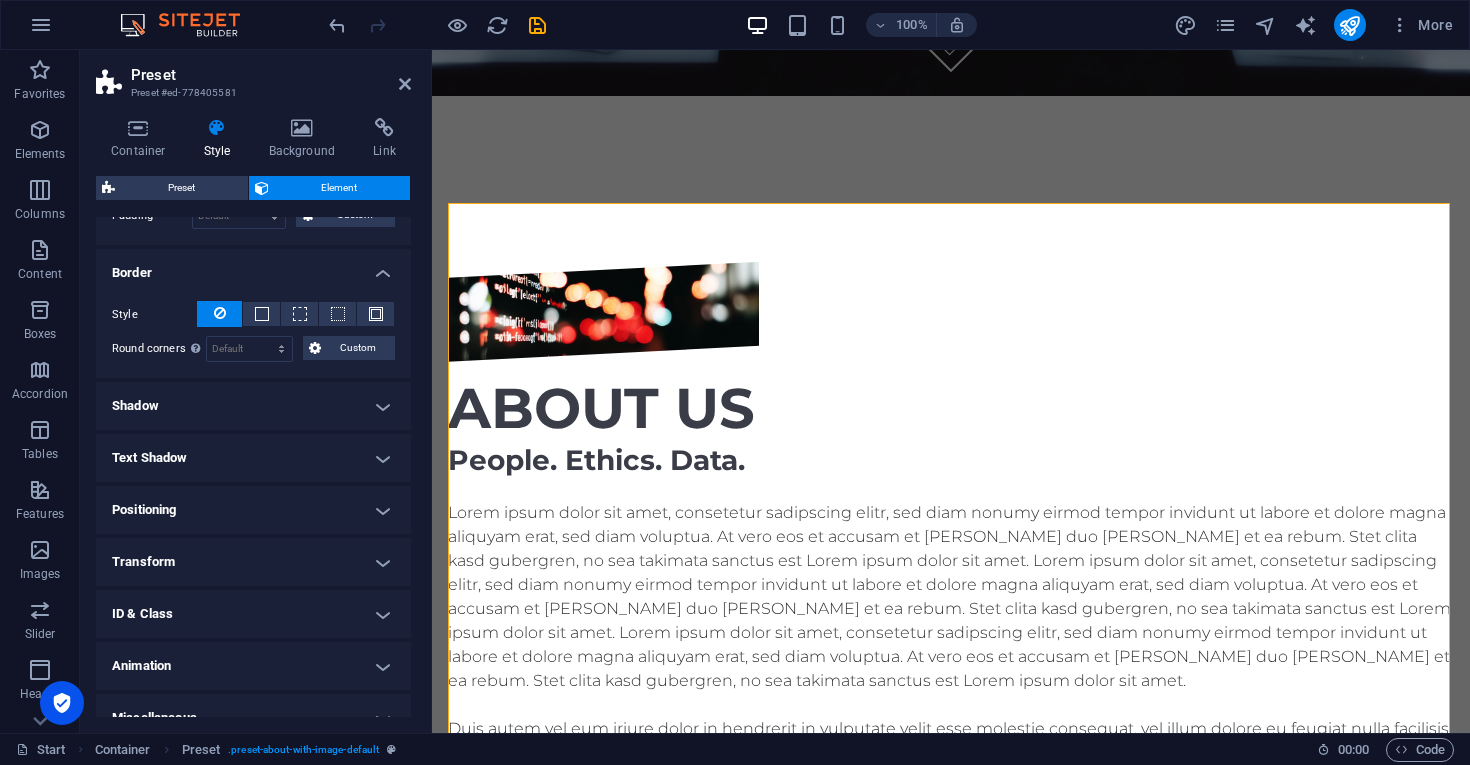 scroll, scrollTop: 485, scrollLeft: 0, axis: vertical 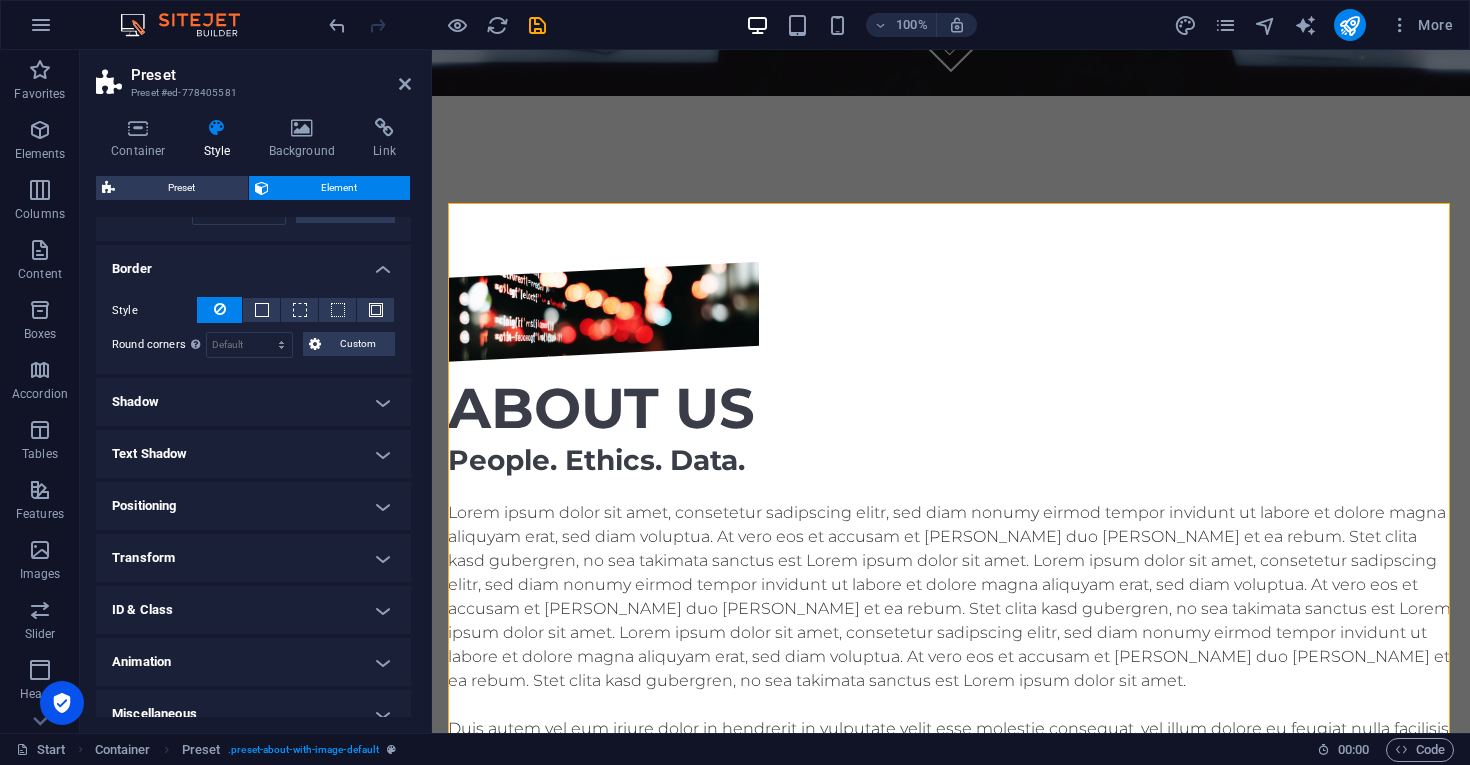 click on "Shadow" at bounding box center [253, 402] 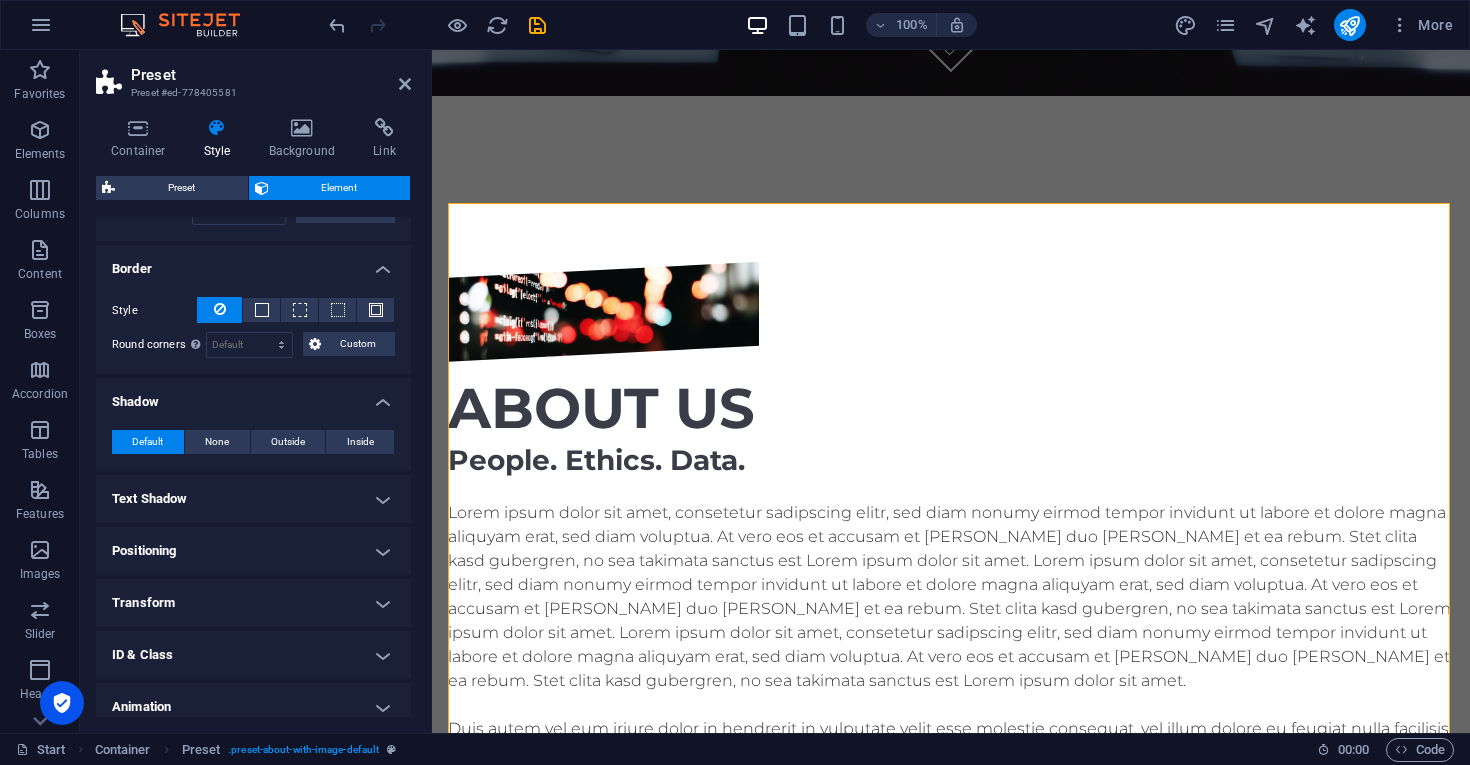 click on "Text Shadow" at bounding box center [253, 499] 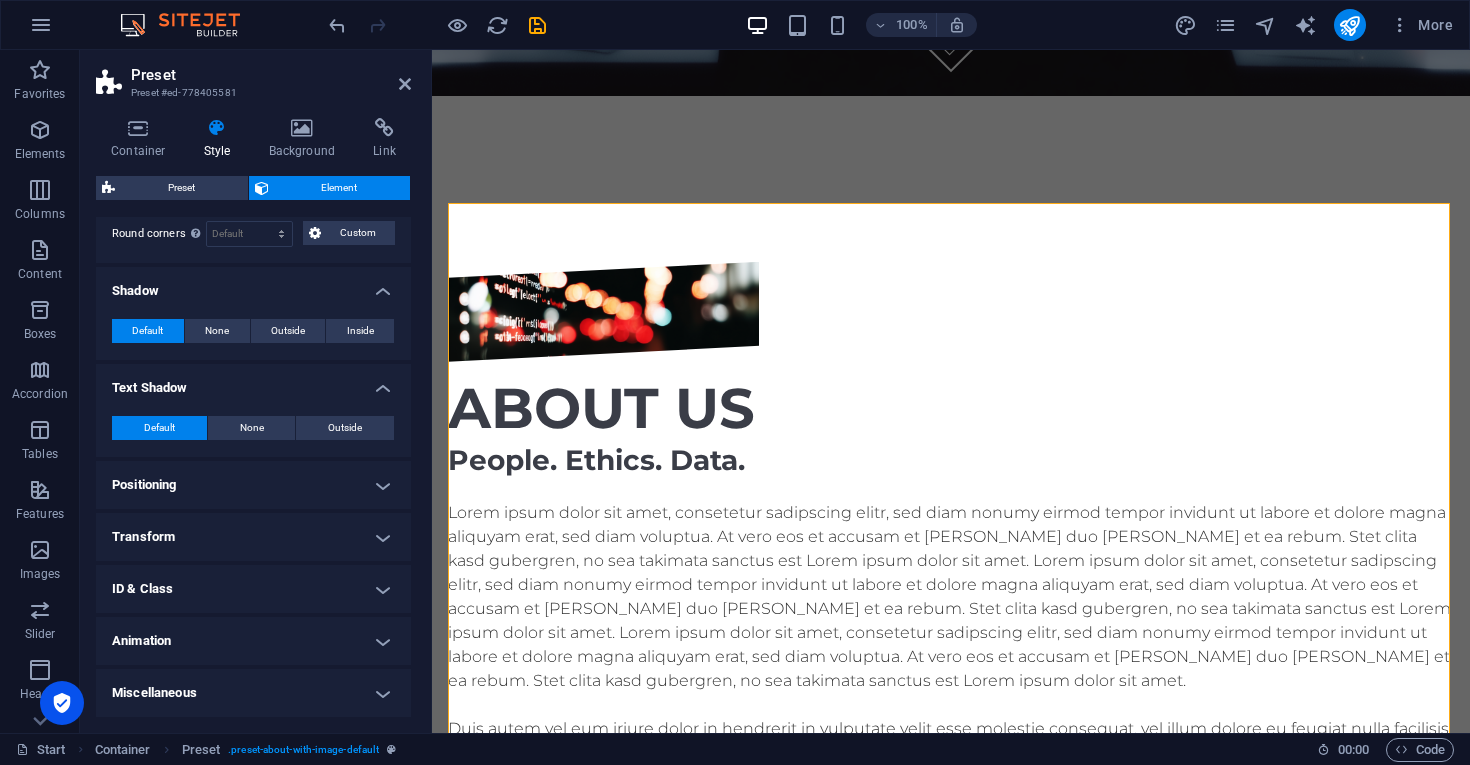 scroll, scrollTop: 595, scrollLeft: 0, axis: vertical 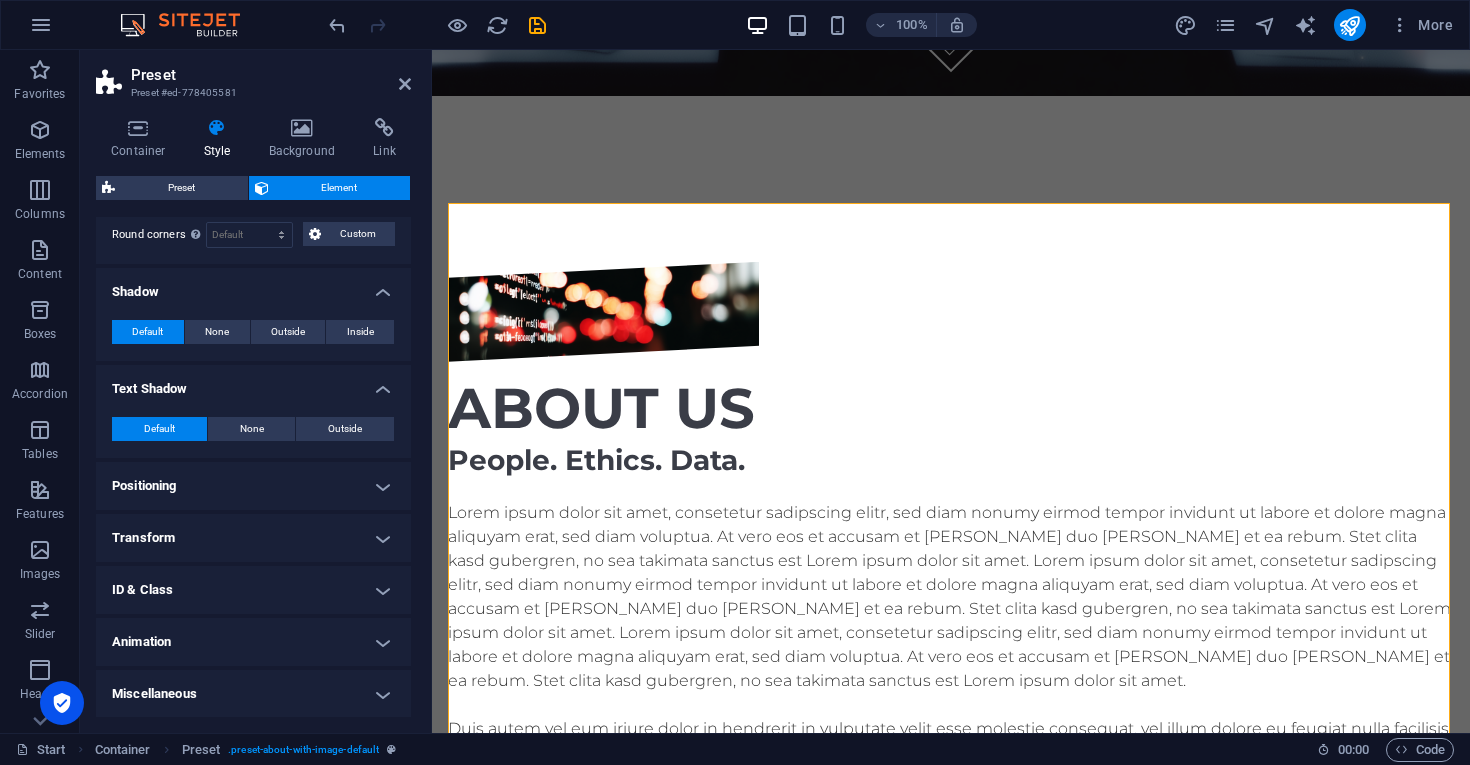 click on "Positioning" at bounding box center [253, 486] 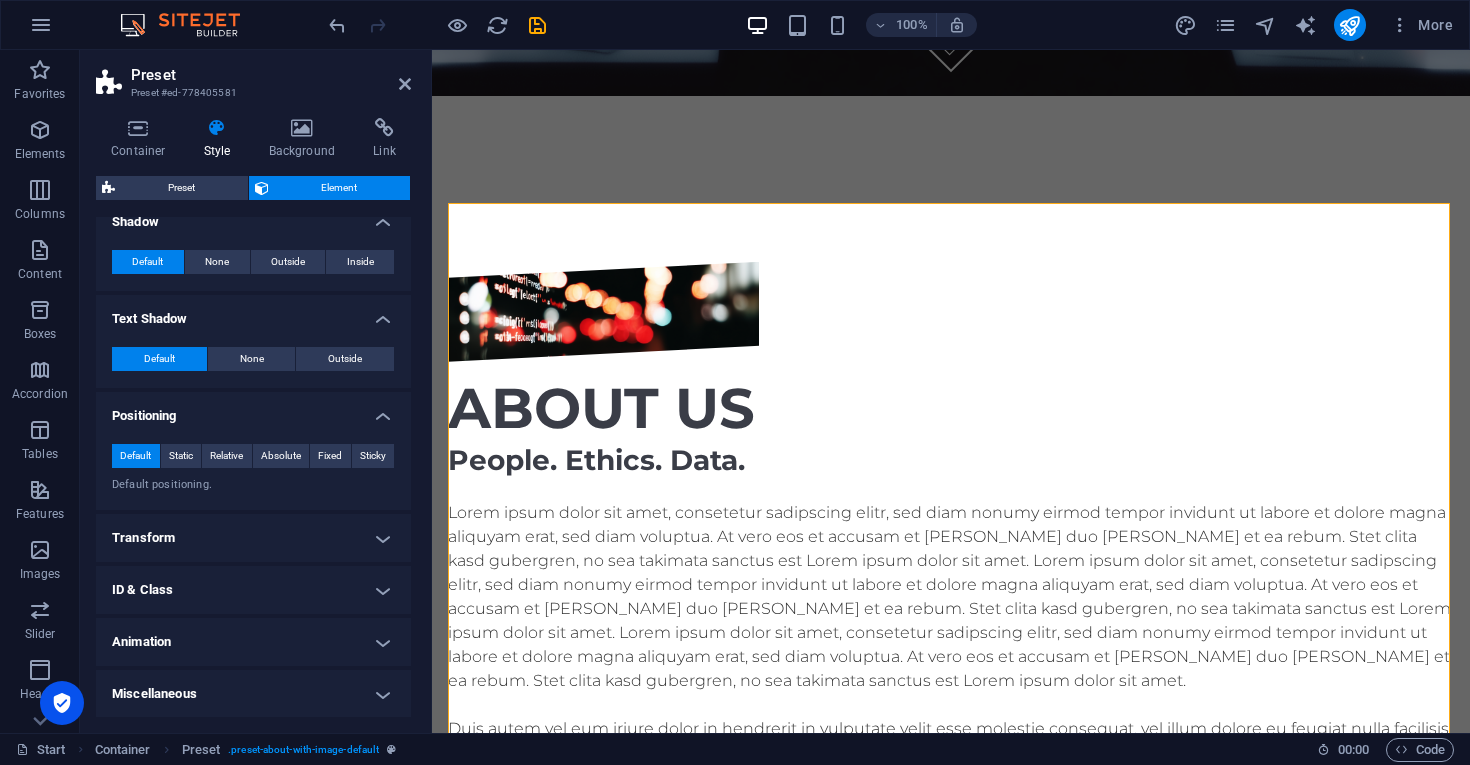 scroll, scrollTop: 664, scrollLeft: 0, axis: vertical 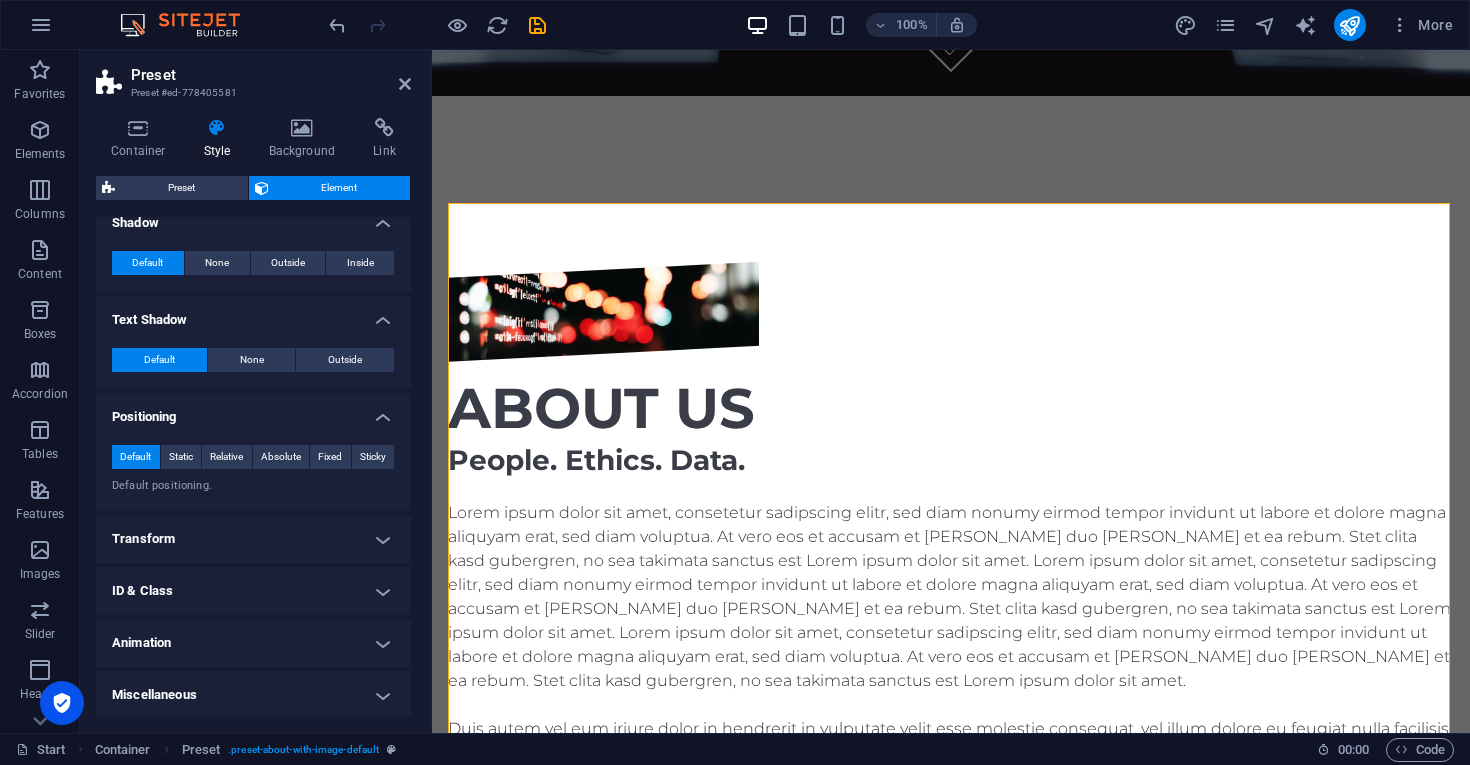 click on "Transform" at bounding box center [253, 539] 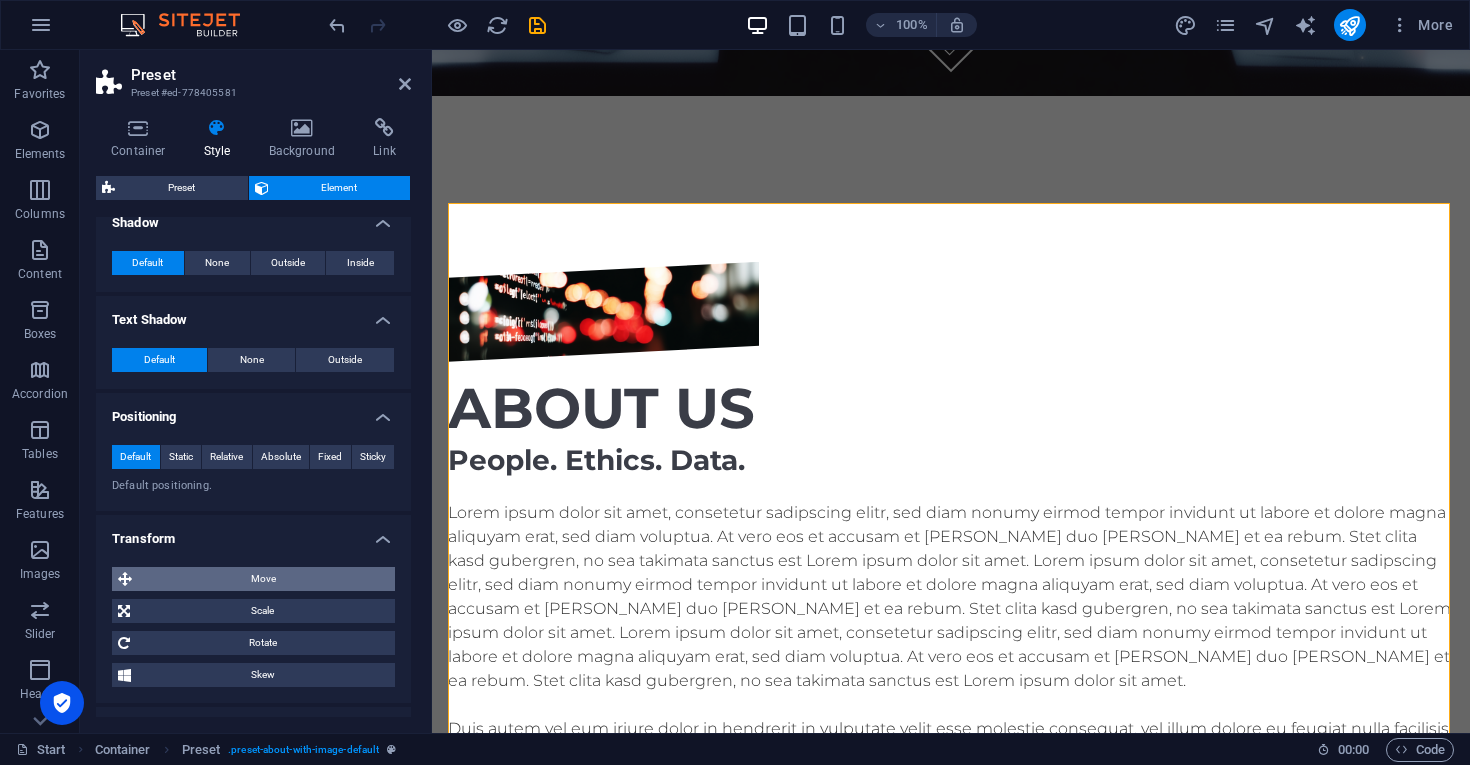 click on "Move" at bounding box center (263, 579) 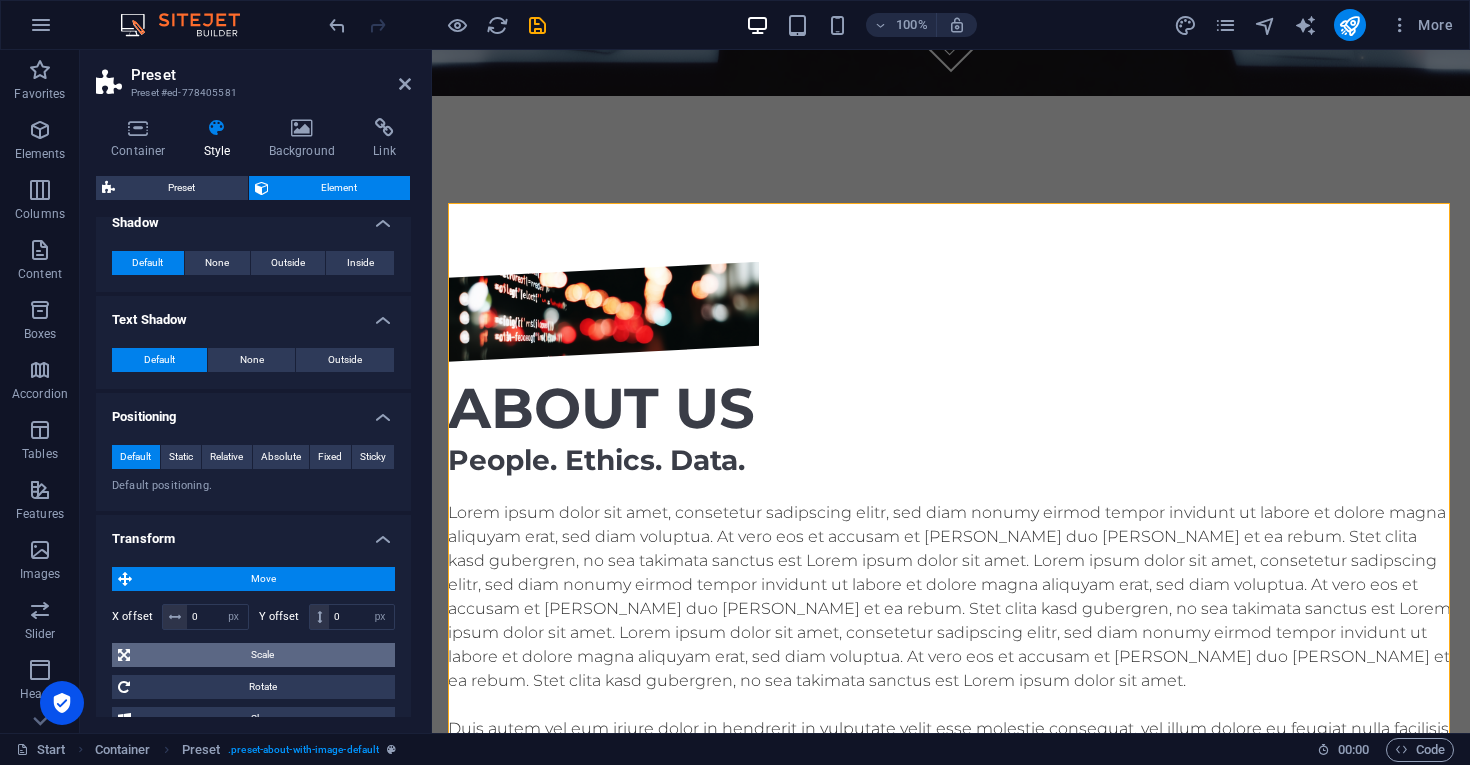 click on "Scale" at bounding box center [262, 655] 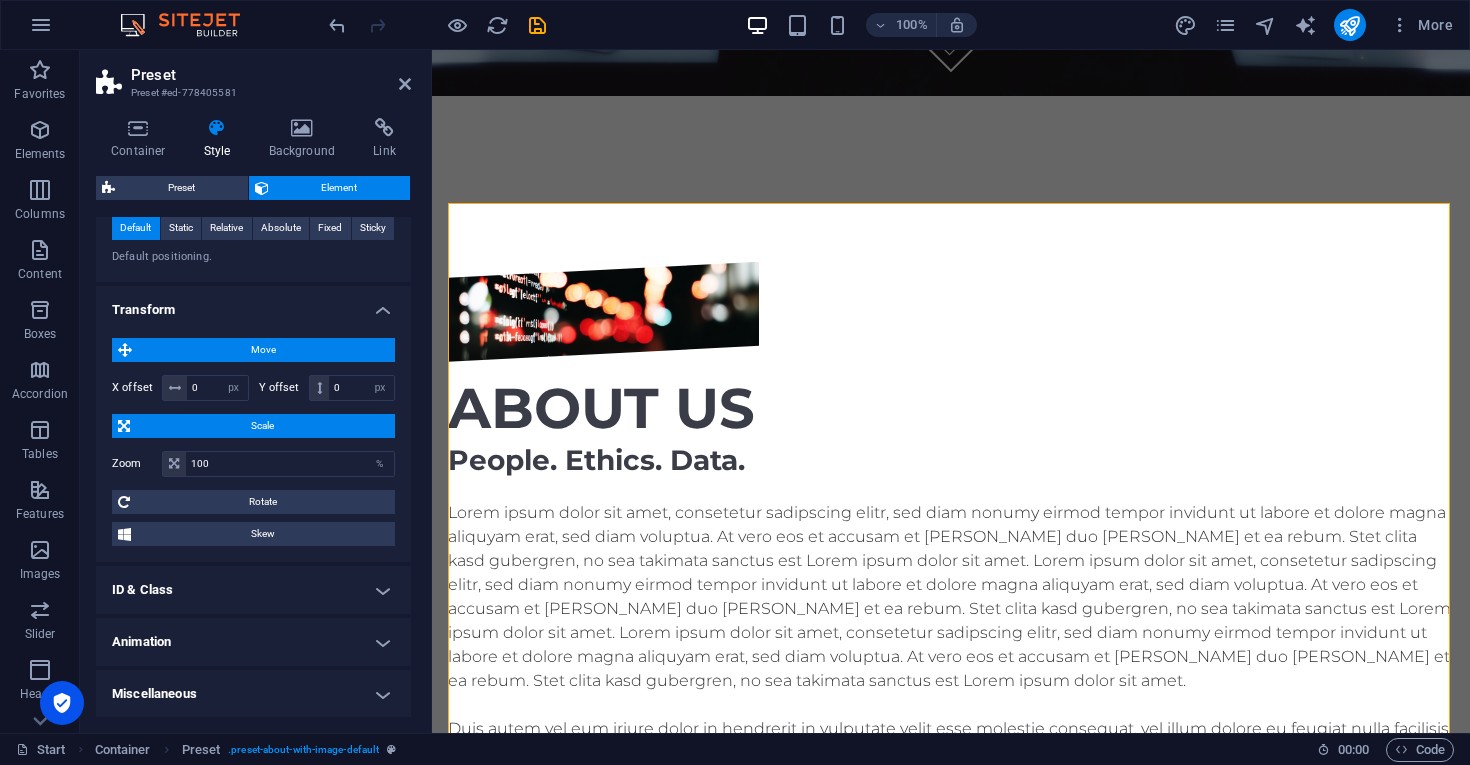scroll, scrollTop: 892, scrollLeft: 0, axis: vertical 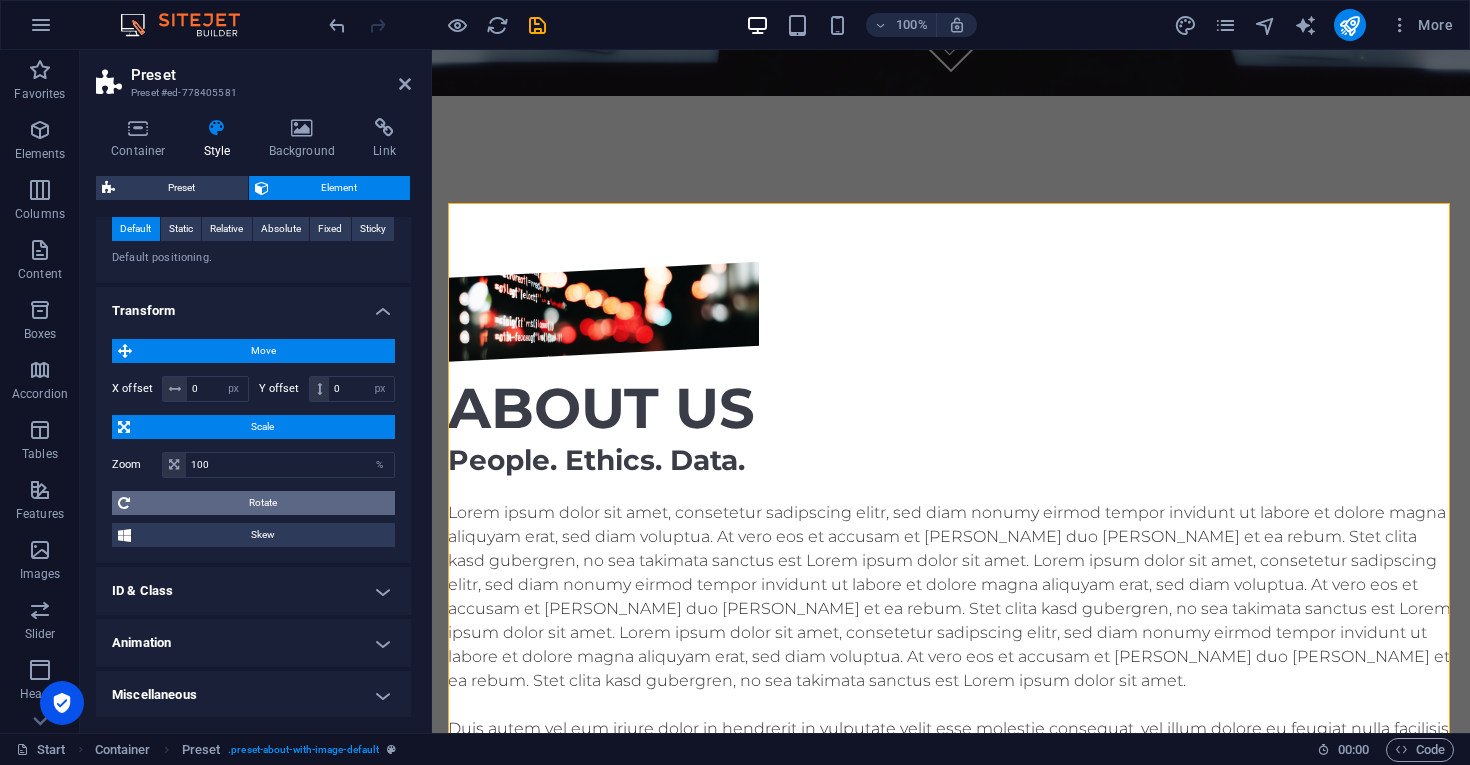 click on "Rotate" at bounding box center (262, 503) 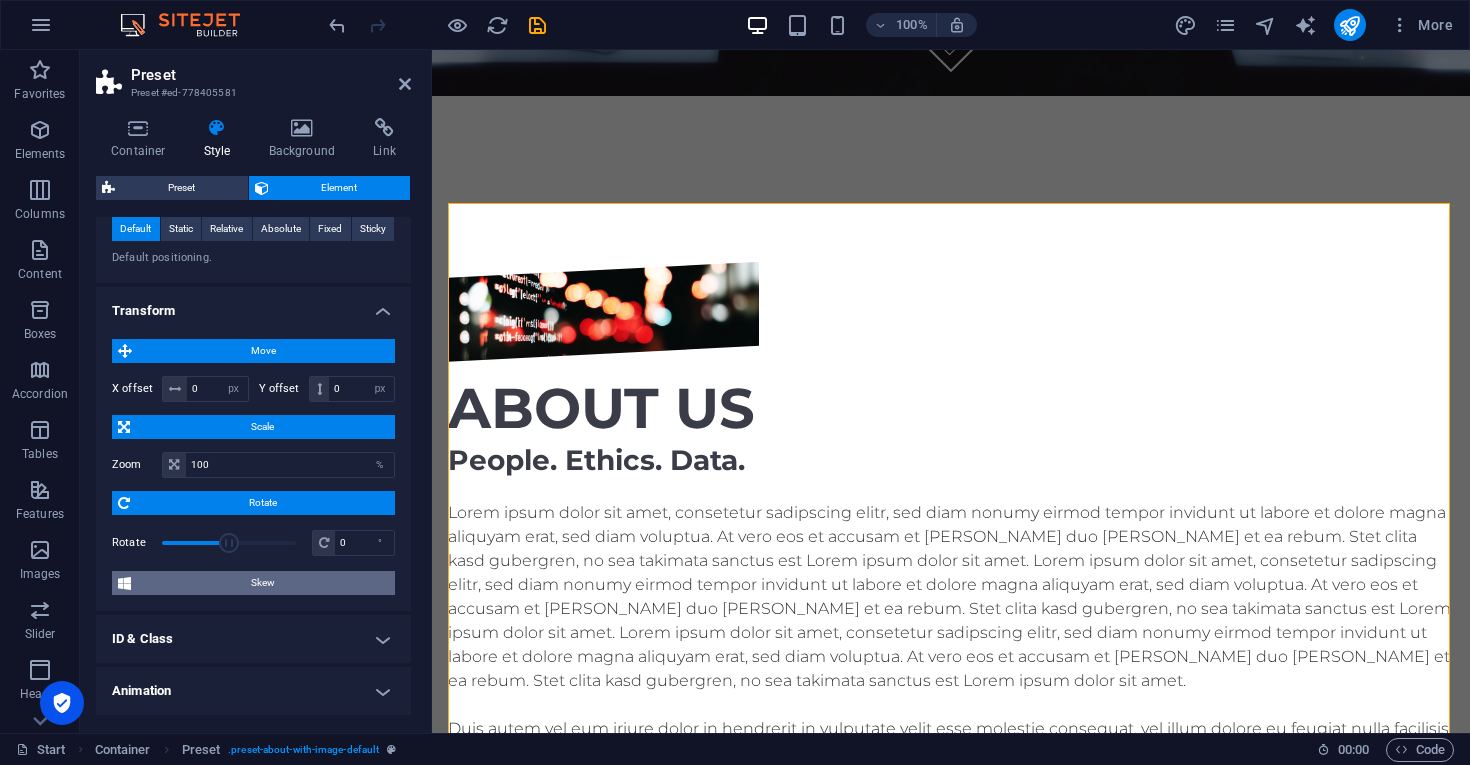 click on "Skew" at bounding box center (263, 583) 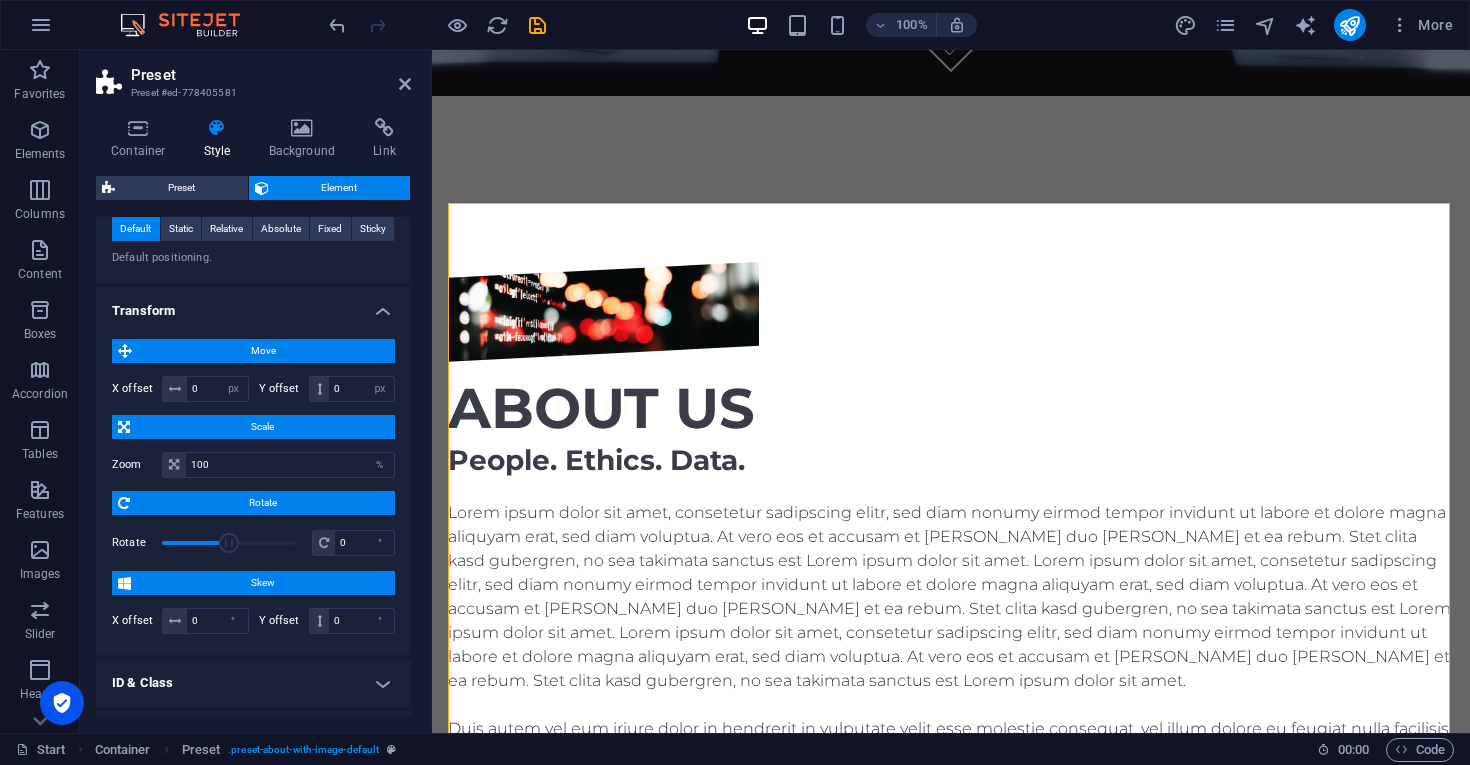 click on "ID & Class" at bounding box center [253, 683] 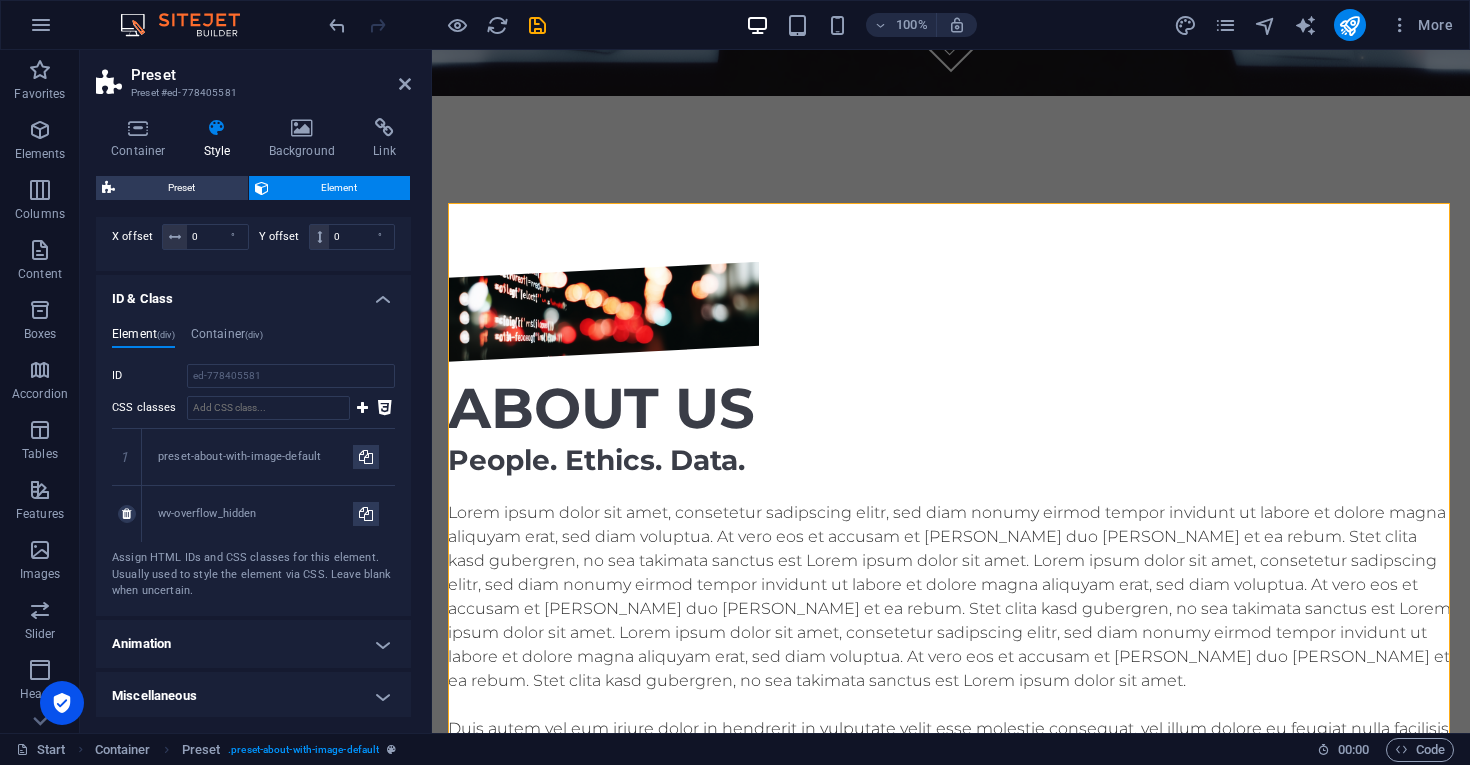 scroll, scrollTop: 1275, scrollLeft: 0, axis: vertical 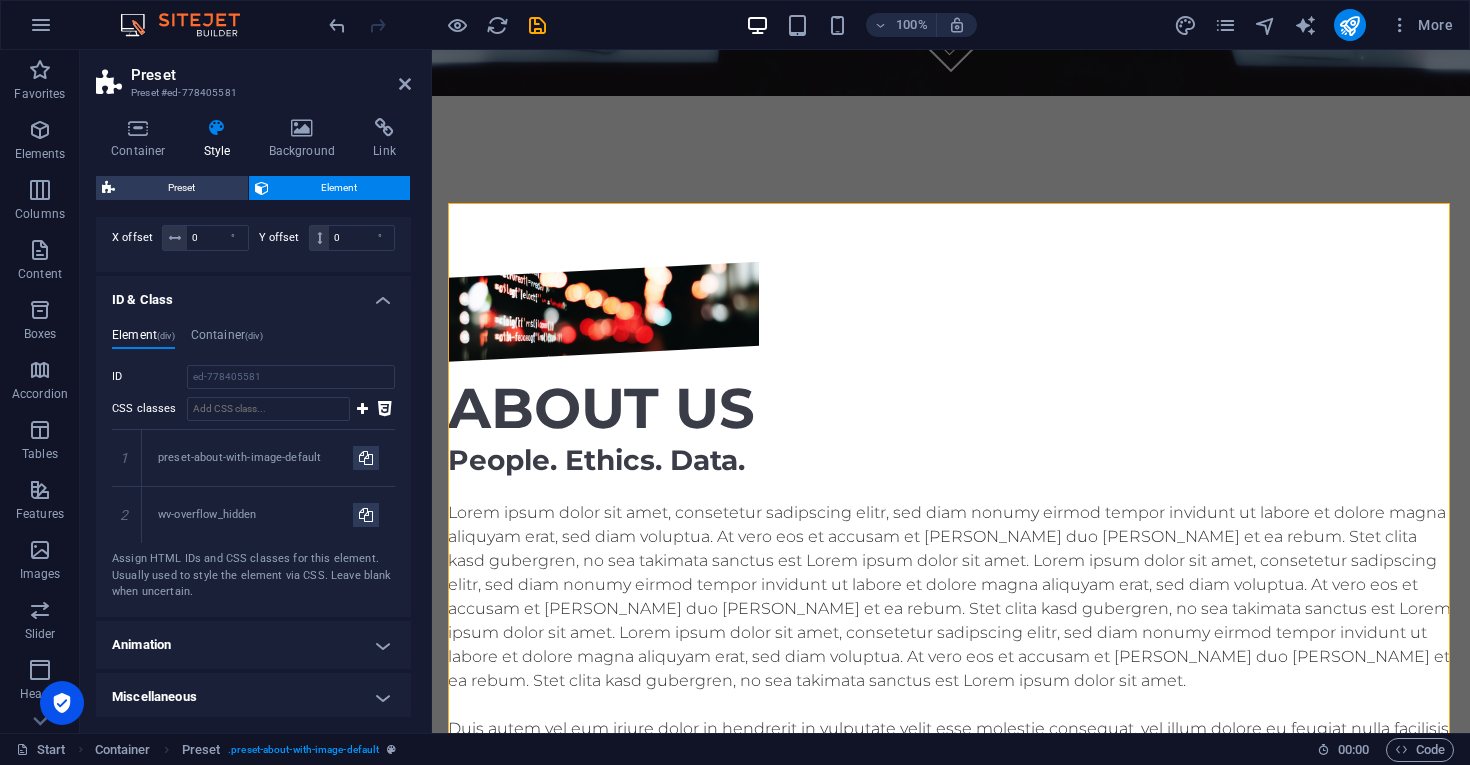 click on "Animation" at bounding box center (253, 645) 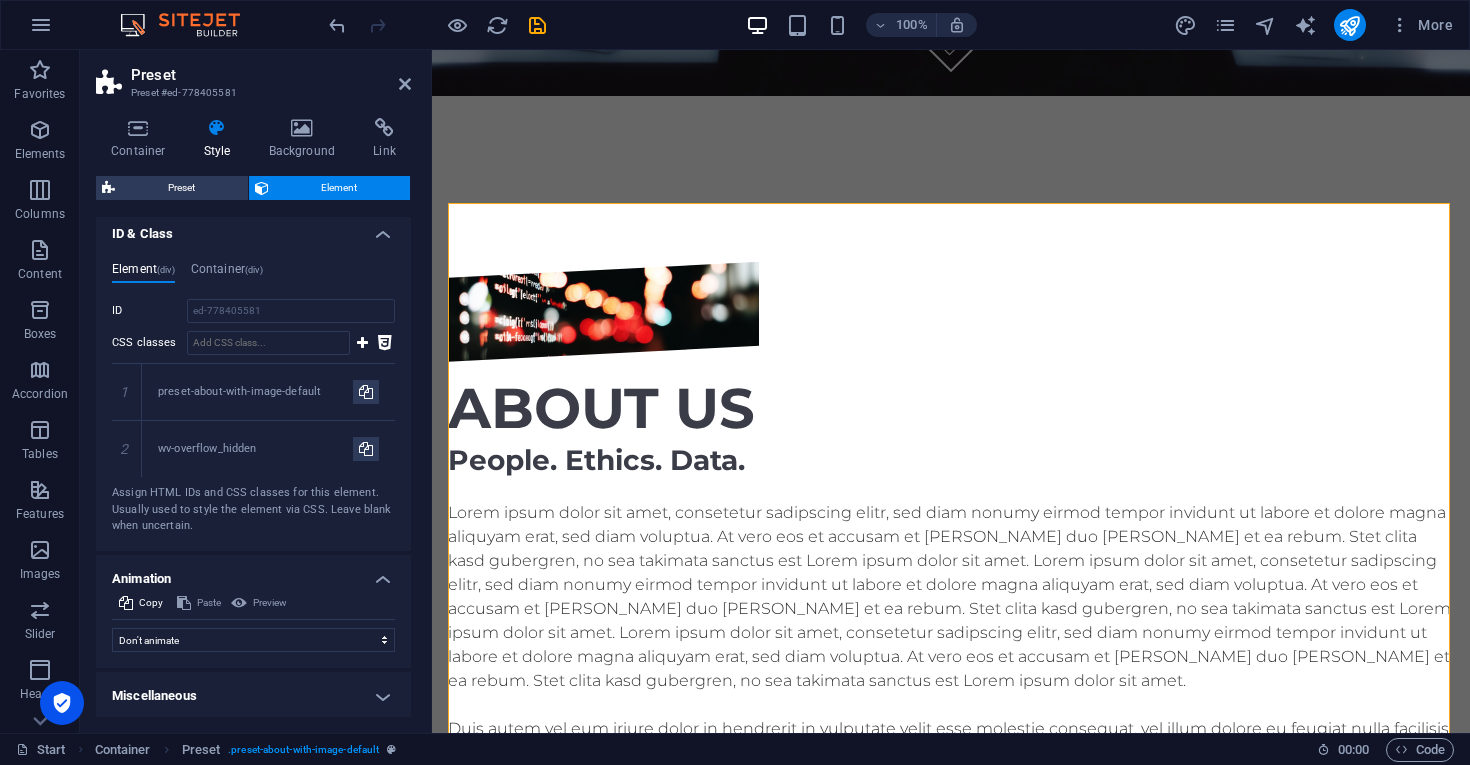 scroll, scrollTop: 1340, scrollLeft: 0, axis: vertical 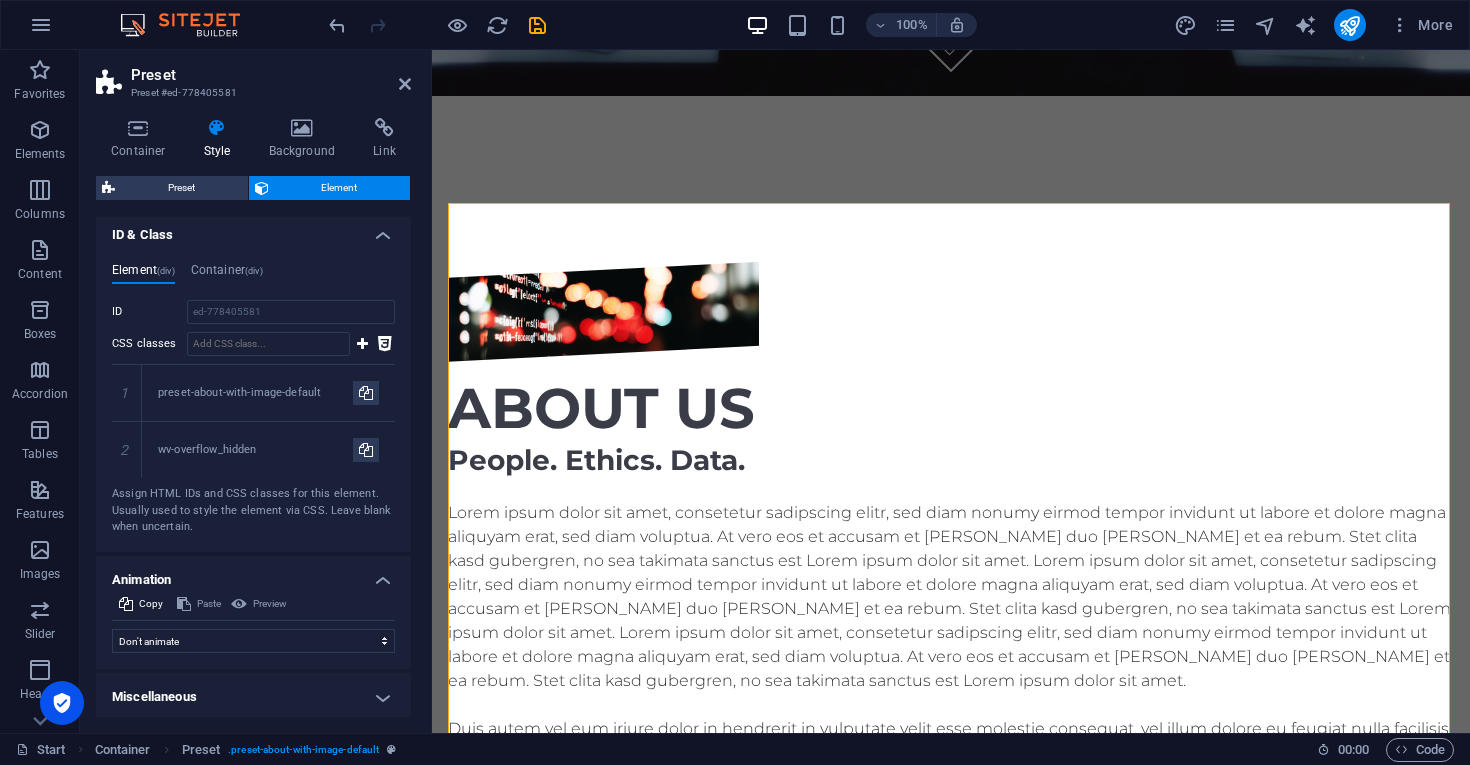 click on "Miscellaneous" at bounding box center [253, 697] 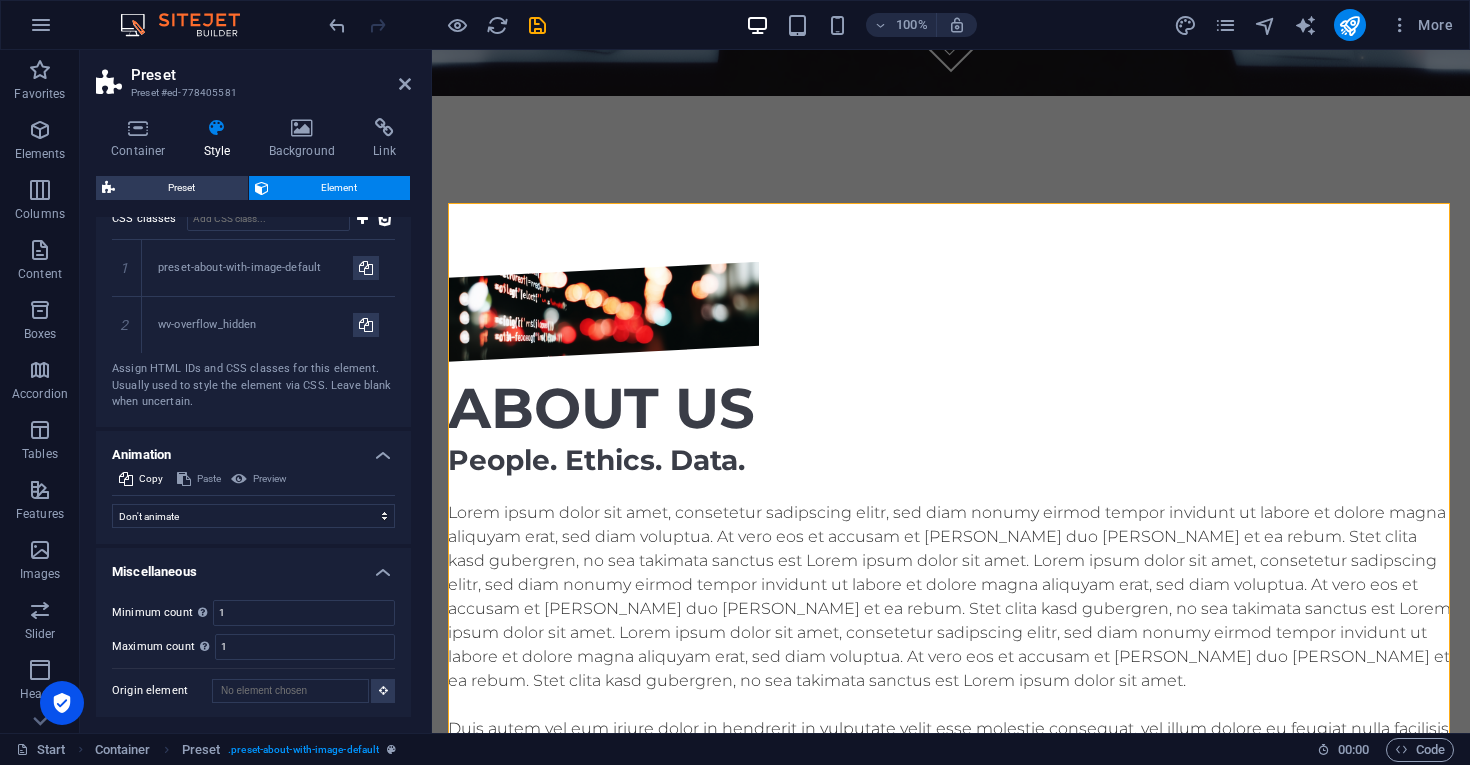 scroll, scrollTop: 1464, scrollLeft: 0, axis: vertical 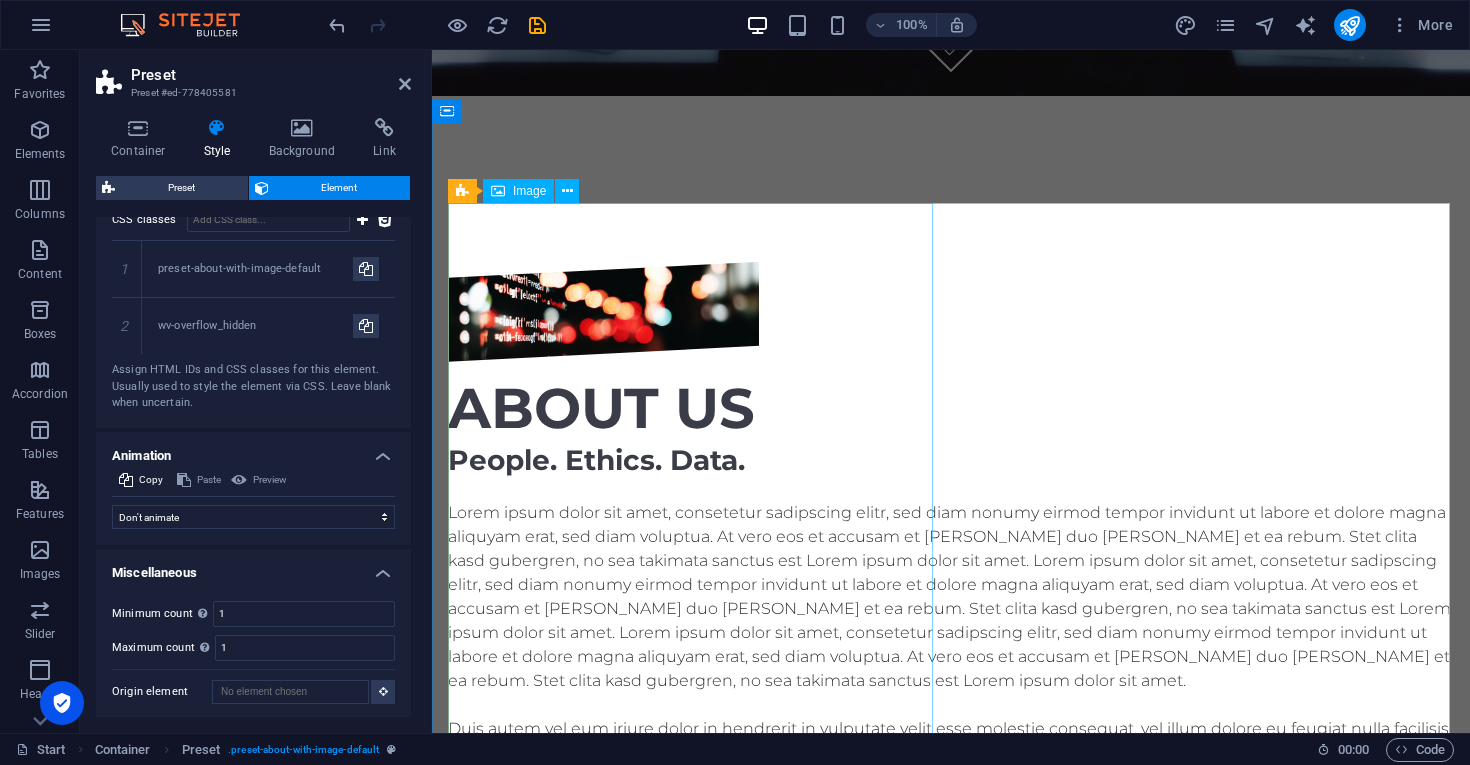 click at bounding box center (603, 312) 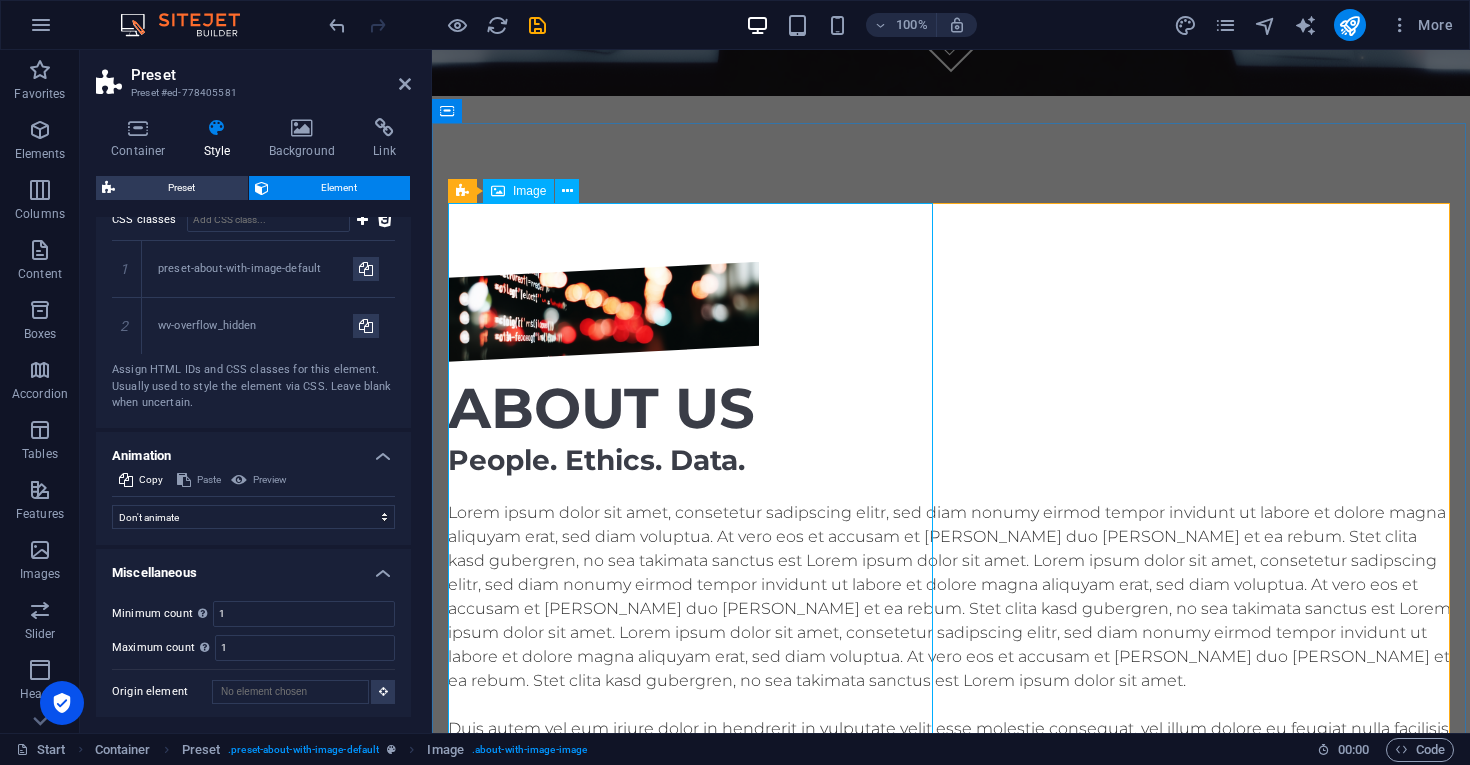 click at bounding box center (603, 312) 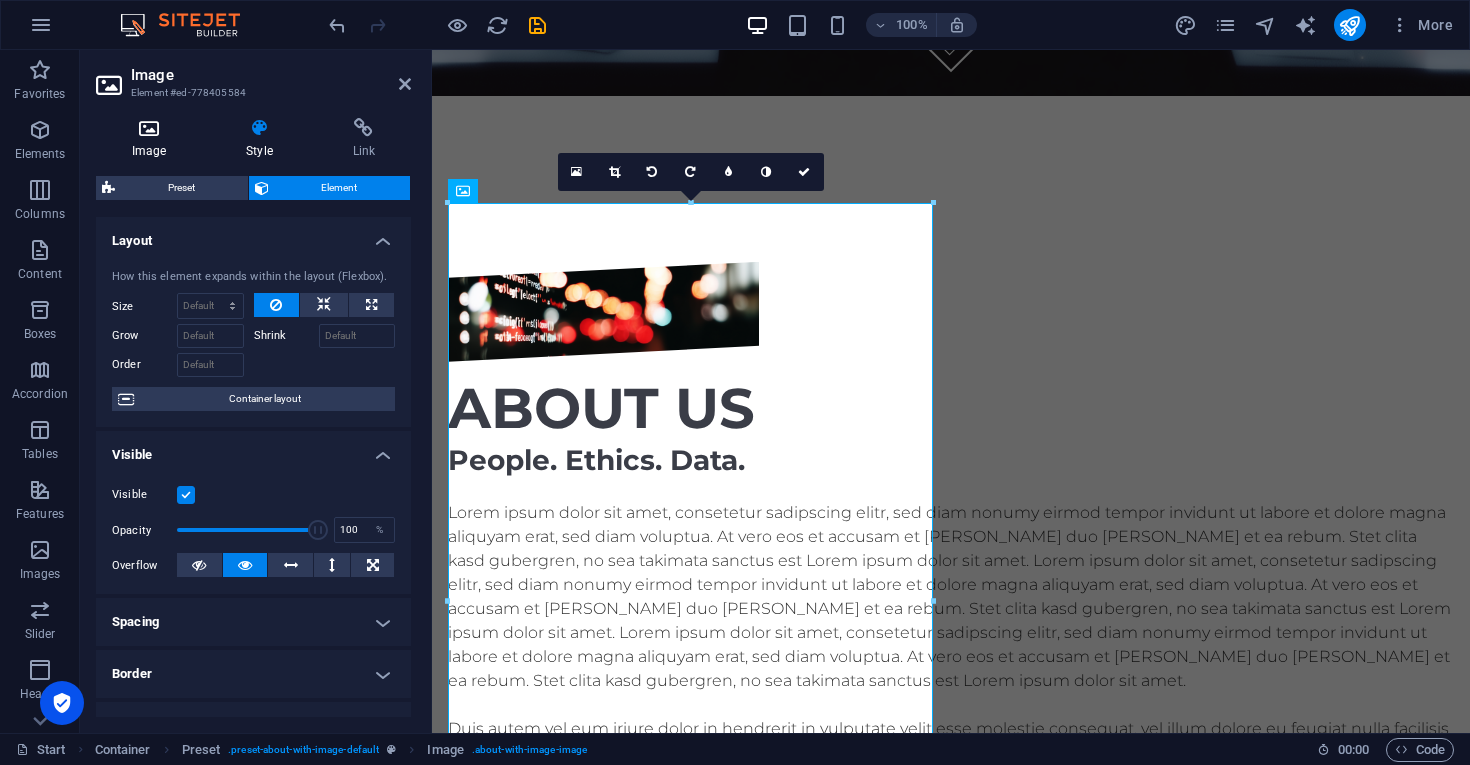 click at bounding box center (149, 128) 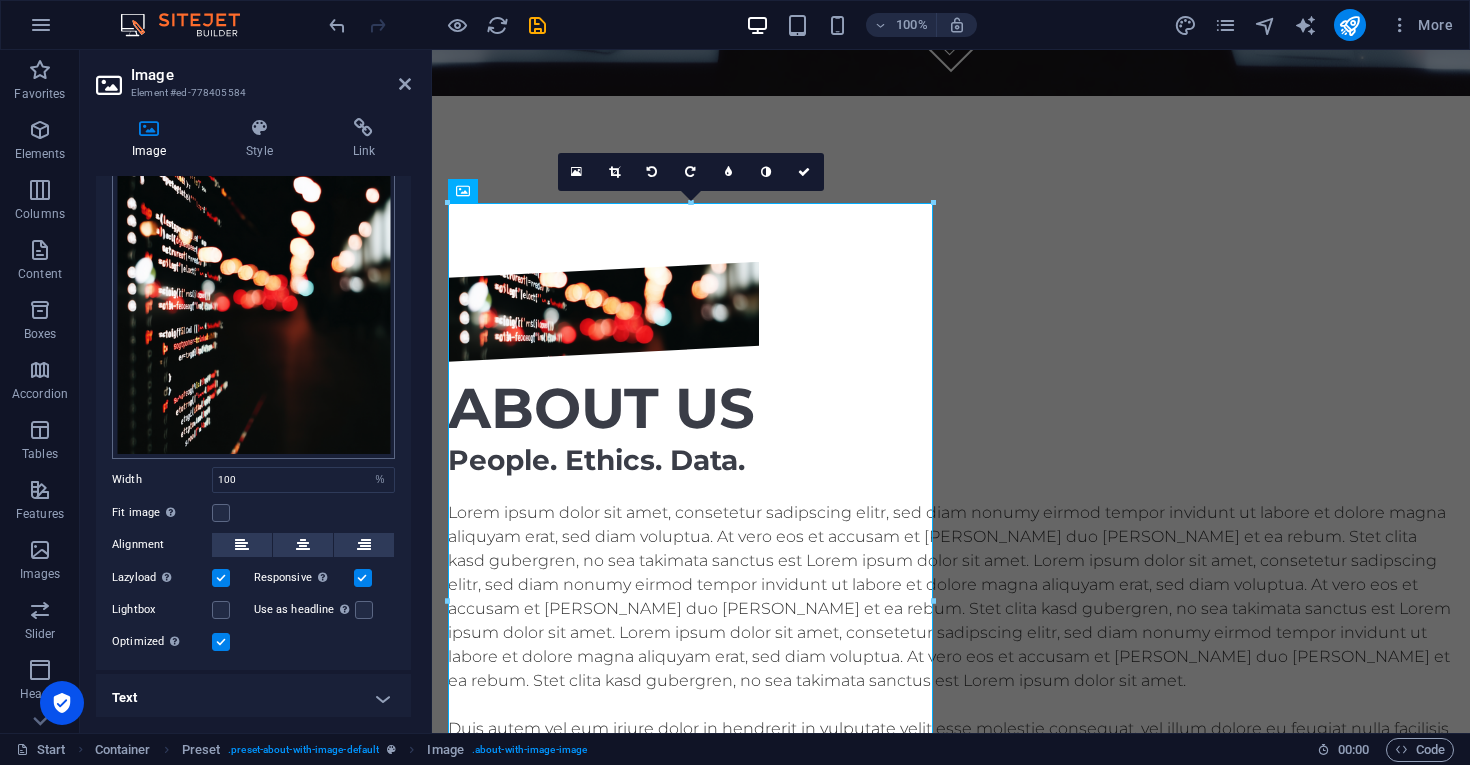 scroll, scrollTop: 119, scrollLeft: 0, axis: vertical 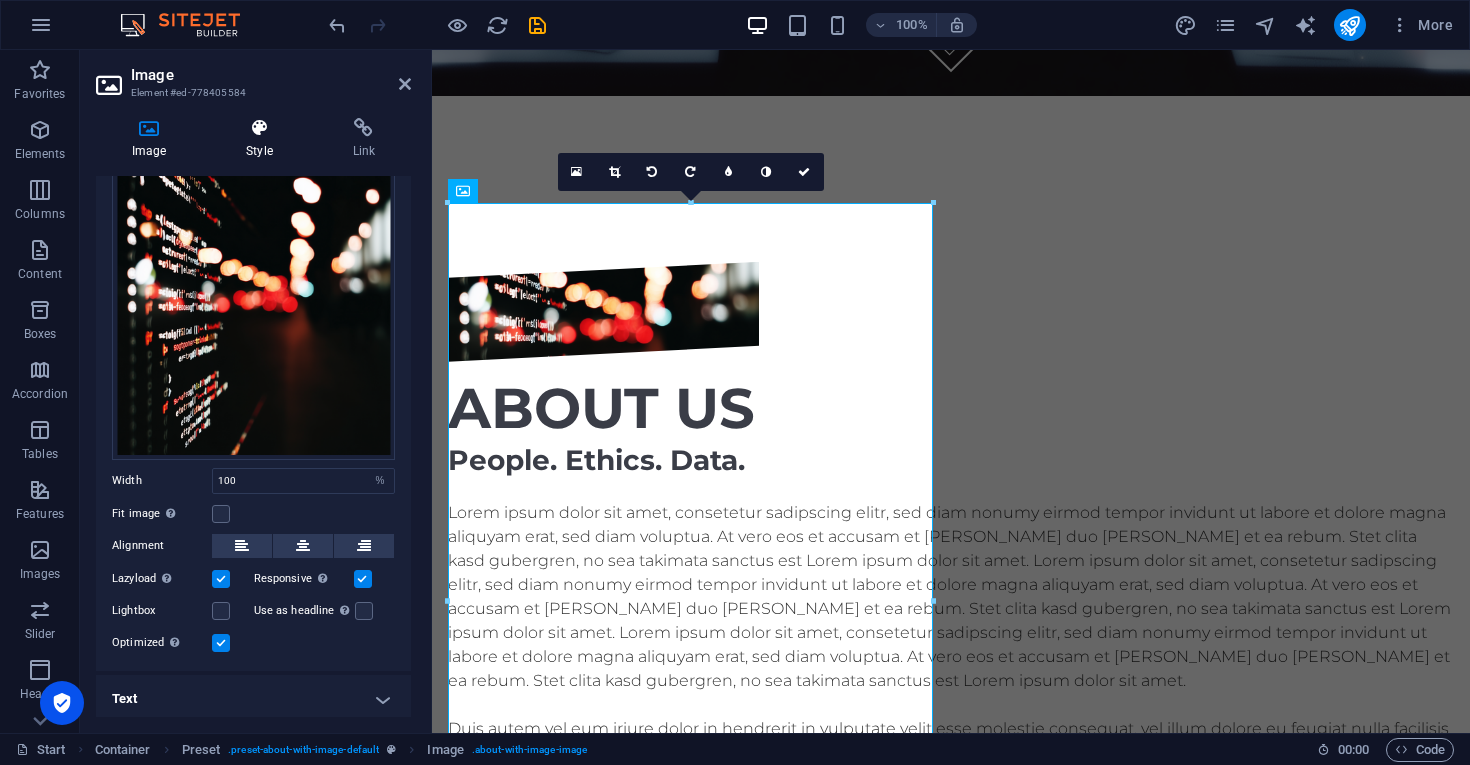 click at bounding box center [259, 128] 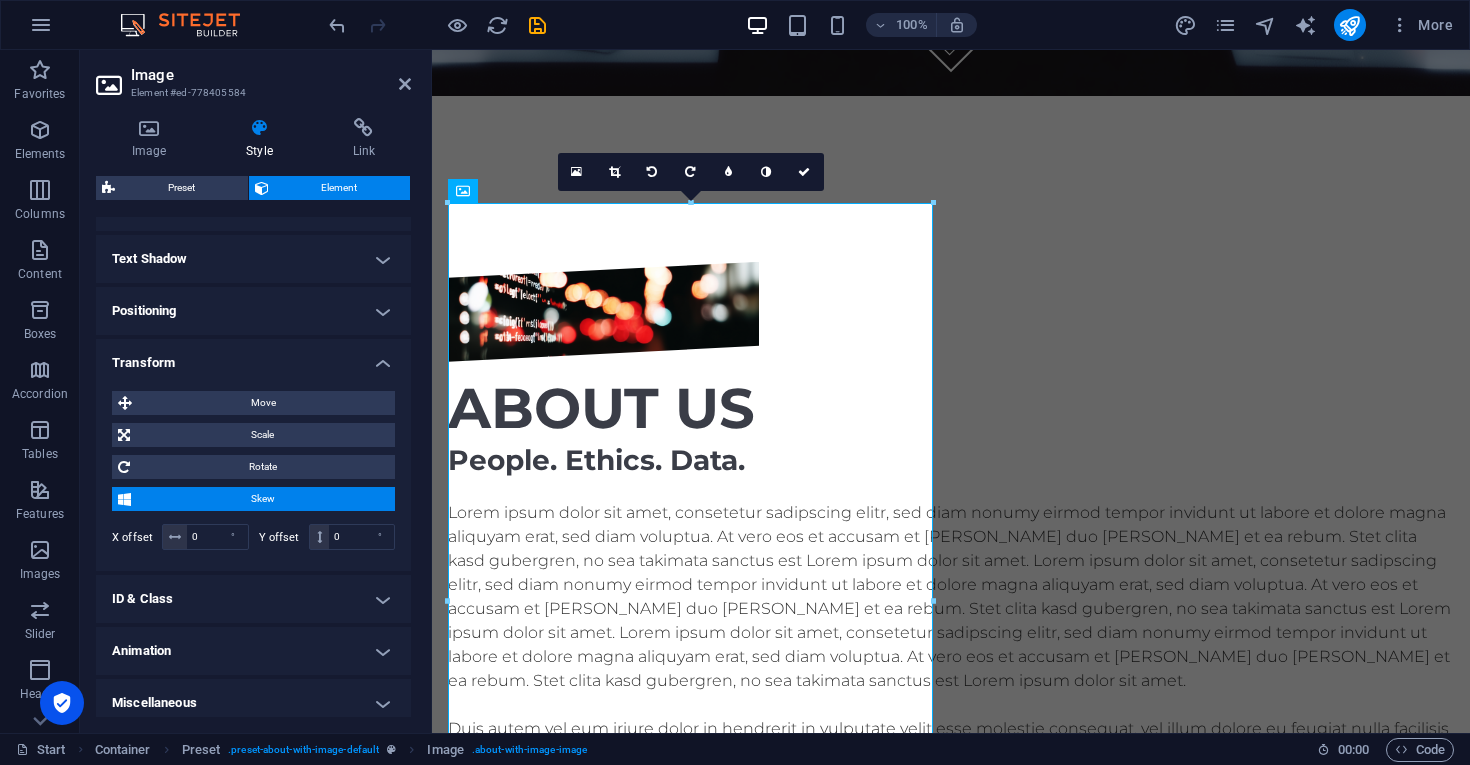 scroll, scrollTop: 520, scrollLeft: 0, axis: vertical 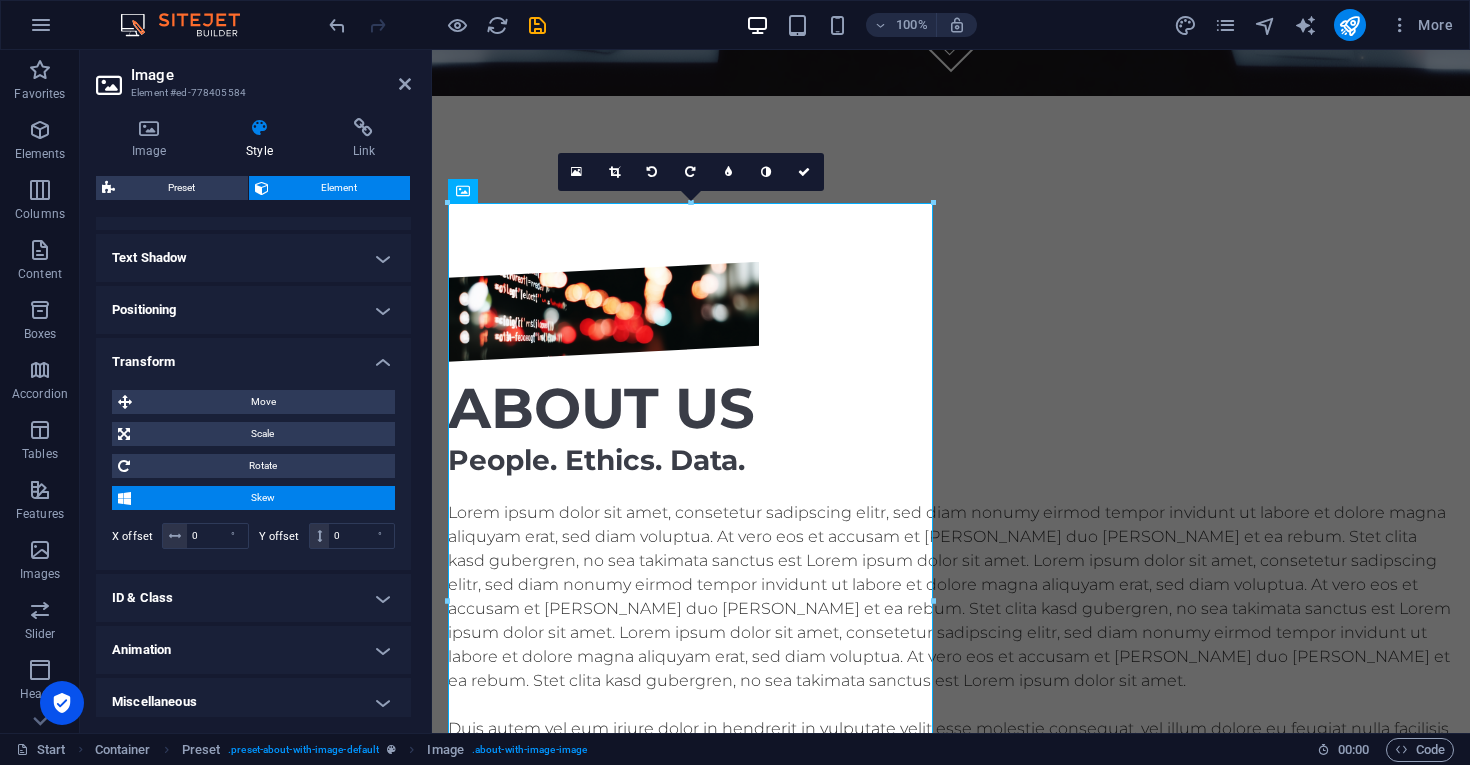 click on "Skew" at bounding box center [263, 498] 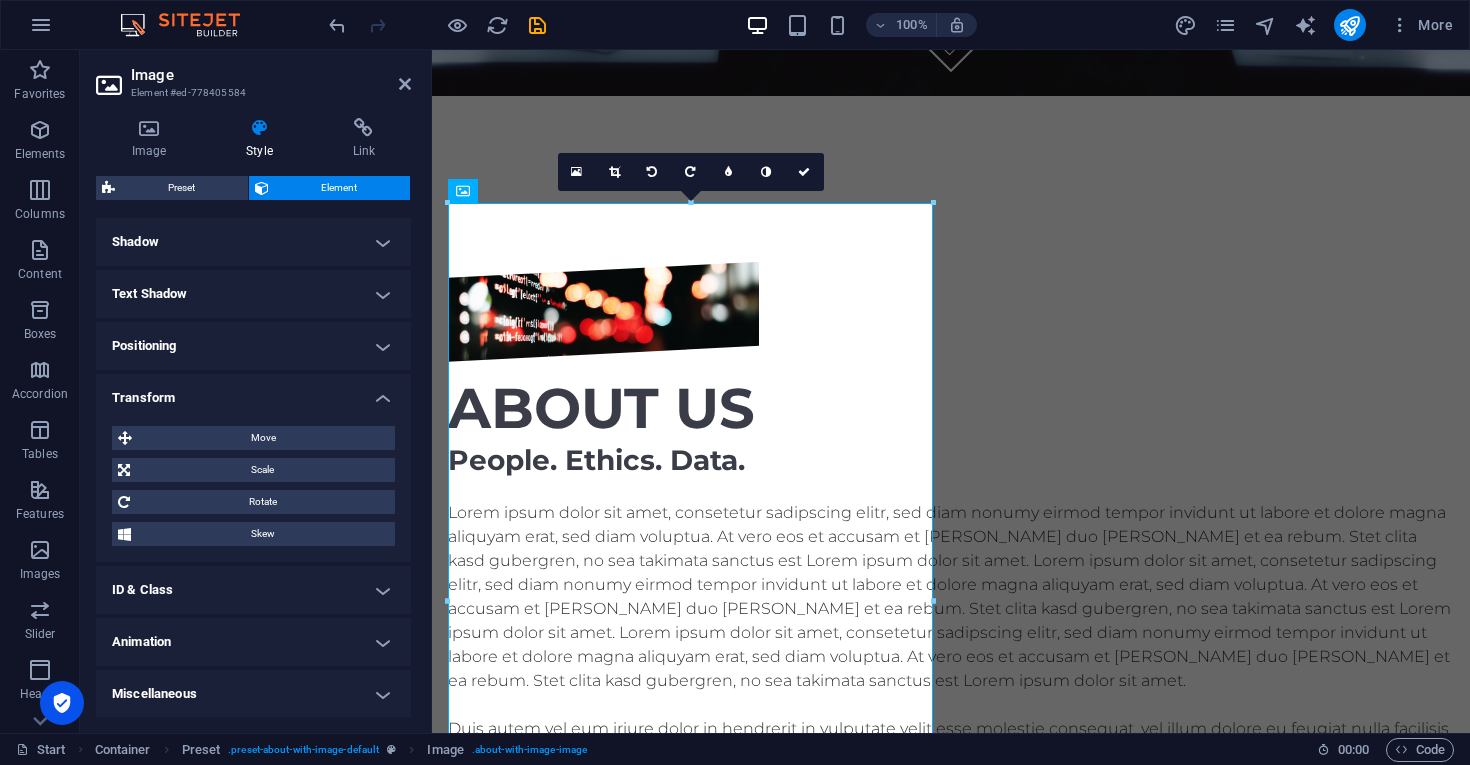 click on "Miscellaneous" at bounding box center [253, 694] 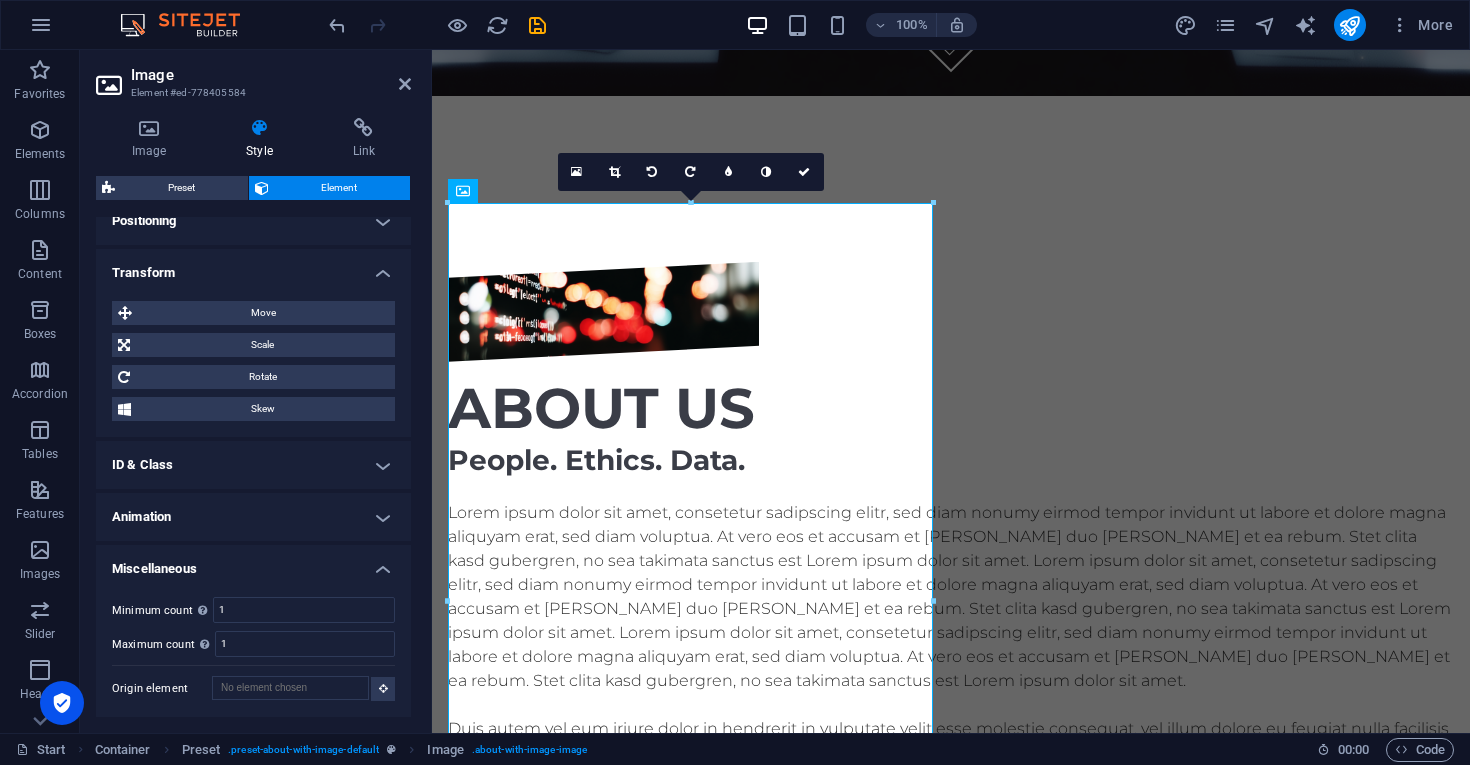 scroll, scrollTop: 608, scrollLeft: 0, axis: vertical 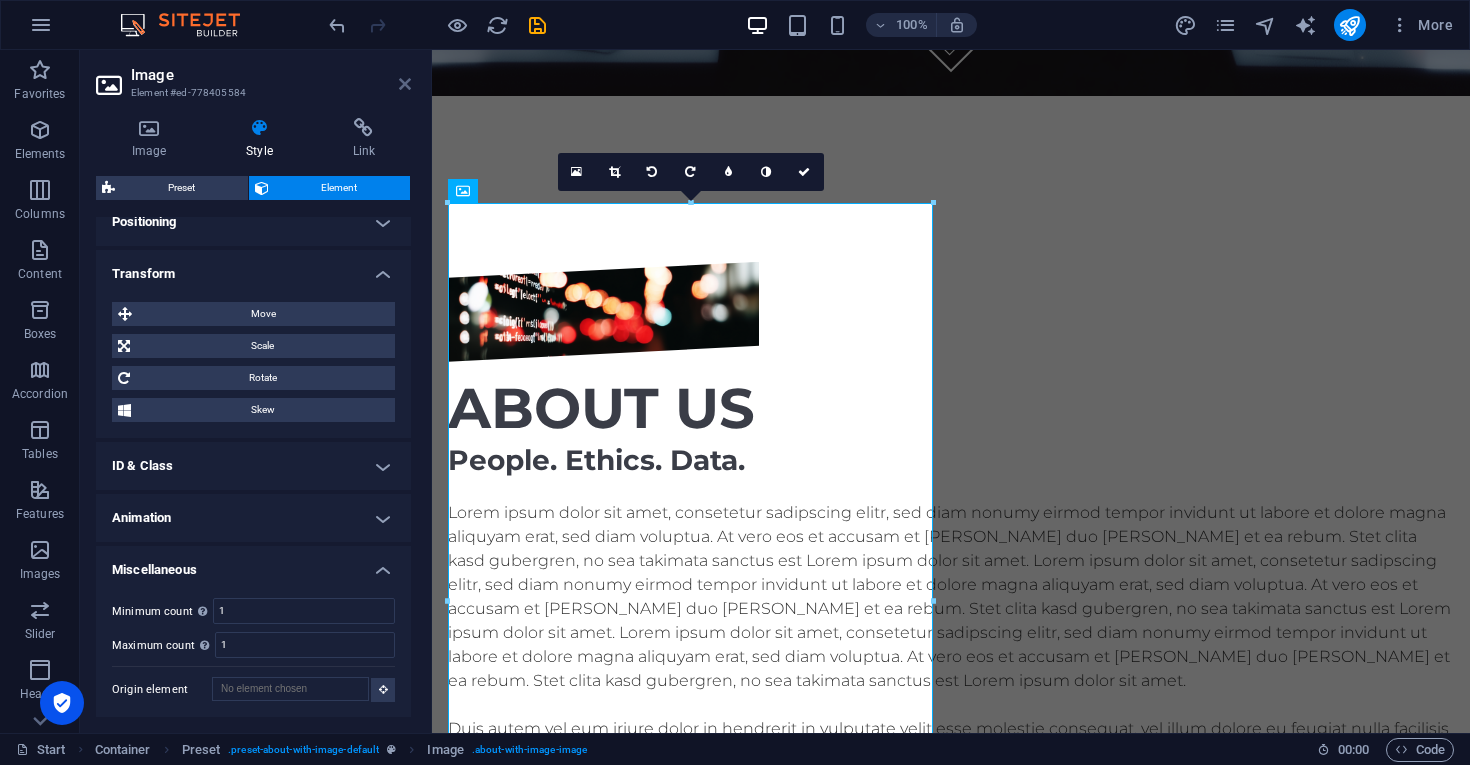 click at bounding box center [405, 84] 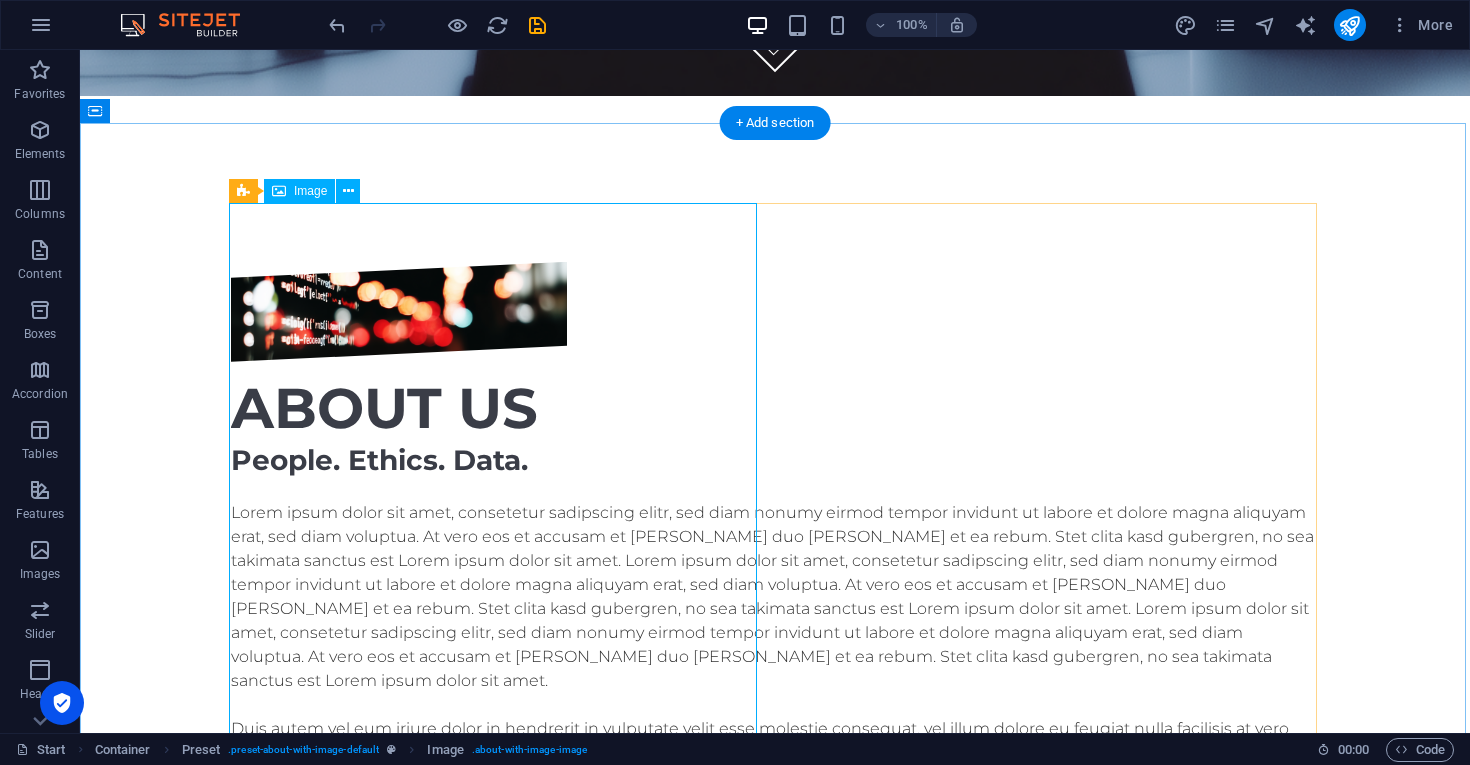 click at bounding box center (399, 312) 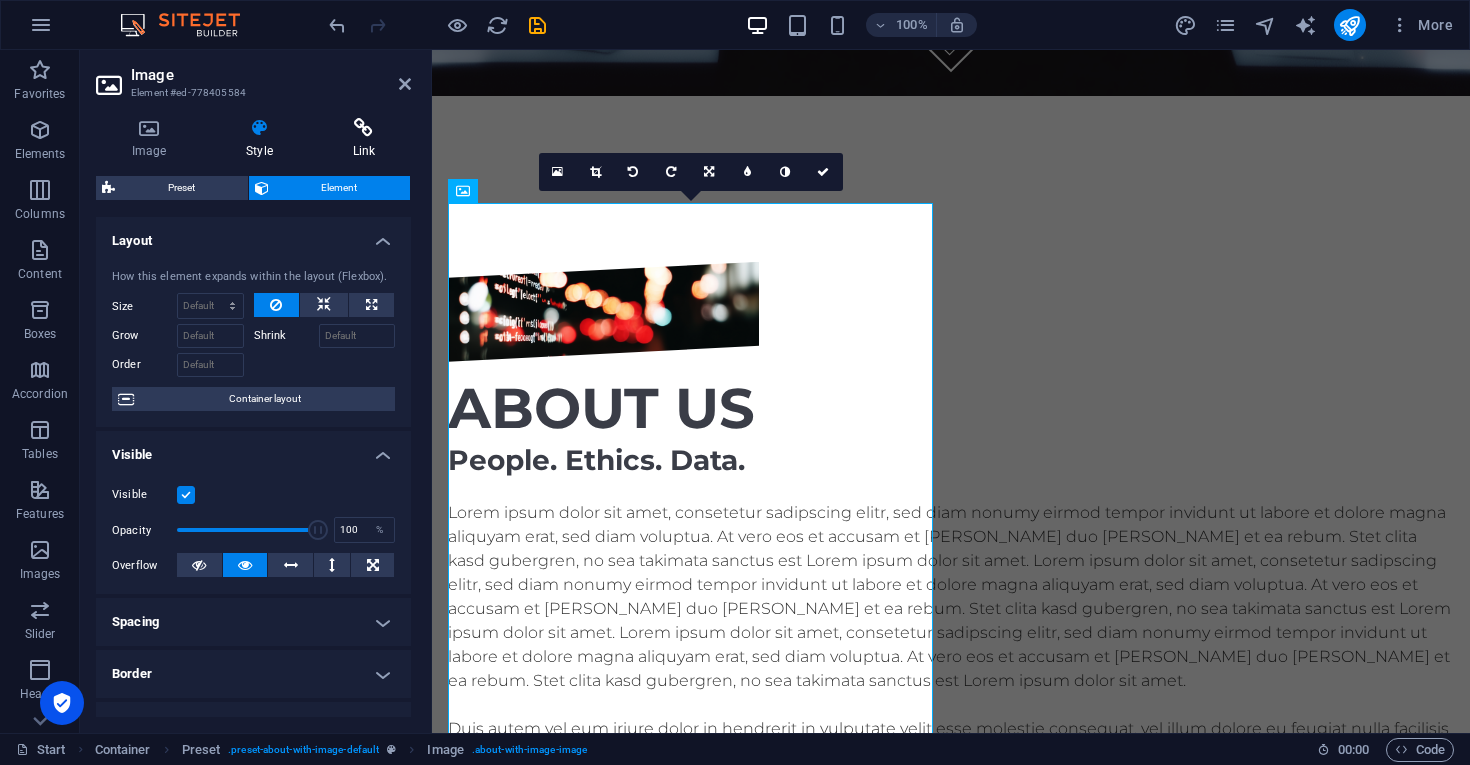 click on "Link" at bounding box center [364, 139] 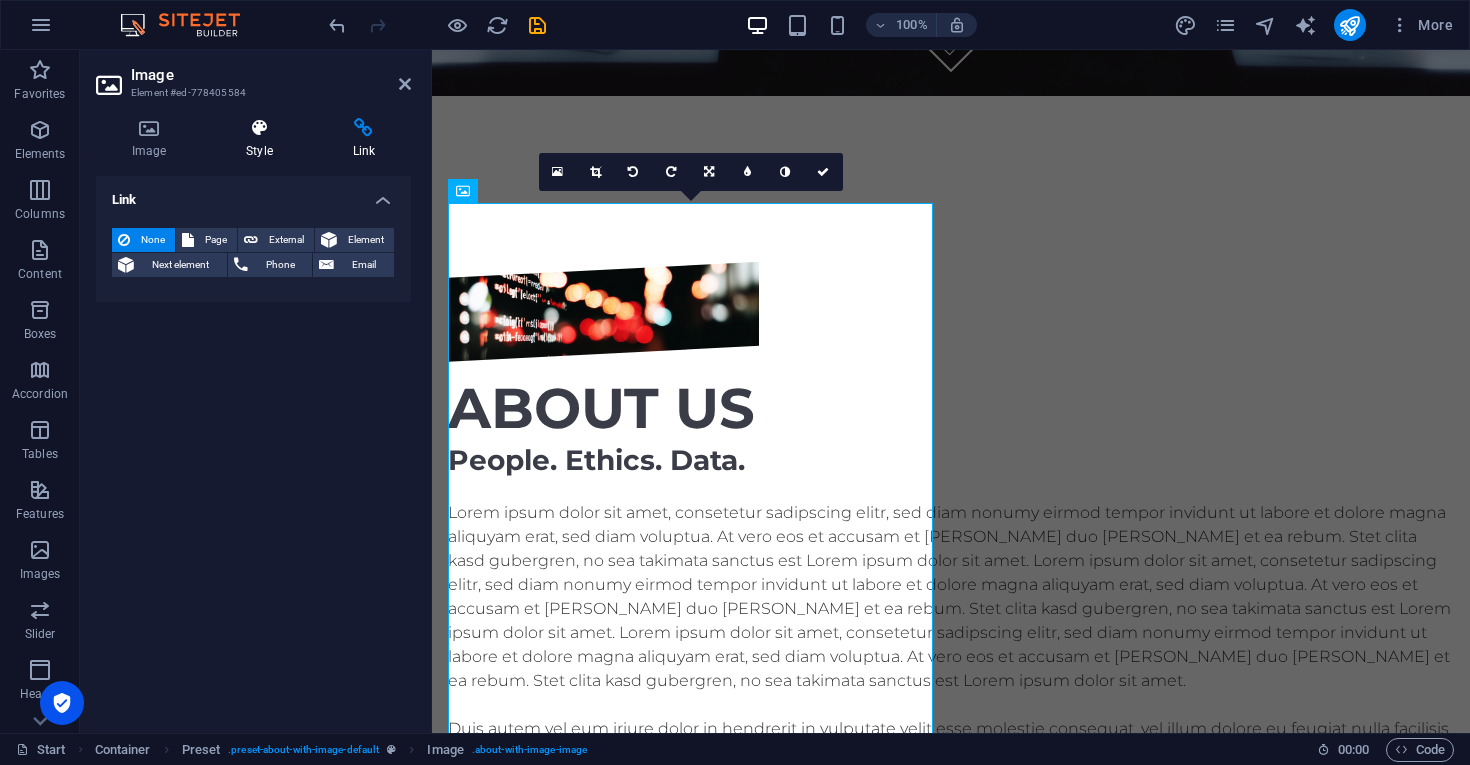 click on "Style" at bounding box center [263, 139] 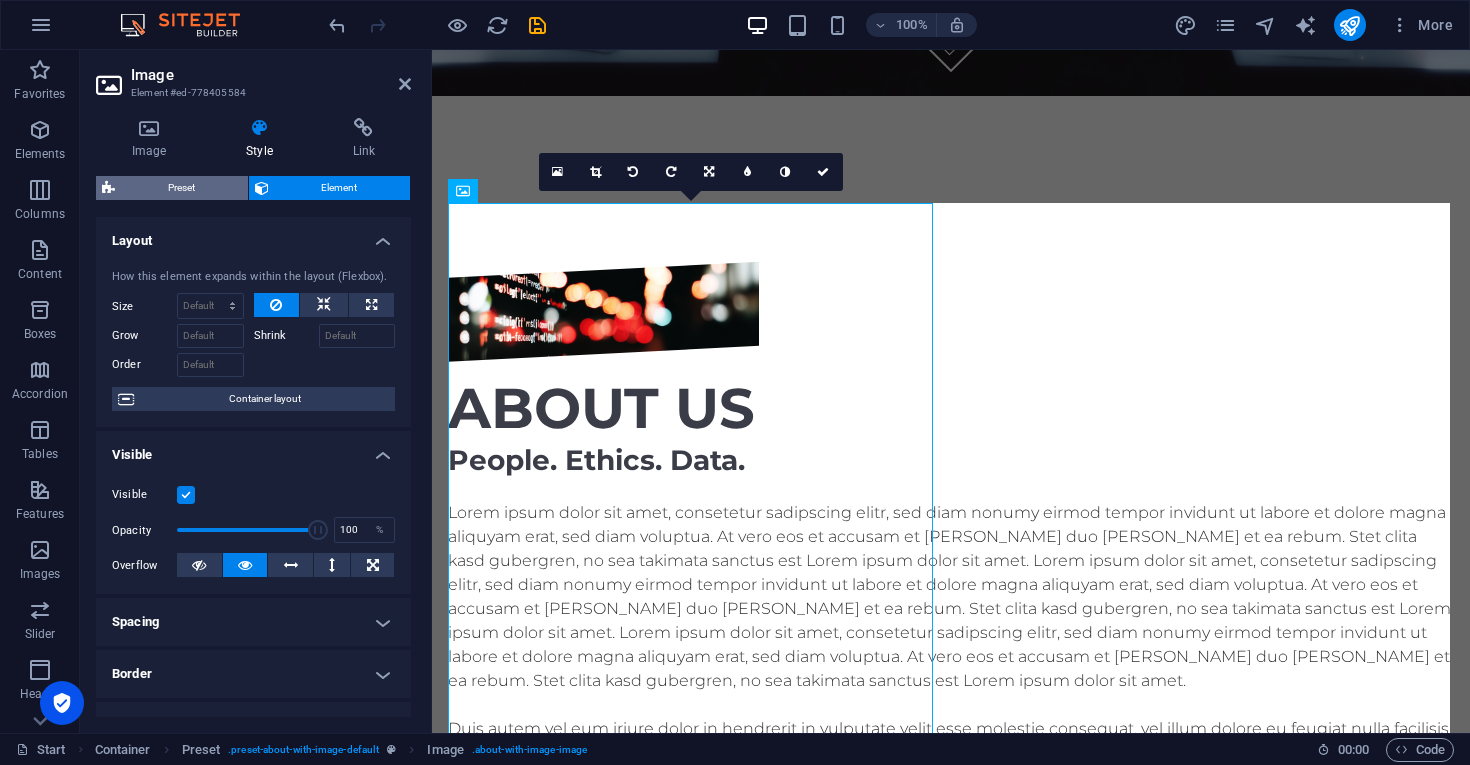 click on "Preset" at bounding box center [181, 188] 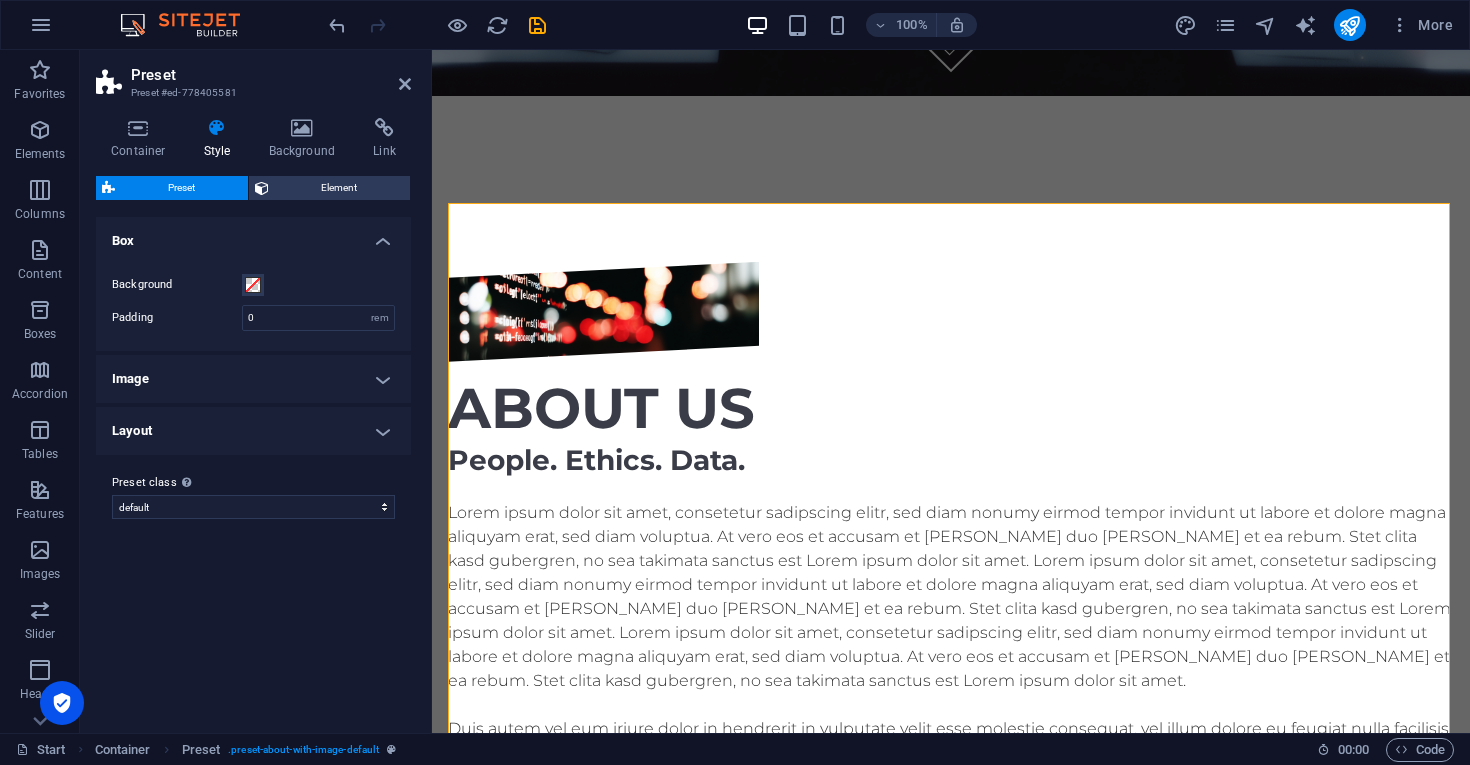 click on "Layout" at bounding box center (253, 431) 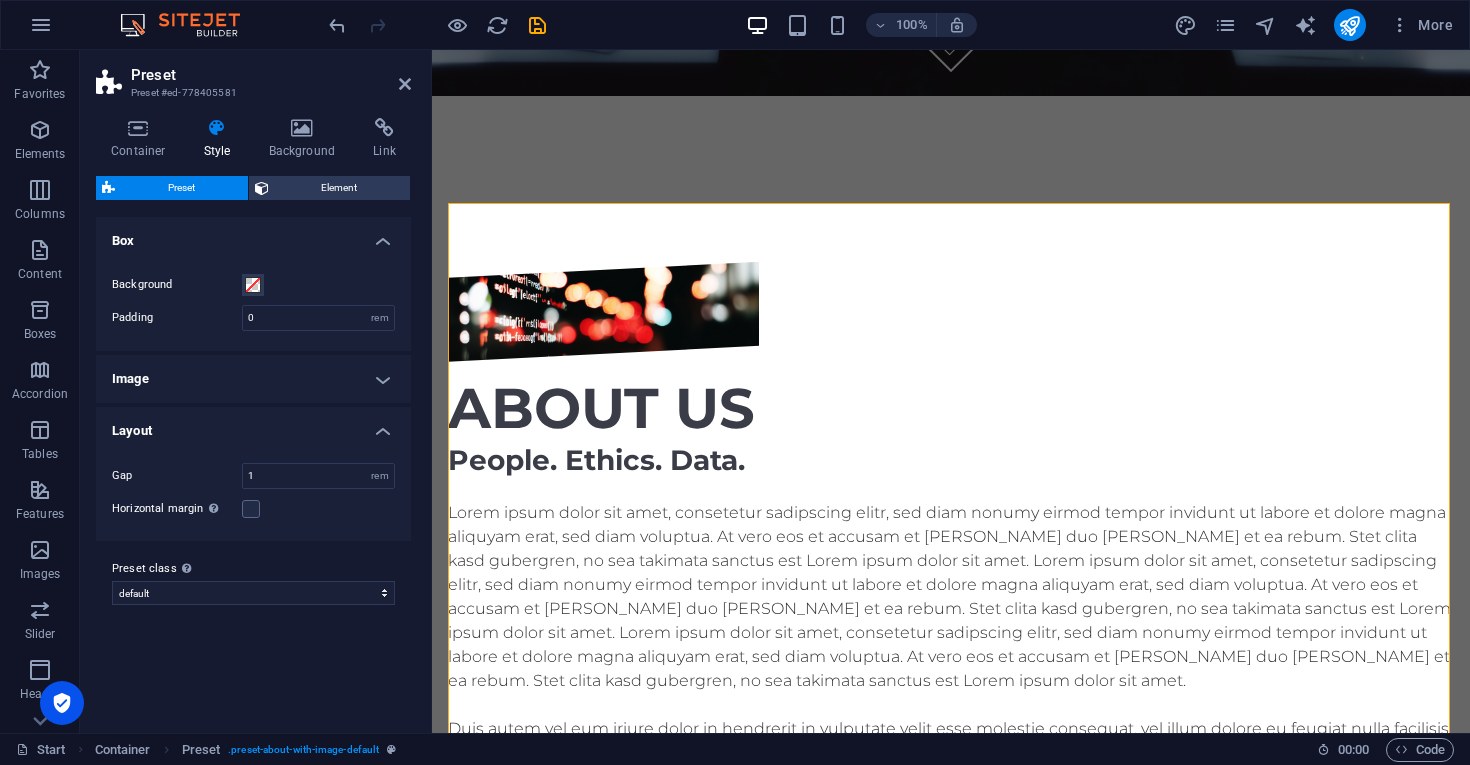 click on "Image" at bounding box center (253, 379) 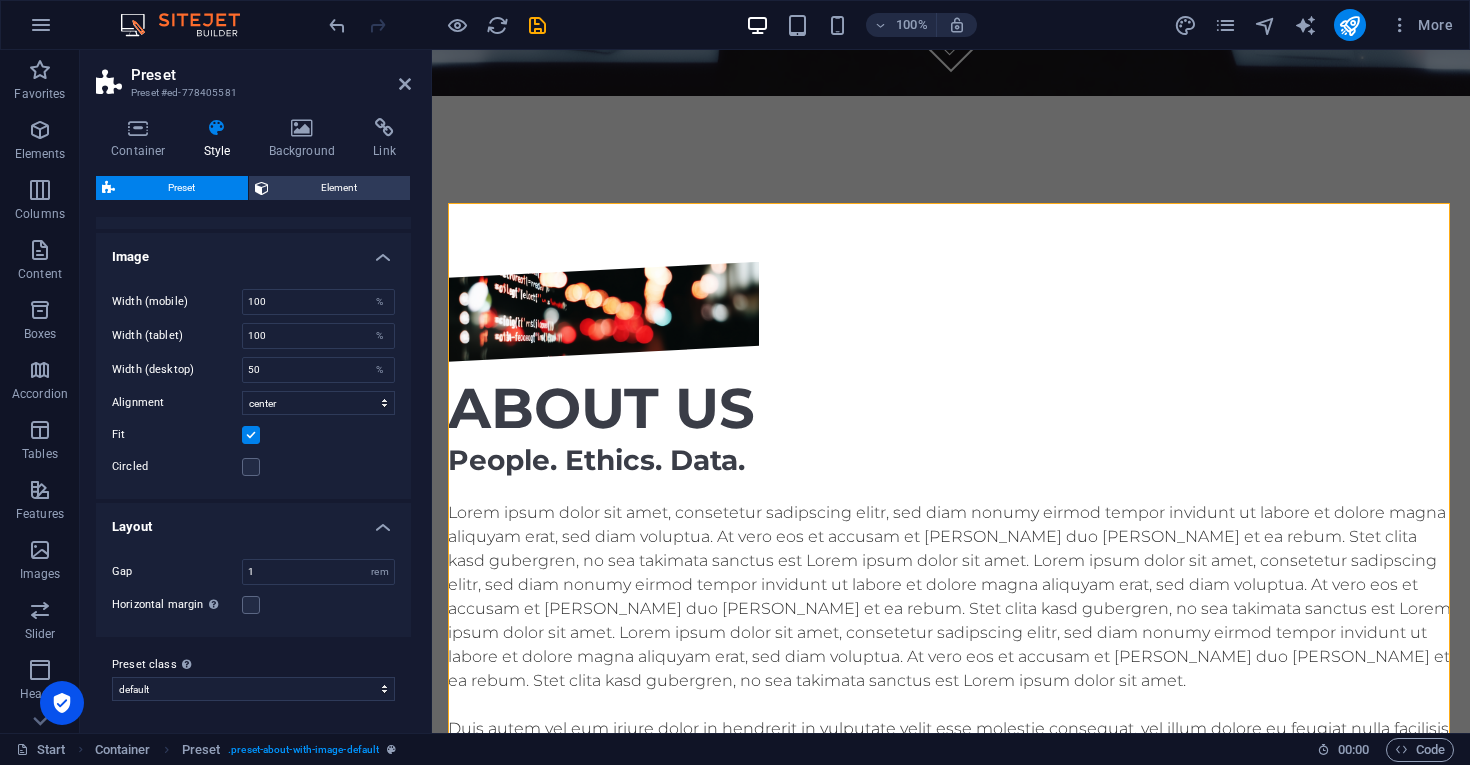 scroll, scrollTop: 121, scrollLeft: 0, axis: vertical 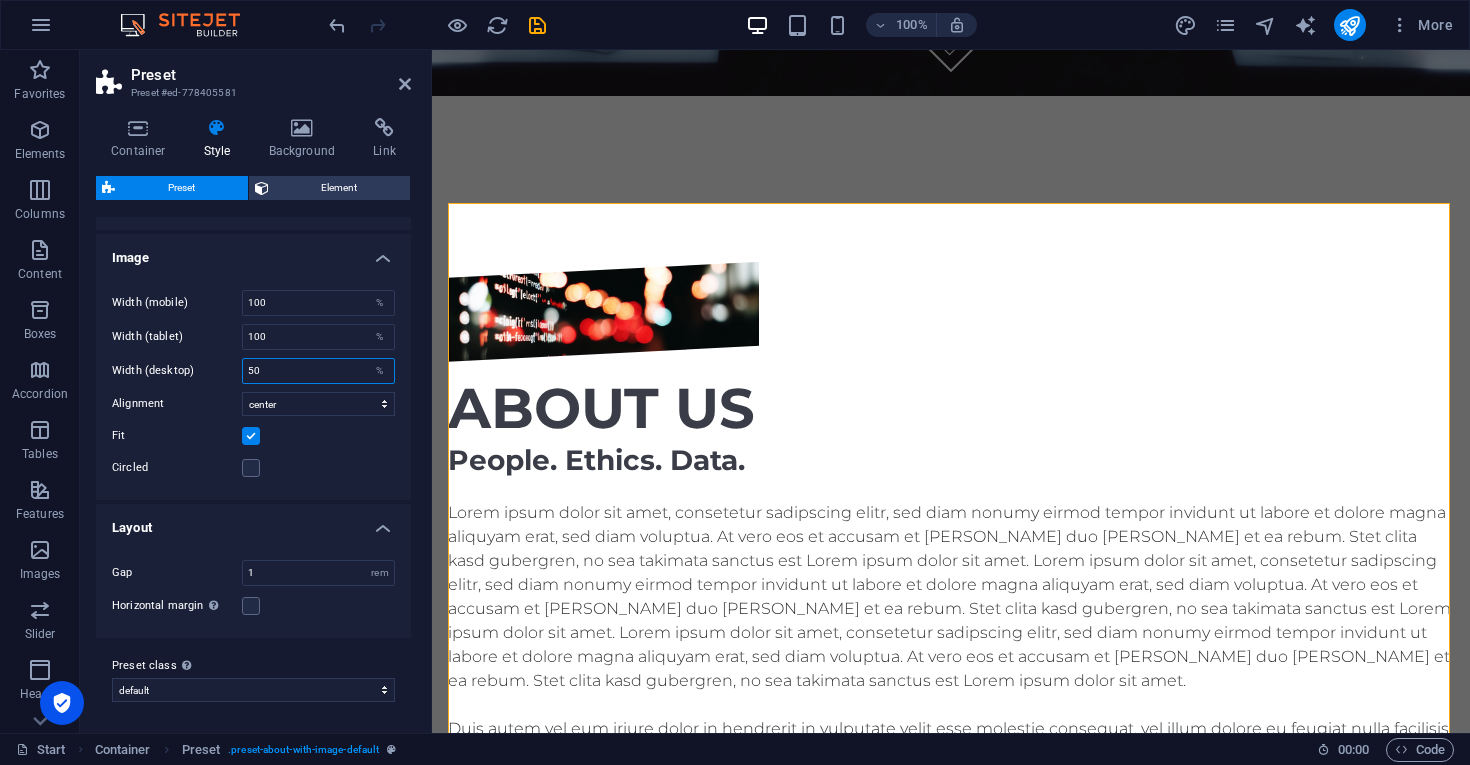 click on "50" at bounding box center [318, 371] 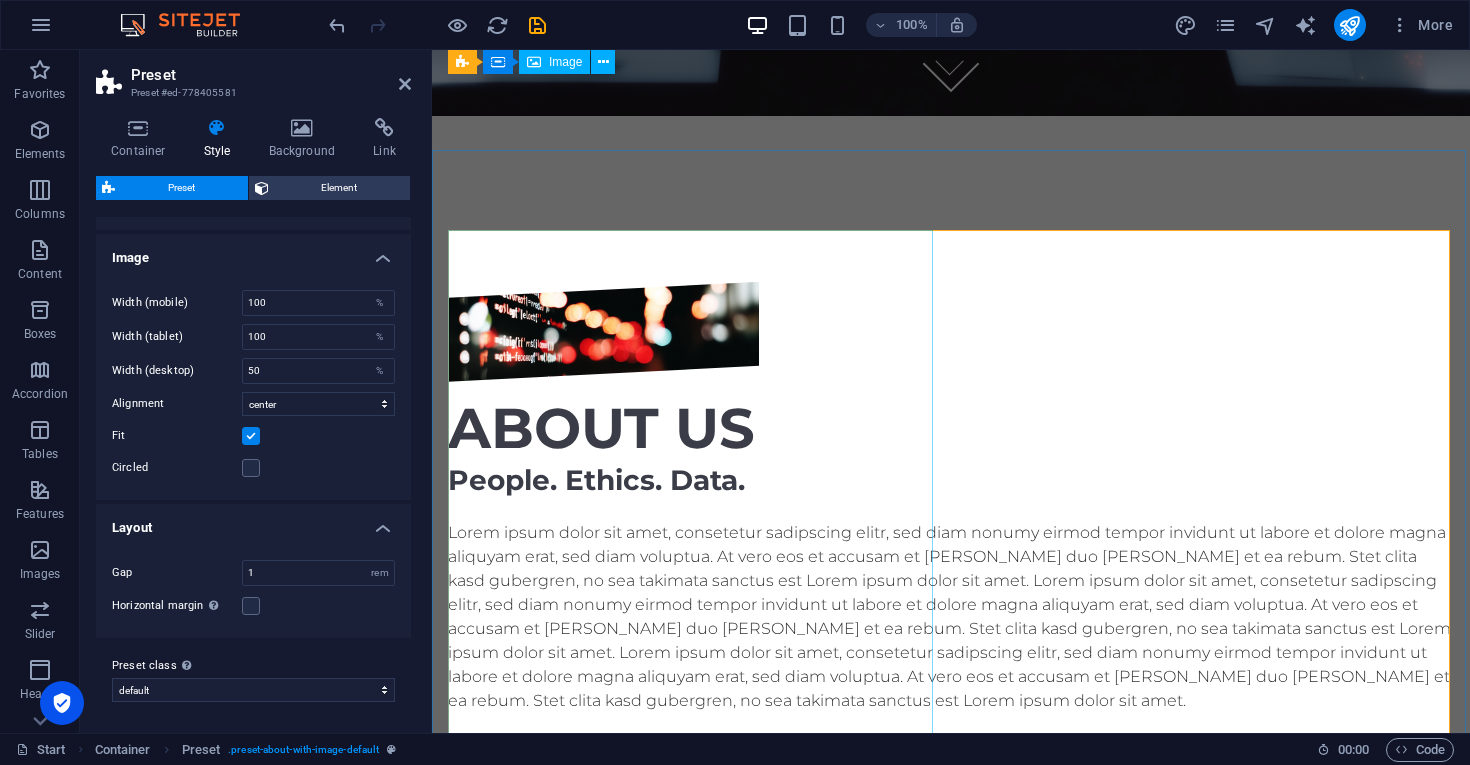 scroll, scrollTop: 591, scrollLeft: 0, axis: vertical 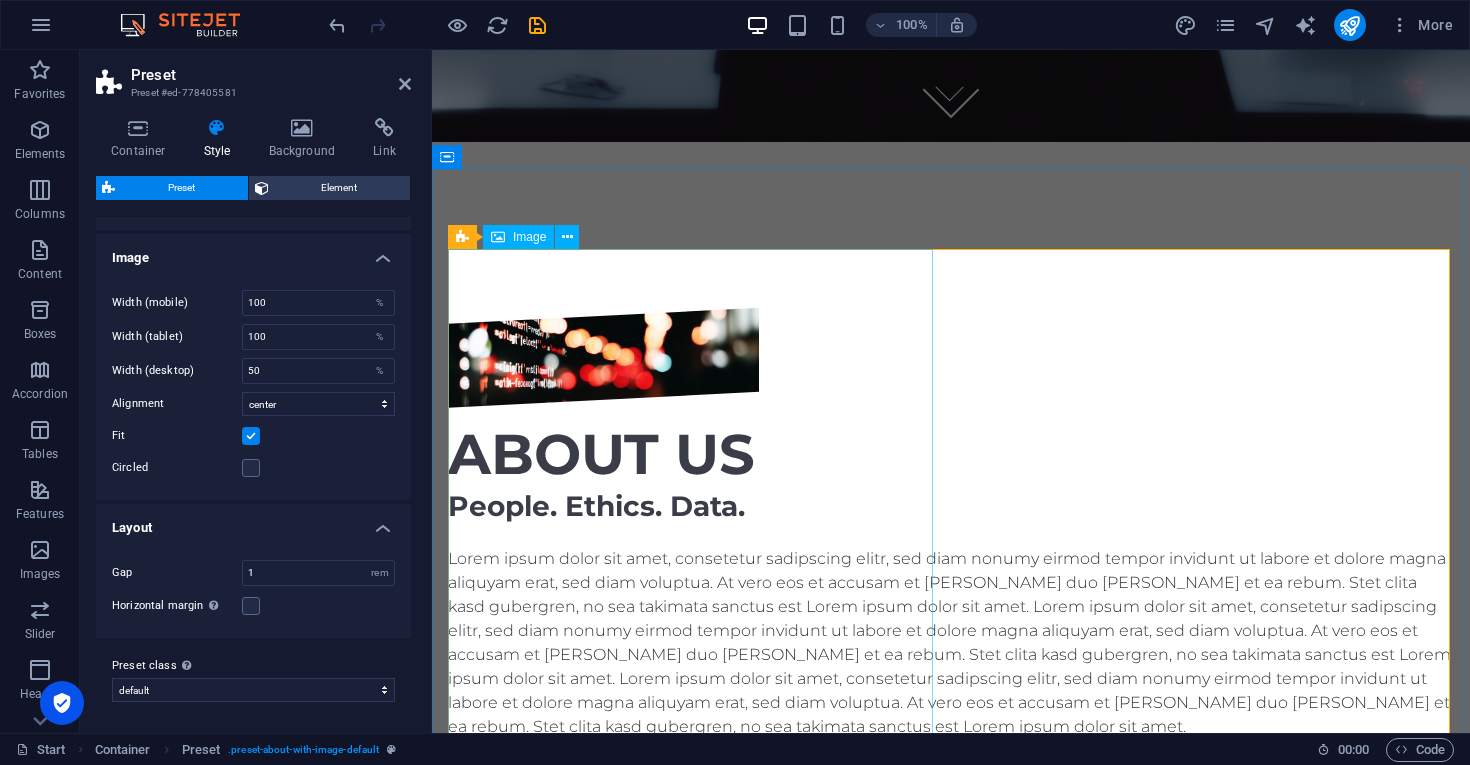 click at bounding box center (603, 358) 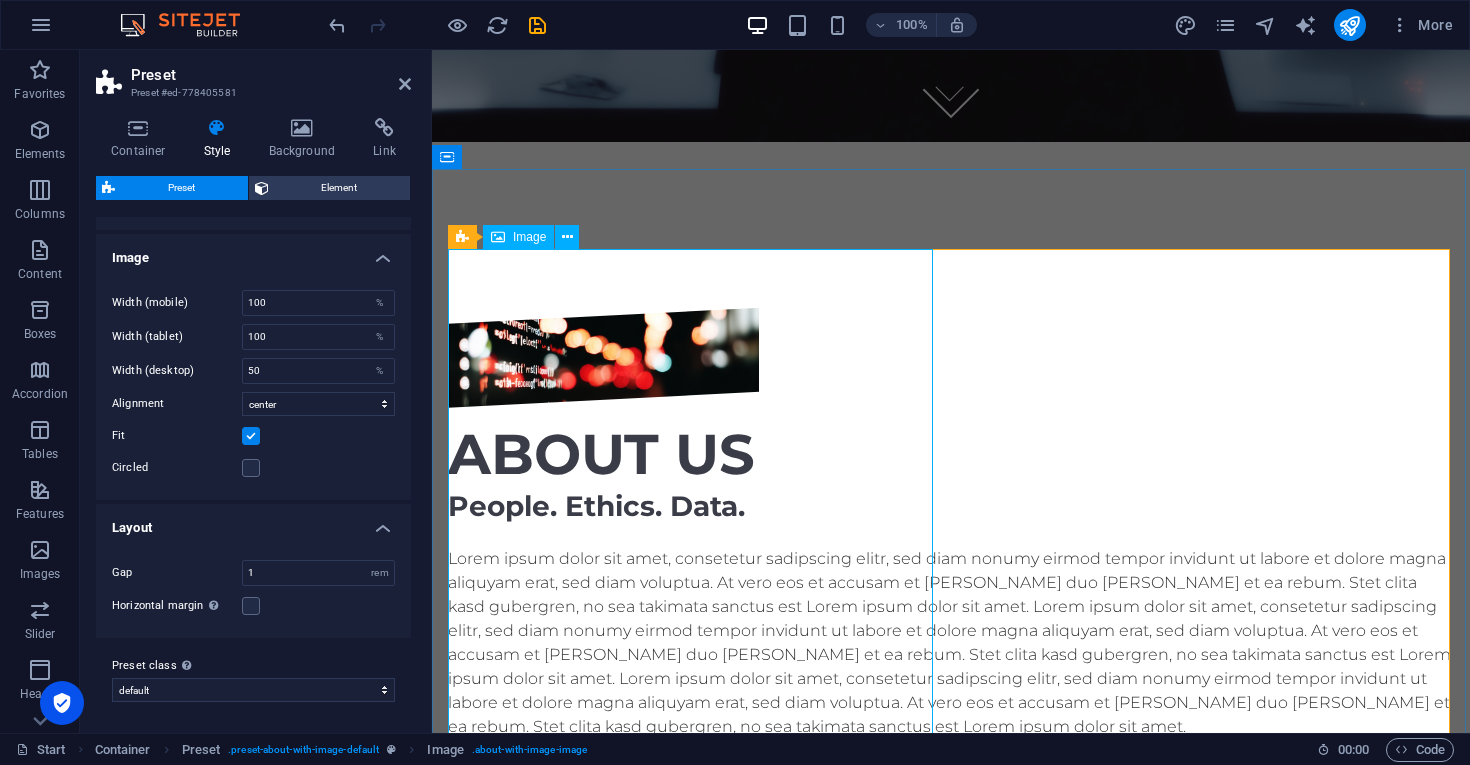 click at bounding box center [603, 358] 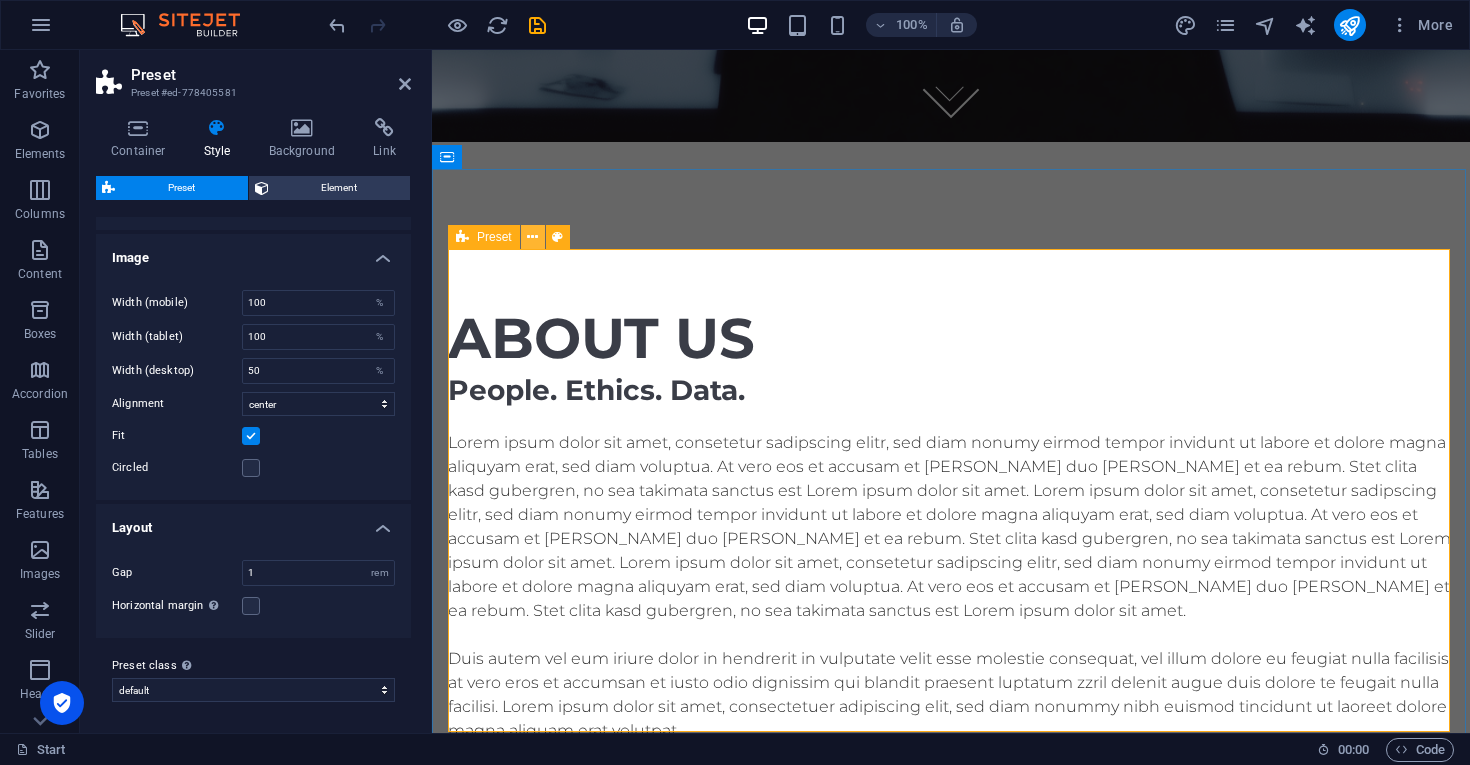 click at bounding box center [532, 237] 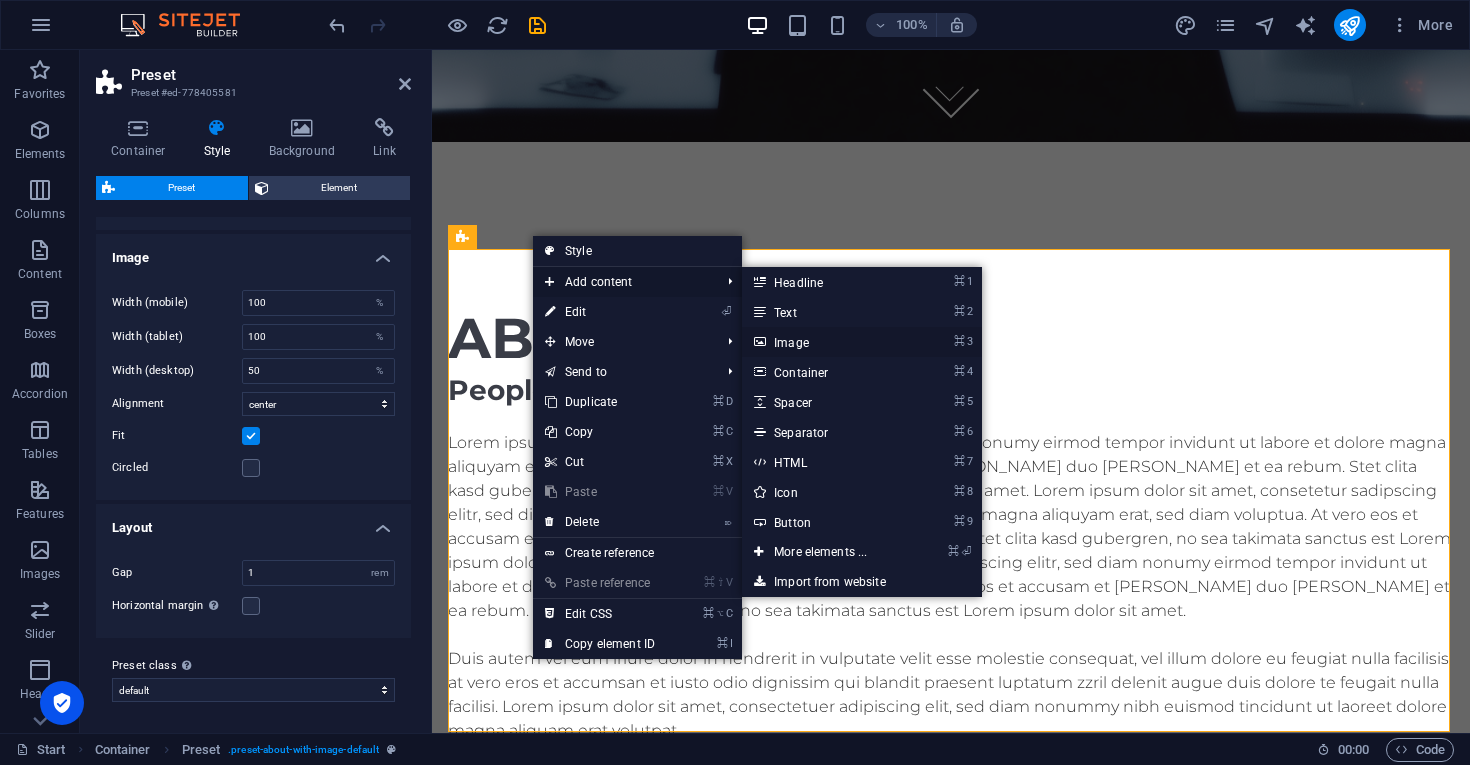 click on "⌘ 3  Image" at bounding box center (824, 342) 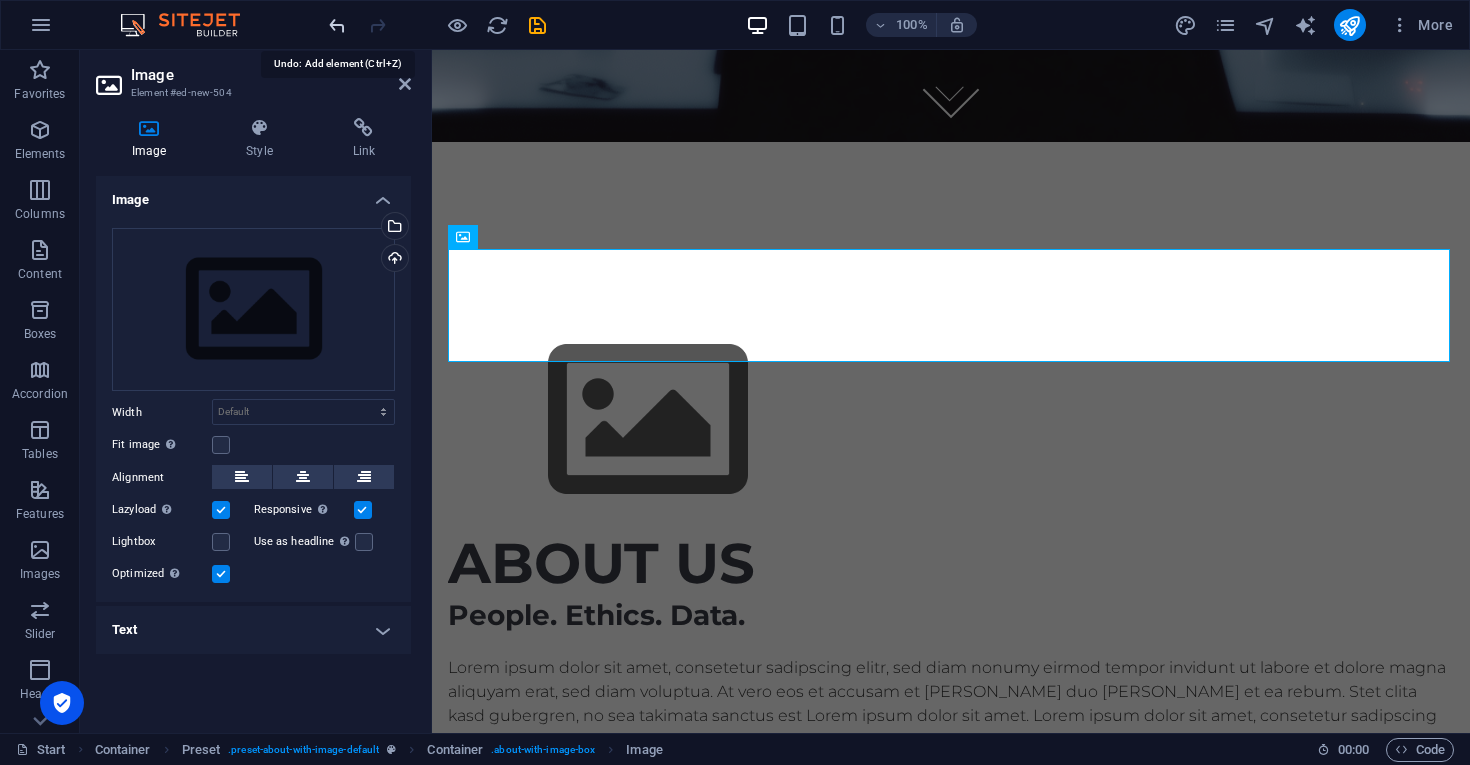 click at bounding box center (337, 25) 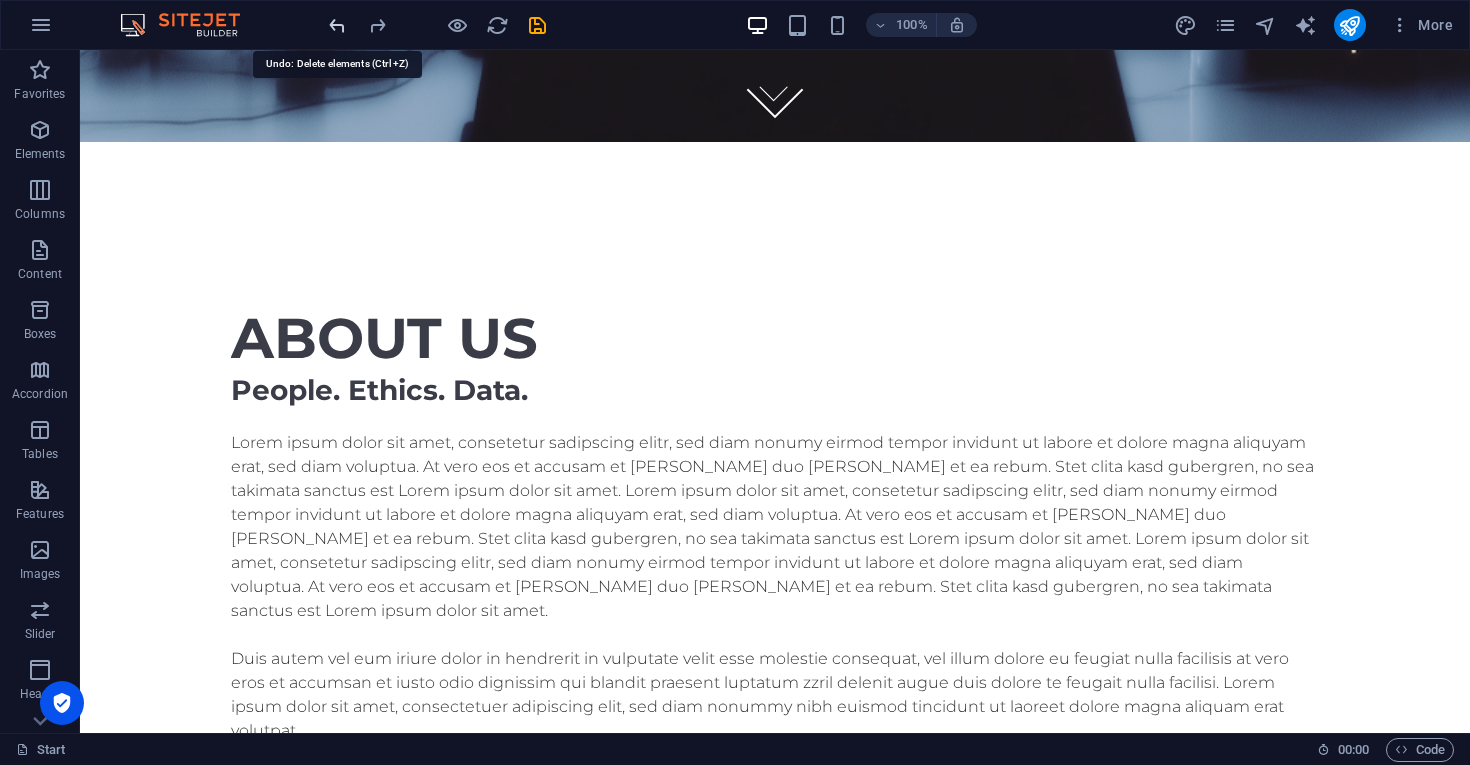 click at bounding box center [337, 25] 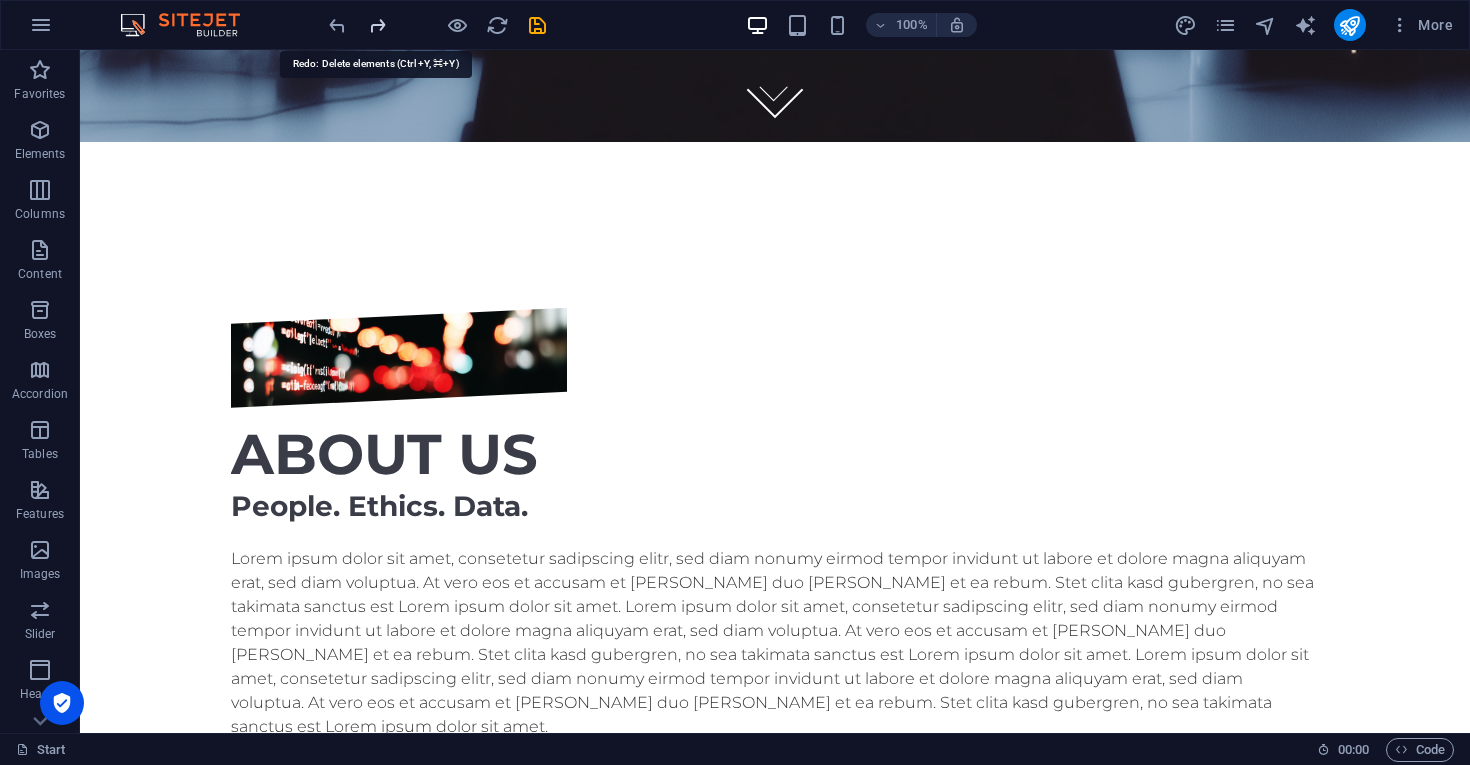 click at bounding box center [377, 25] 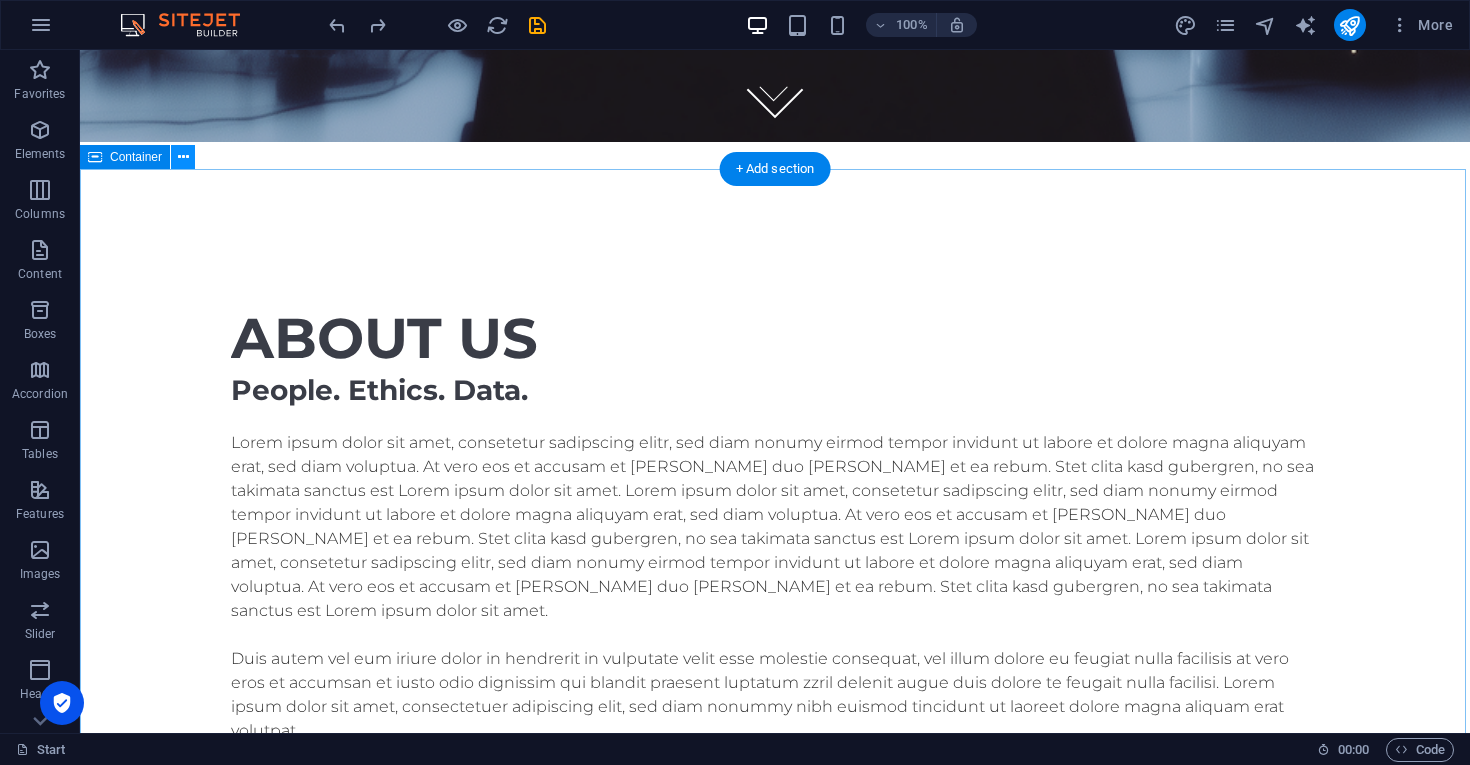 click at bounding box center (183, 157) 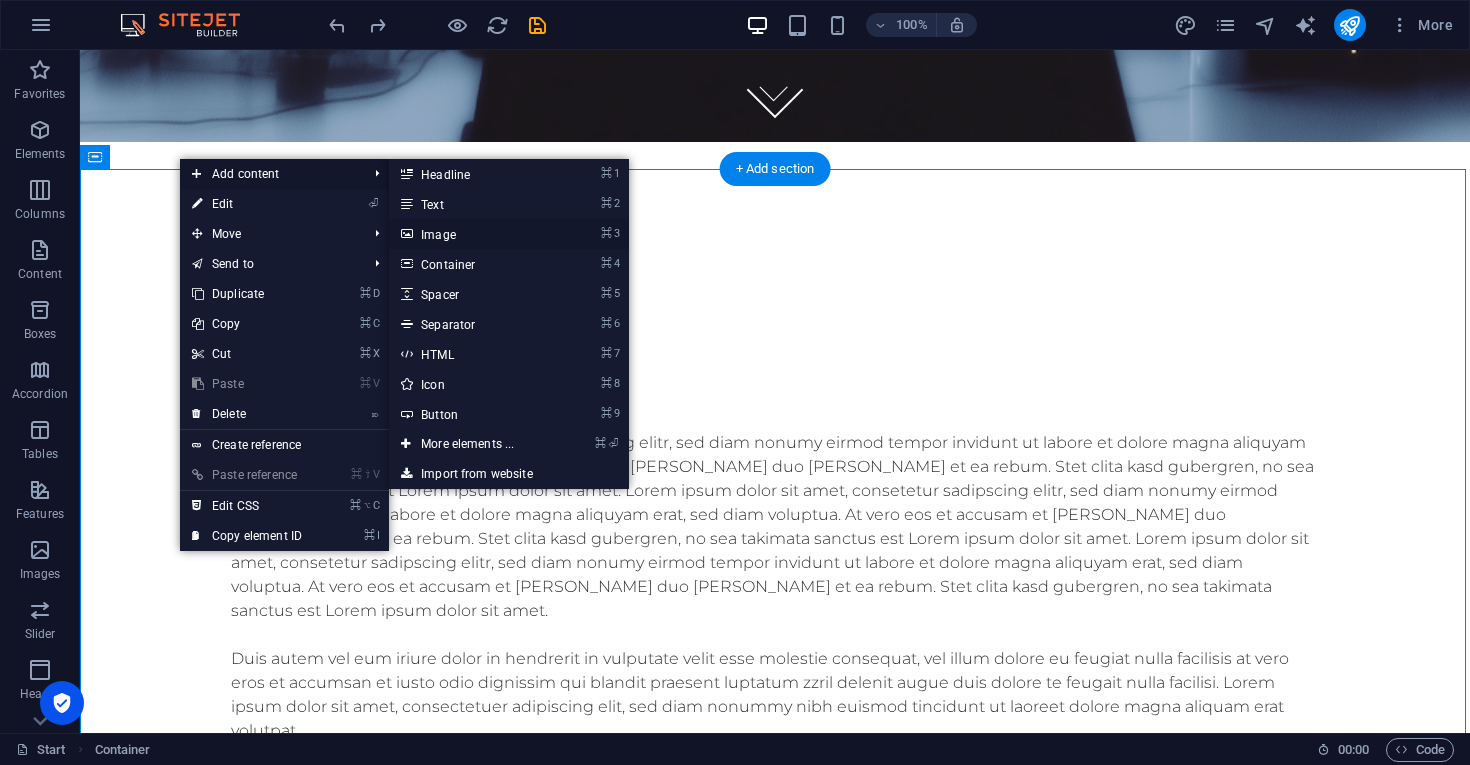 click on "⌘ 3  Image" at bounding box center (471, 234) 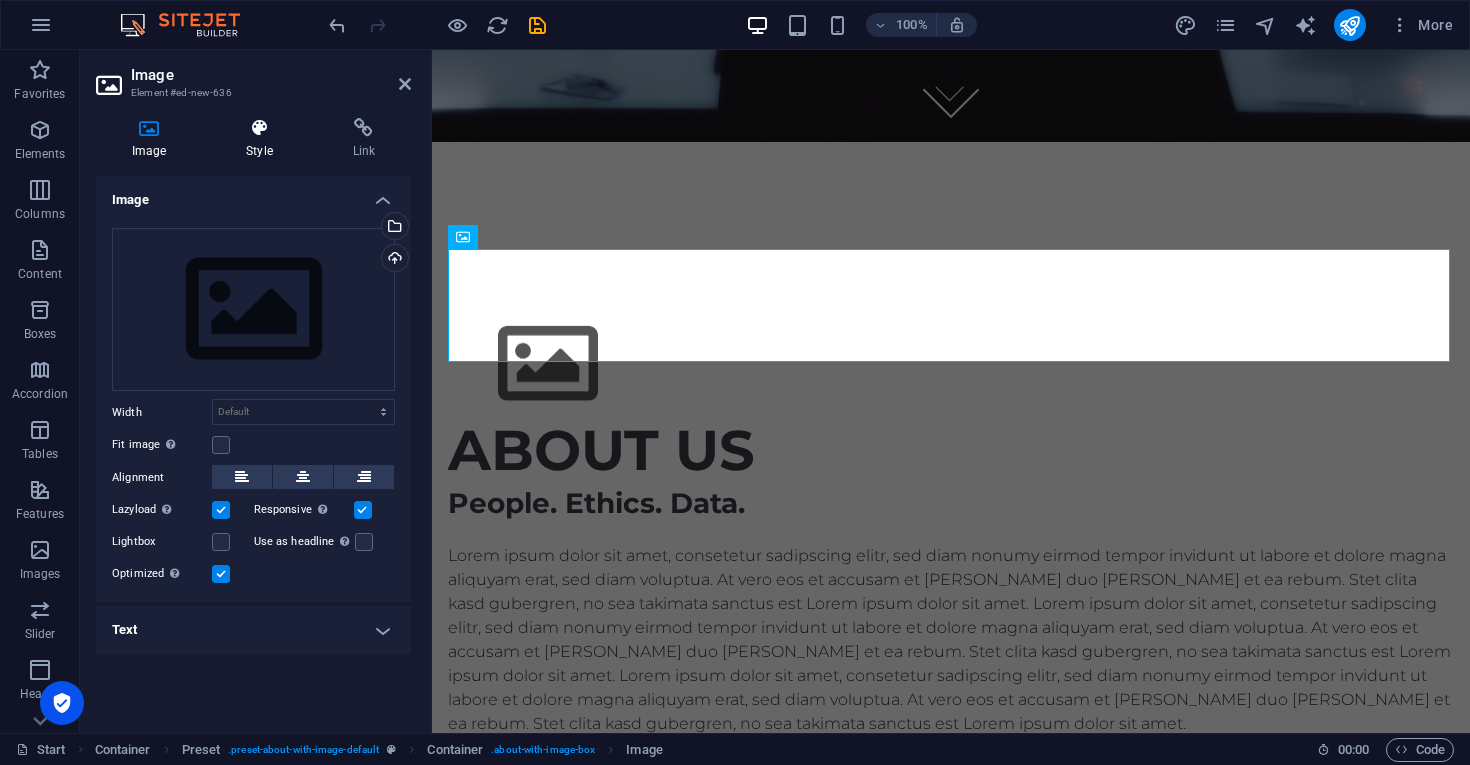 click on "Style" at bounding box center [263, 139] 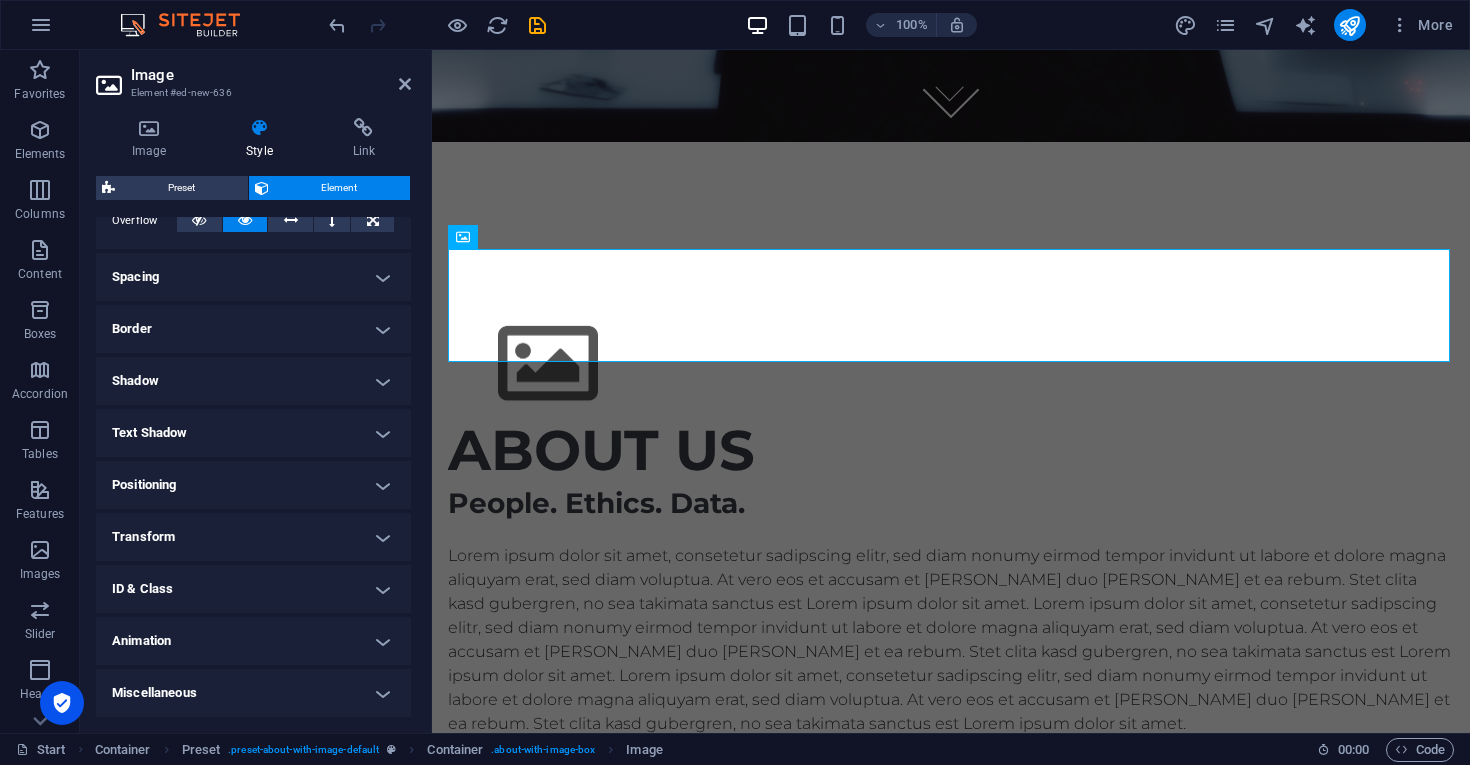 scroll, scrollTop: 344, scrollLeft: 0, axis: vertical 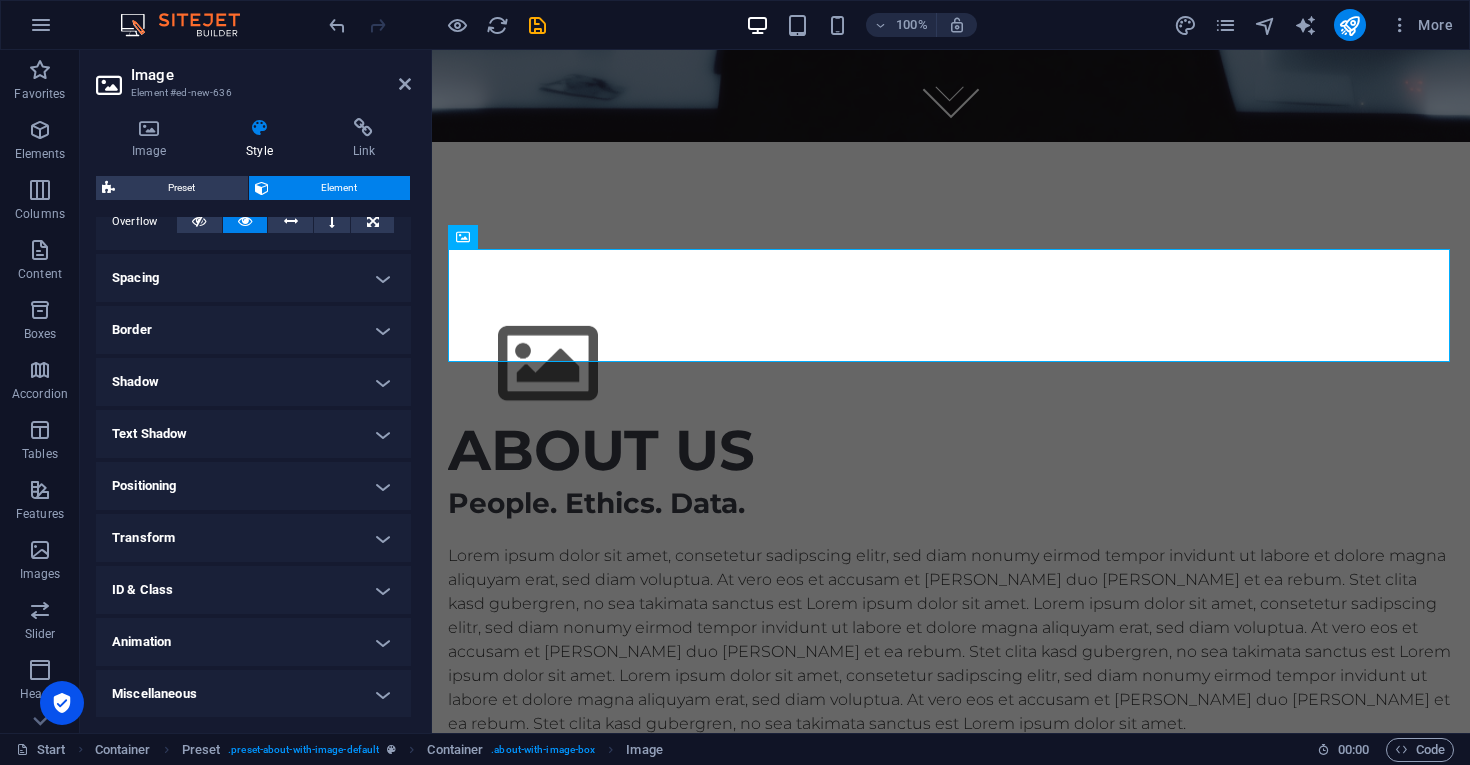 click on "Positioning" at bounding box center (253, 486) 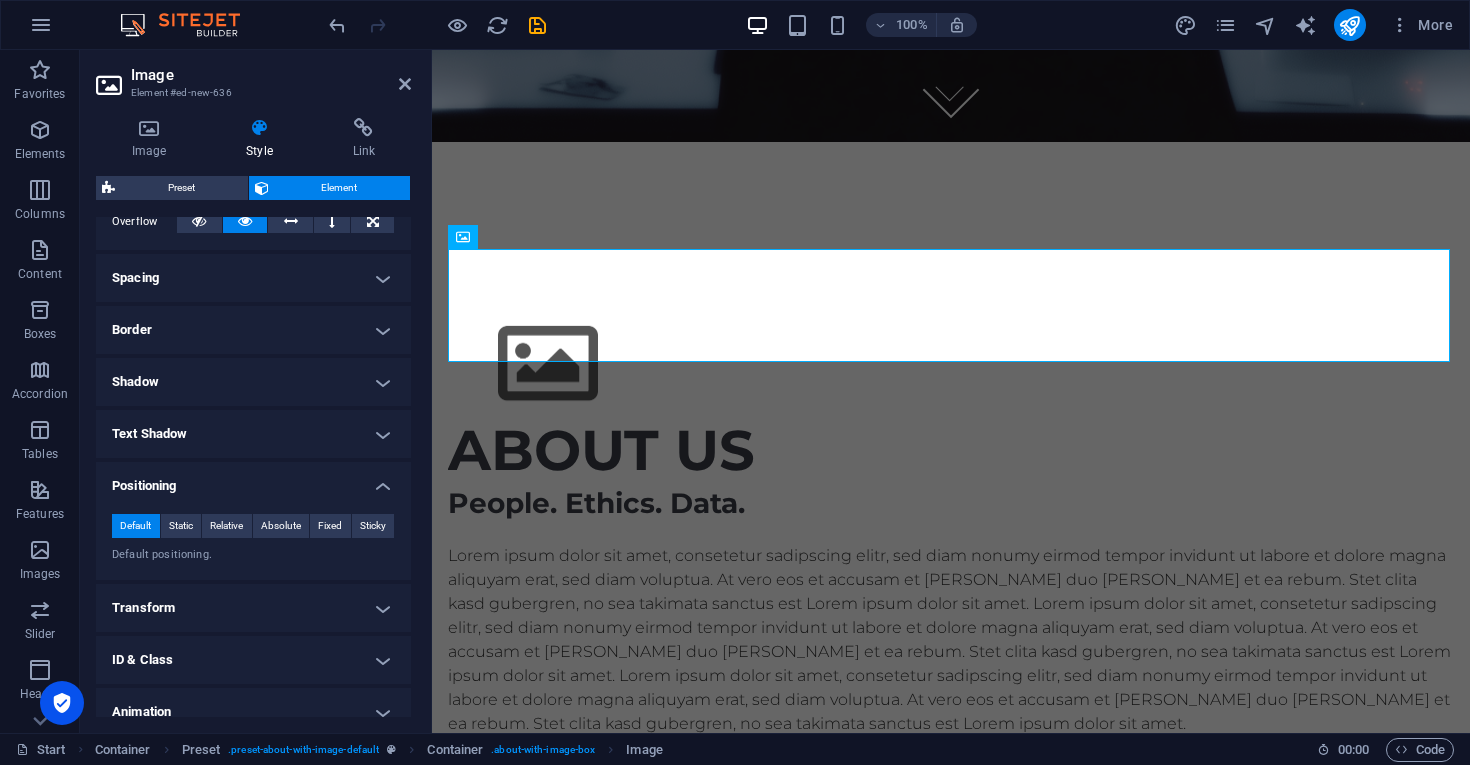 click on "Transform" at bounding box center (253, 608) 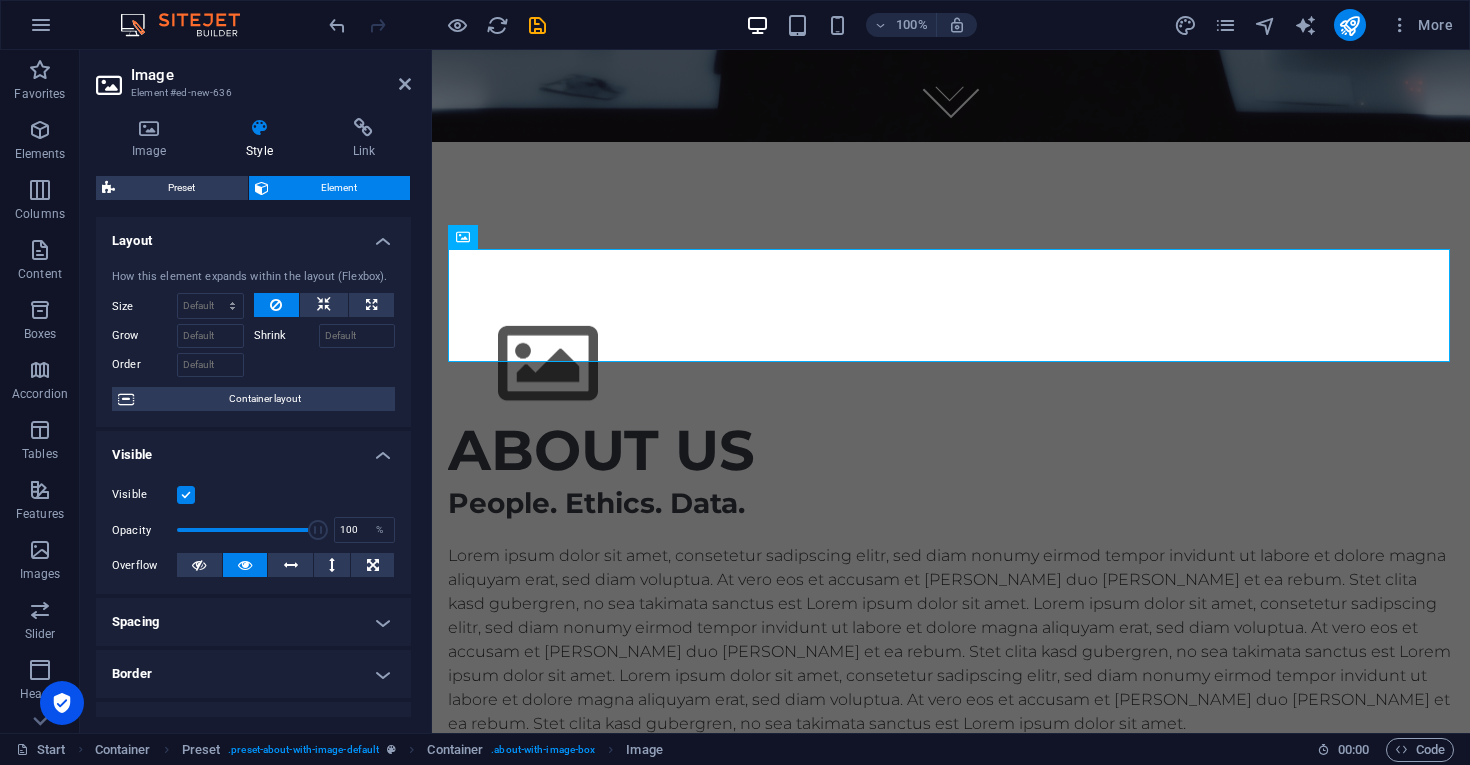 scroll, scrollTop: 0, scrollLeft: 0, axis: both 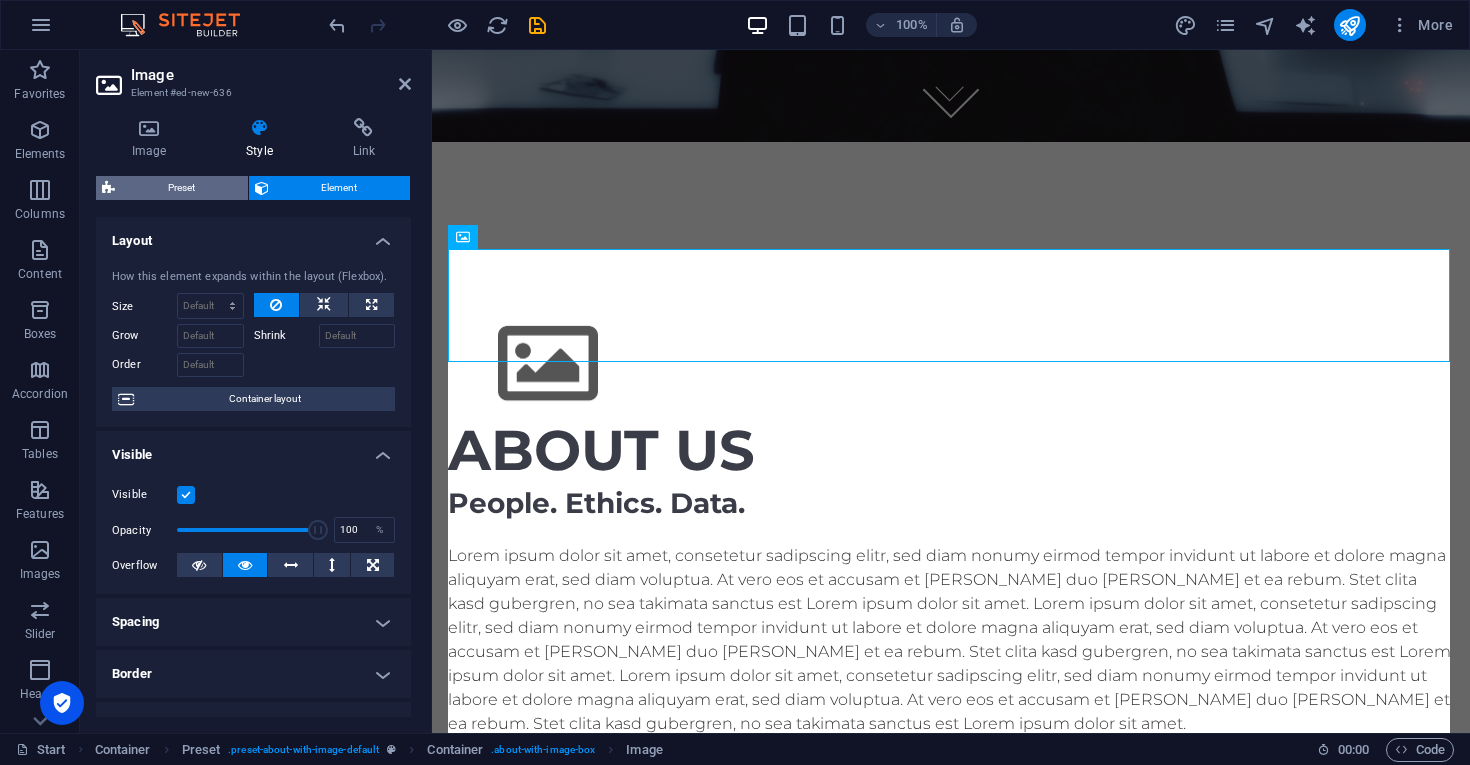 click on "Preset" at bounding box center (181, 188) 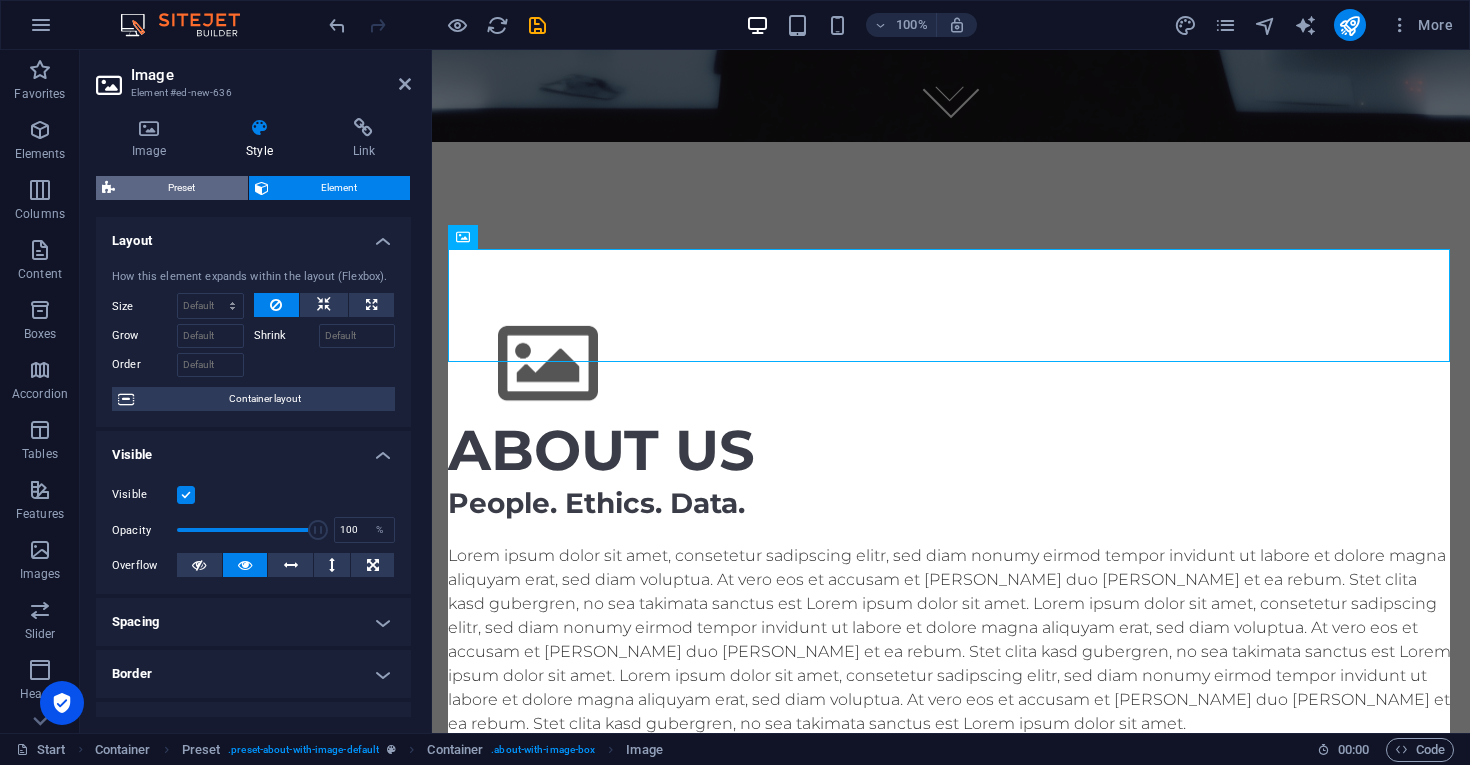 select on "center" 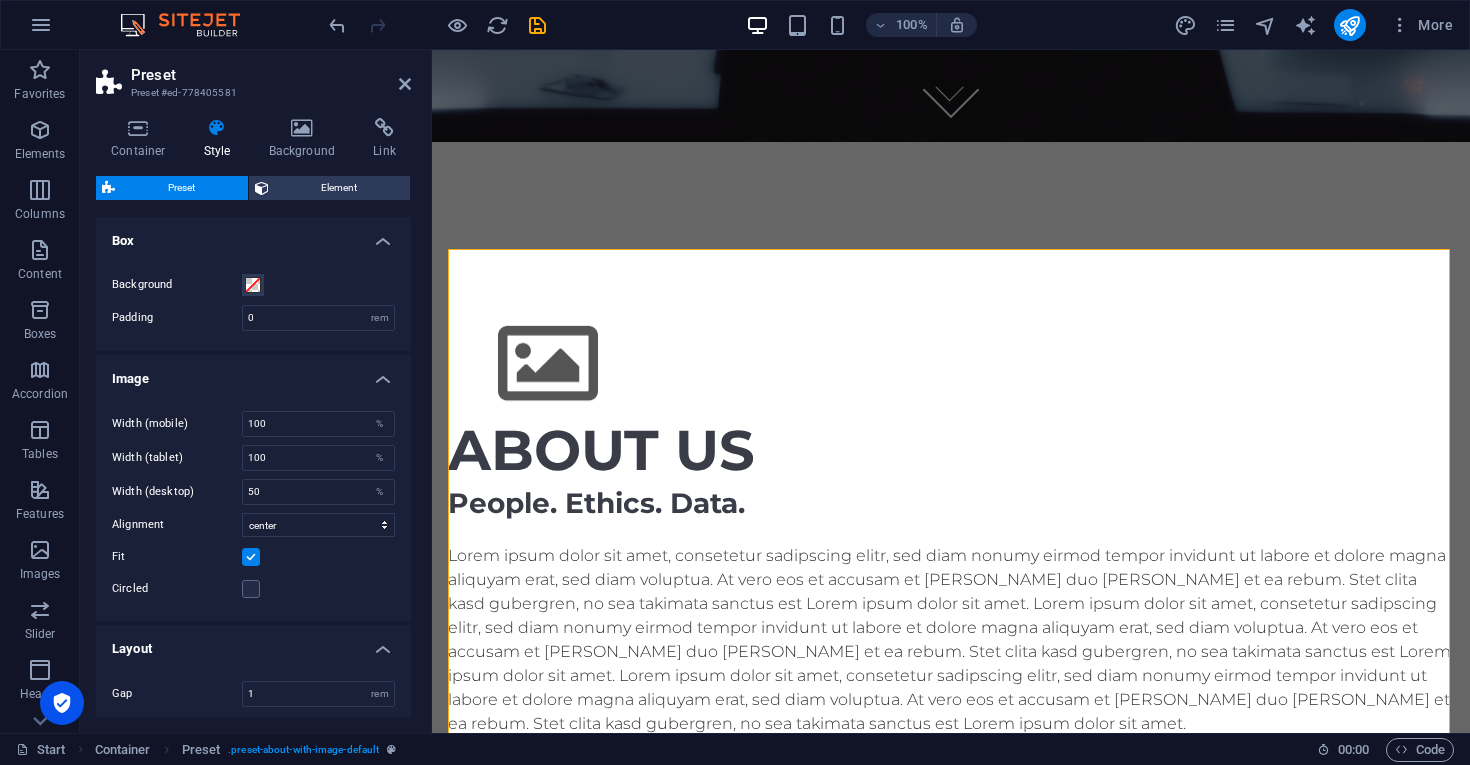scroll, scrollTop: 0, scrollLeft: 0, axis: both 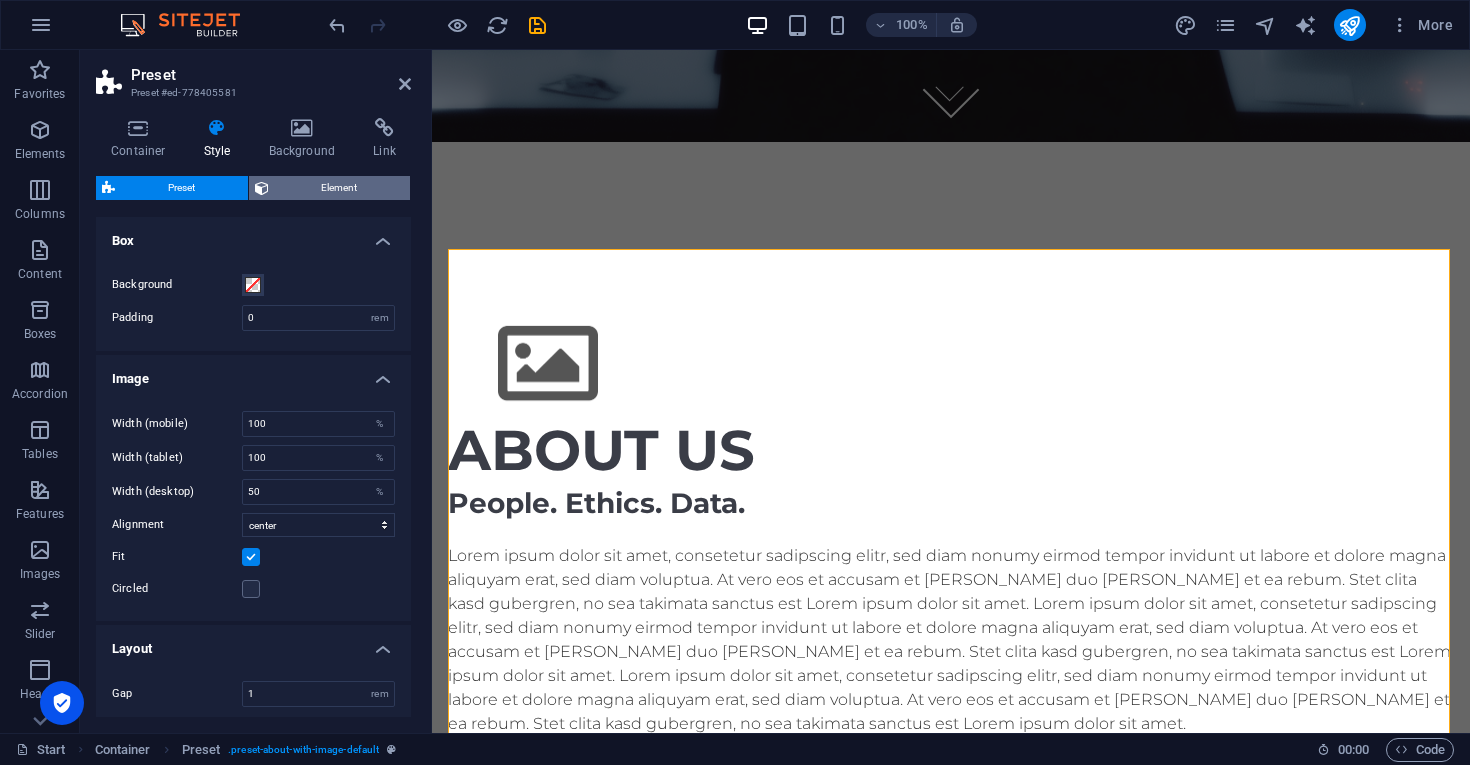 click on "Element" at bounding box center (340, 188) 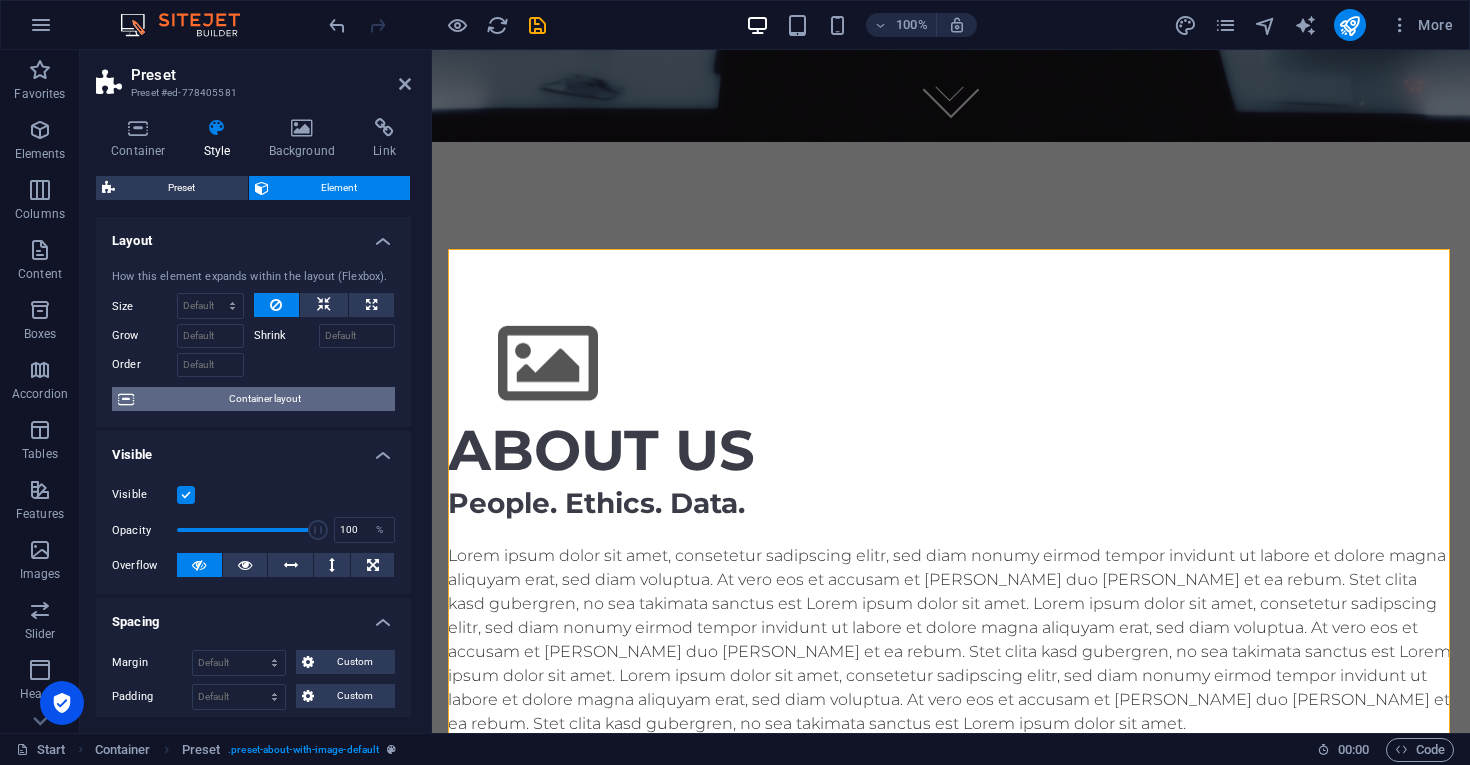 click on "Container layout" at bounding box center (264, 399) 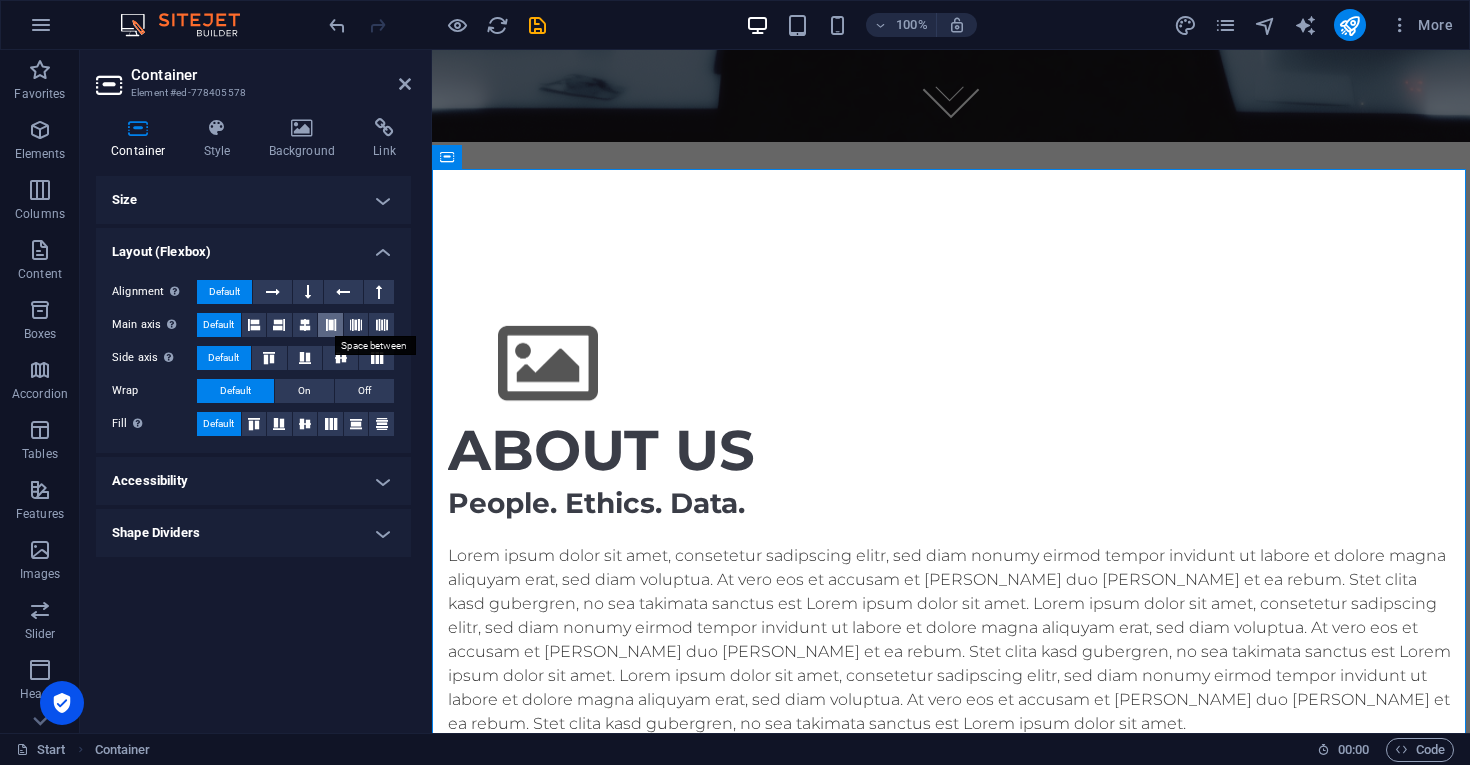 click at bounding box center (331, 325) 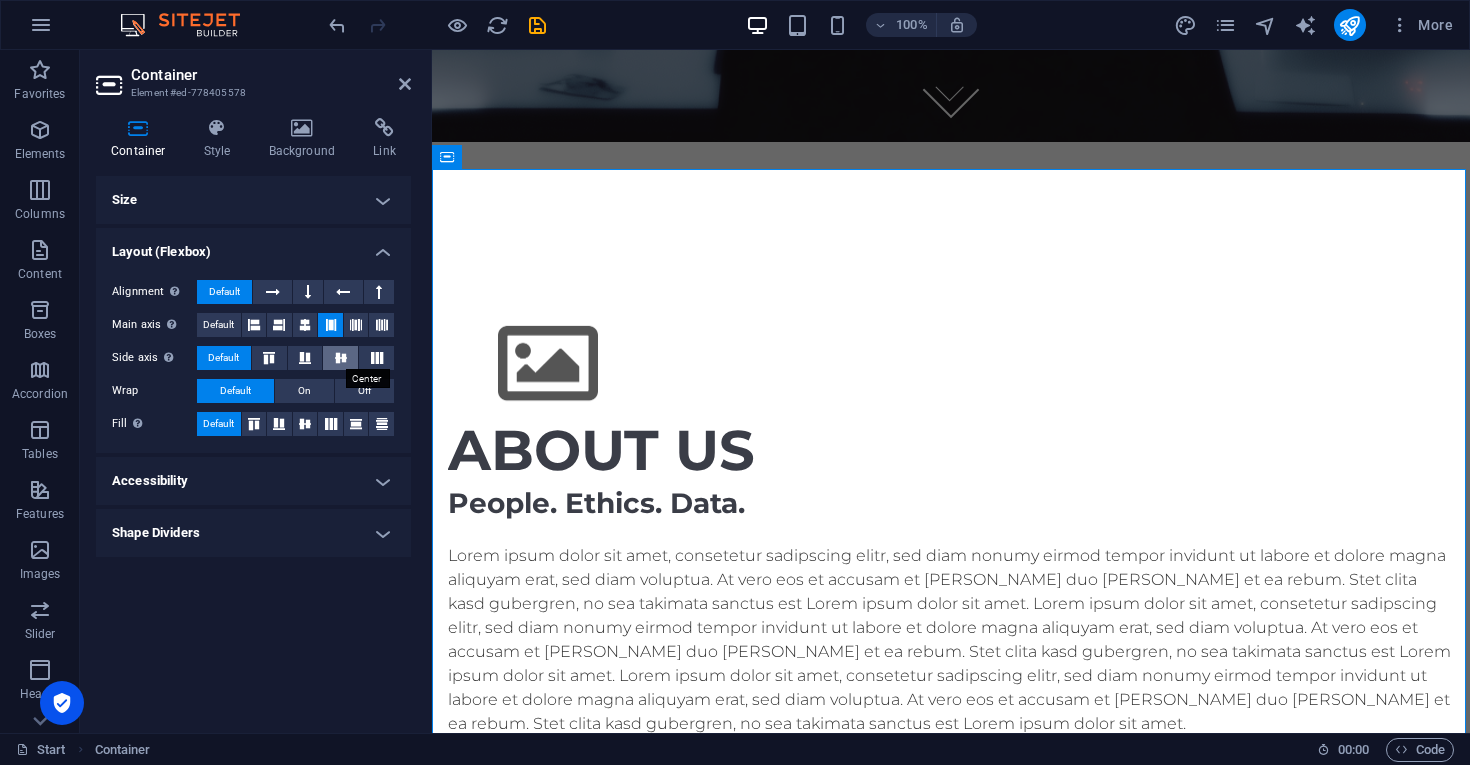 click at bounding box center [341, 358] 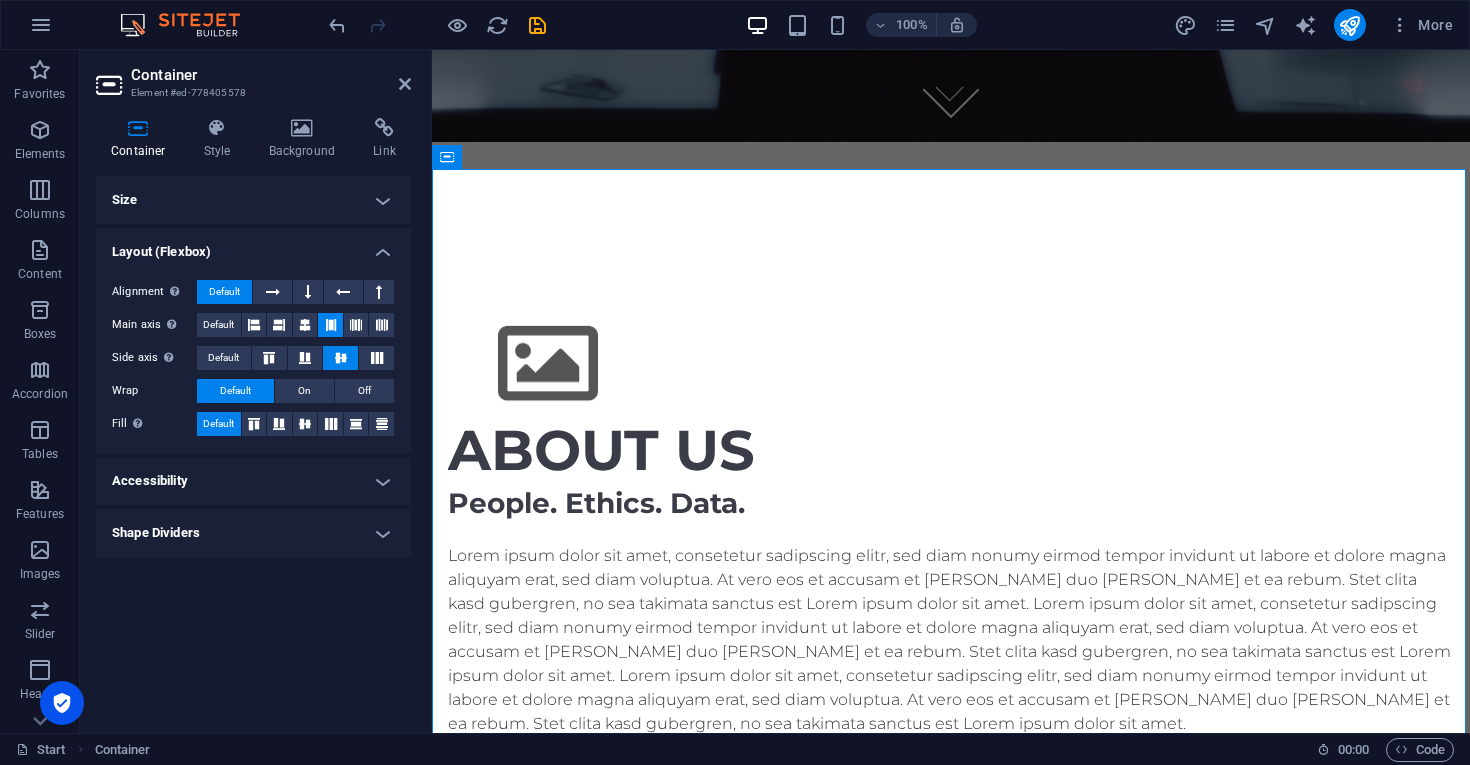 click at bounding box center (341, 358) 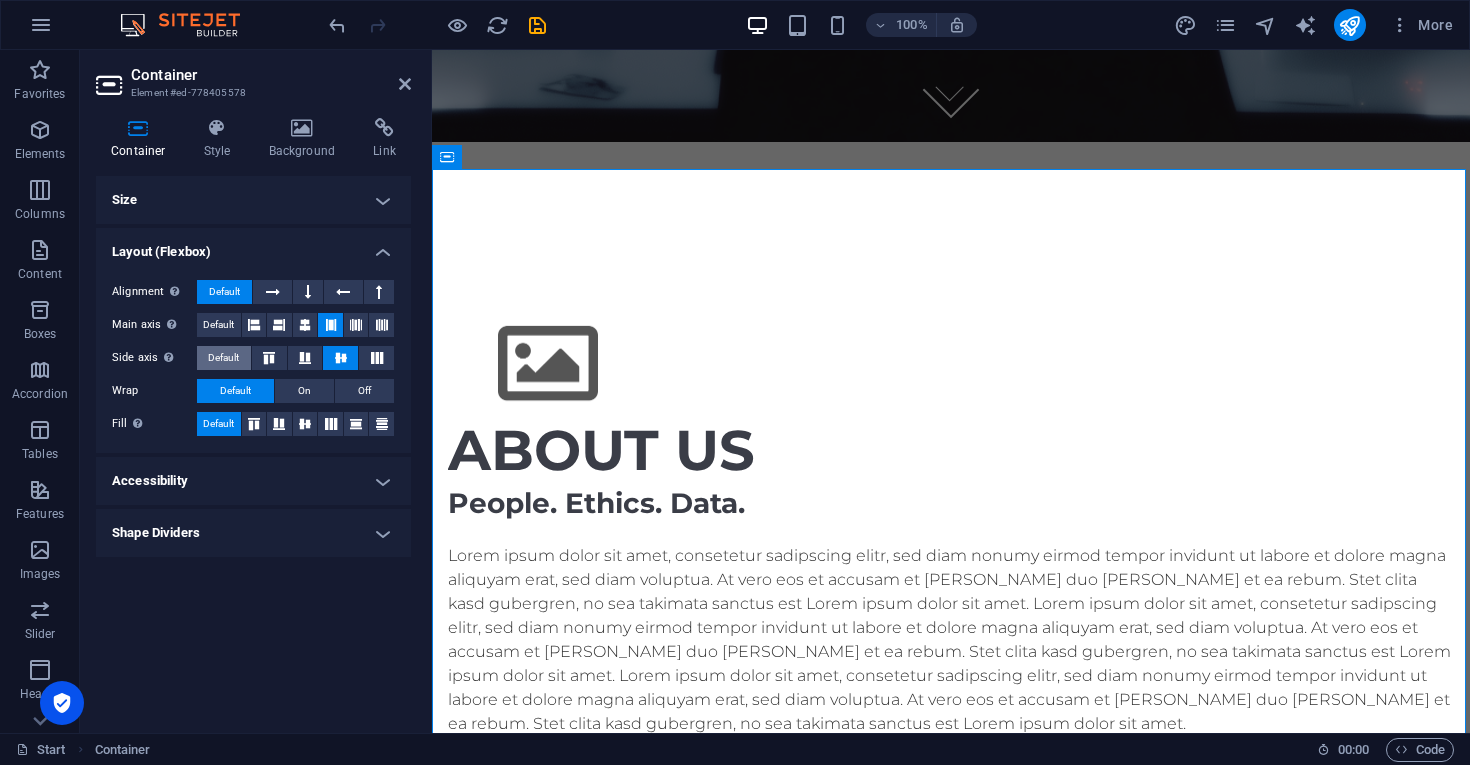 click on "Default" at bounding box center [223, 358] 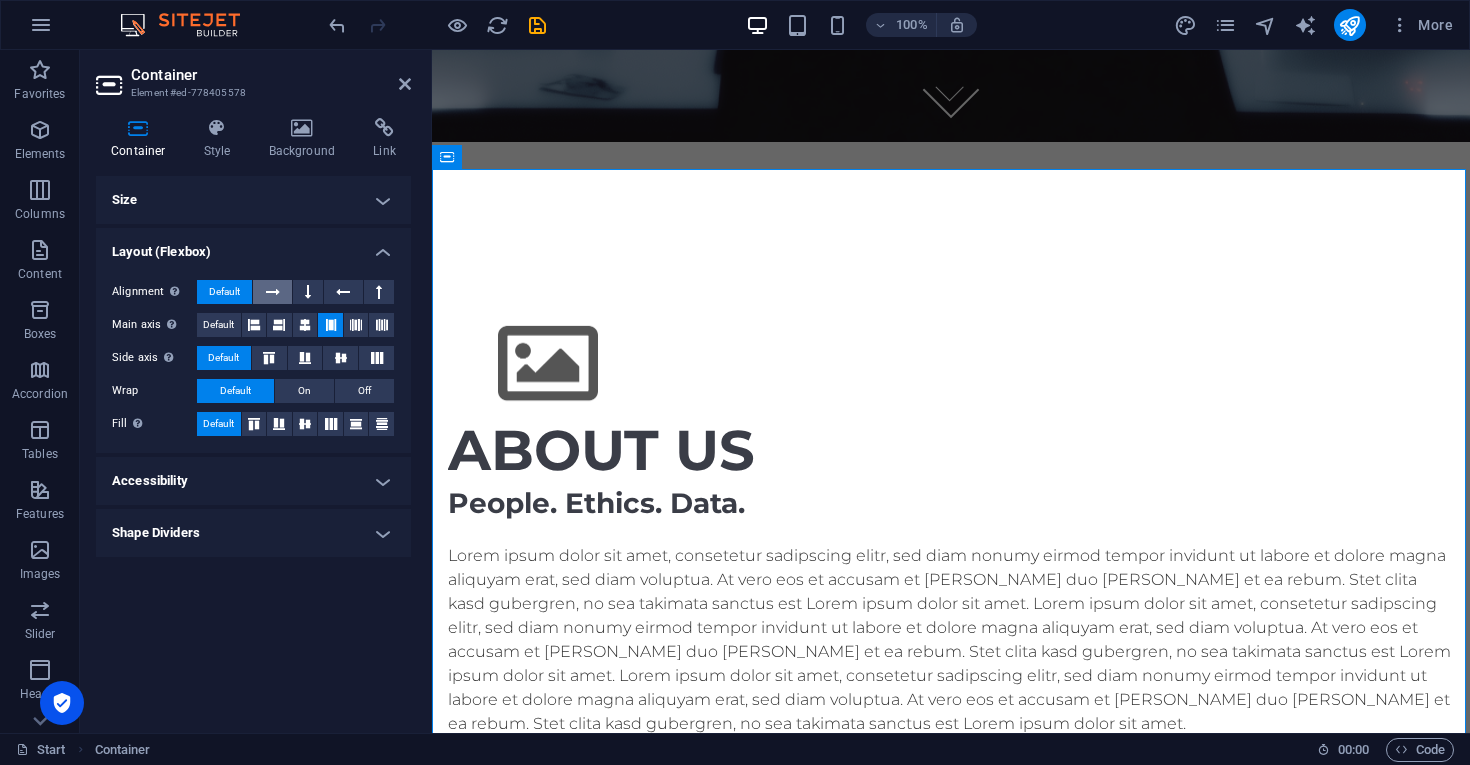 click at bounding box center (272, 292) 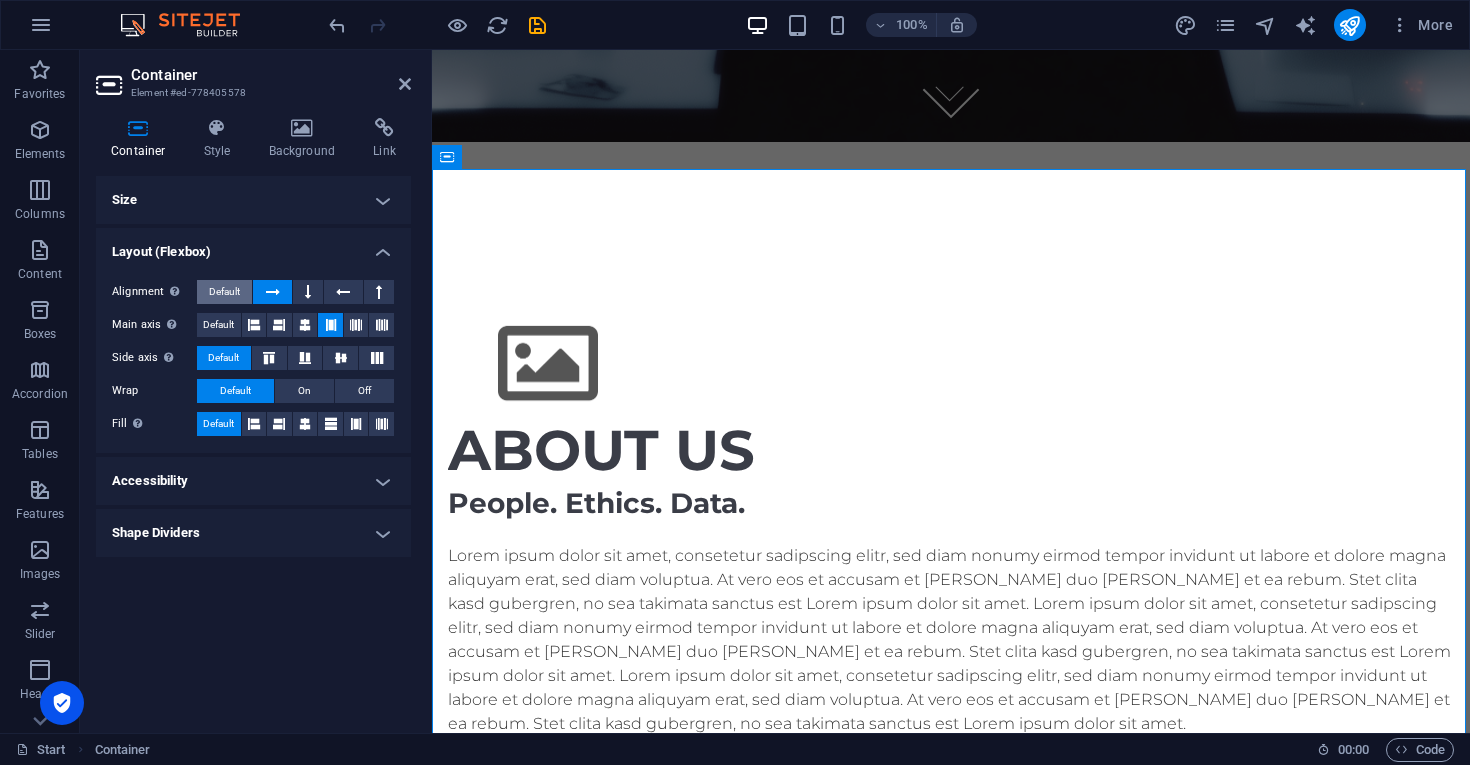 click on "Default" at bounding box center (224, 292) 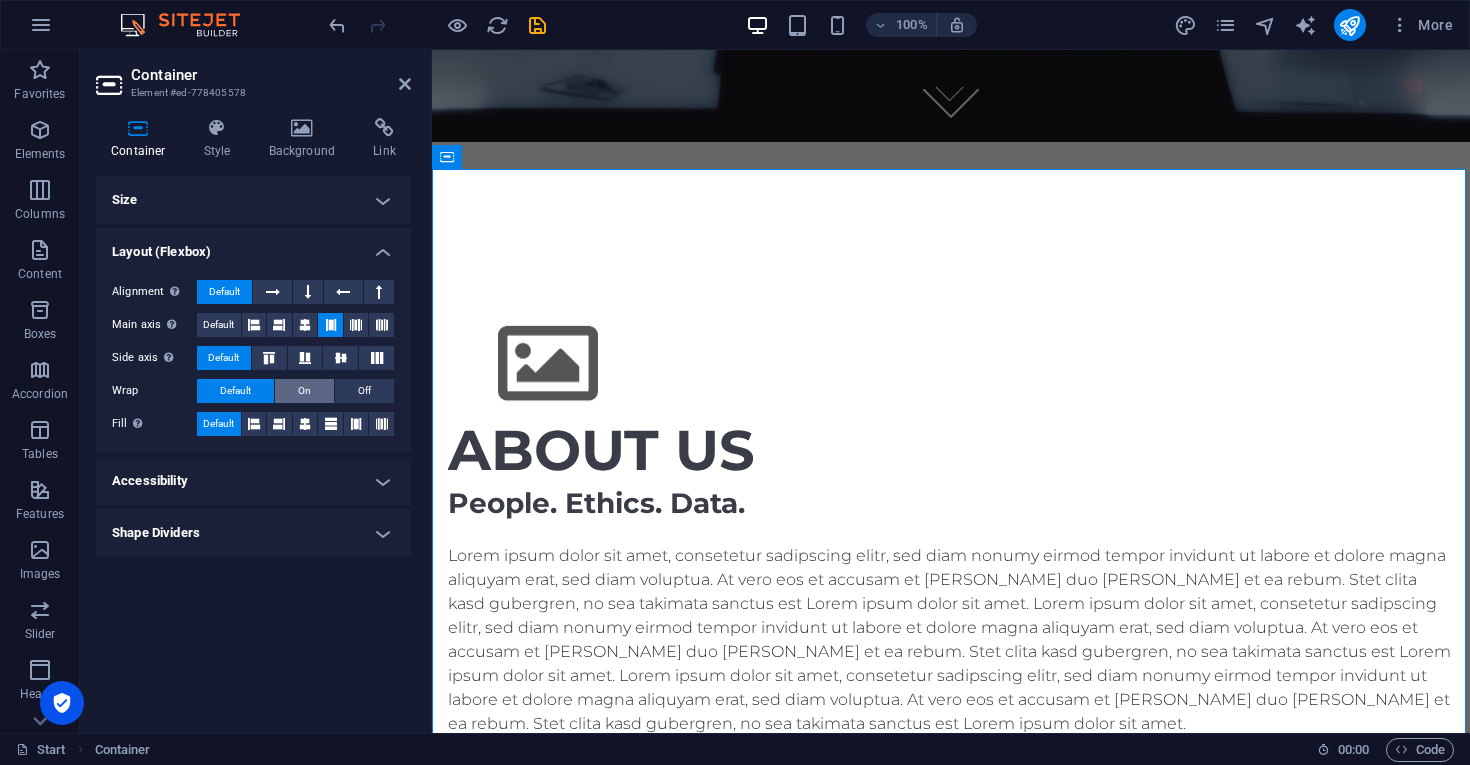 click on "On" at bounding box center [304, 391] 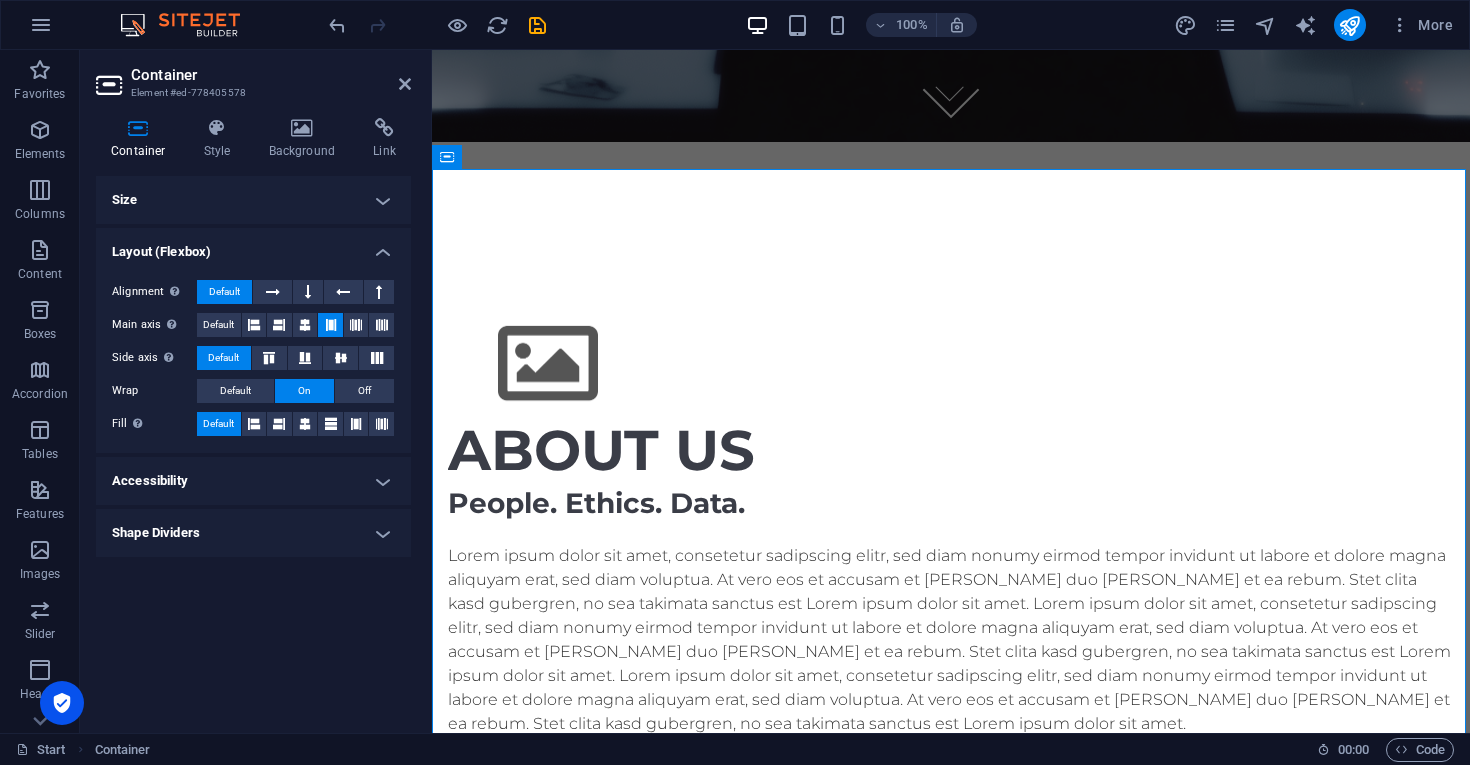 click on "On" at bounding box center [304, 391] 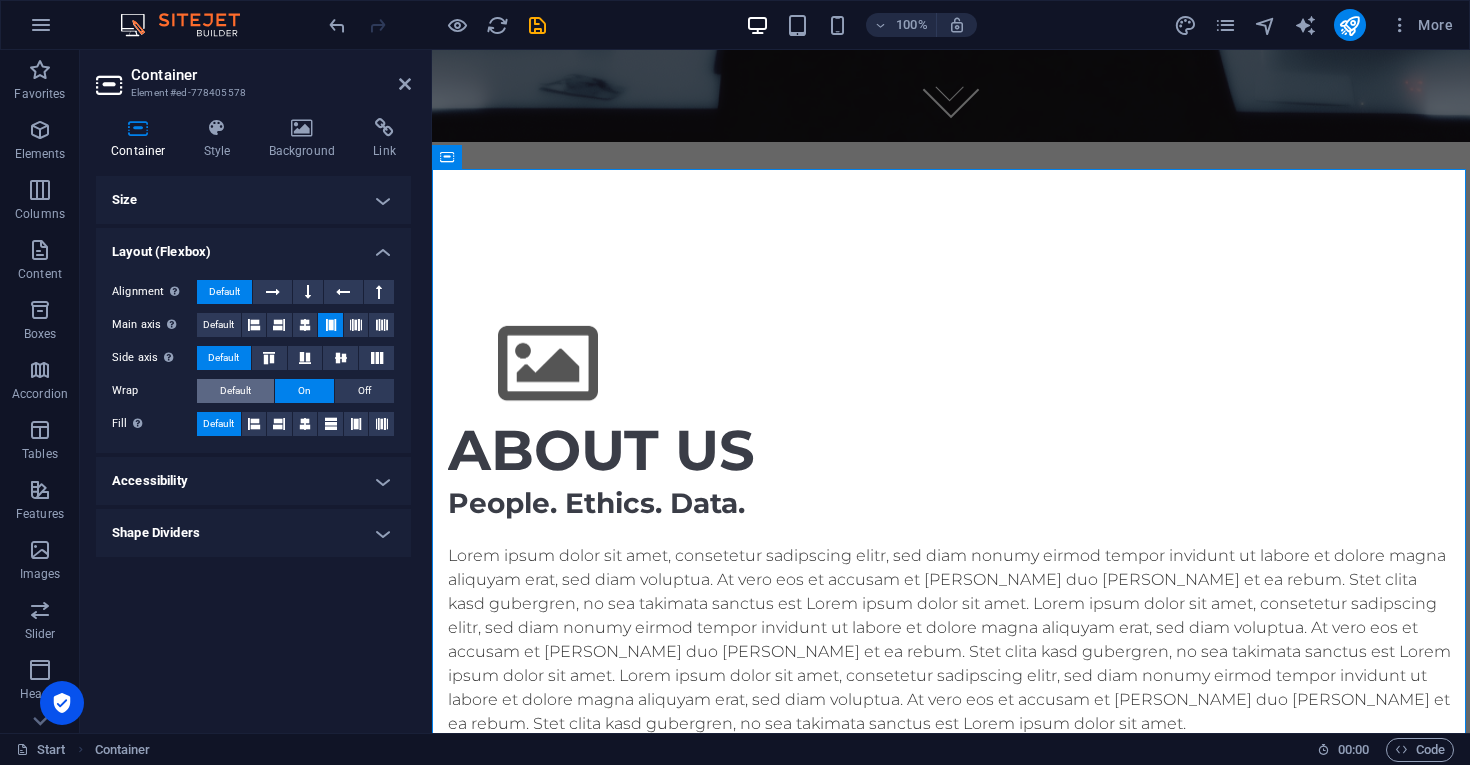 click on "Default" at bounding box center (235, 391) 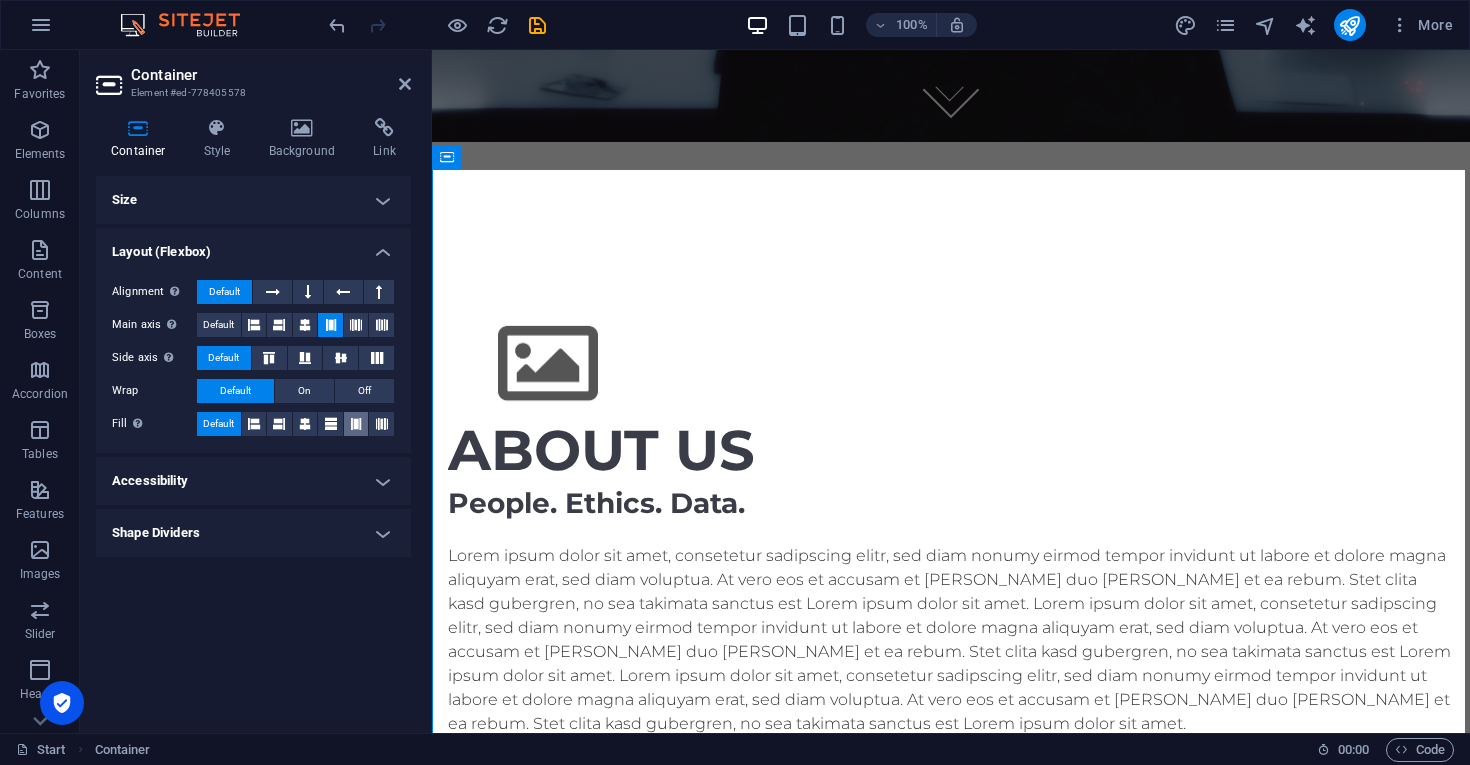 click at bounding box center [356, 424] 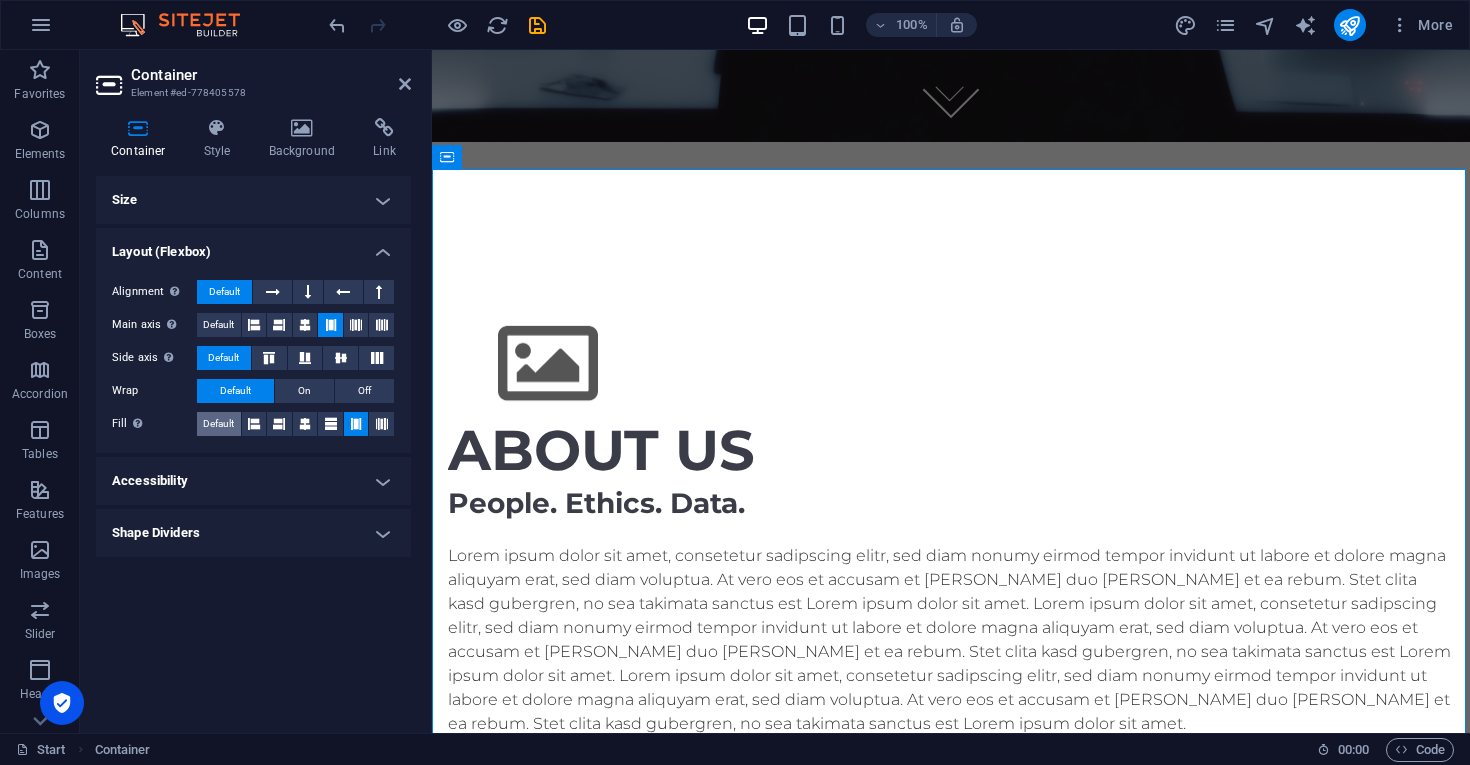 click on "Default" at bounding box center (218, 424) 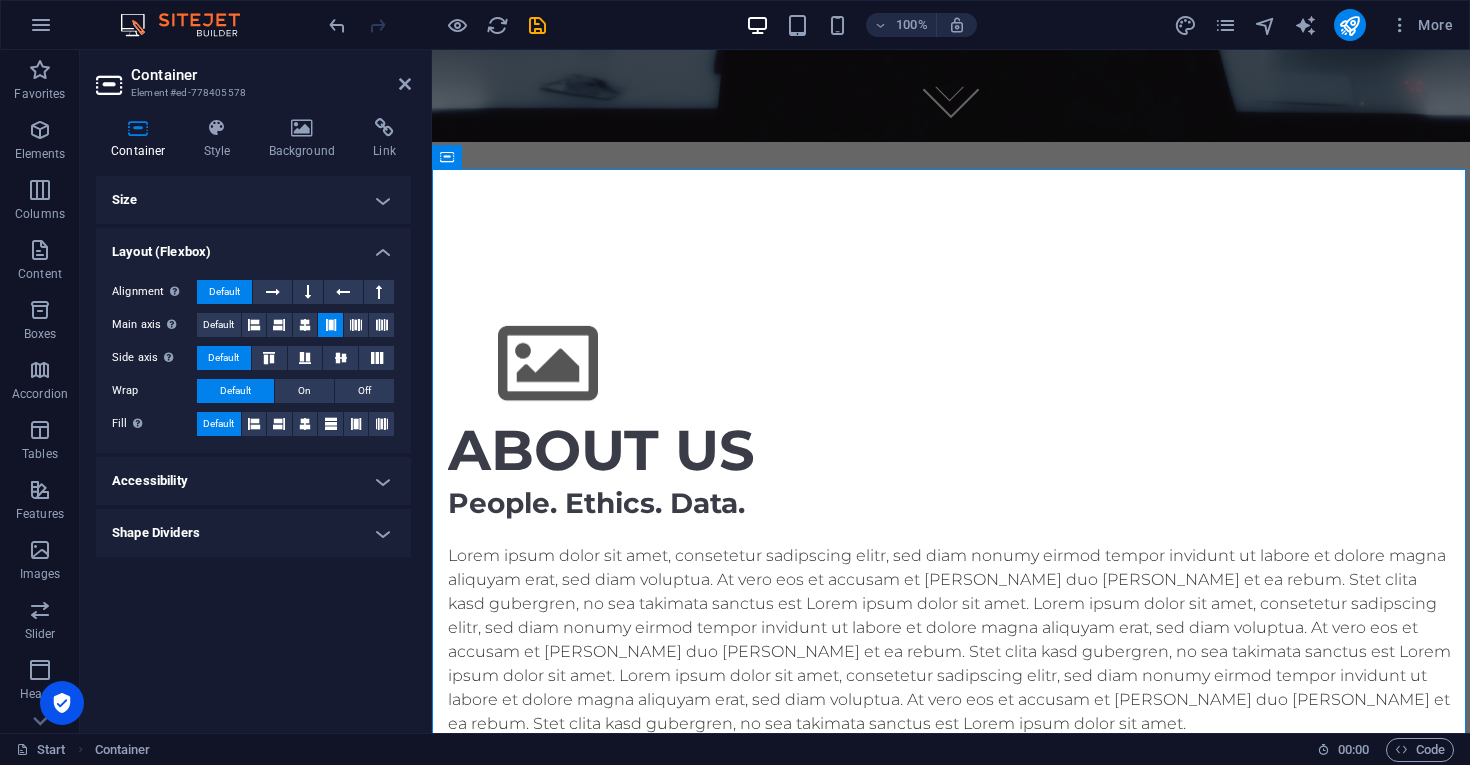 click on "Shape Dividers" at bounding box center [253, 533] 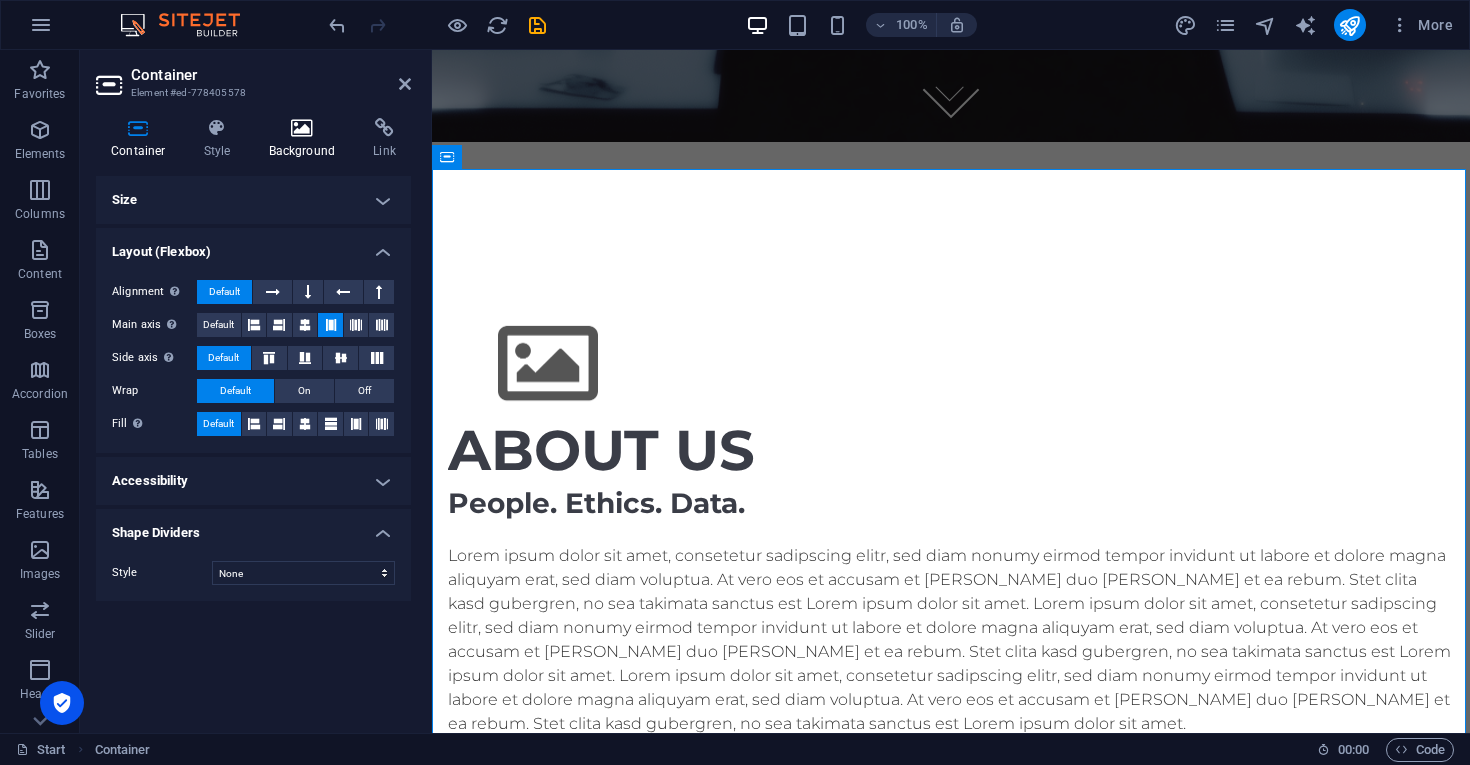 click on "Background" at bounding box center (306, 139) 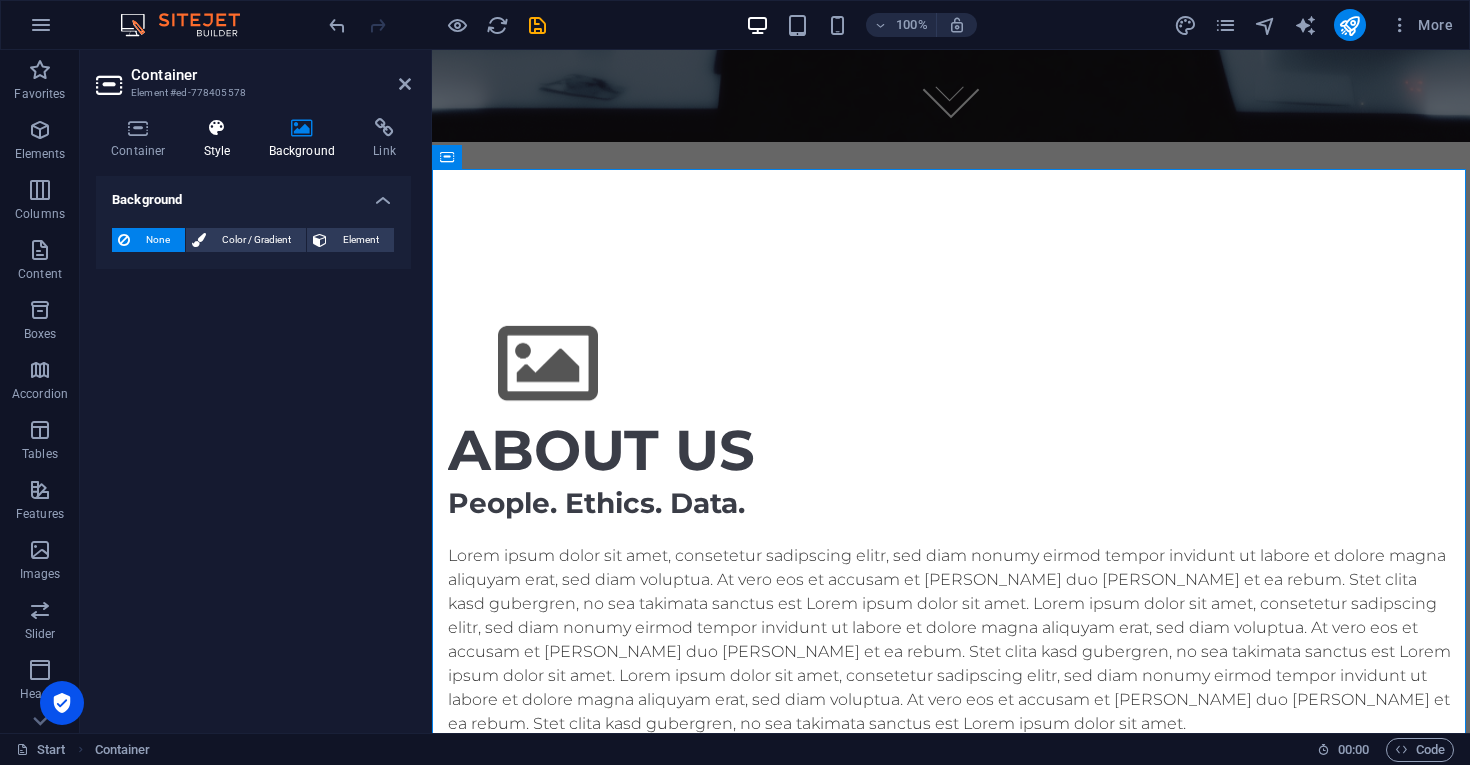 click at bounding box center [217, 128] 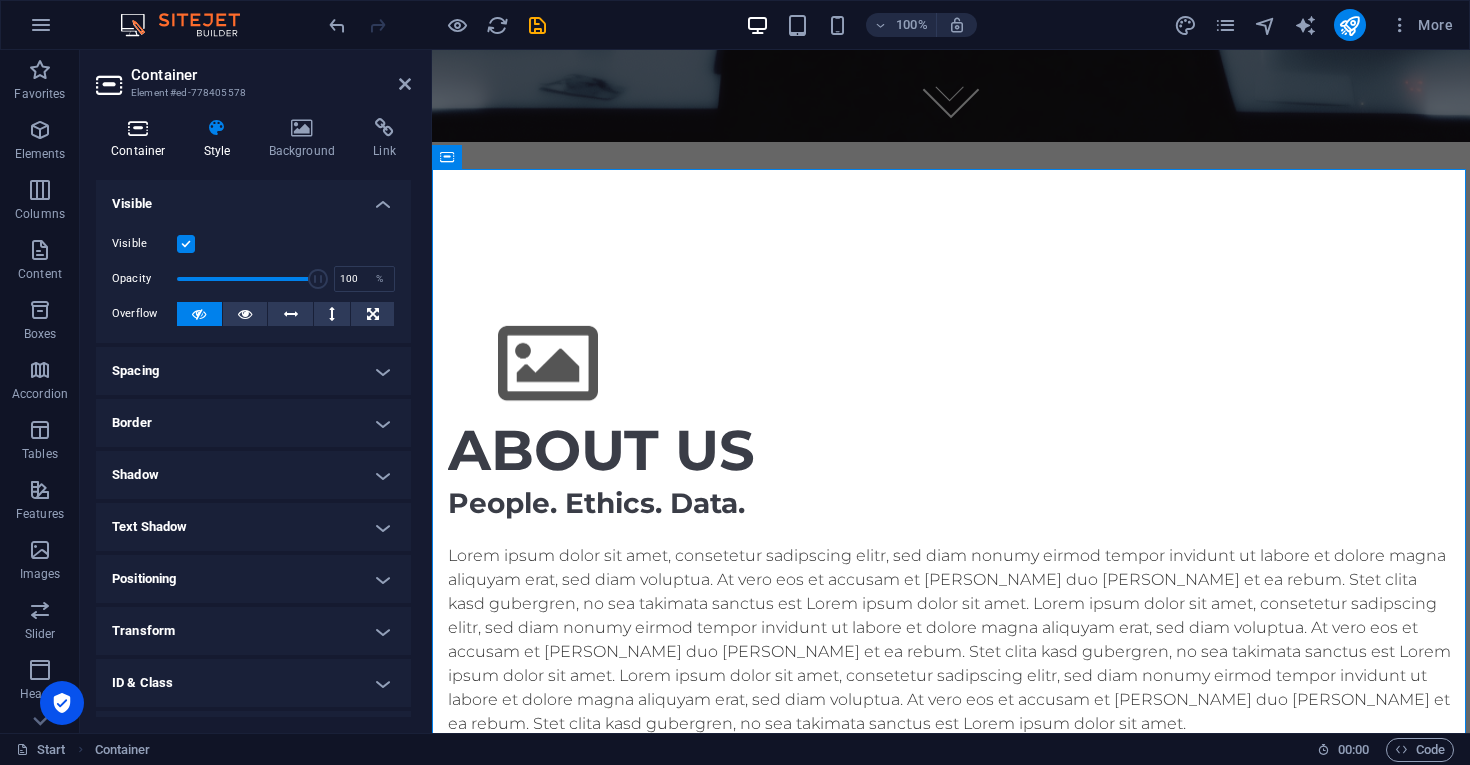 click at bounding box center [138, 128] 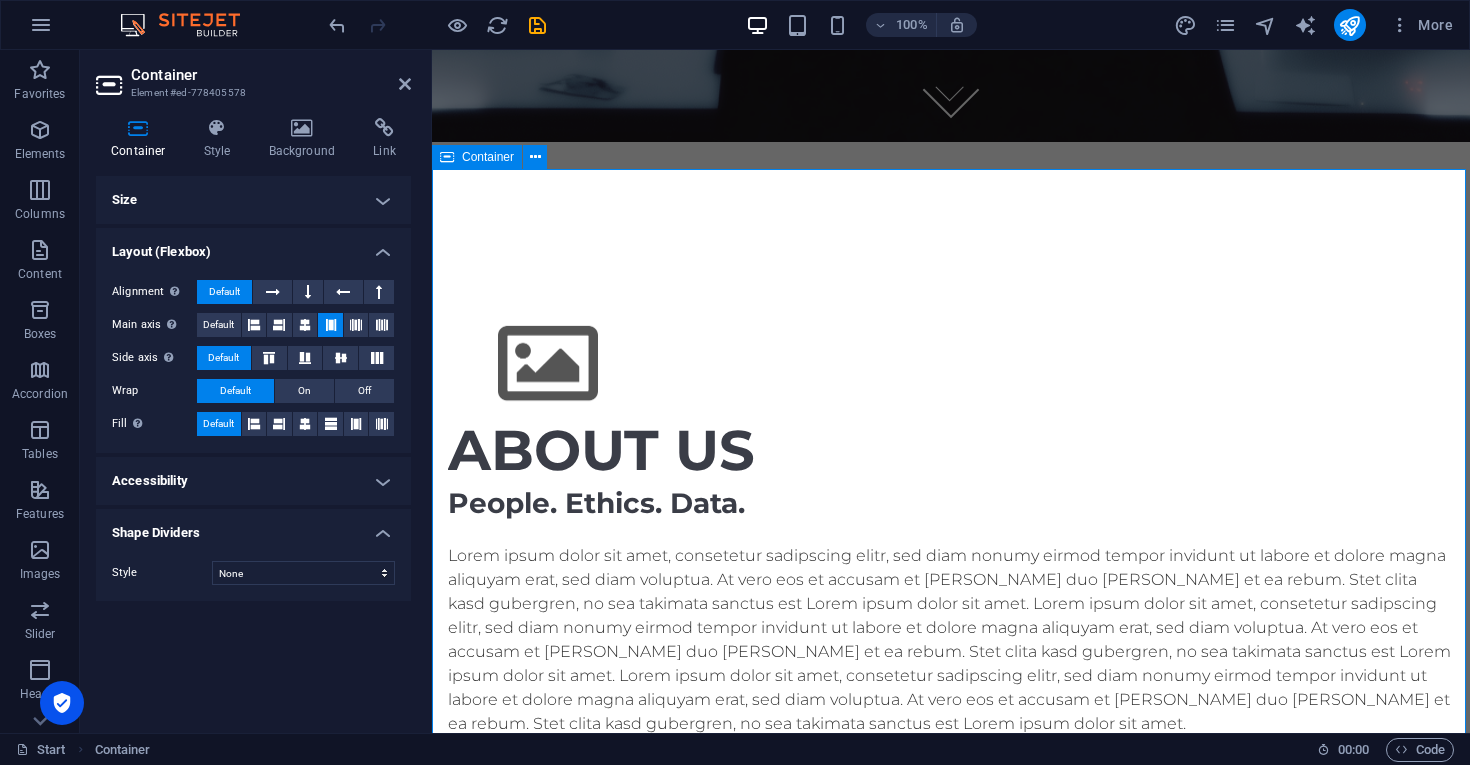 click on "About Us People. Ethics. Data. Lorem ipsum dolor sit amet, consetetur sadipscing elitr, sed diam nonumy eirmod tempor invidunt ut labore et dolore magna aliquyam erat, sed diam voluptua. At vero eos et accusam et justo duo dolores et ea rebum. Stet clita kasd gubergren, no sea takimata sanctus est Lorem ipsum dolor sit amet. Lorem ipsum dolor sit amet, consetetur sadipscing elitr, sed diam nonumy eirmod tempor invidunt ut labore et dolore magna aliquyam erat, sed diam voluptua. At vero eos et accusam et justo duo dolores et ea rebum. Stet clita kasd gubergren, no sea takimata sanctus est Lorem ipsum dolor sit amet. Lorem ipsum dolor sit amet, consetetur sadipscing elitr, sed diam nonumy eirmod tempor invidunt ut labore et dolore magna aliquyam erat, sed diam voluptua. At vero eos et accusam et justo duo dolores et ea rebum. Stet clita kasd gubergren, no sea takimata sanctus est Lorem ipsum dolor sit amet." at bounding box center [951, 606] 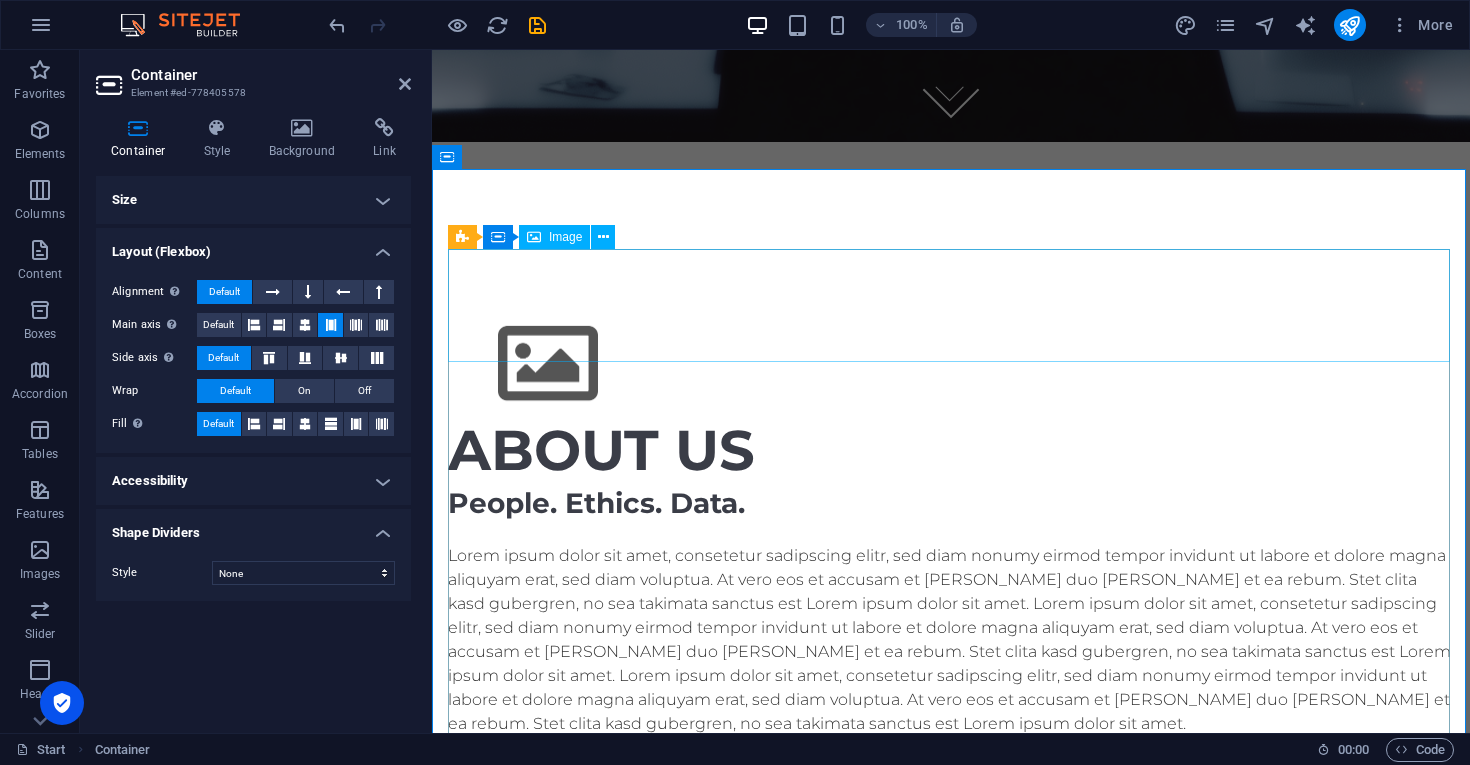click at bounding box center (951, 364) 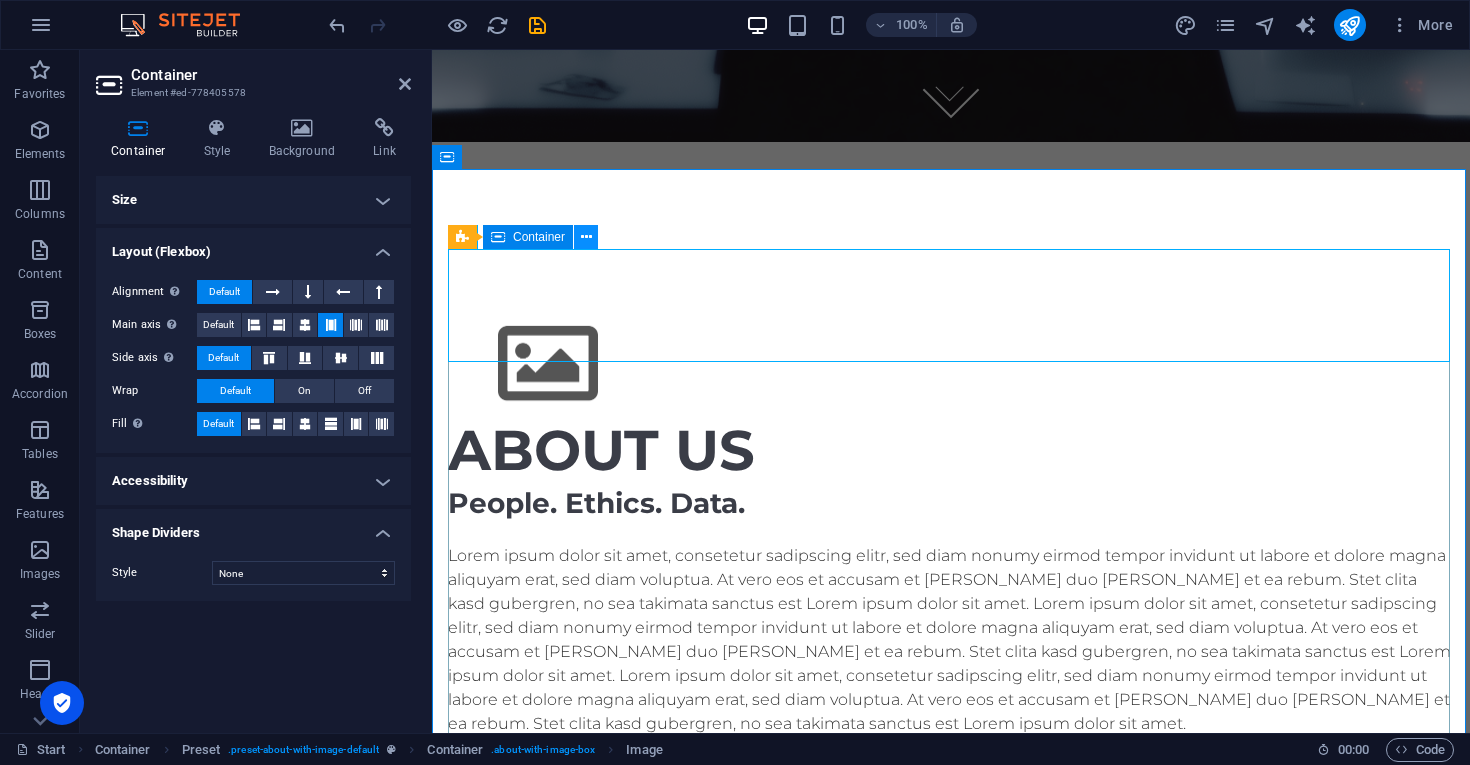 click at bounding box center [586, 237] 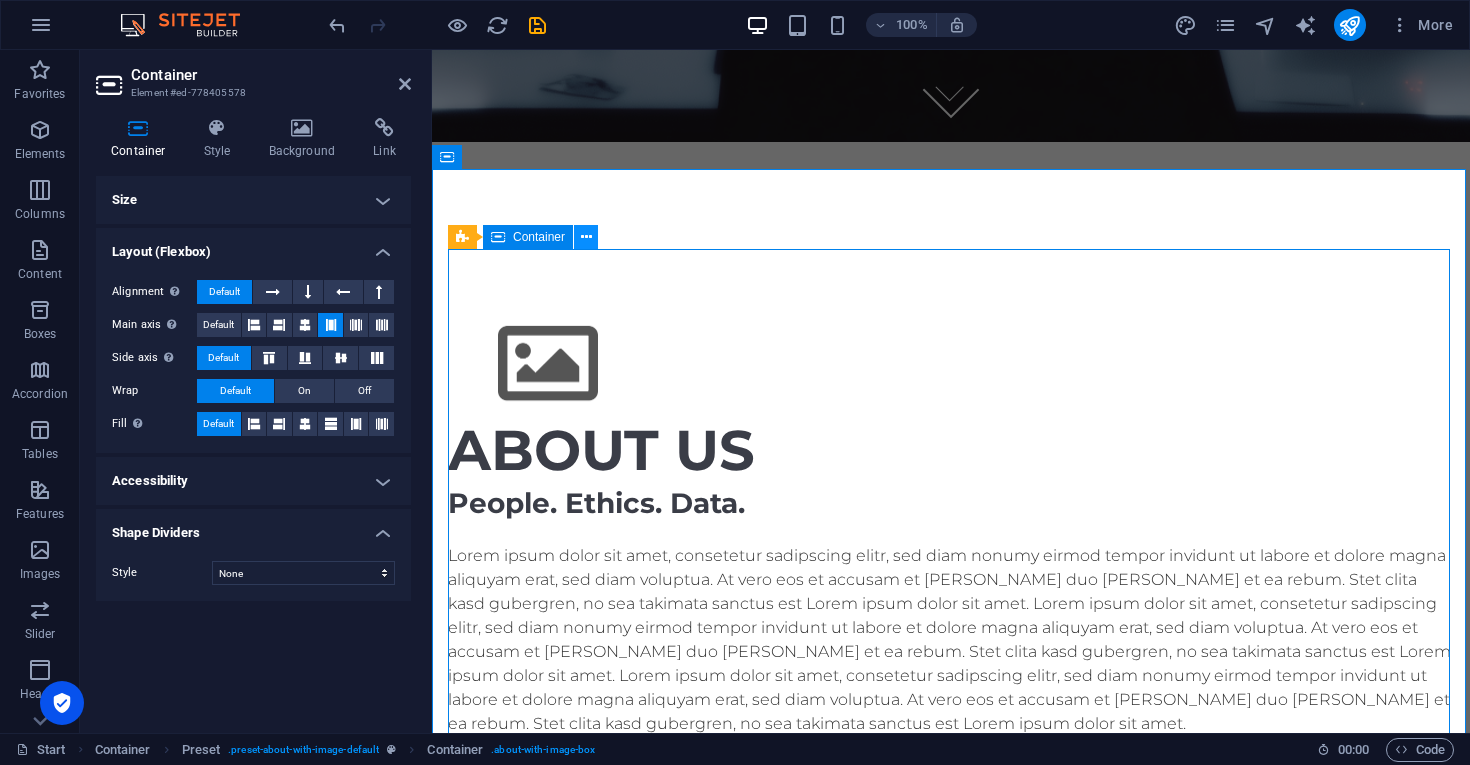 click at bounding box center (586, 237) 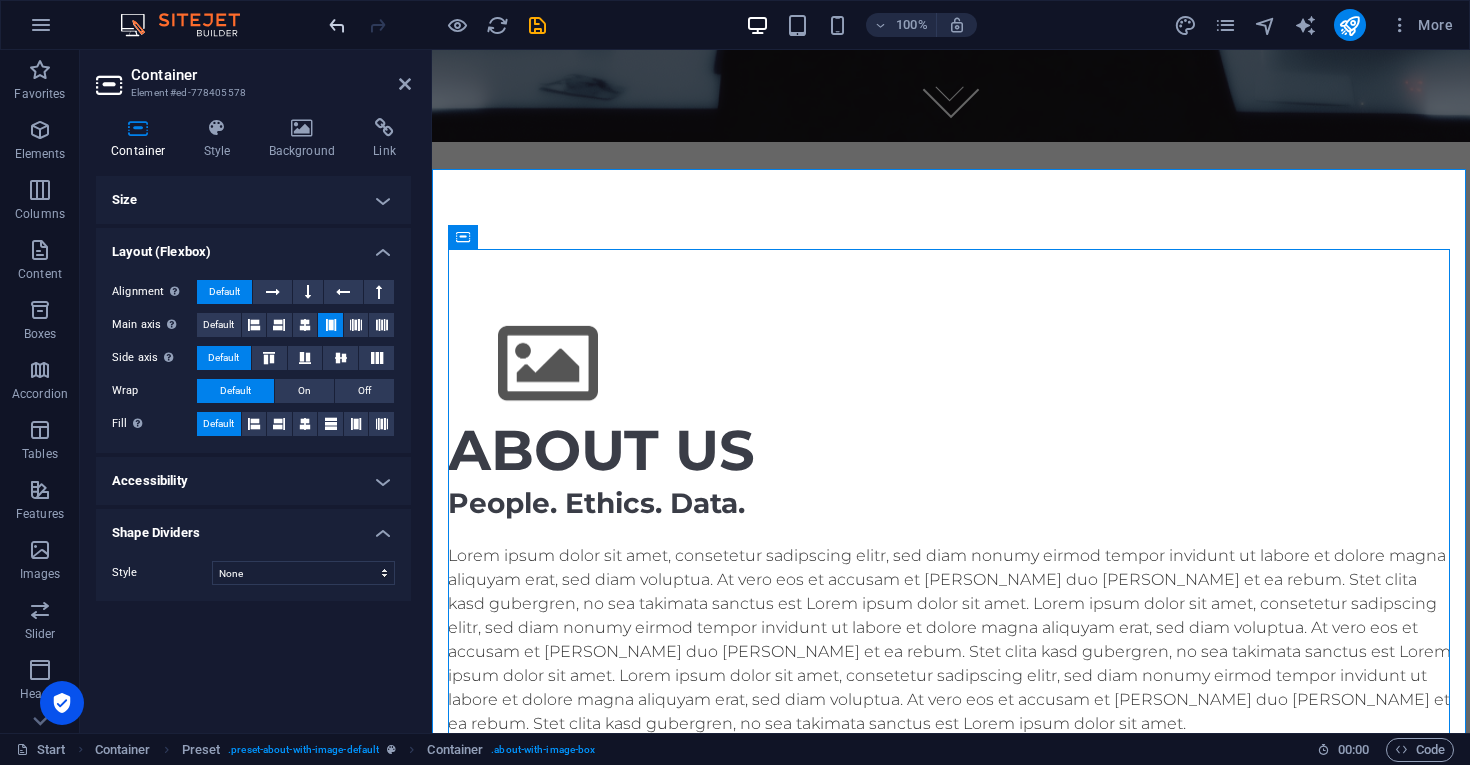 click at bounding box center (337, 25) 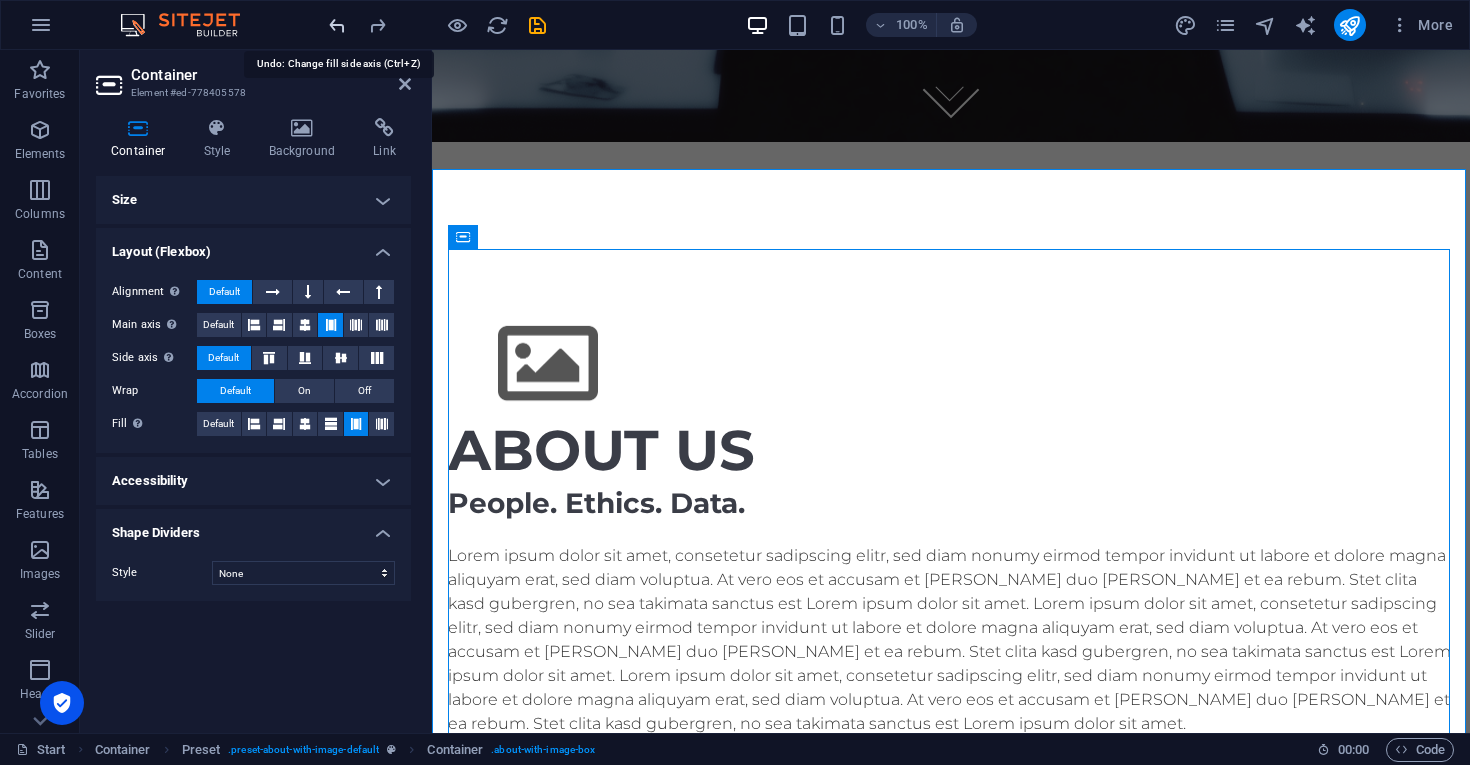 click at bounding box center (337, 25) 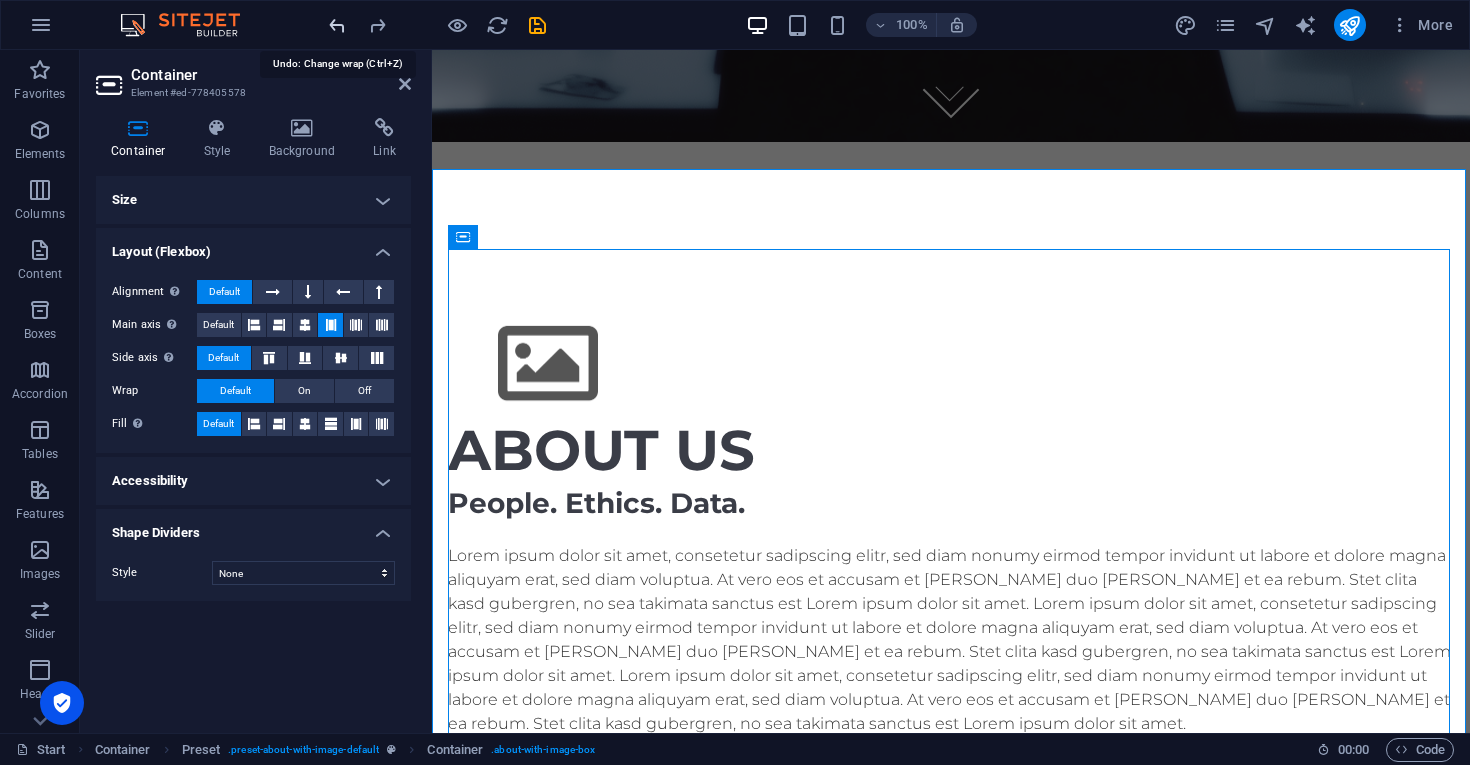 click at bounding box center (337, 25) 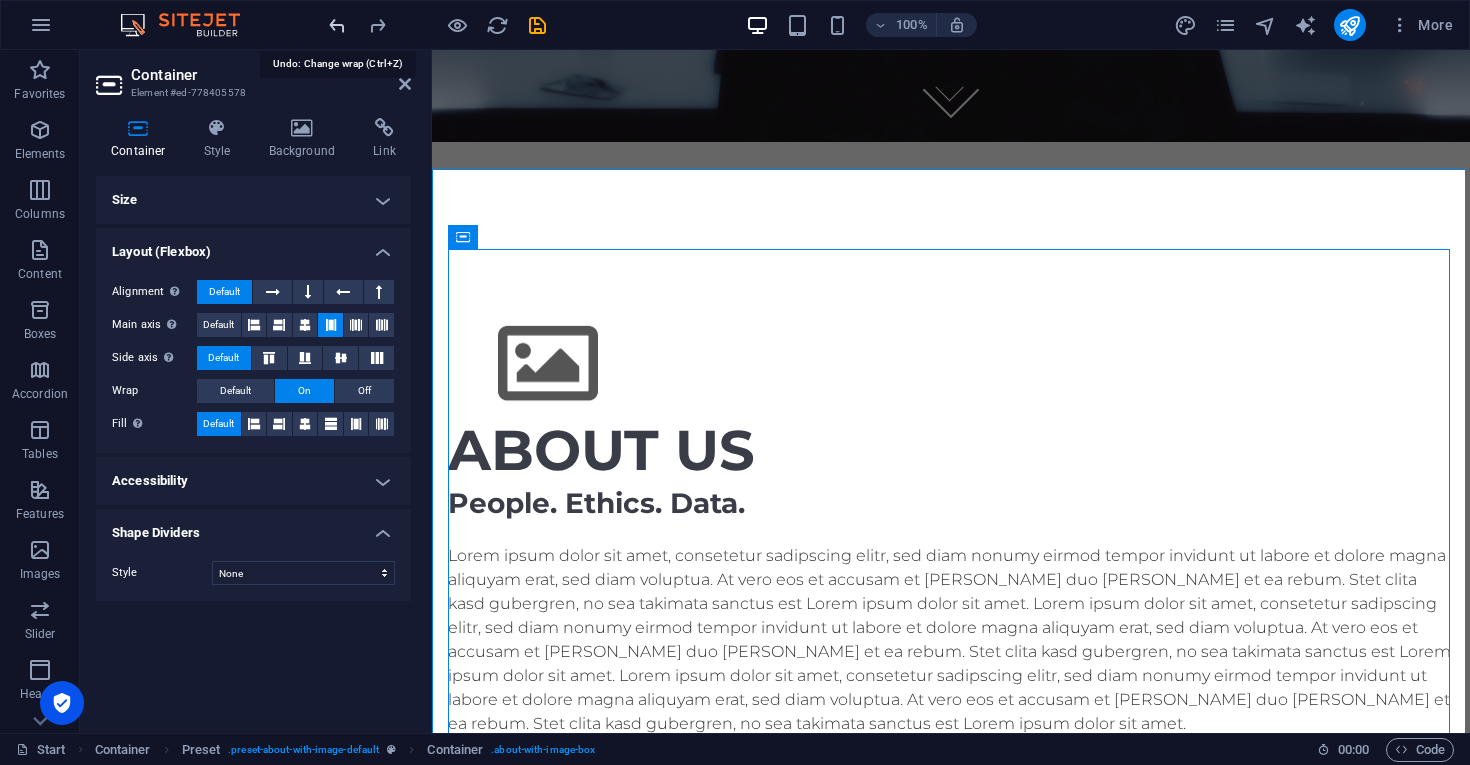 click at bounding box center [337, 25] 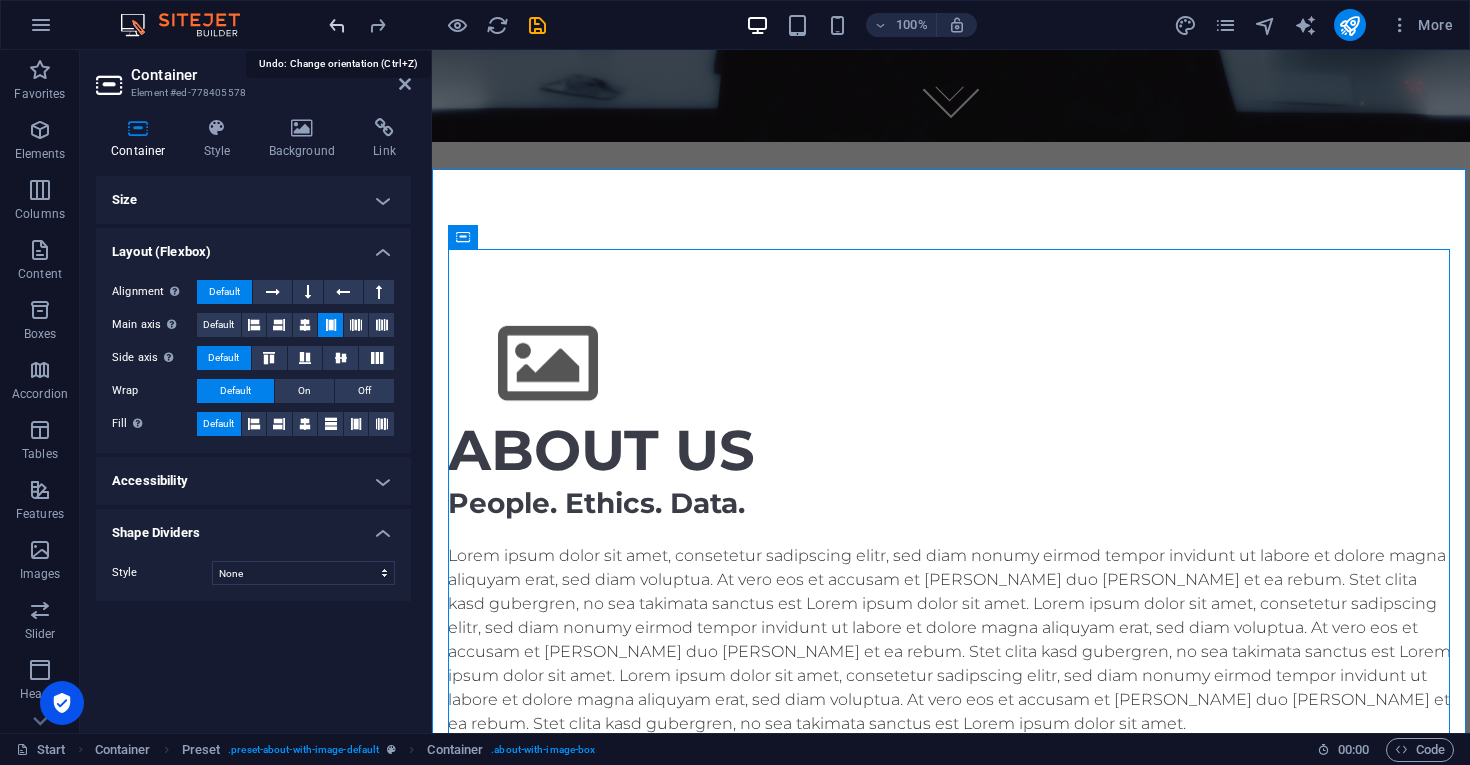 click at bounding box center [337, 25] 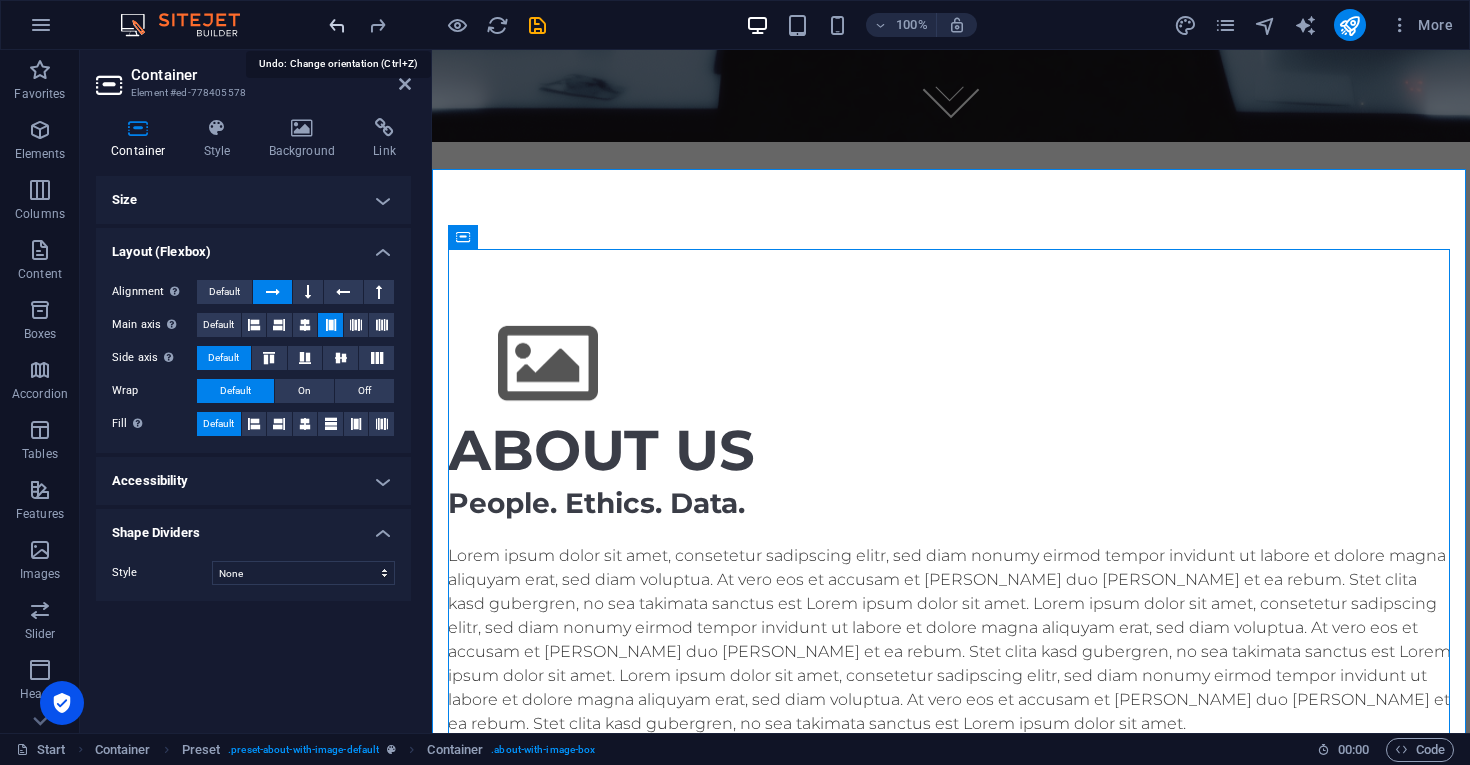 click at bounding box center (337, 25) 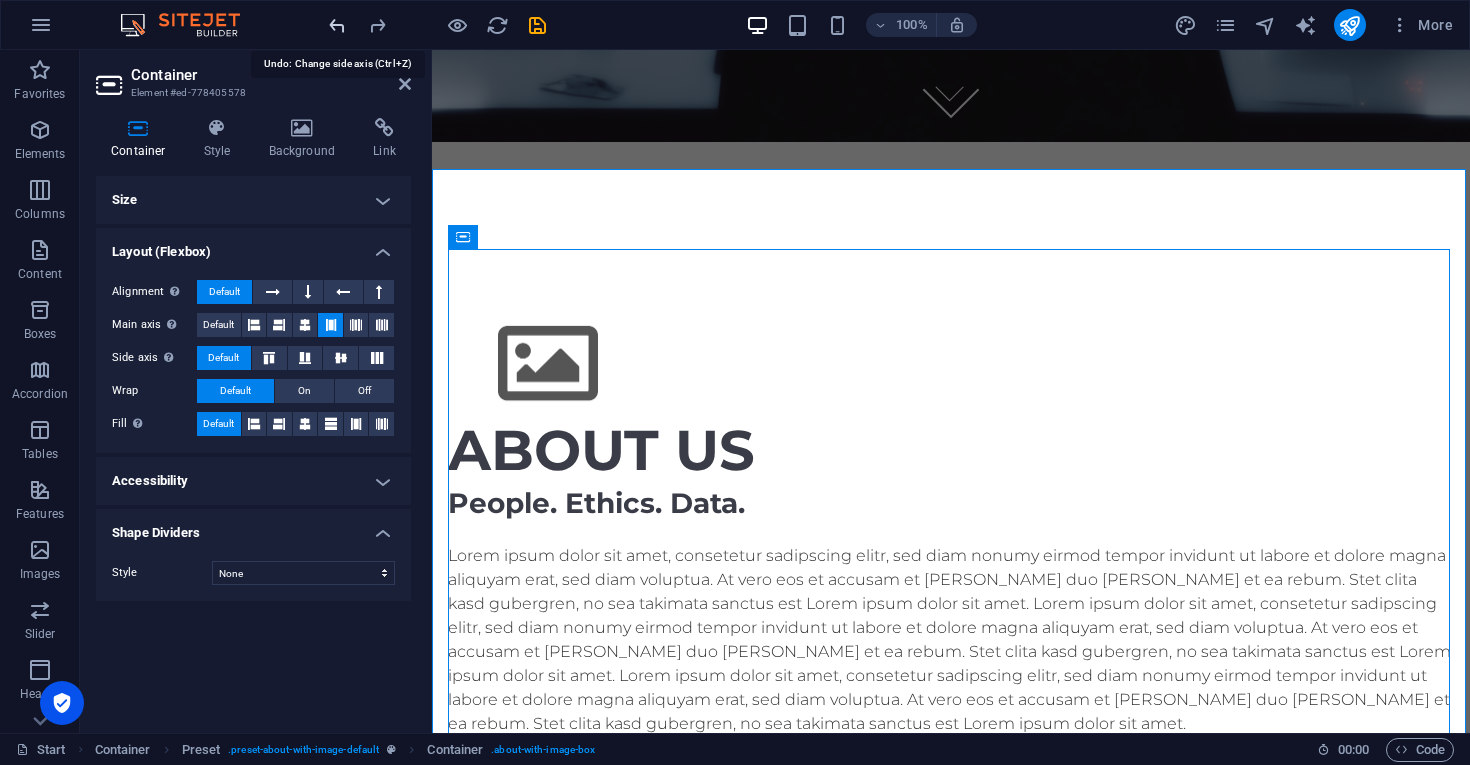 click at bounding box center [337, 25] 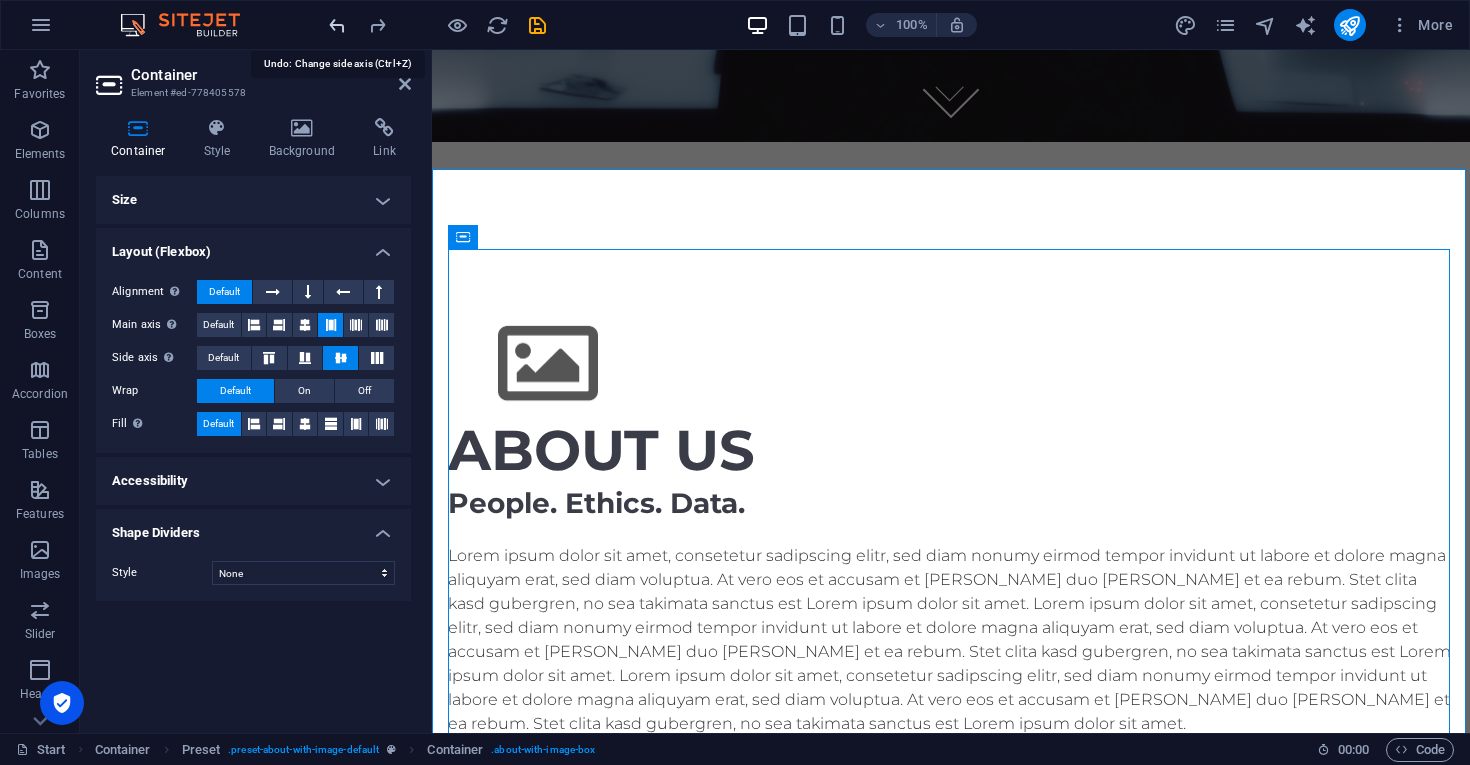 click at bounding box center (337, 25) 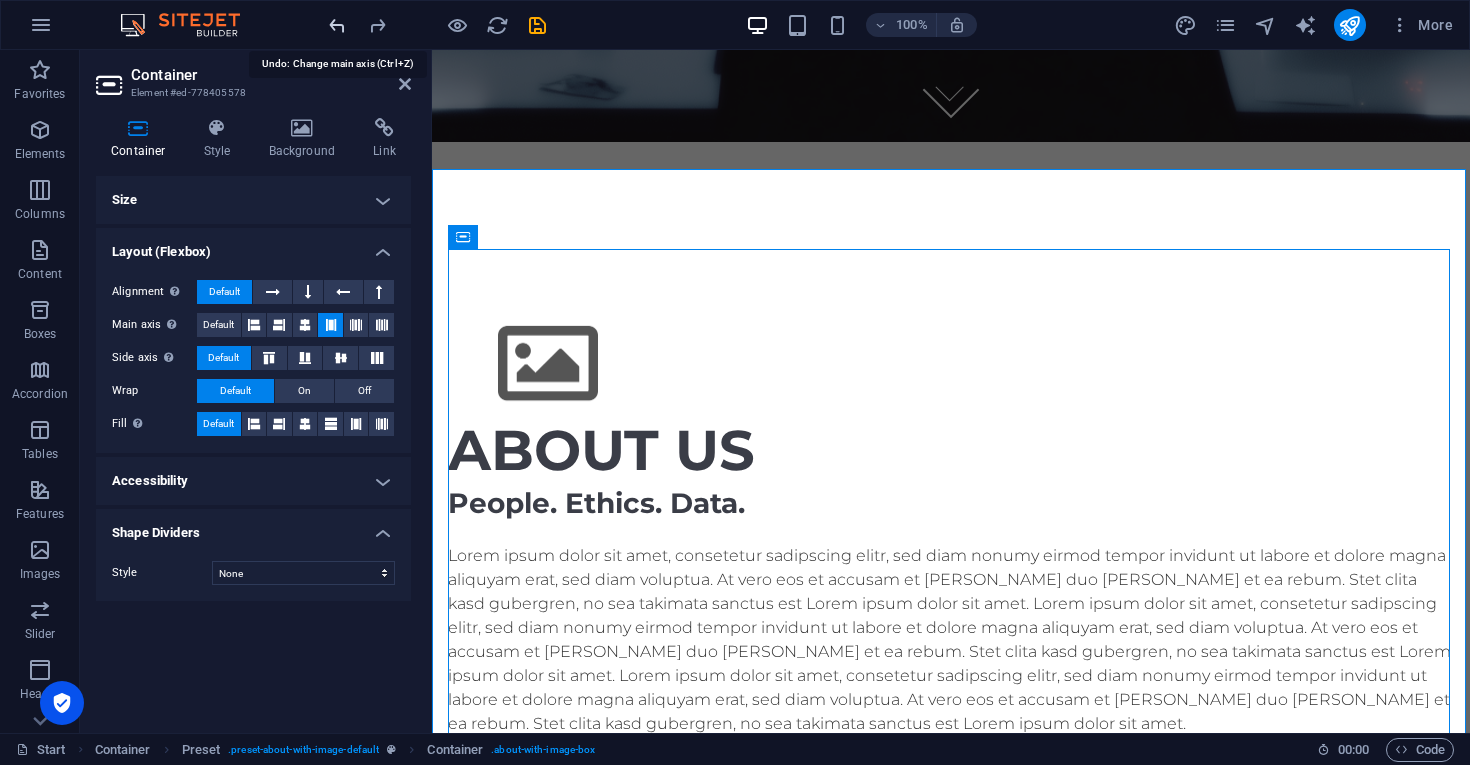 click at bounding box center [337, 25] 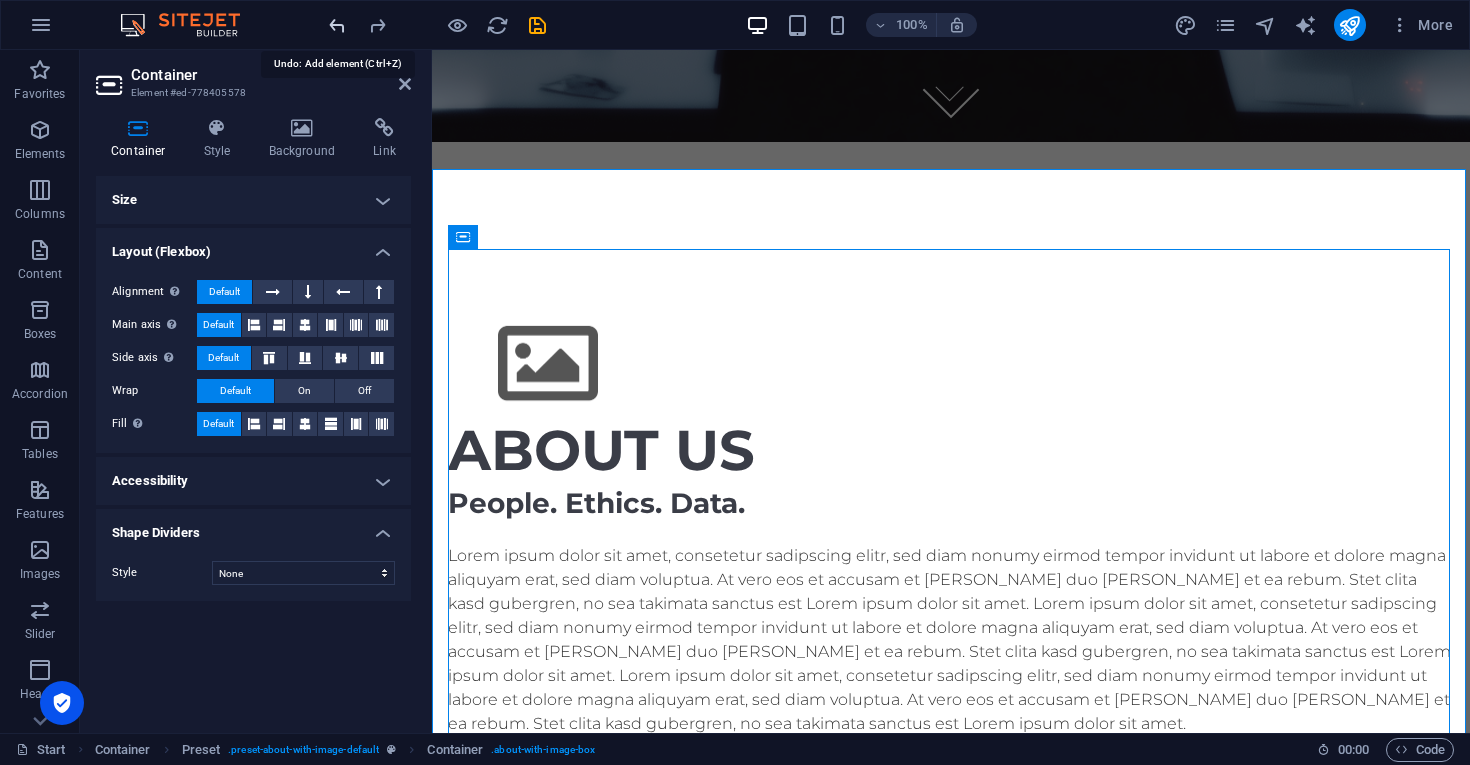 click at bounding box center (337, 25) 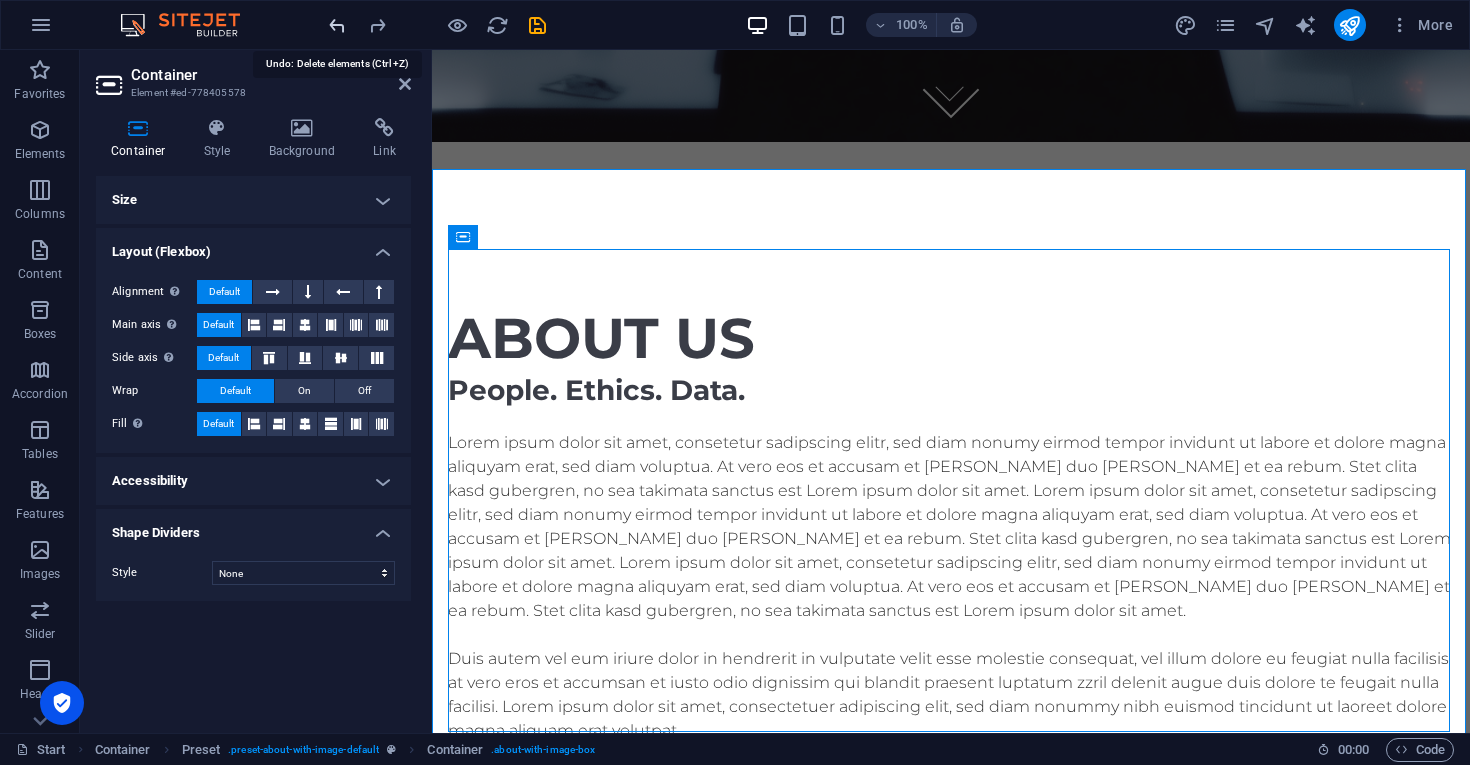 click at bounding box center (337, 25) 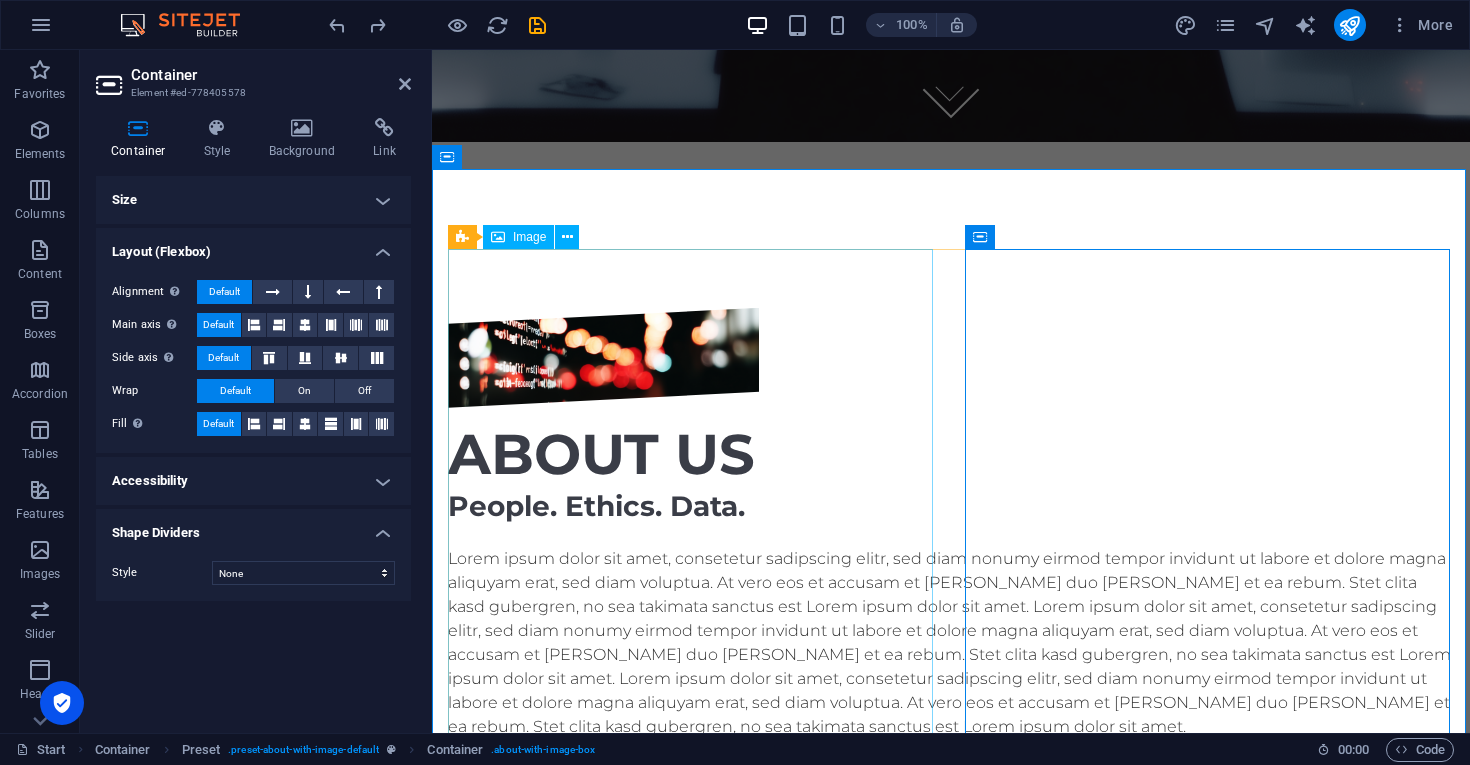 click at bounding box center [603, 358] 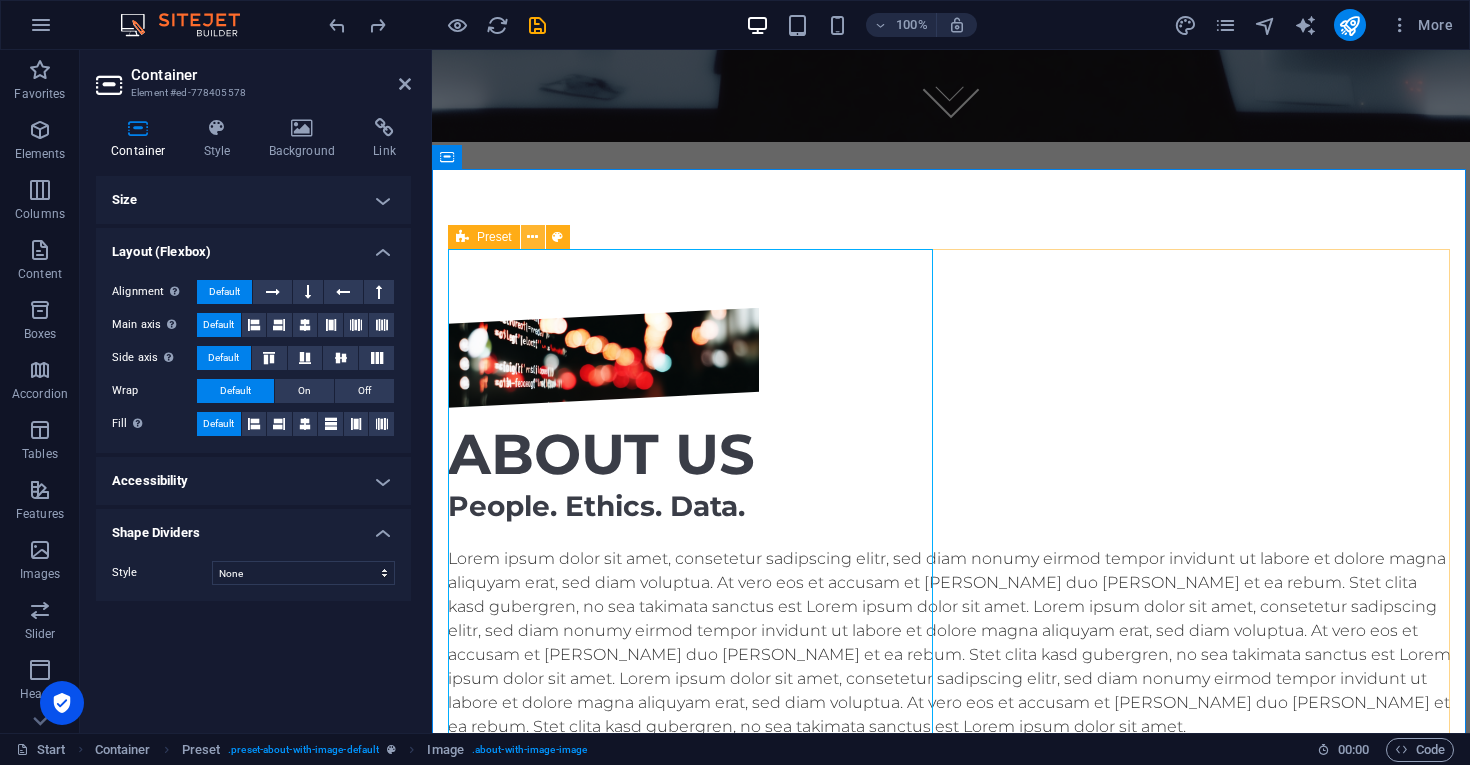 click at bounding box center (532, 237) 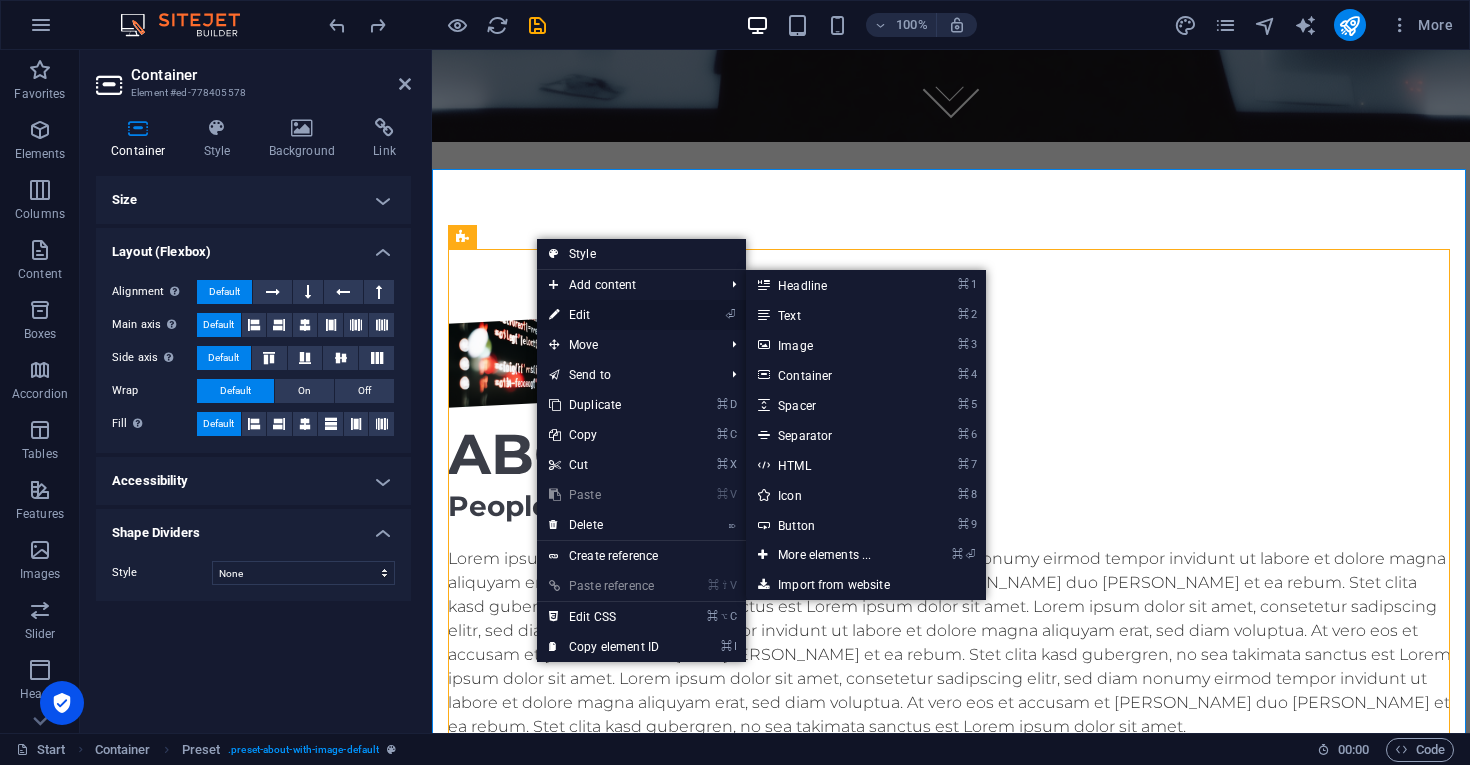 click on "⏎  Edit" at bounding box center (604, 315) 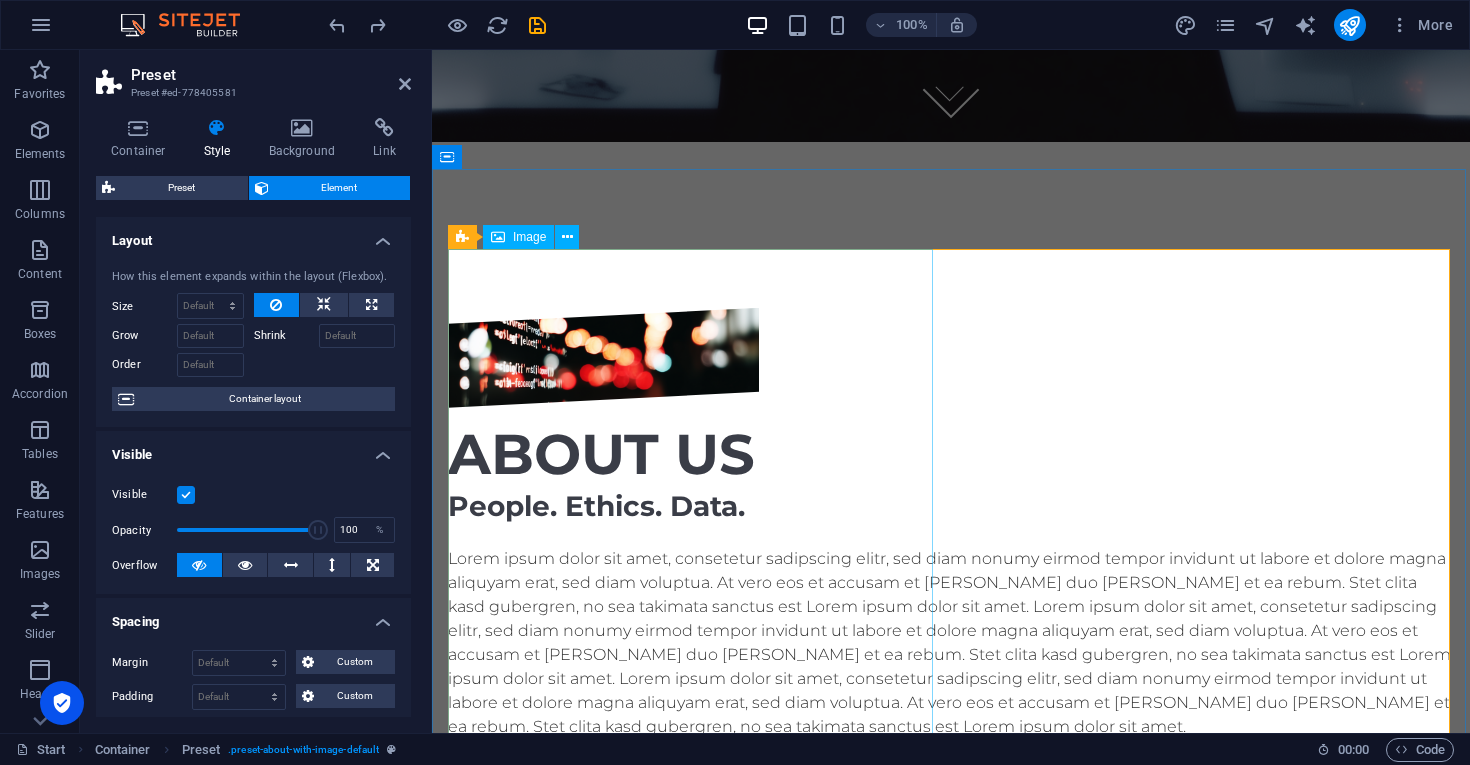 click at bounding box center (603, 358) 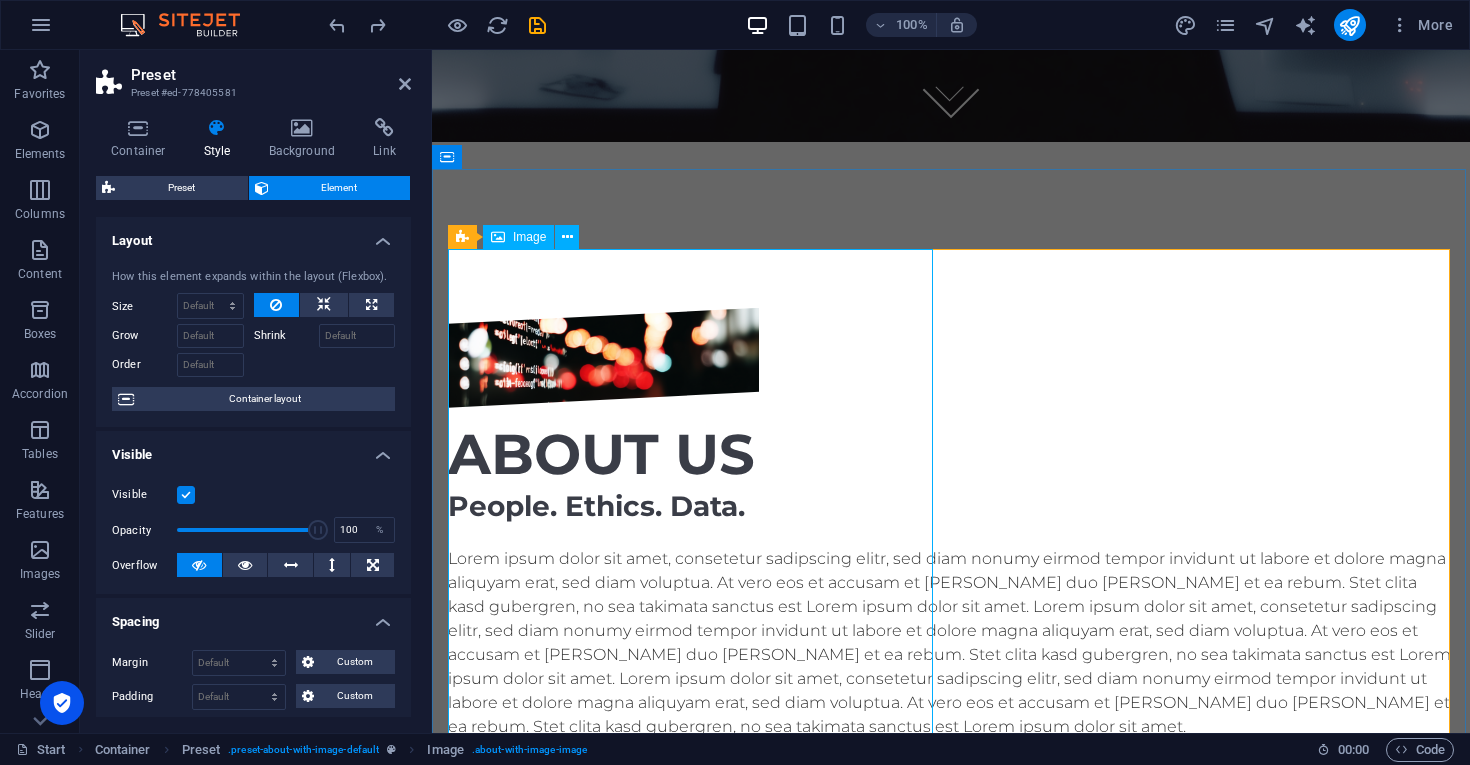 click at bounding box center [603, 358] 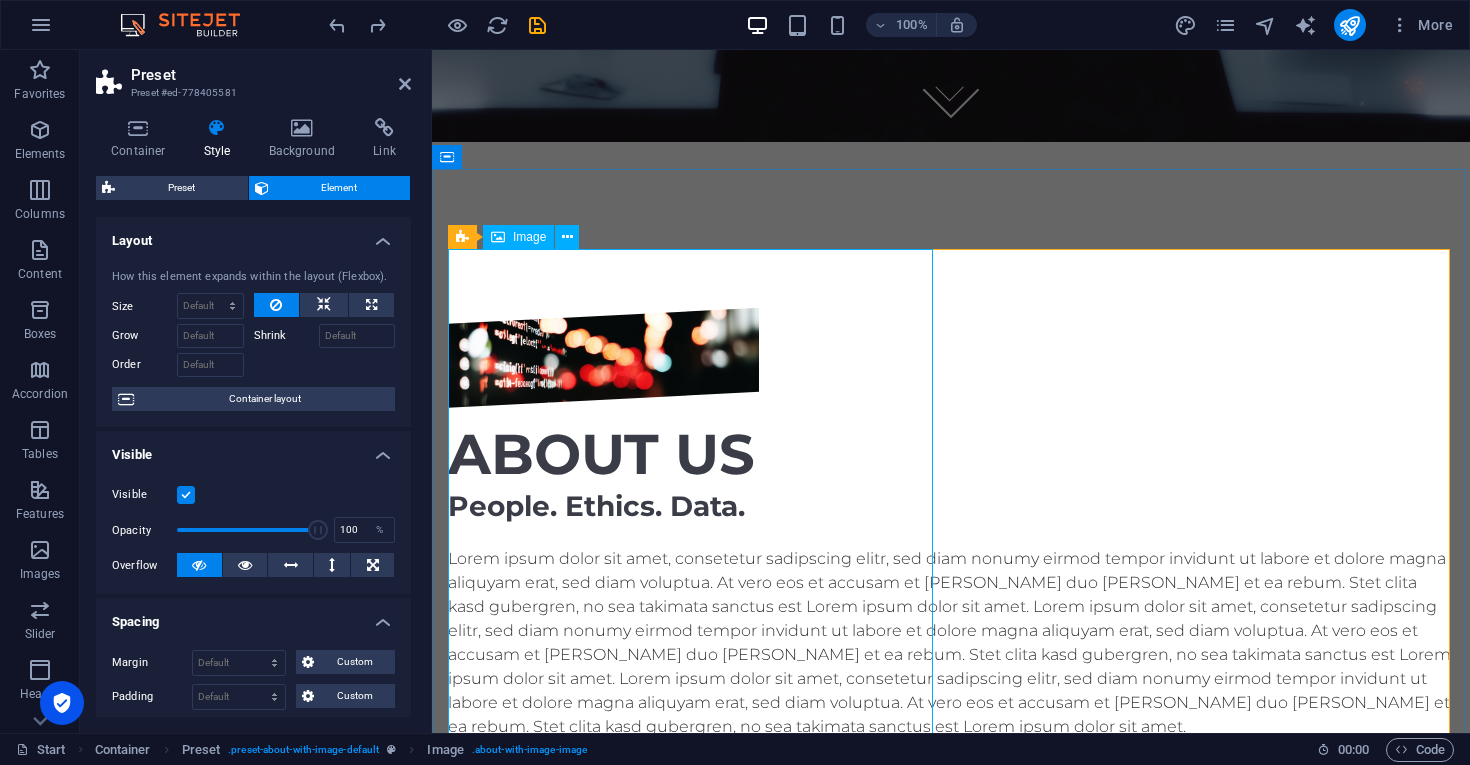 click at bounding box center [603, 358] 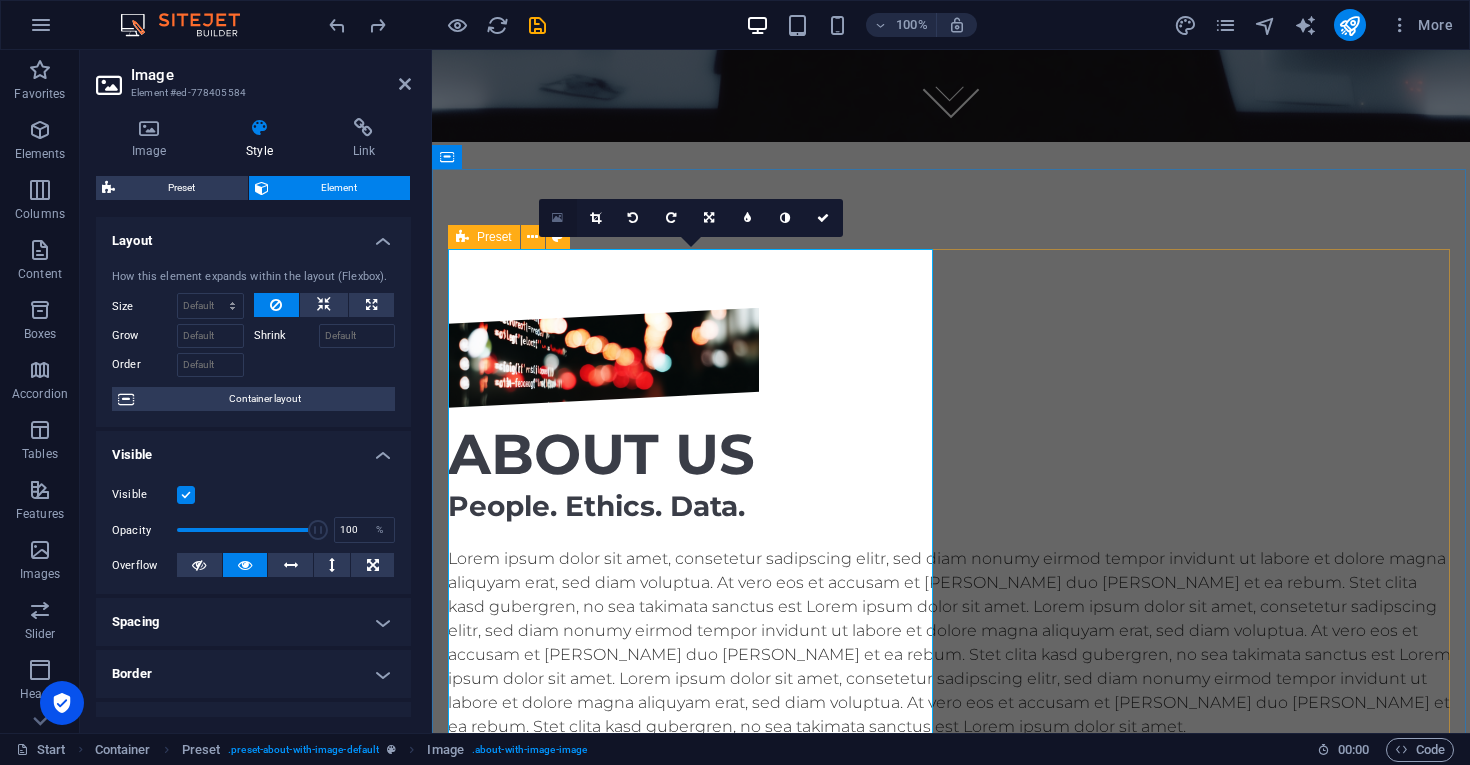 click at bounding box center (557, 218) 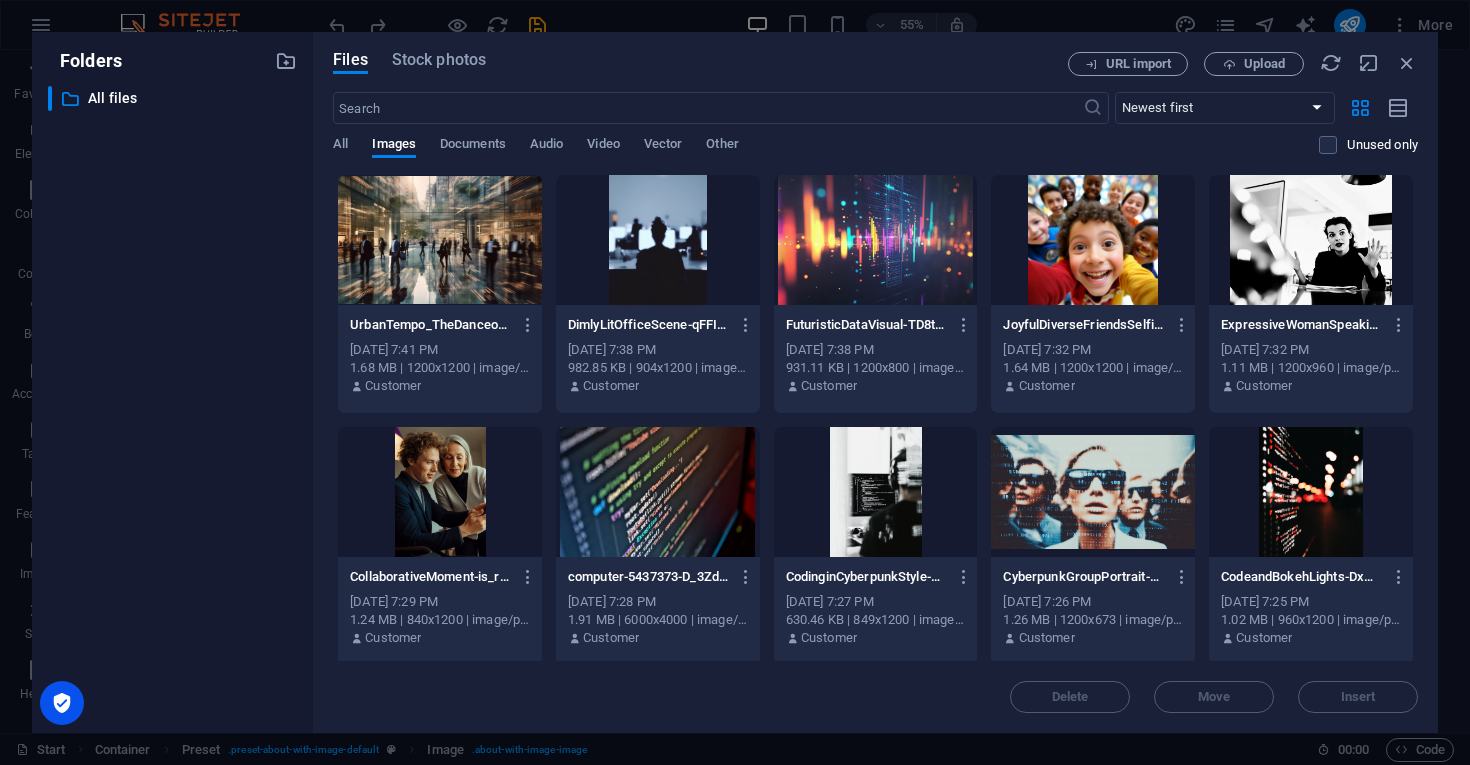 click at bounding box center [1311, 492] 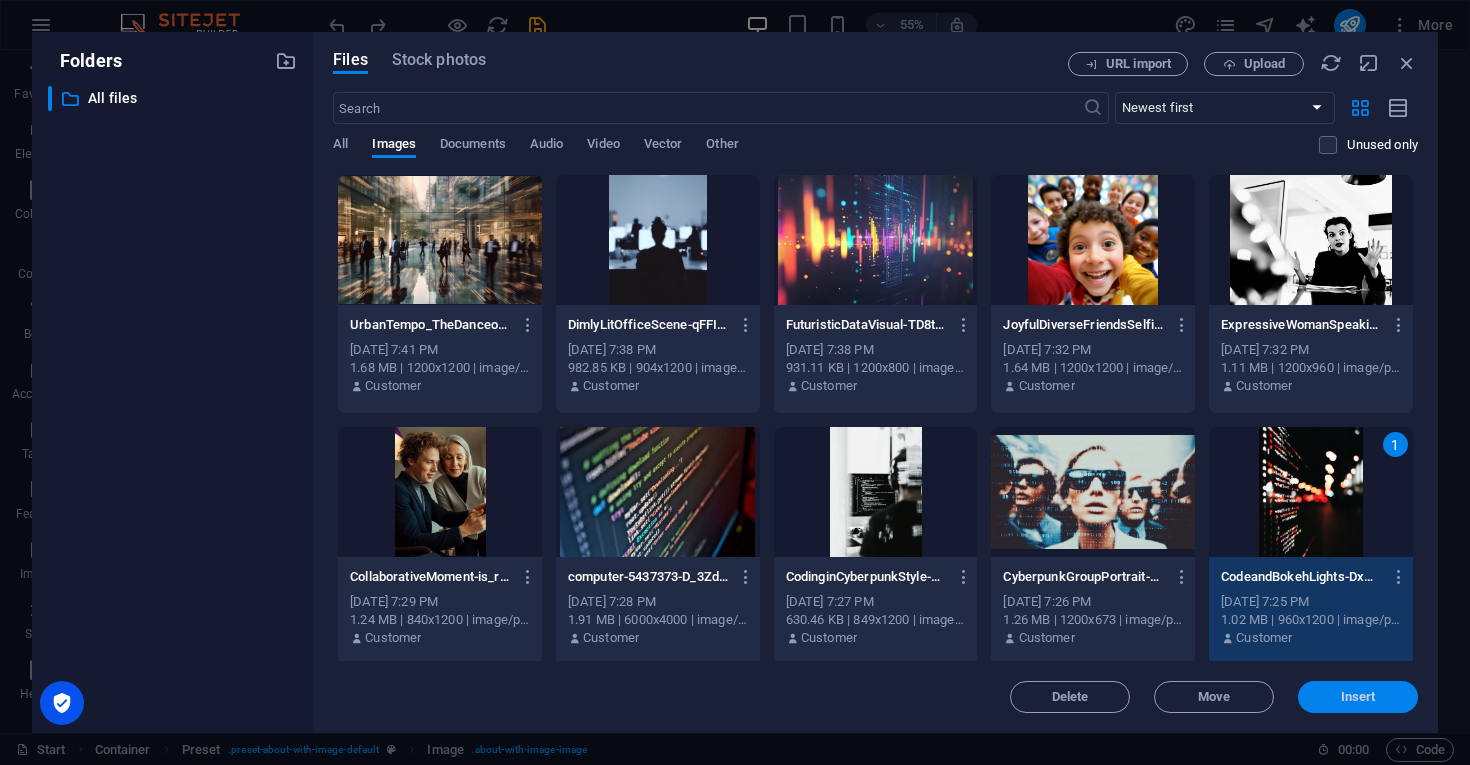 click on "Insert" at bounding box center [1358, 697] 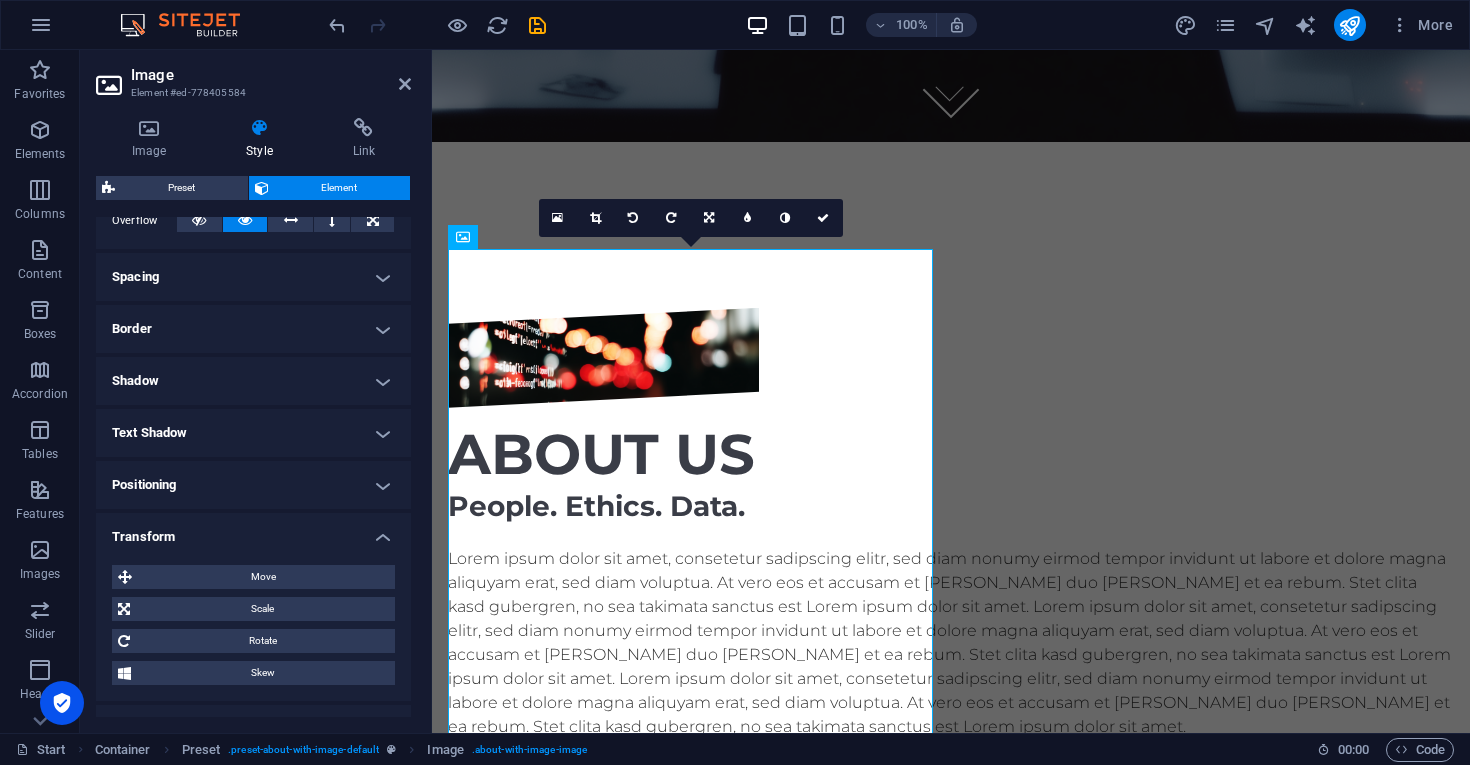 scroll, scrollTop: 353, scrollLeft: 0, axis: vertical 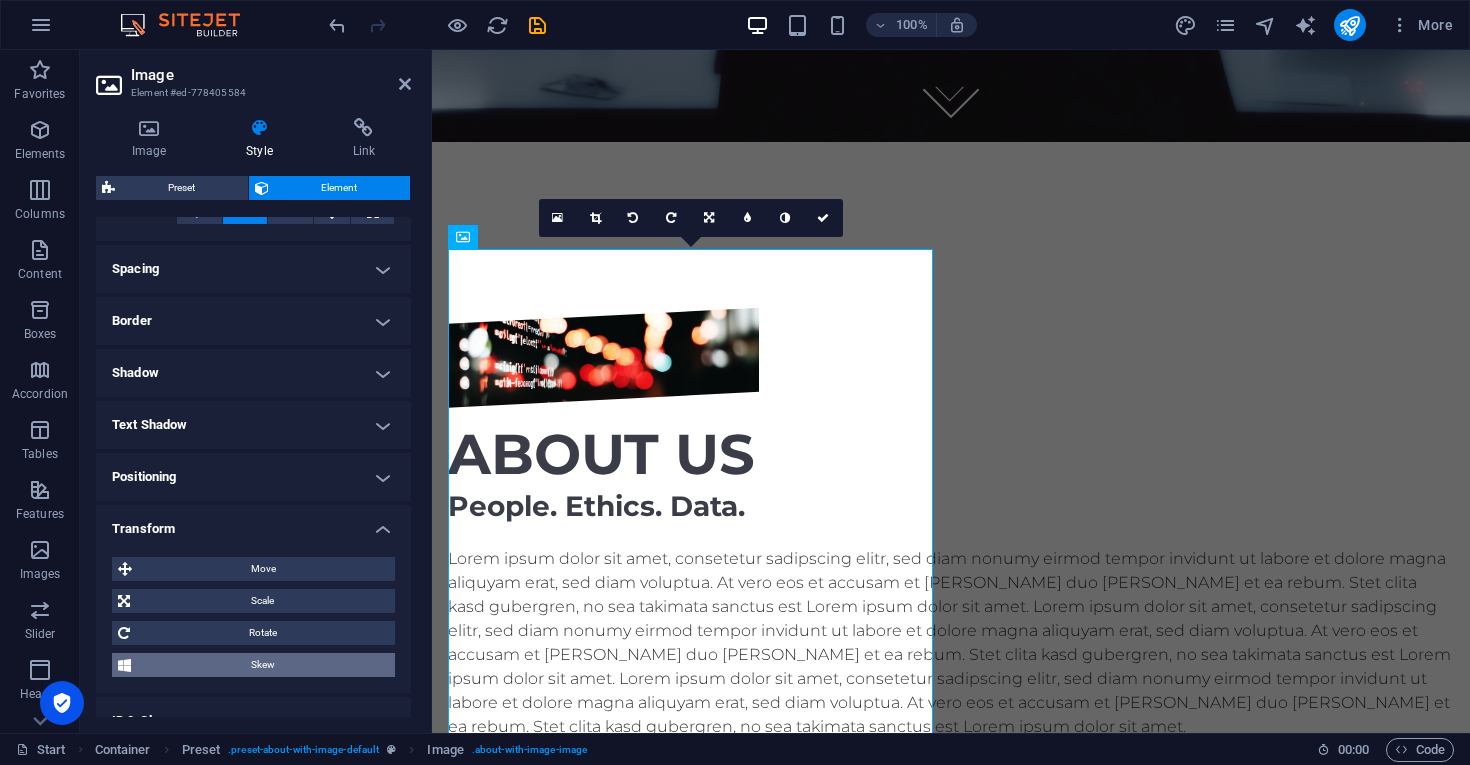 click on "Skew" at bounding box center (263, 665) 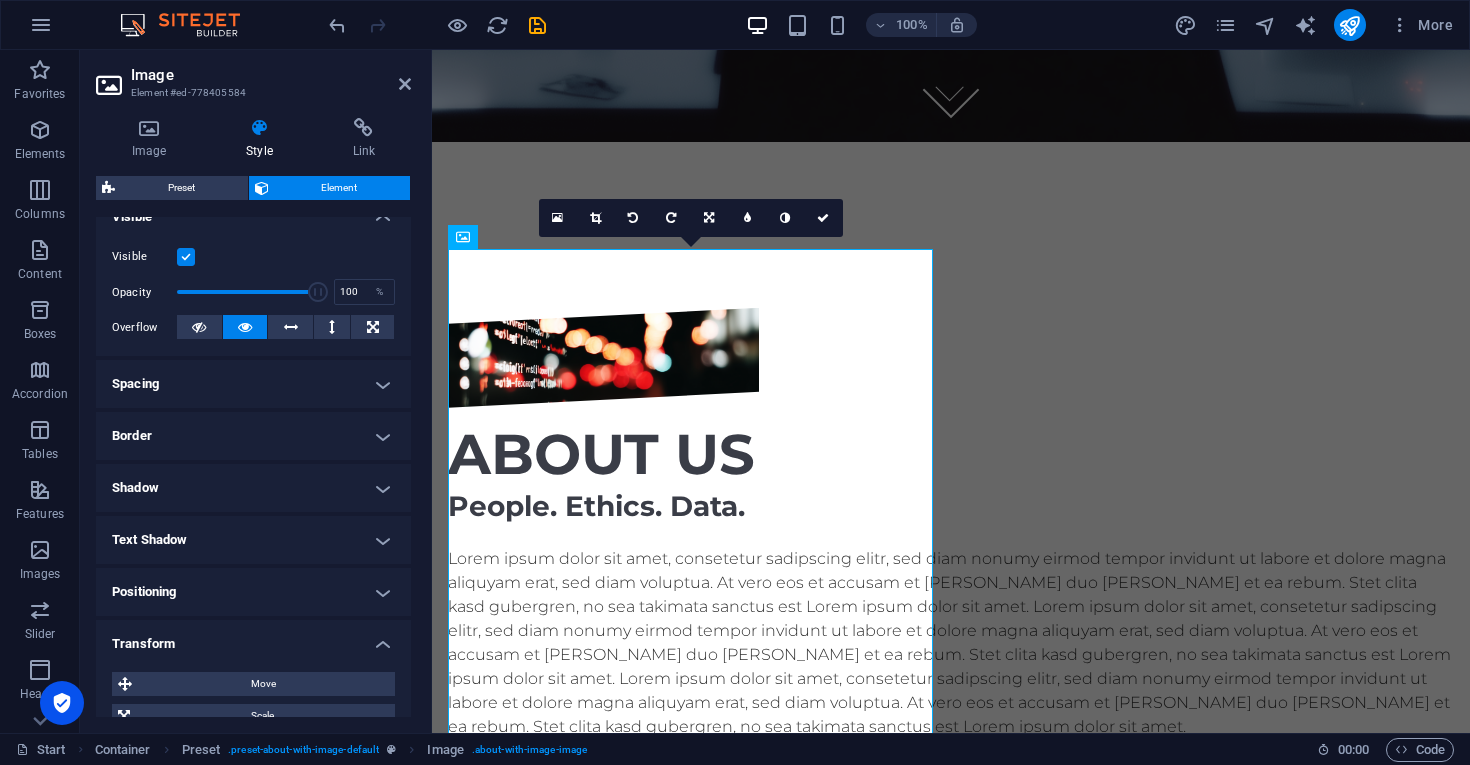scroll, scrollTop: 236, scrollLeft: 0, axis: vertical 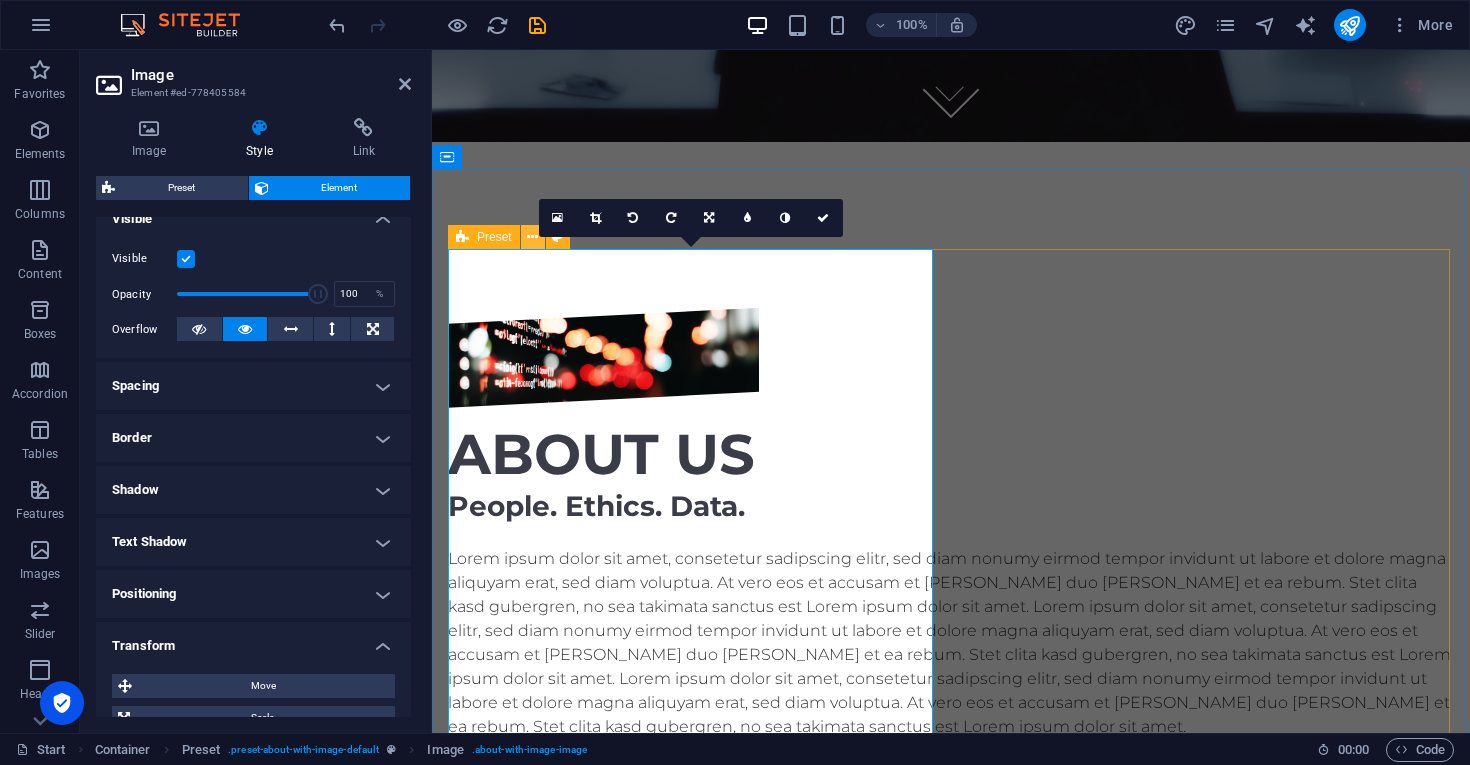 click at bounding box center (533, 237) 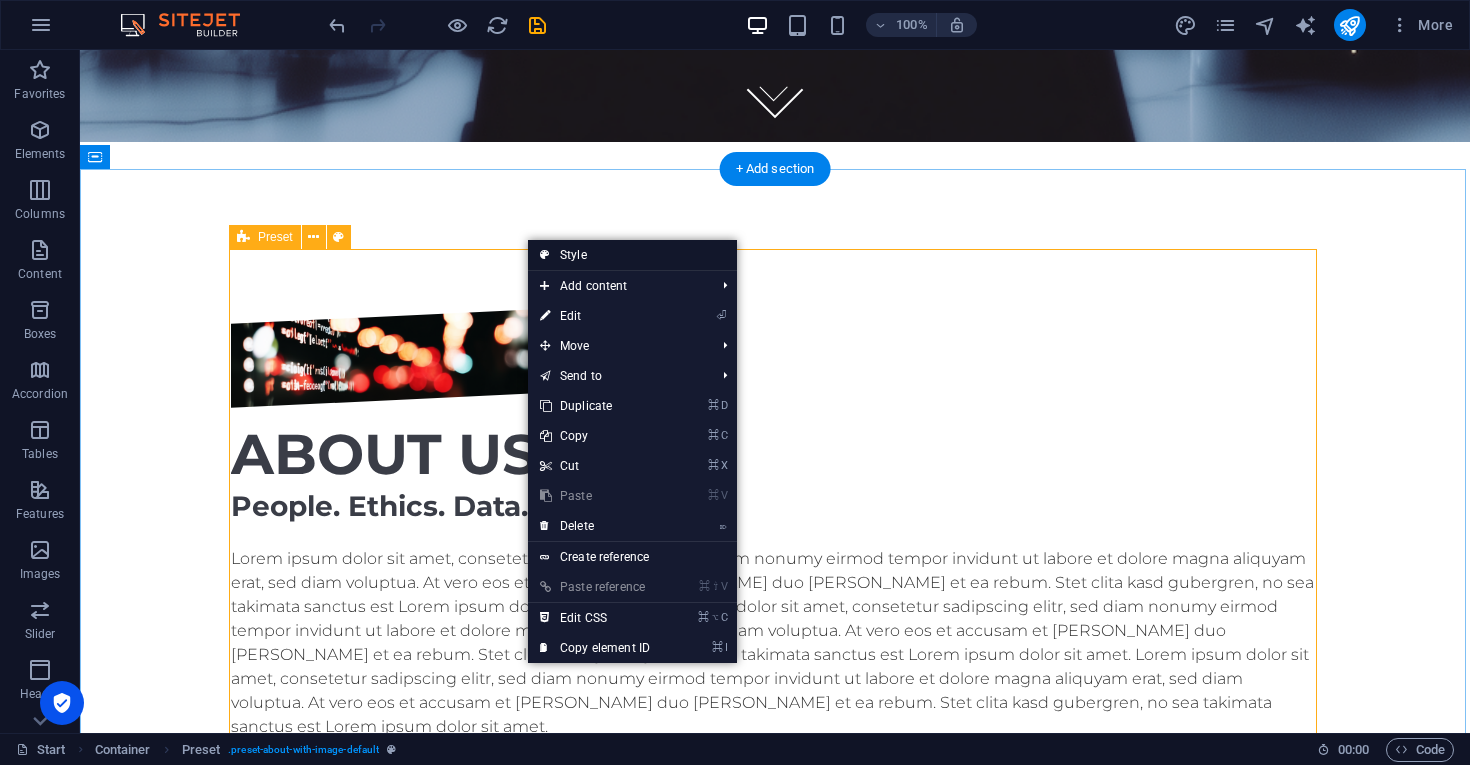 click on "Style" at bounding box center [632, 255] 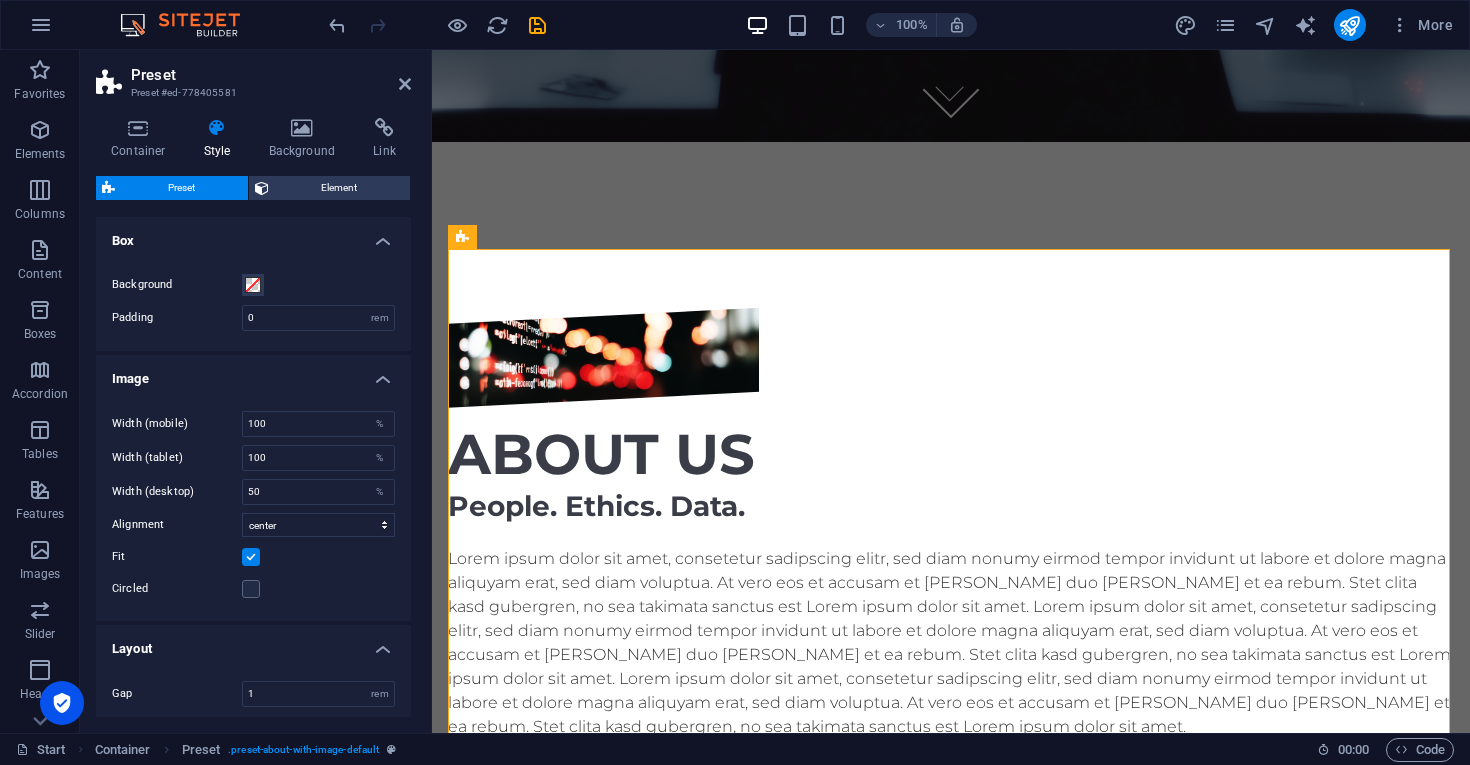 scroll, scrollTop: 0, scrollLeft: 0, axis: both 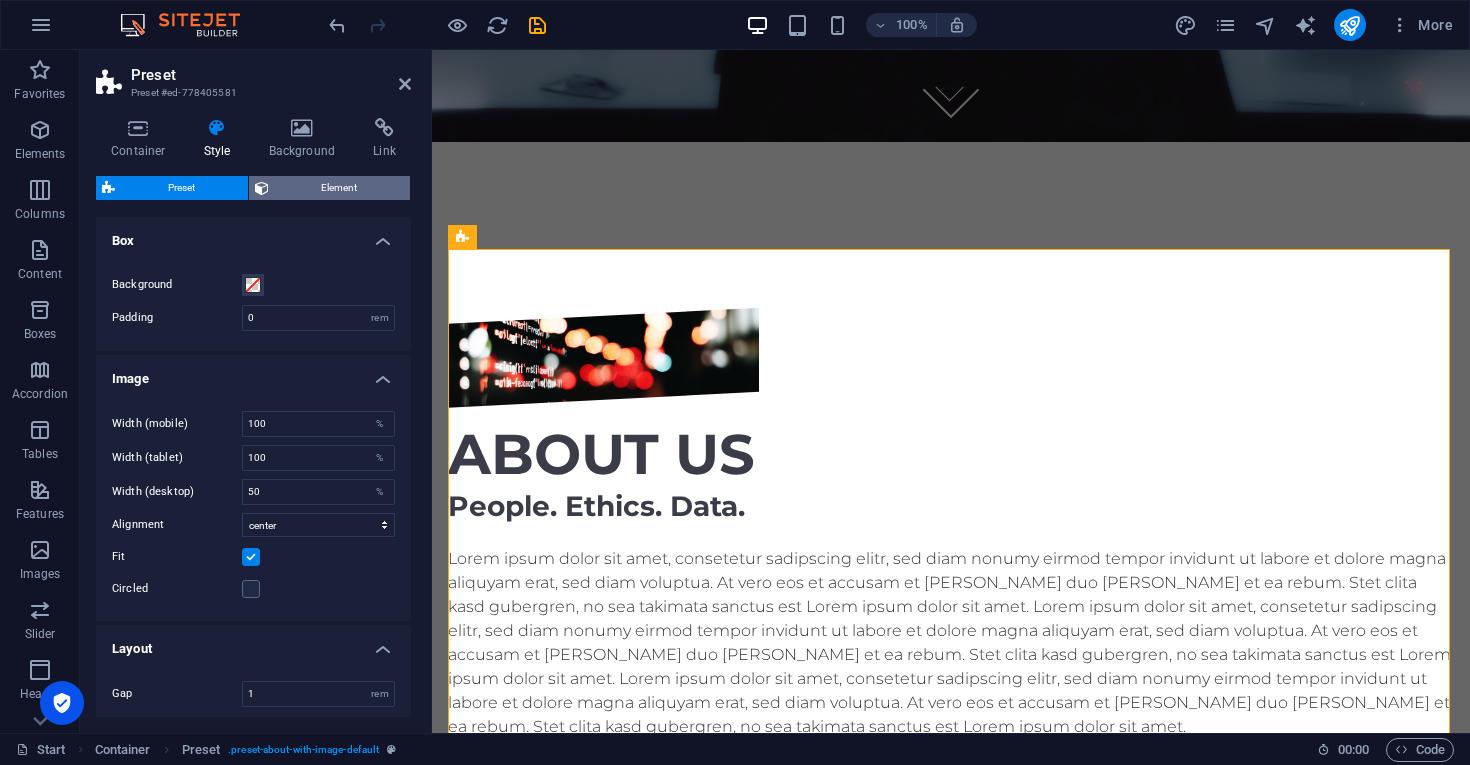 click on "Element" at bounding box center [340, 188] 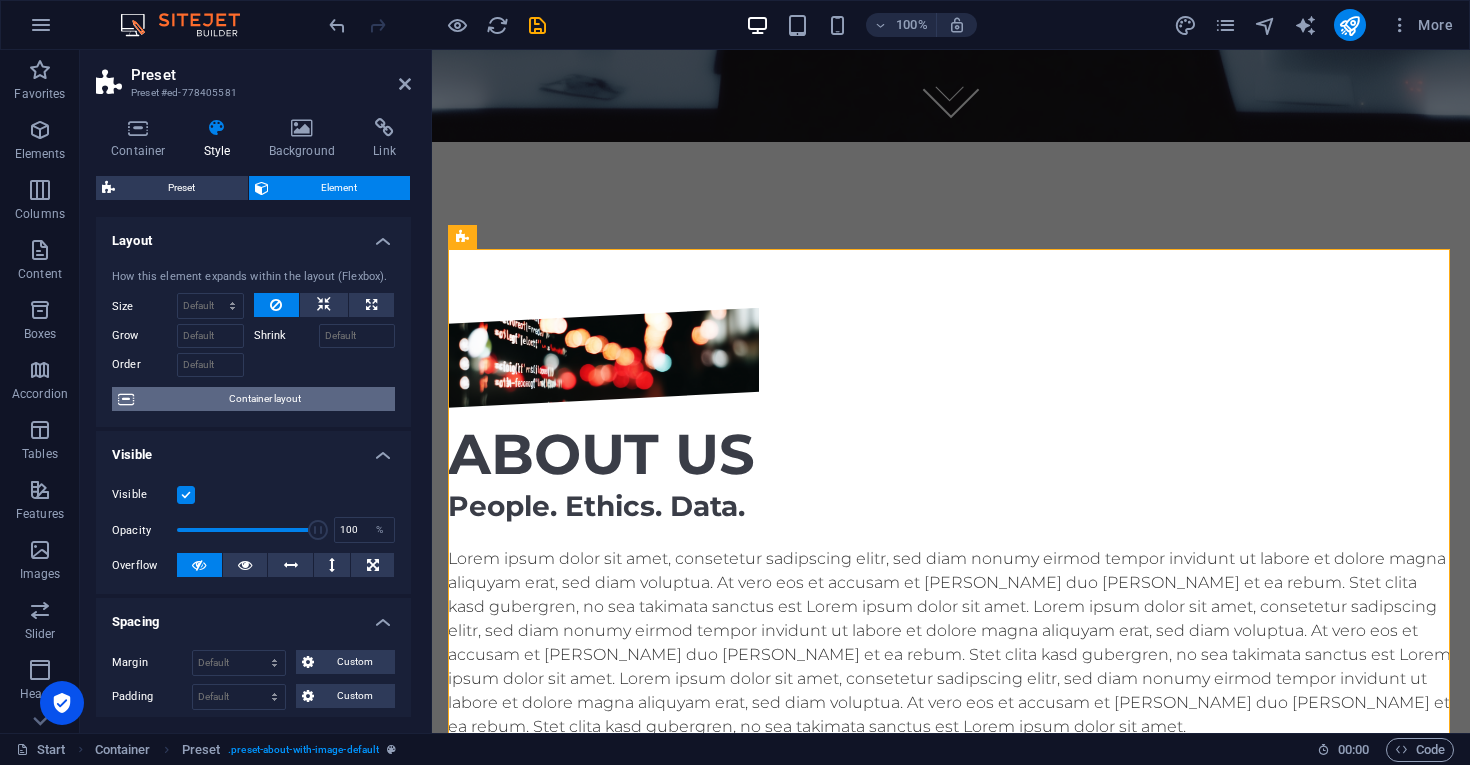 click on "Container layout" at bounding box center [264, 399] 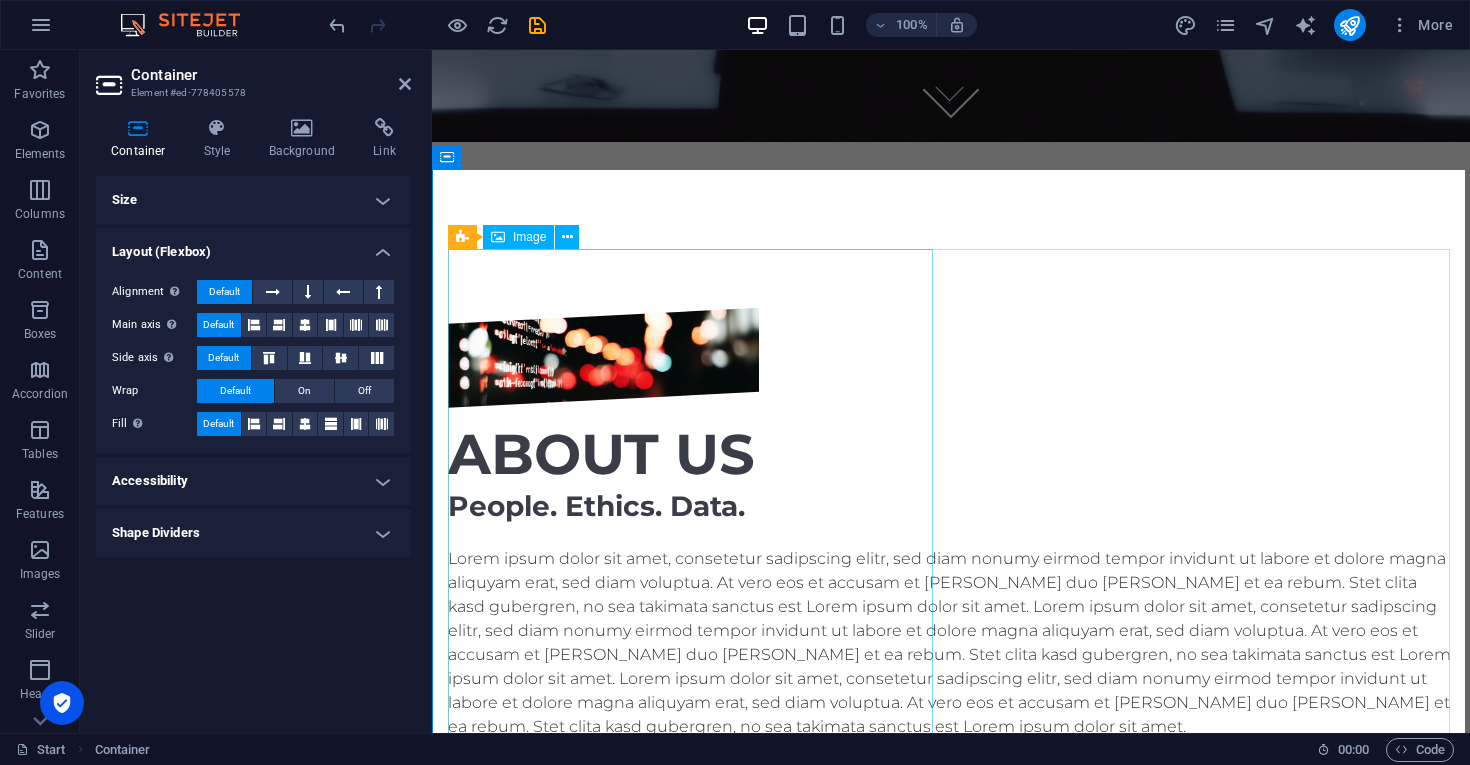 click at bounding box center (603, 358) 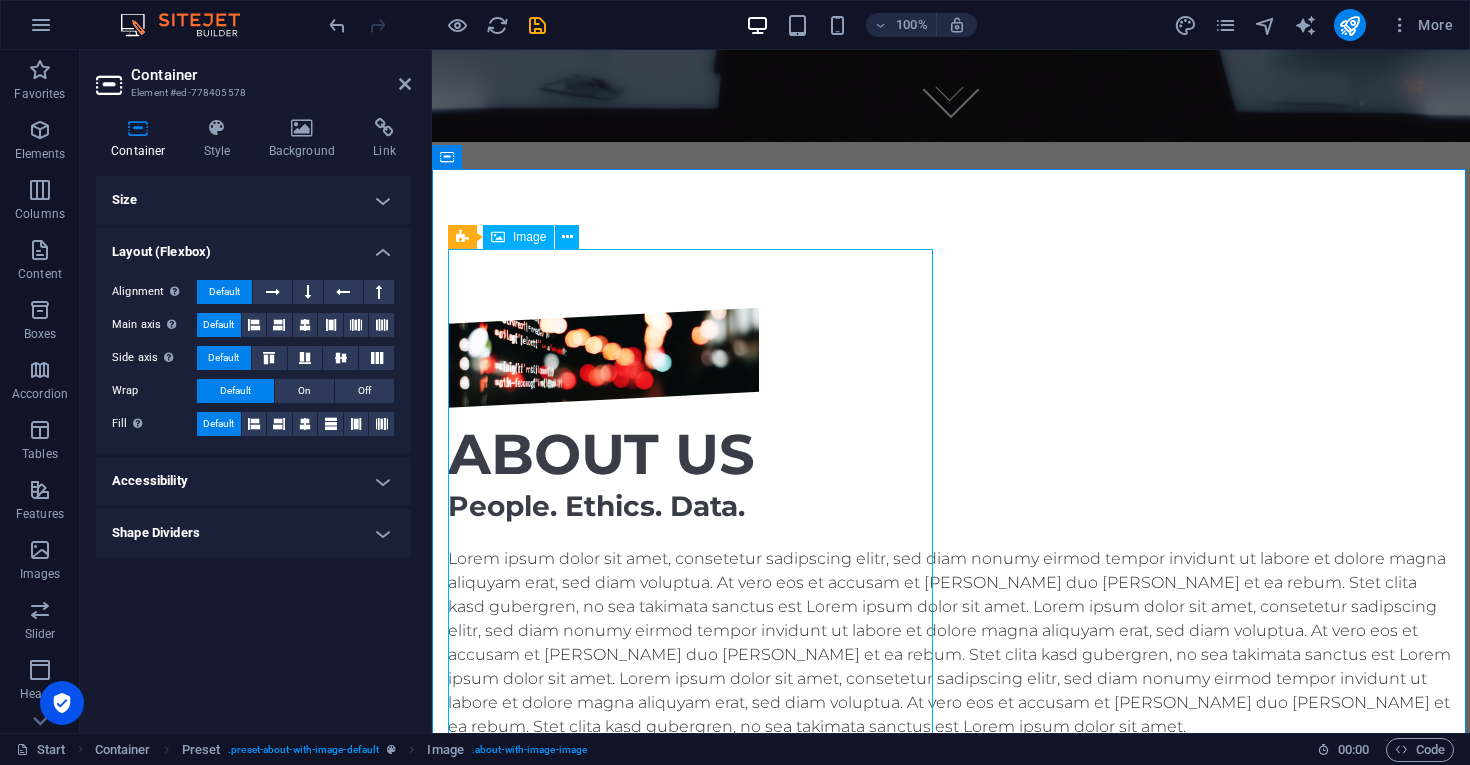 click at bounding box center (603, 358) 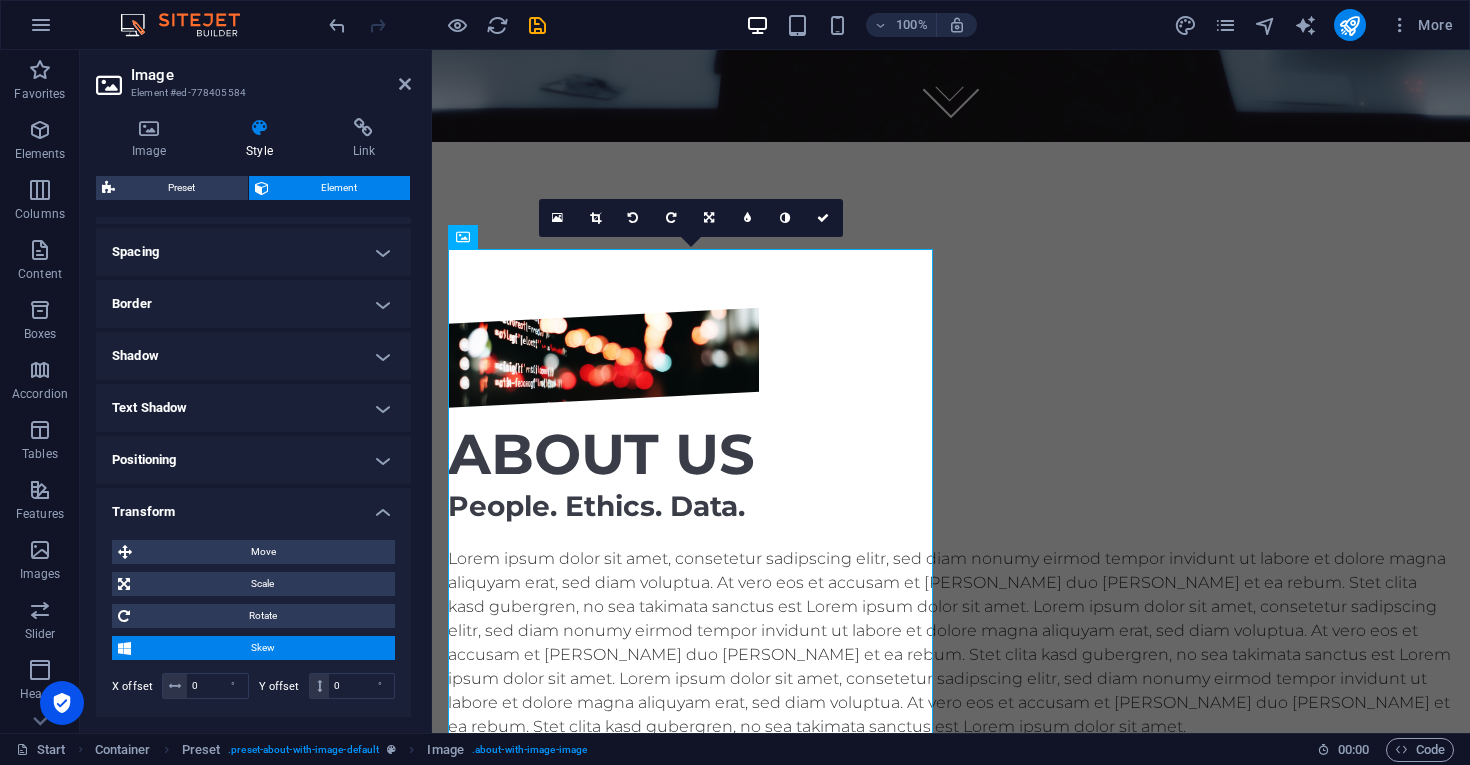 scroll, scrollTop: 372, scrollLeft: 0, axis: vertical 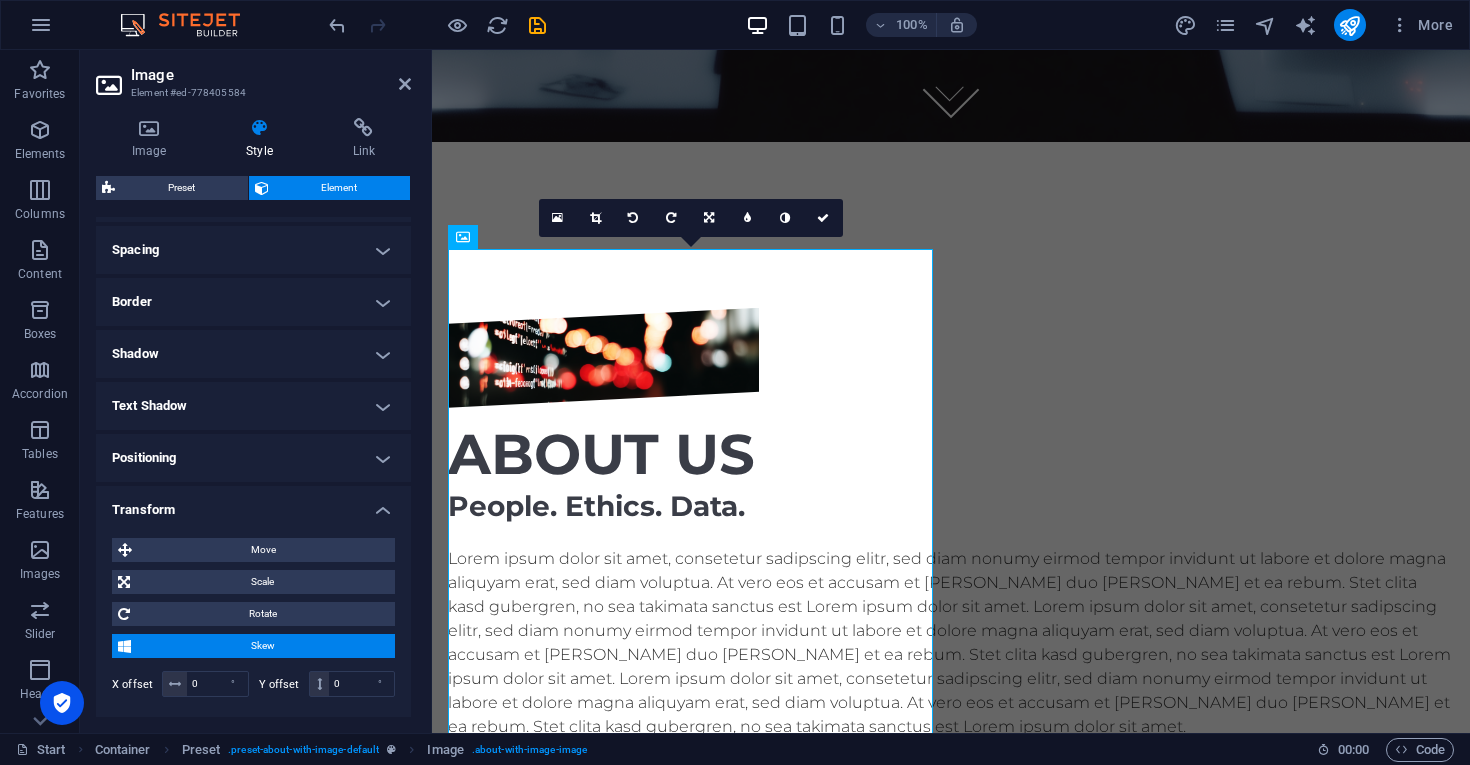 click on "Shadow" at bounding box center (253, 354) 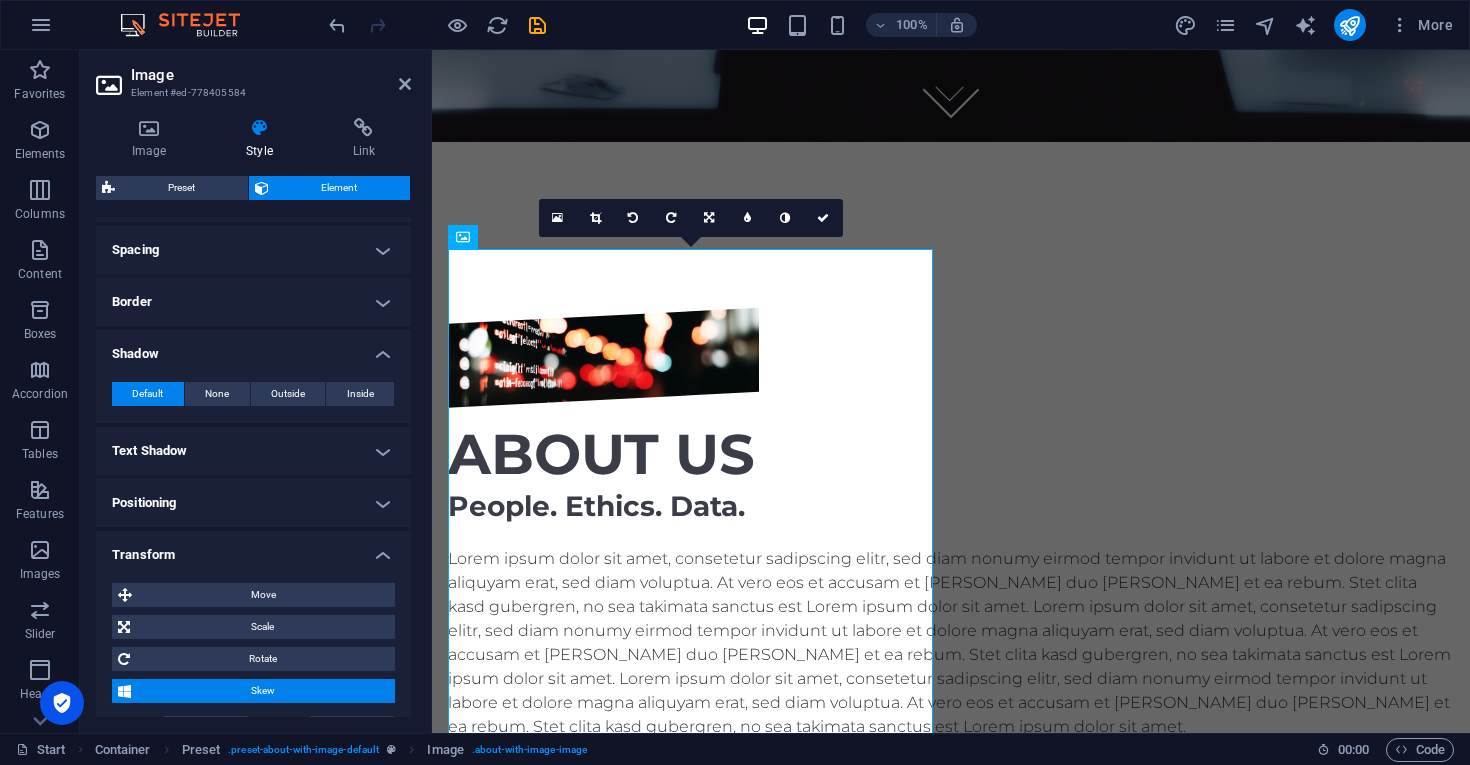 click on "Text Shadow" at bounding box center (253, 451) 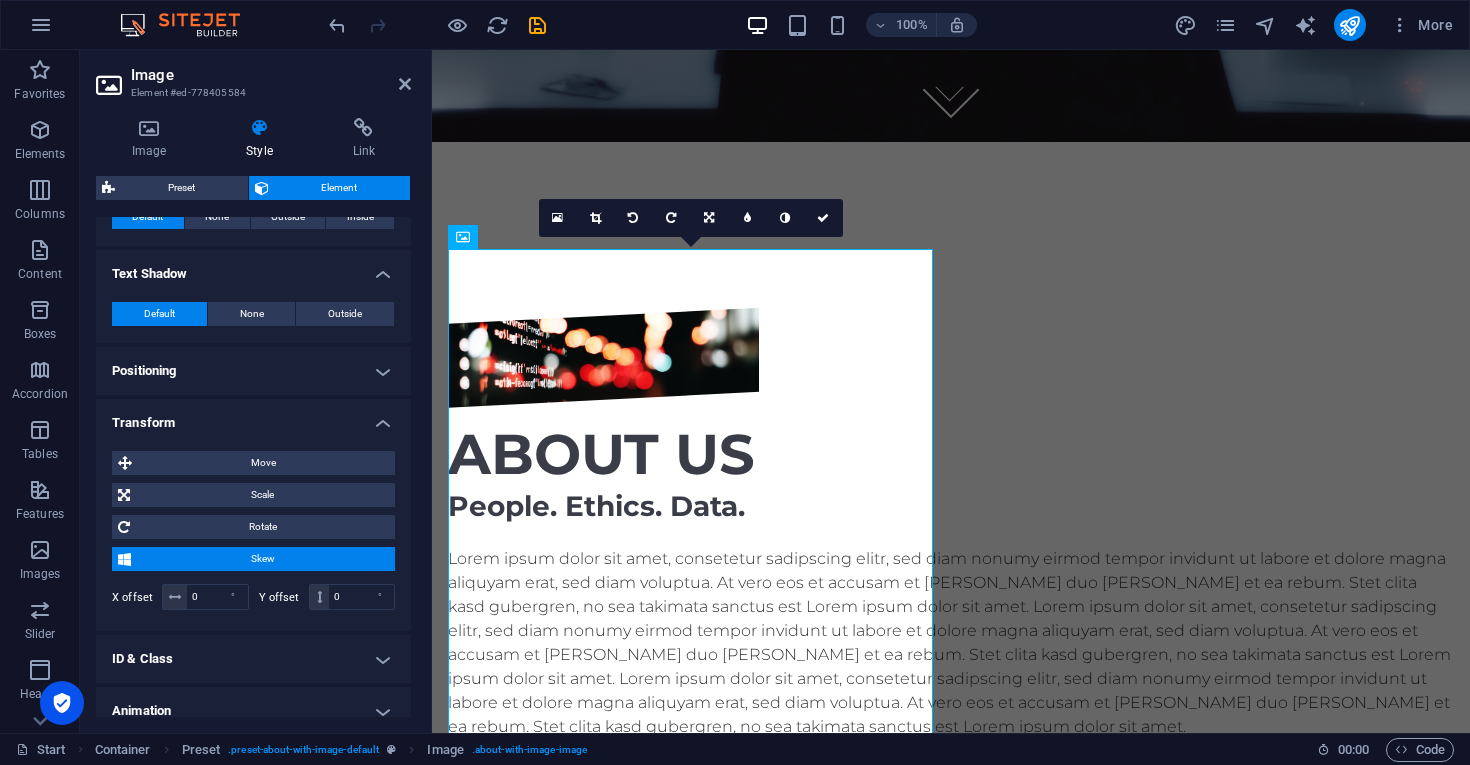 scroll, scrollTop: 551, scrollLeft: 0, axis: vertical 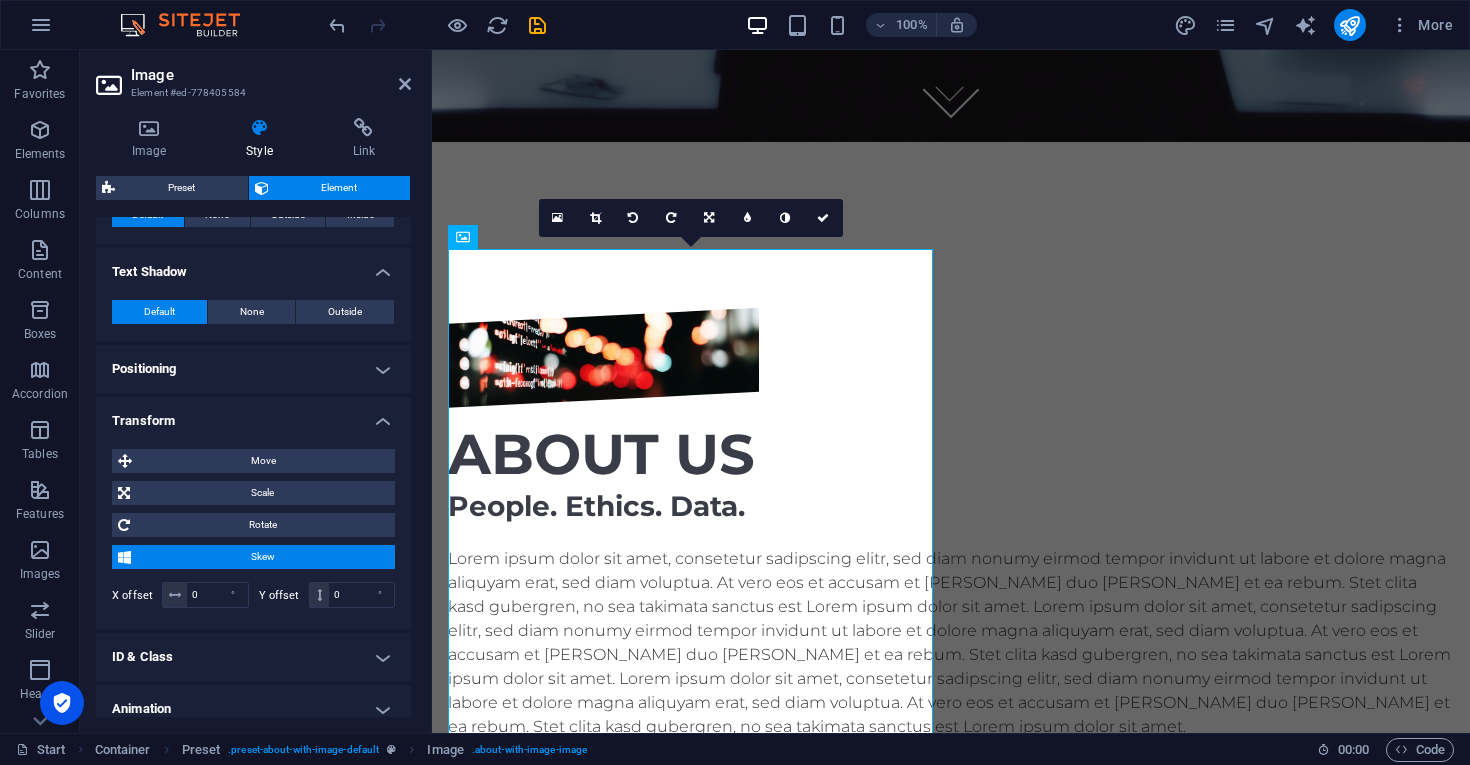 click on "Positioning" at bounding box center (253, 369) 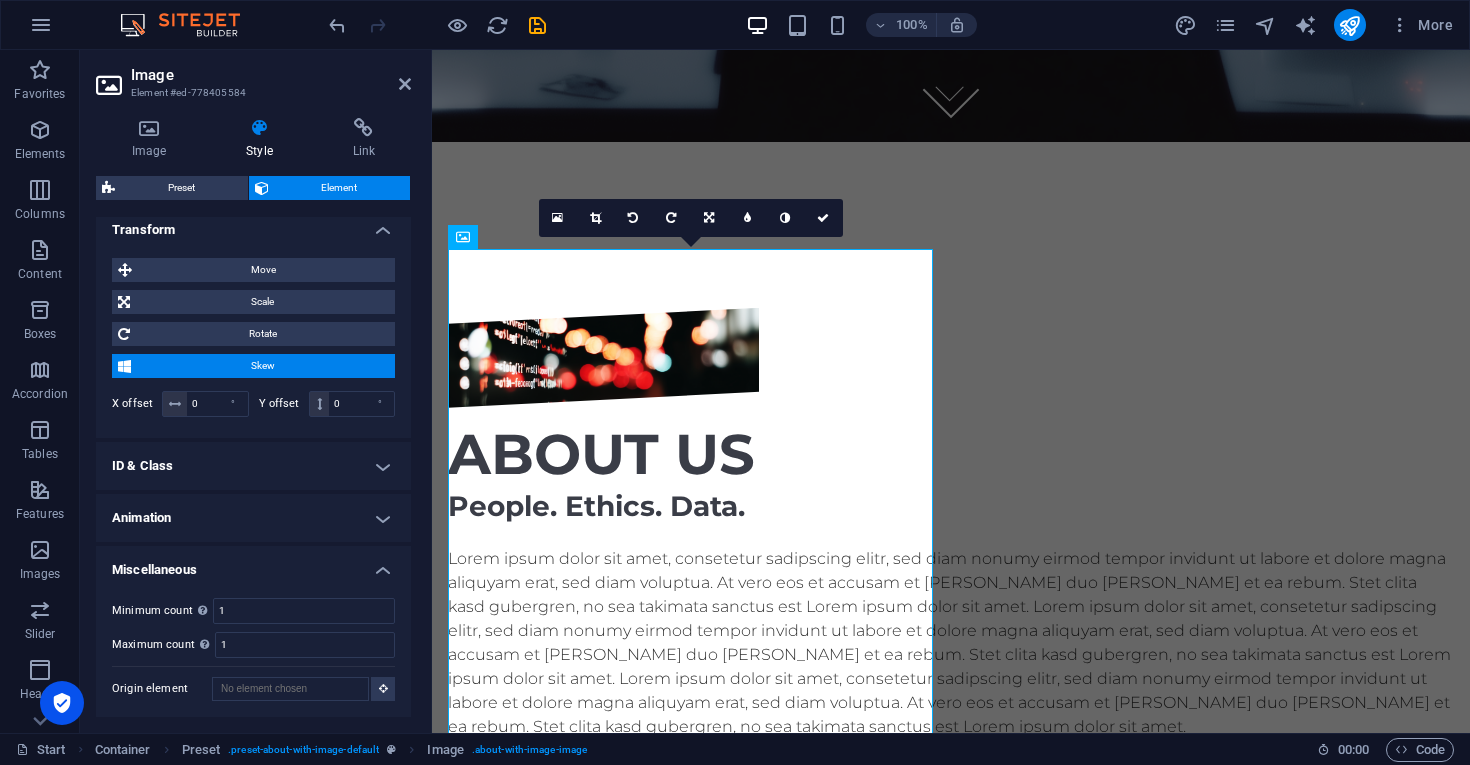 scroll, scrollTop: 811, scrollLeft: 0, axis: vertical 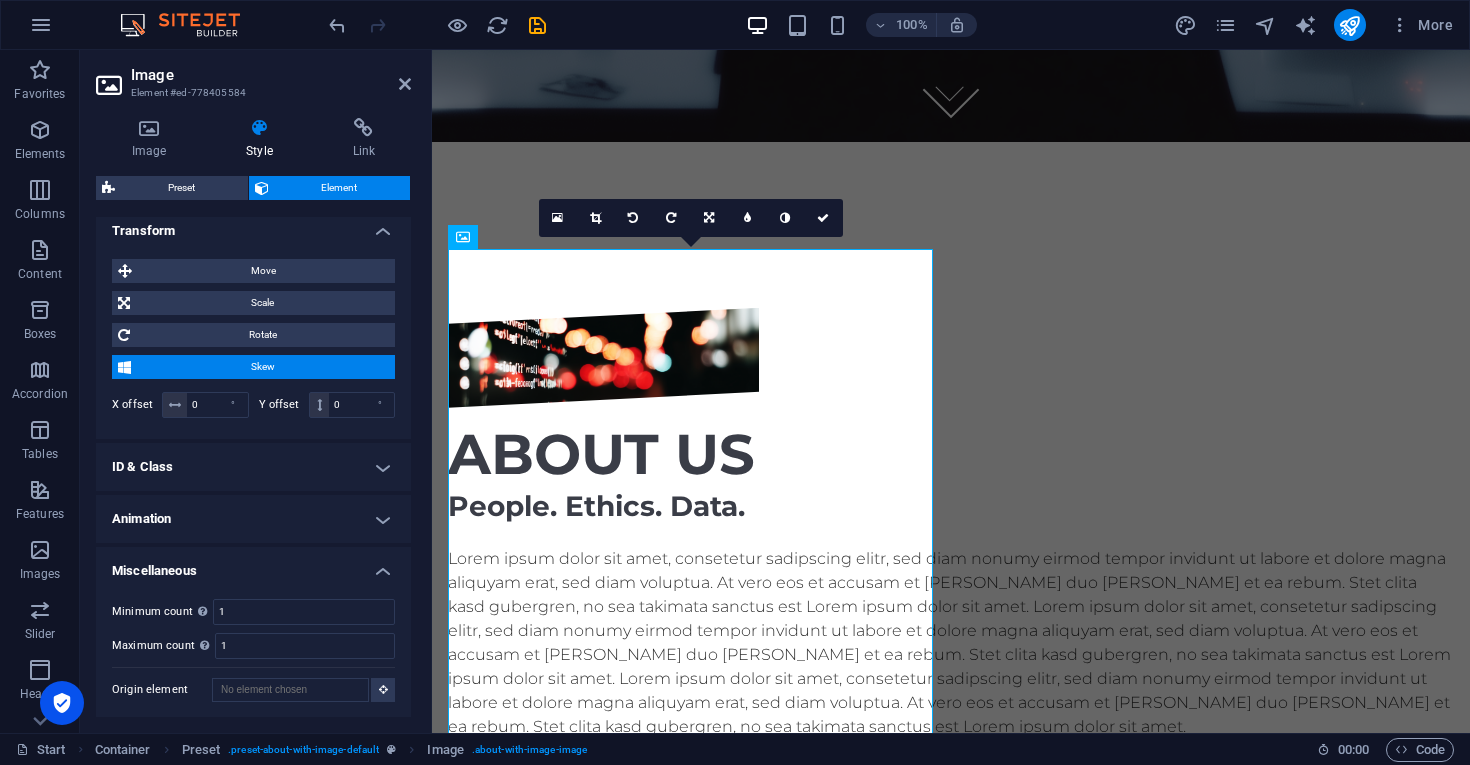 click on "Animation" at bounding box center (253, 519) 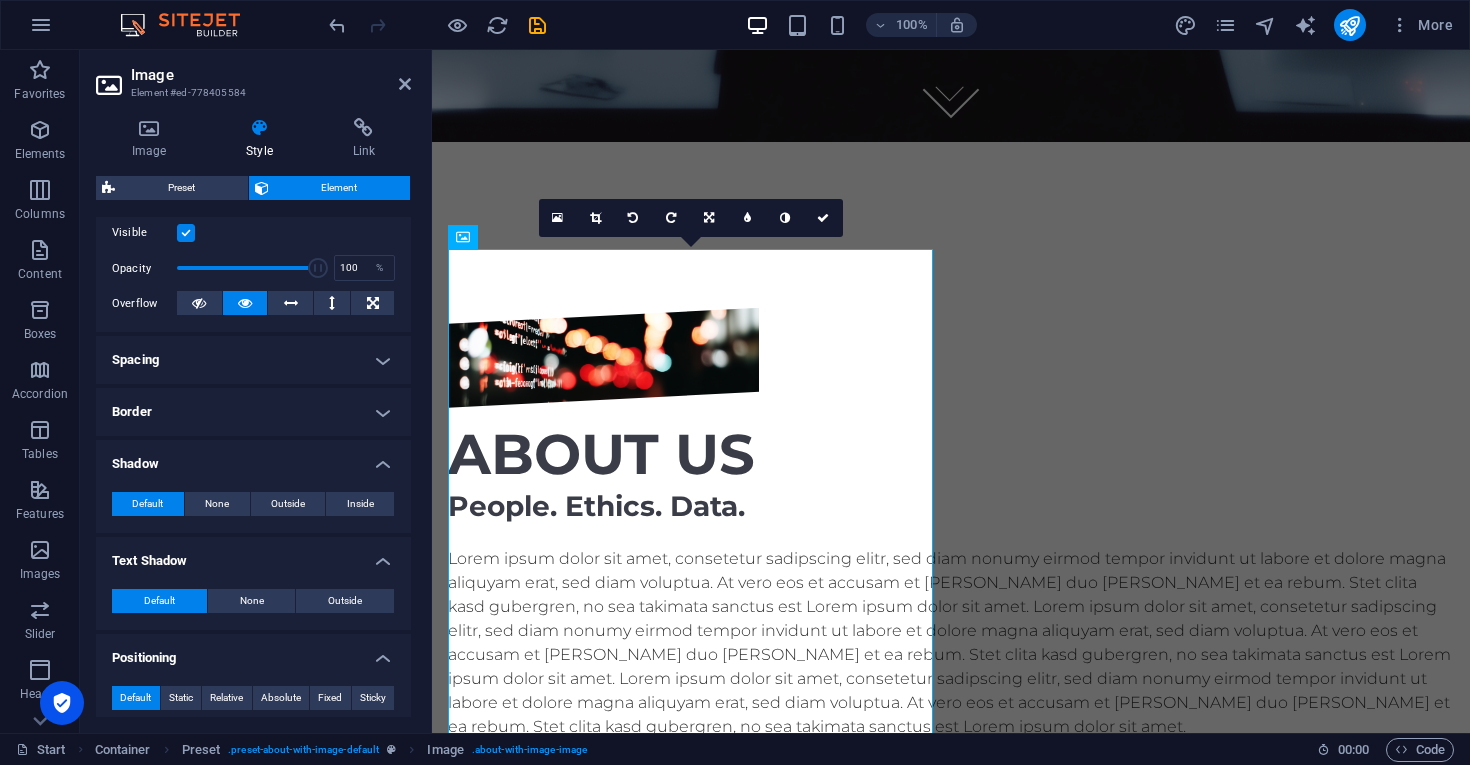 scroll, scrollTop: 266, scrollLeft: 0, axis: vertical 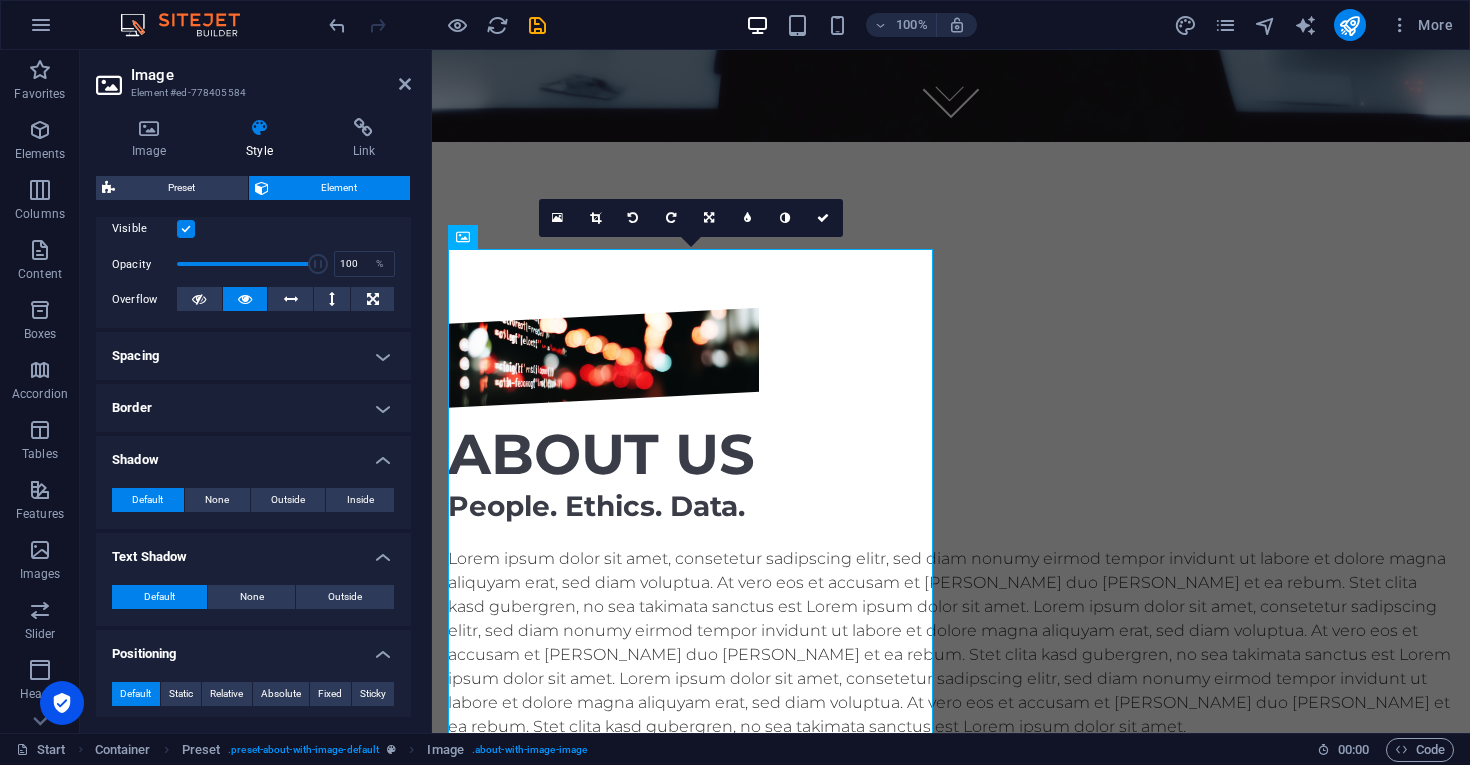 click on "Spacing" at bounding box center [253, 356] 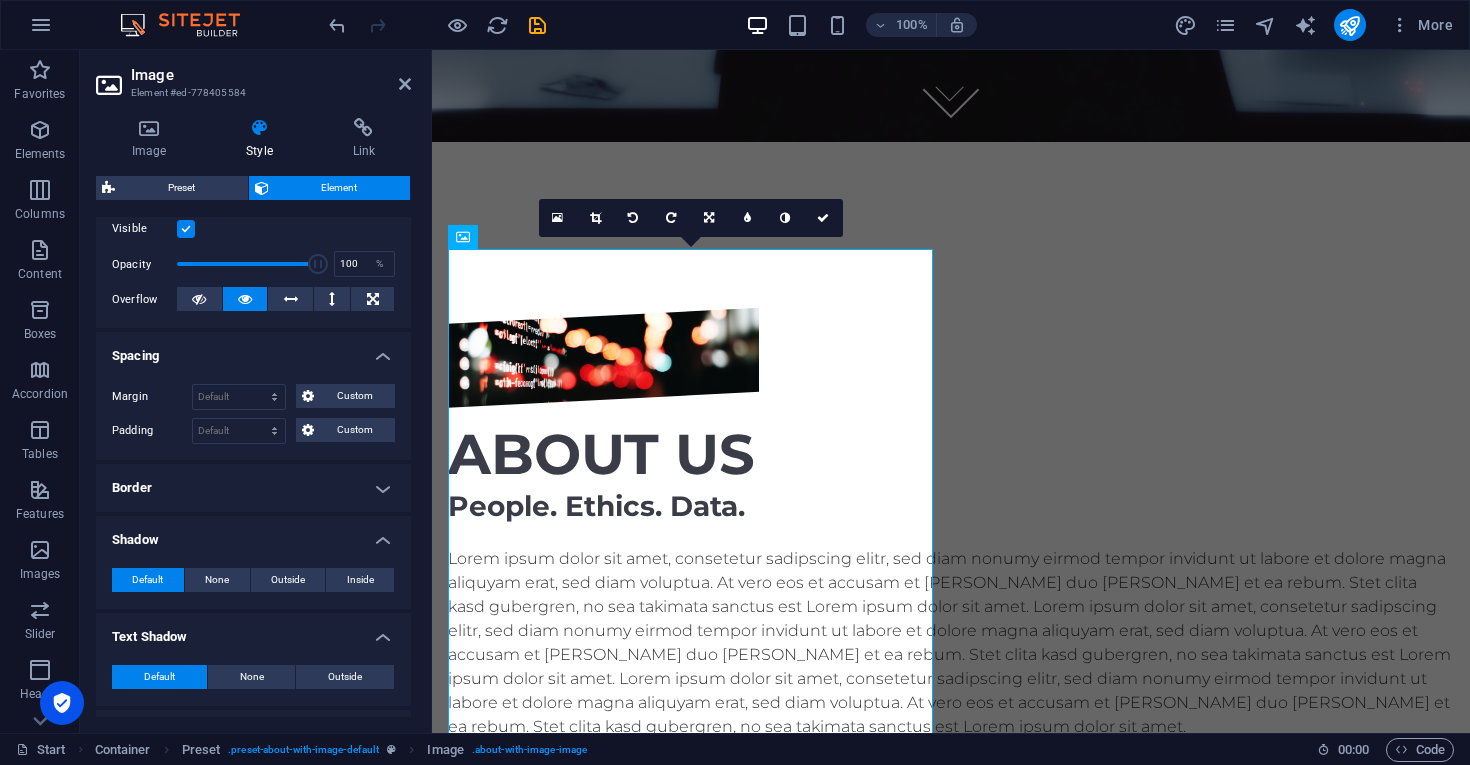 click on "Border" at bounding box center (253, 488) 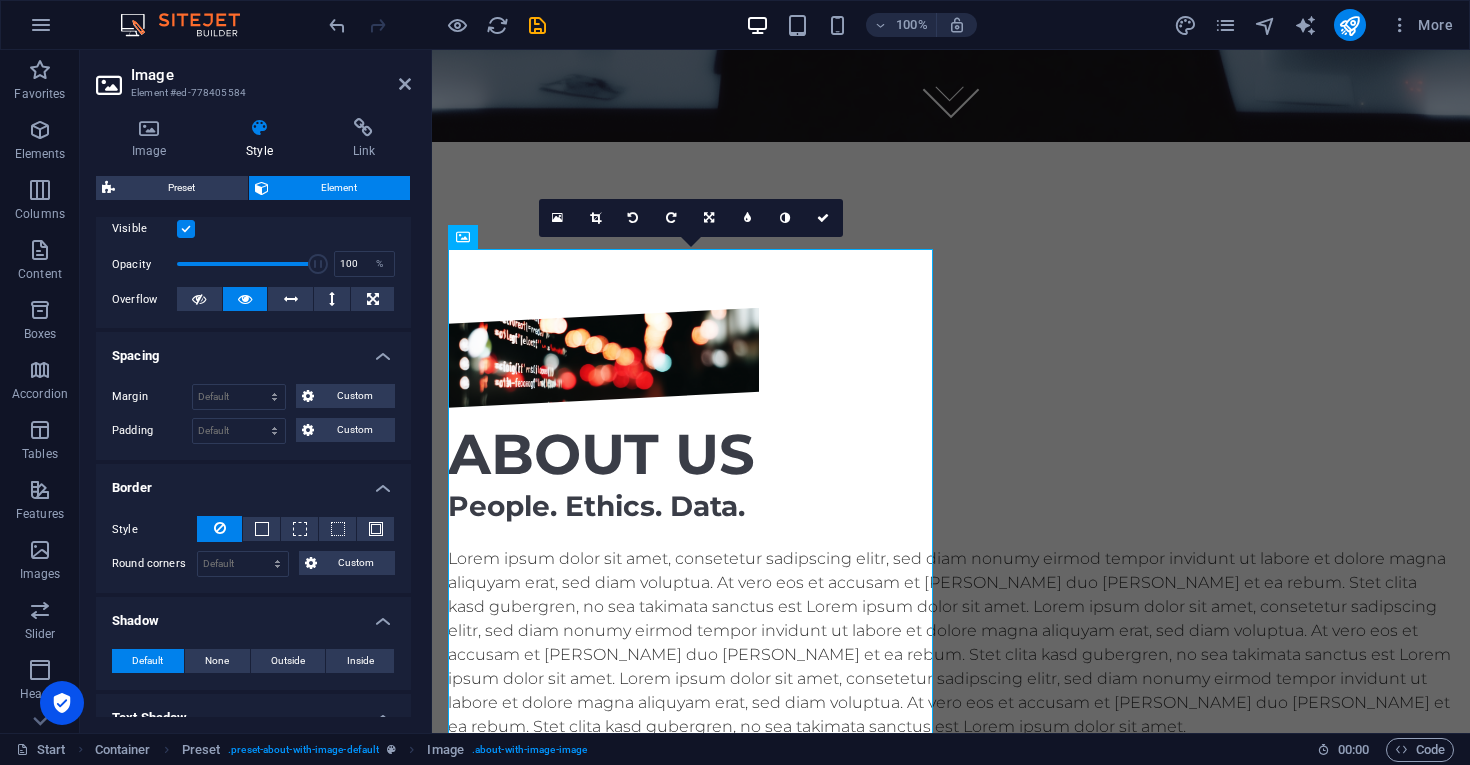 click on "Shadow" at bounding box center [253, 615] 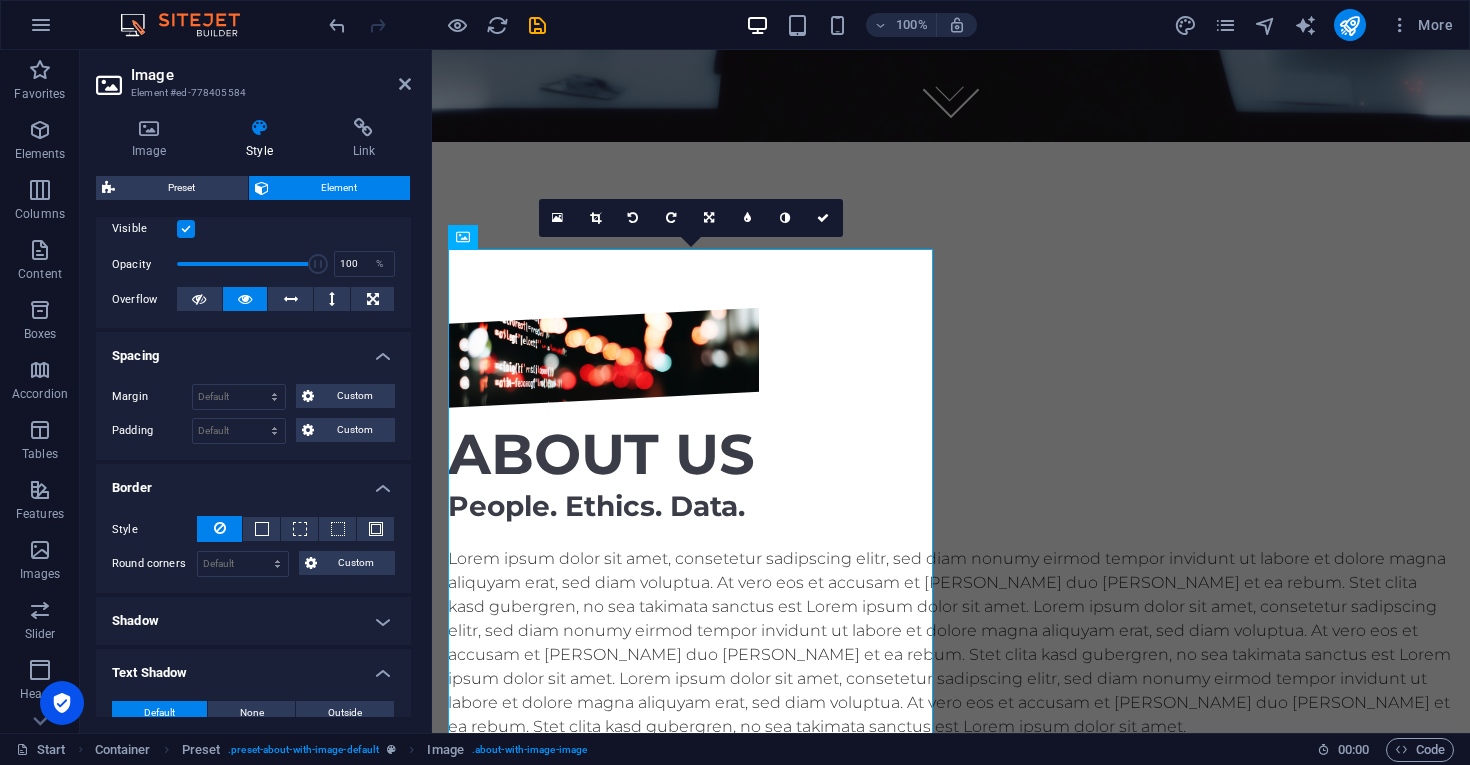 click on "Shadow" at bounding box center [253, 621] 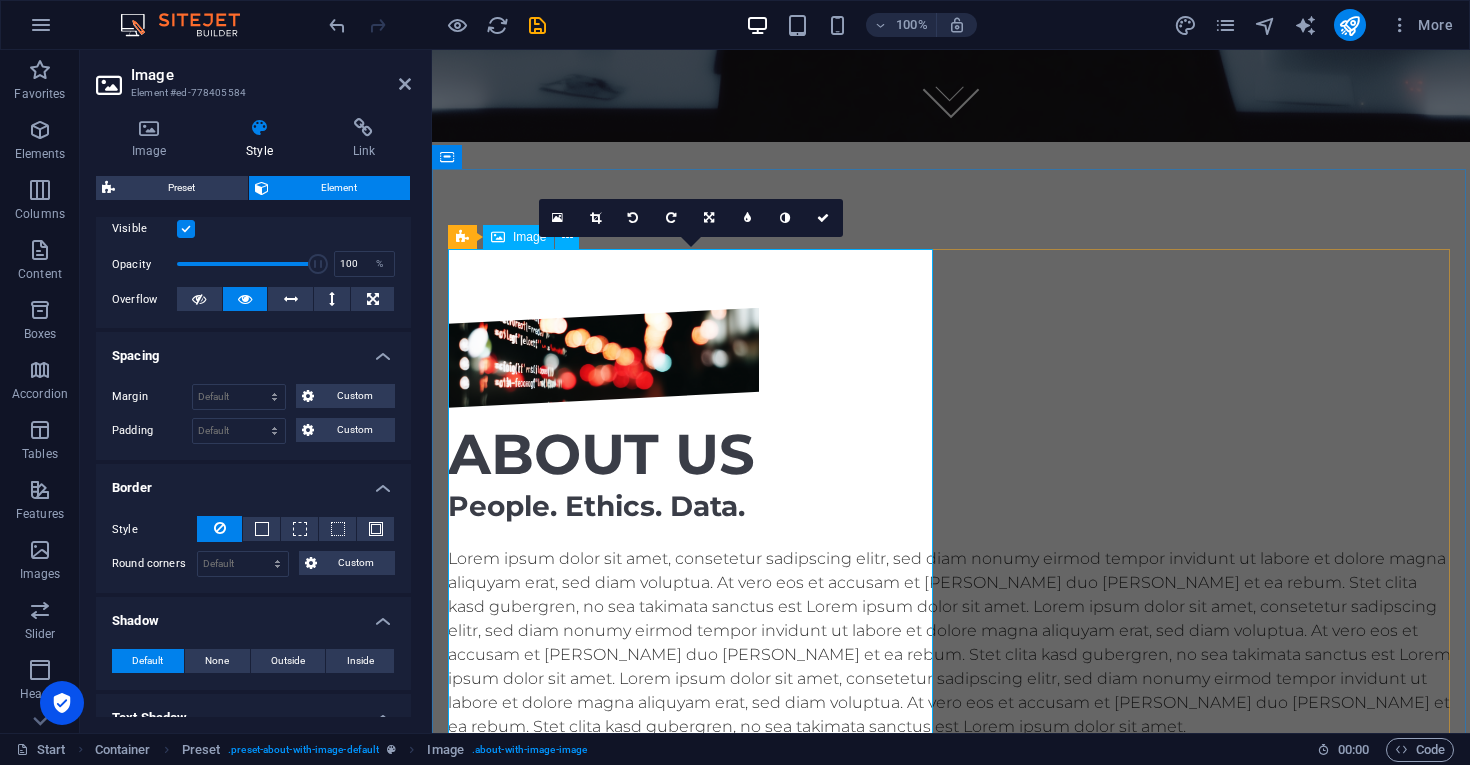 click at bounding box center (603, 358) 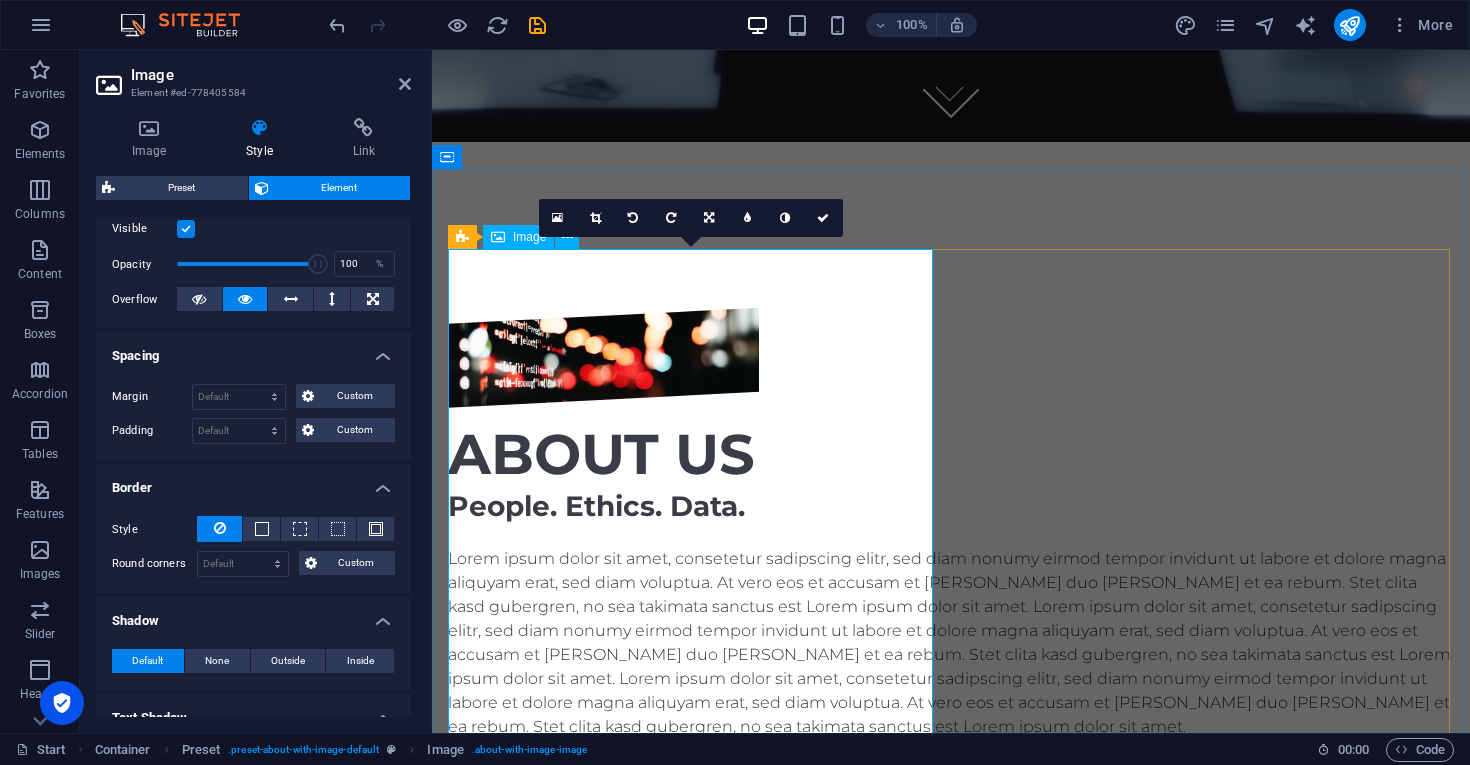 click at bounding box center (603, 358) 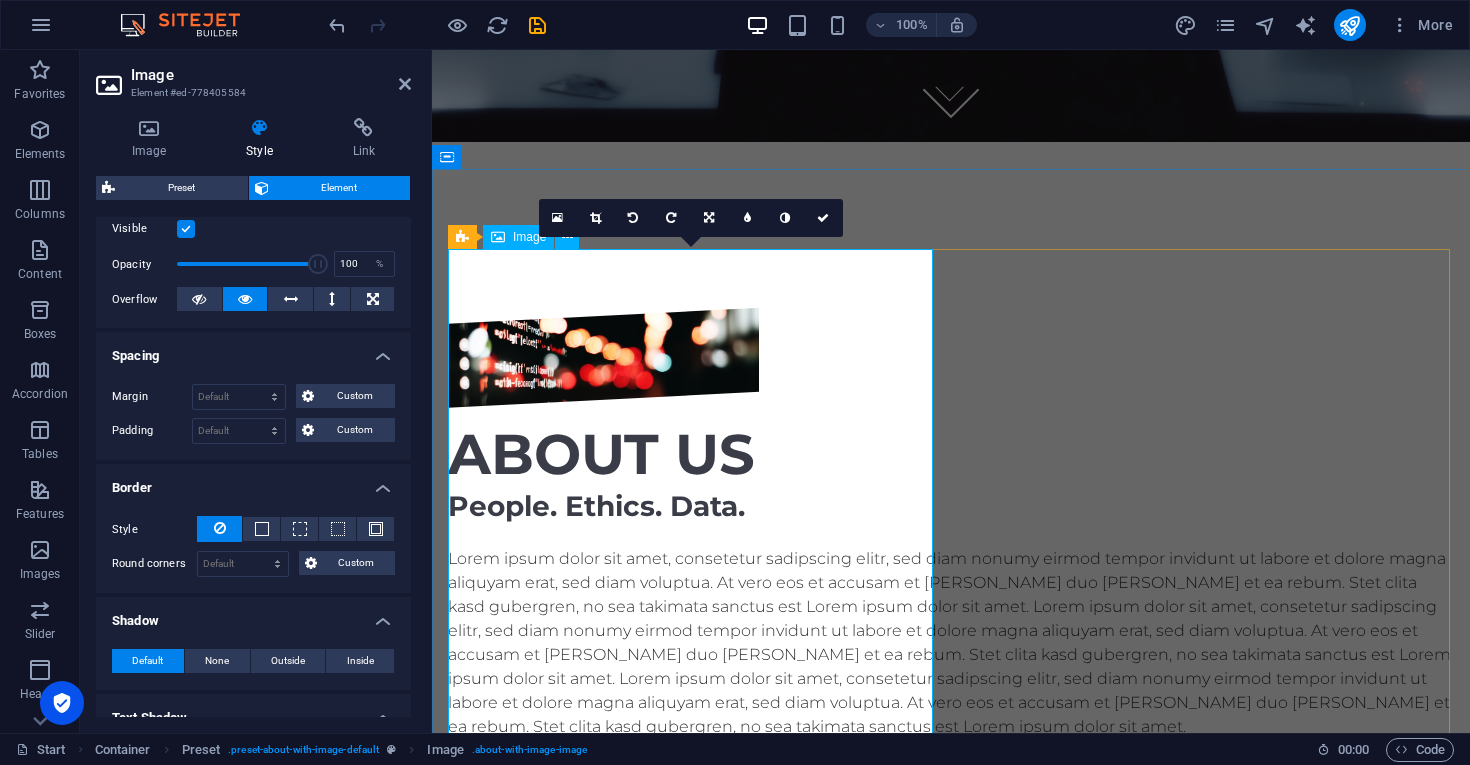 click at bounding box center (603, 358) 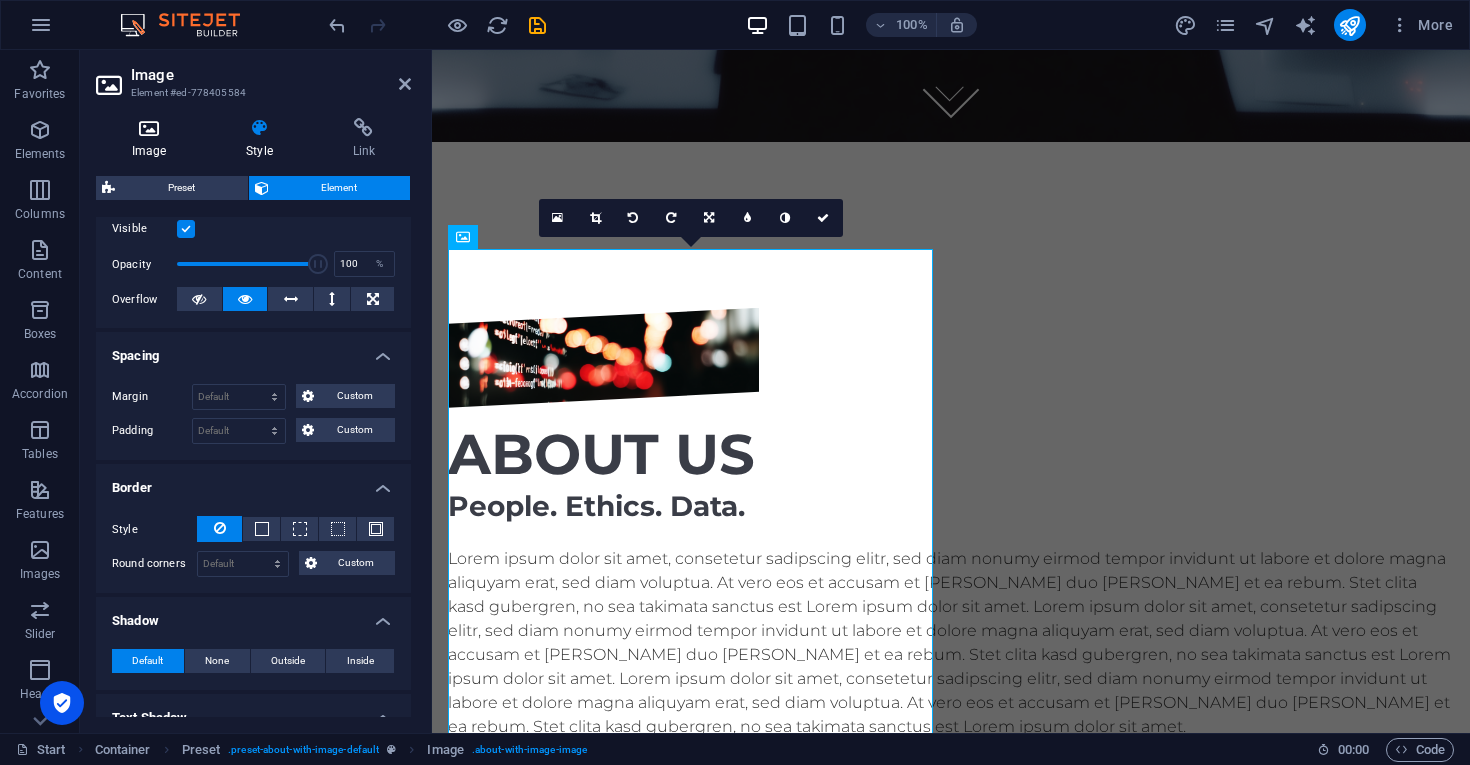 click at bounding box center (149, 128) 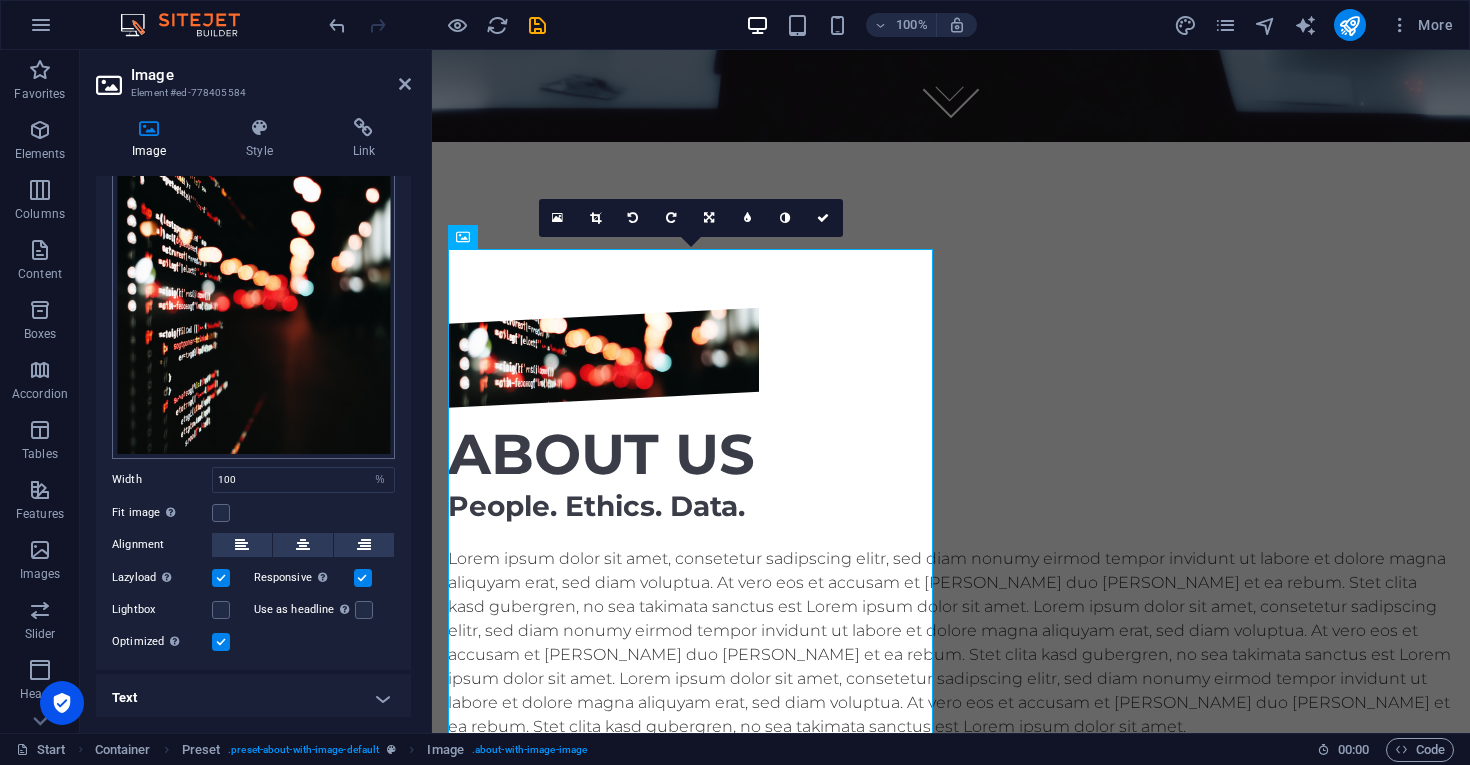 scroll, scrollTop: 119, scrollLeft: 0, axis: vertical 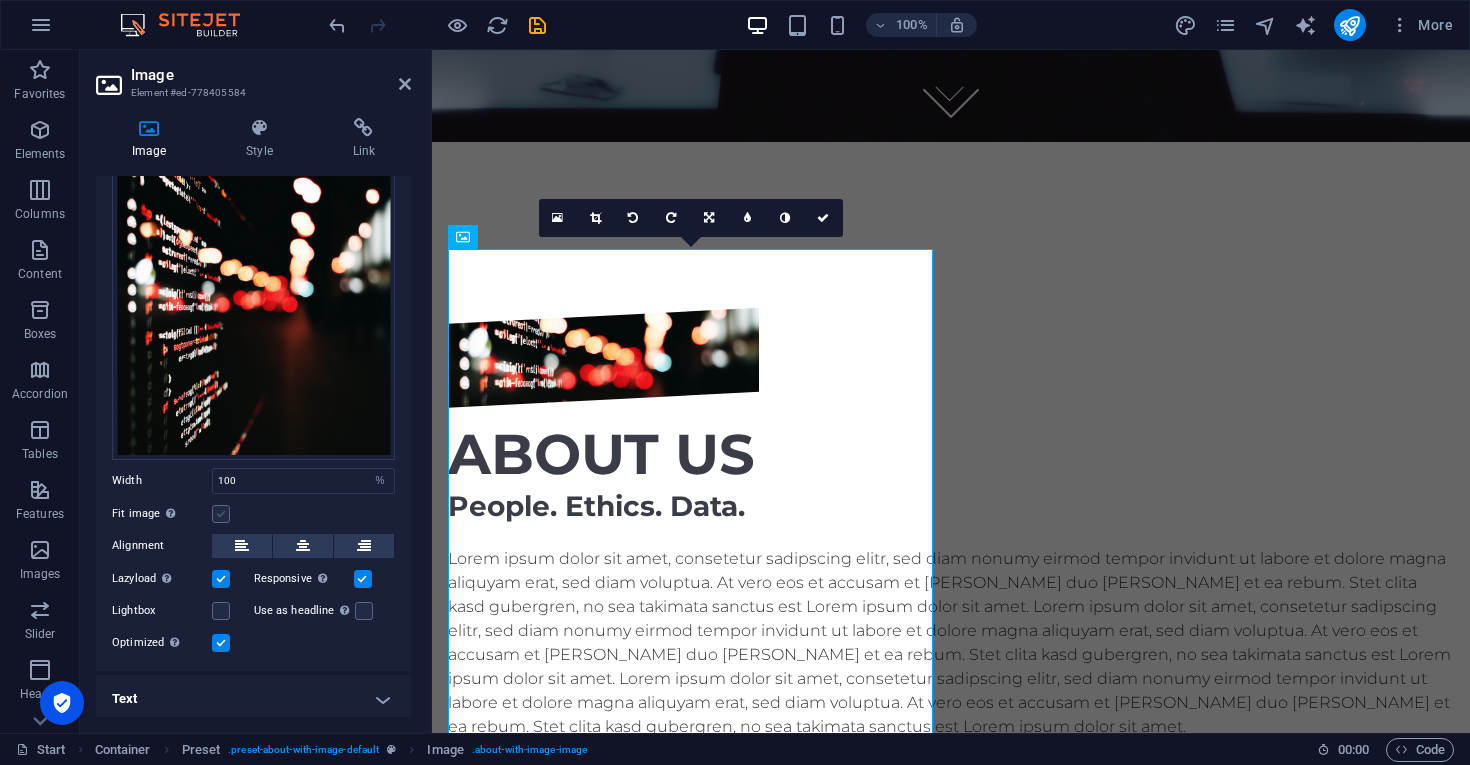 click at bounding box center (221, 514) 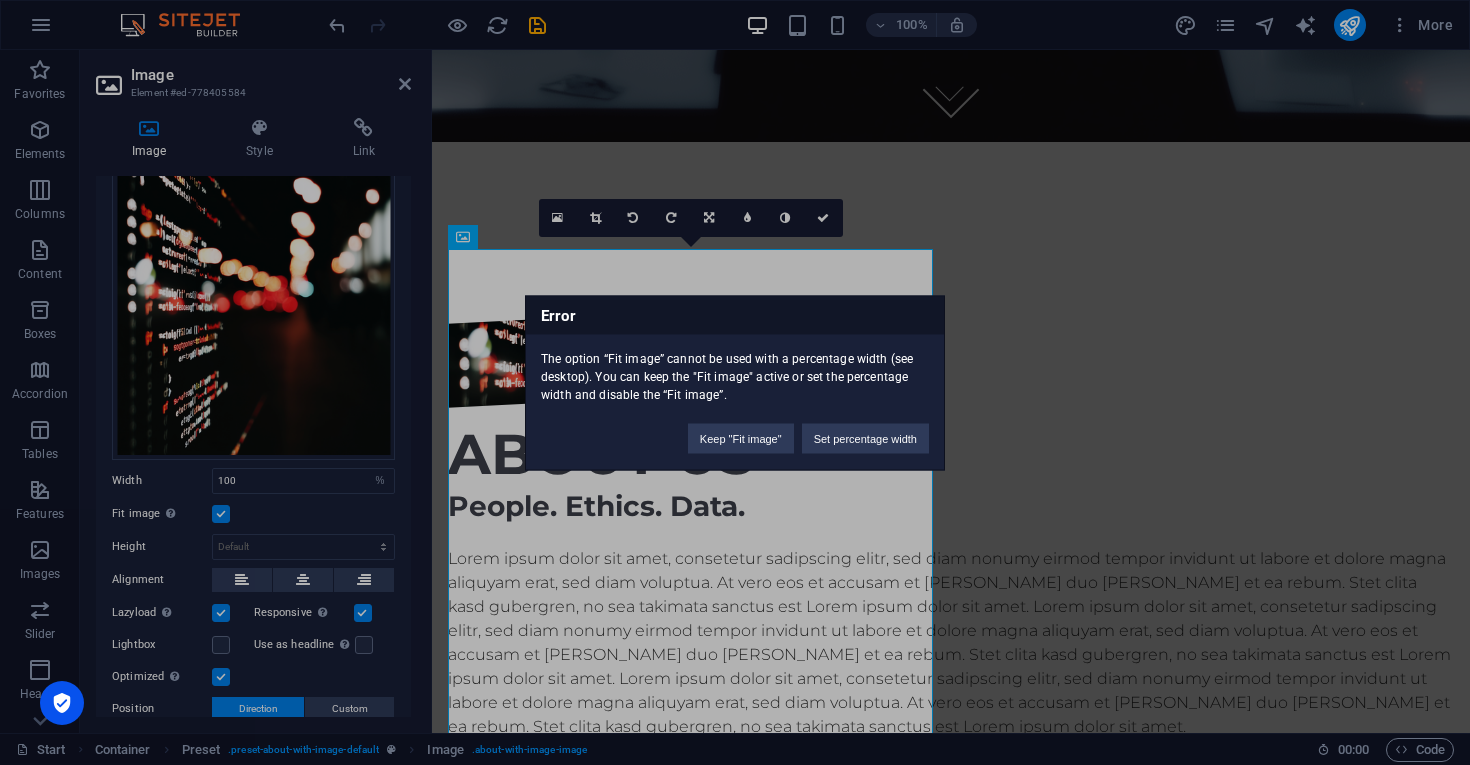 click on "Error The option “Fit image” cannot be used with a percentage width (see desktop). You can keep the "Fit image" active or set the percentage width and disable the “Fit image”. Keep "Fit image" Set percentage width" at bounding box center (735, 382) 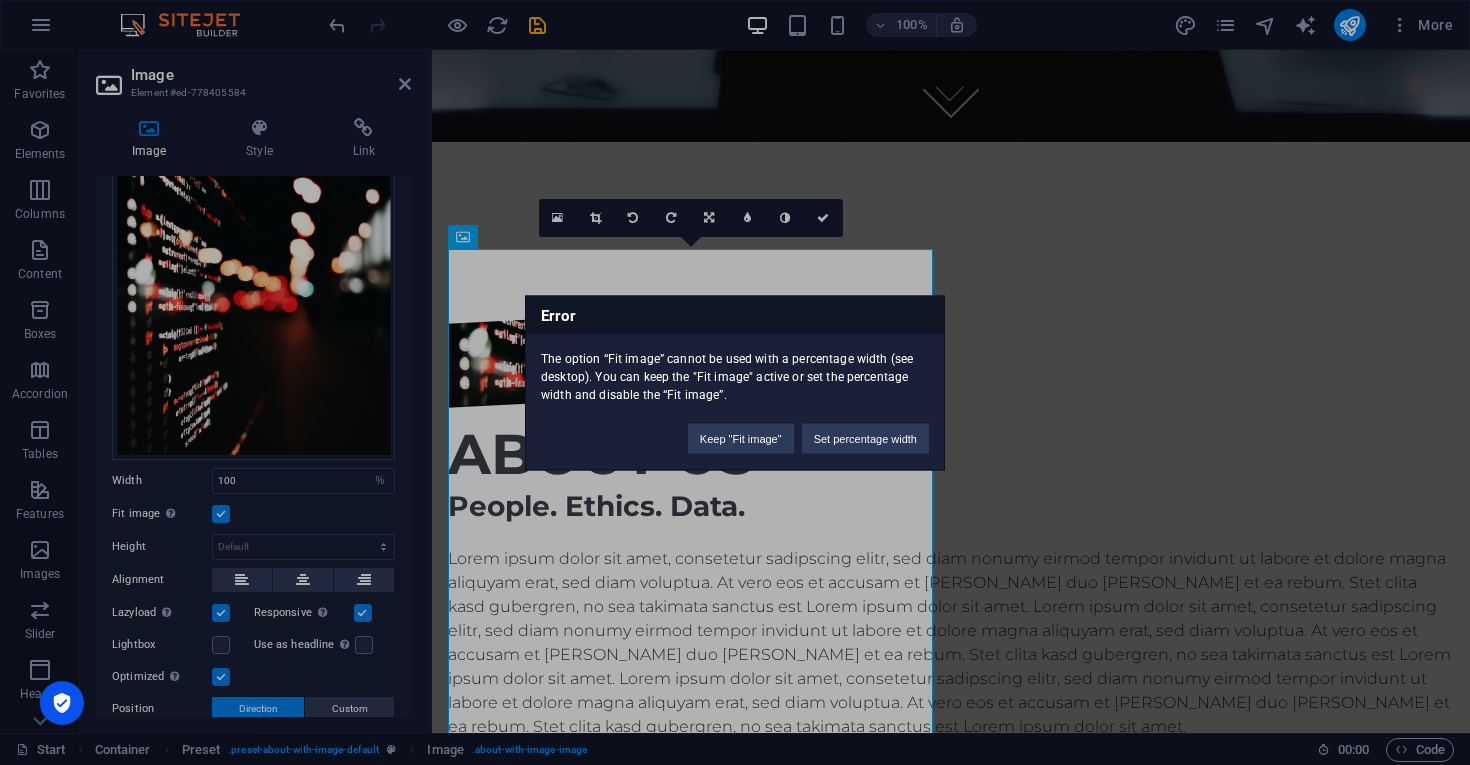 click on "Error The option “Fit image” cannot be used with a percentage width (see desktop). You can keep the "Fit image" active or set the percentage width and disable the “Fit image”. Keep "Fit image" Set percentage width" at bounding box center [735, 382] 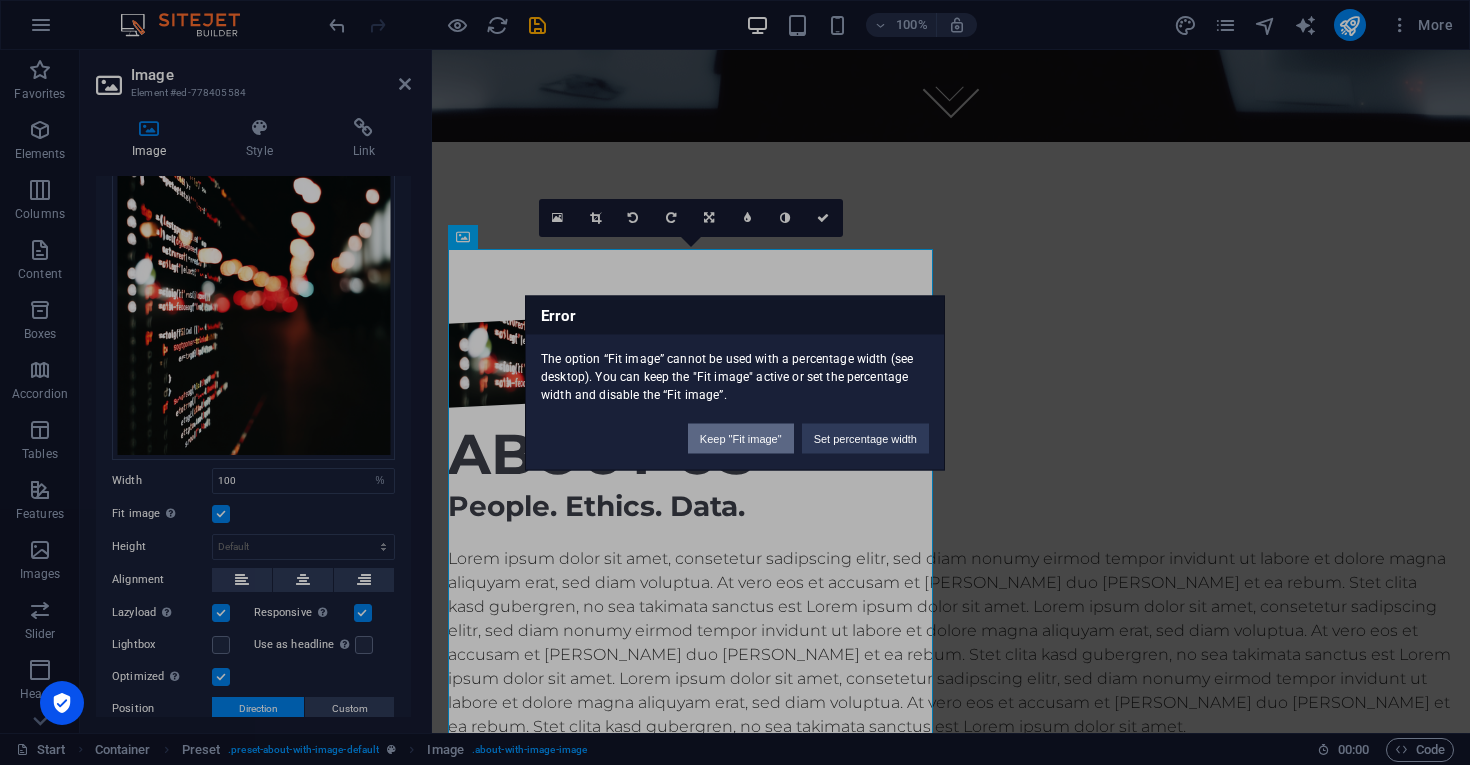 click on "Keep "Fit image"" at bounding box center (741, 438) 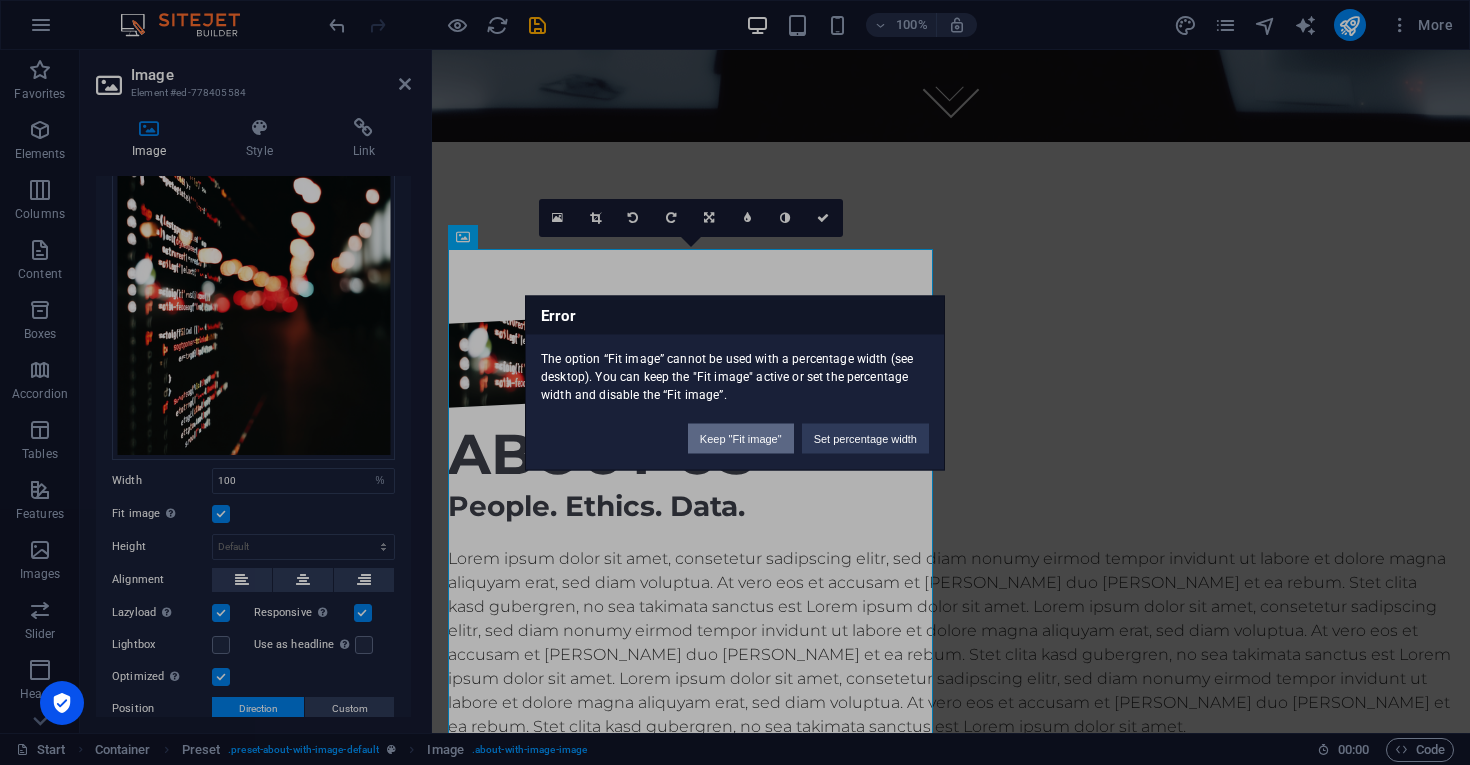 type 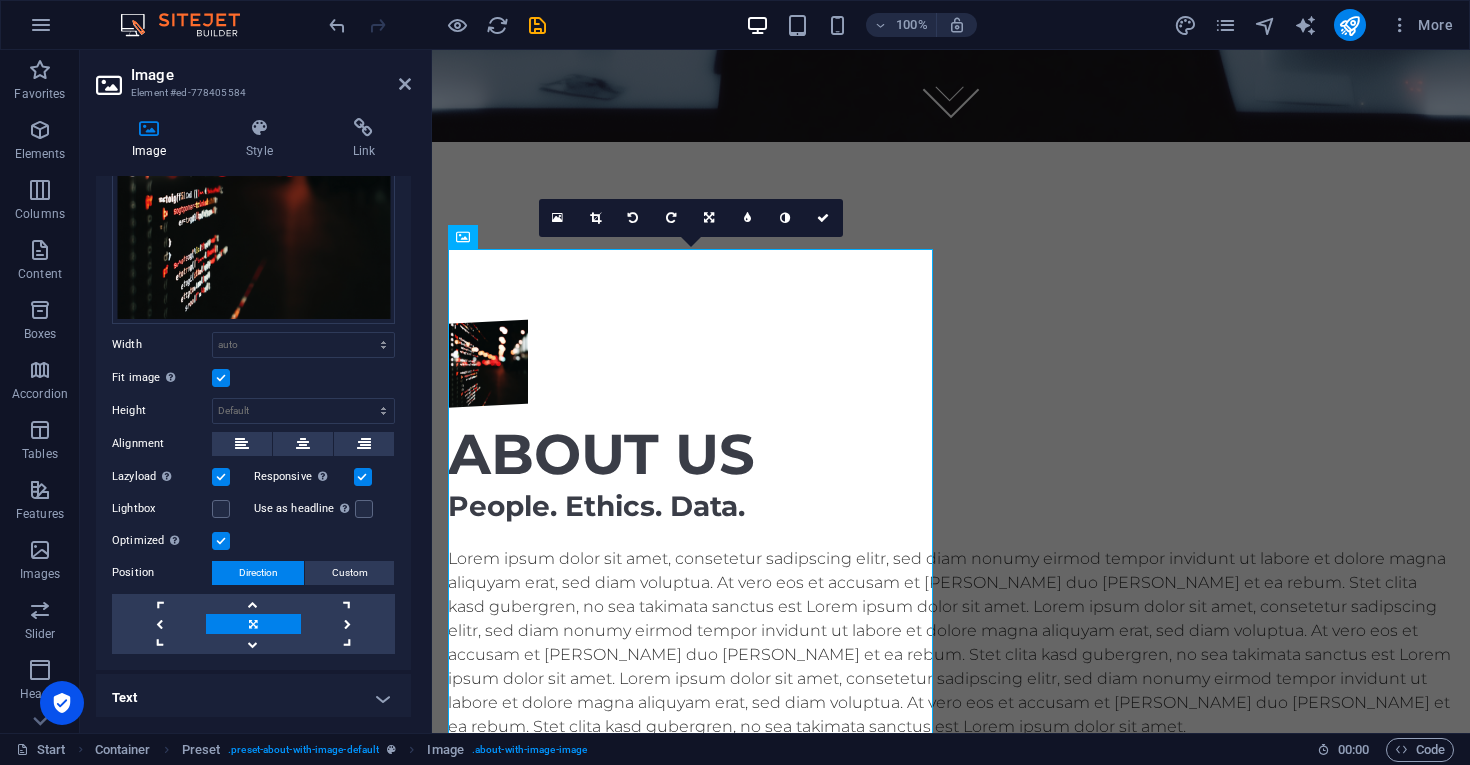 scroll, scrollTop: 254, scrollLeft: 0, axis: vertical 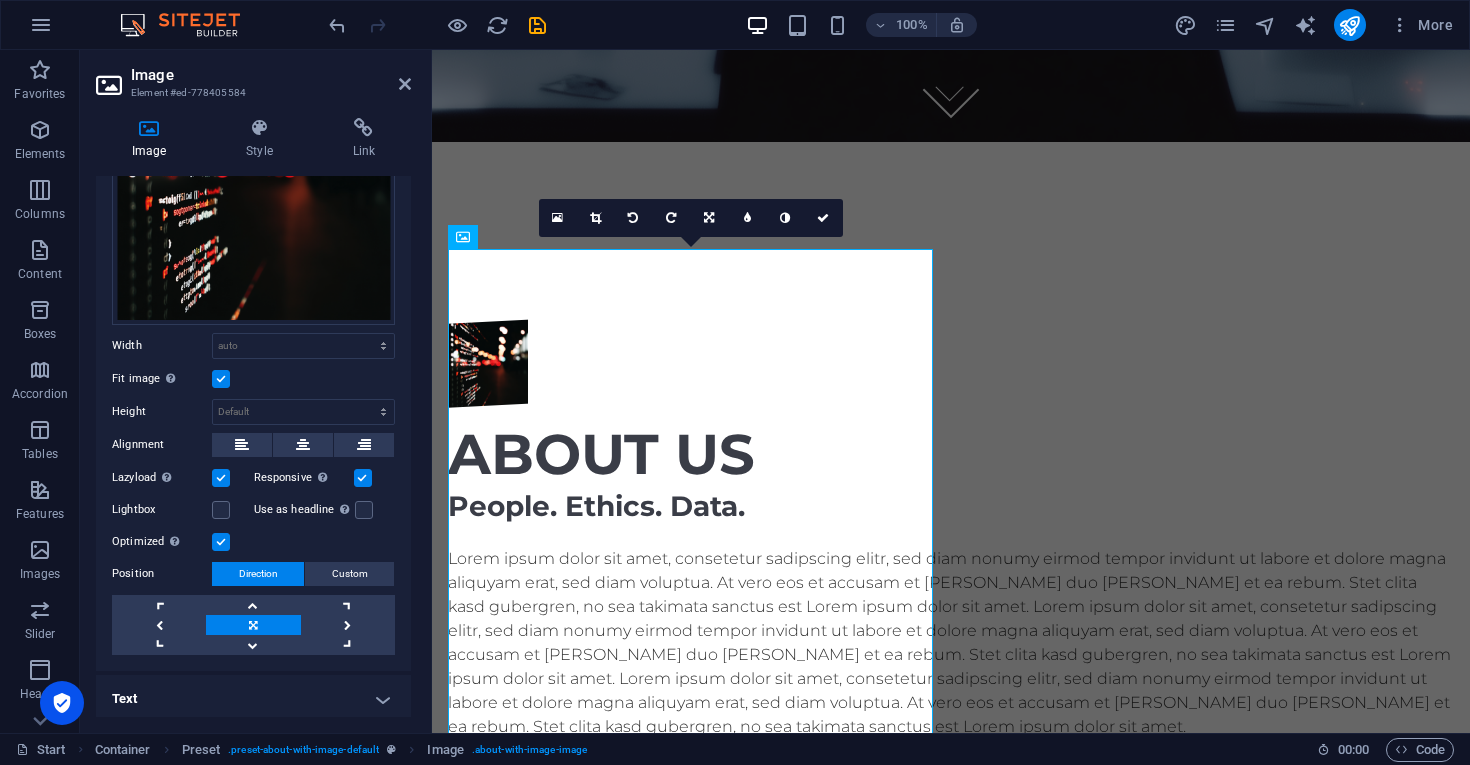 click at bounding box center (221, 379) 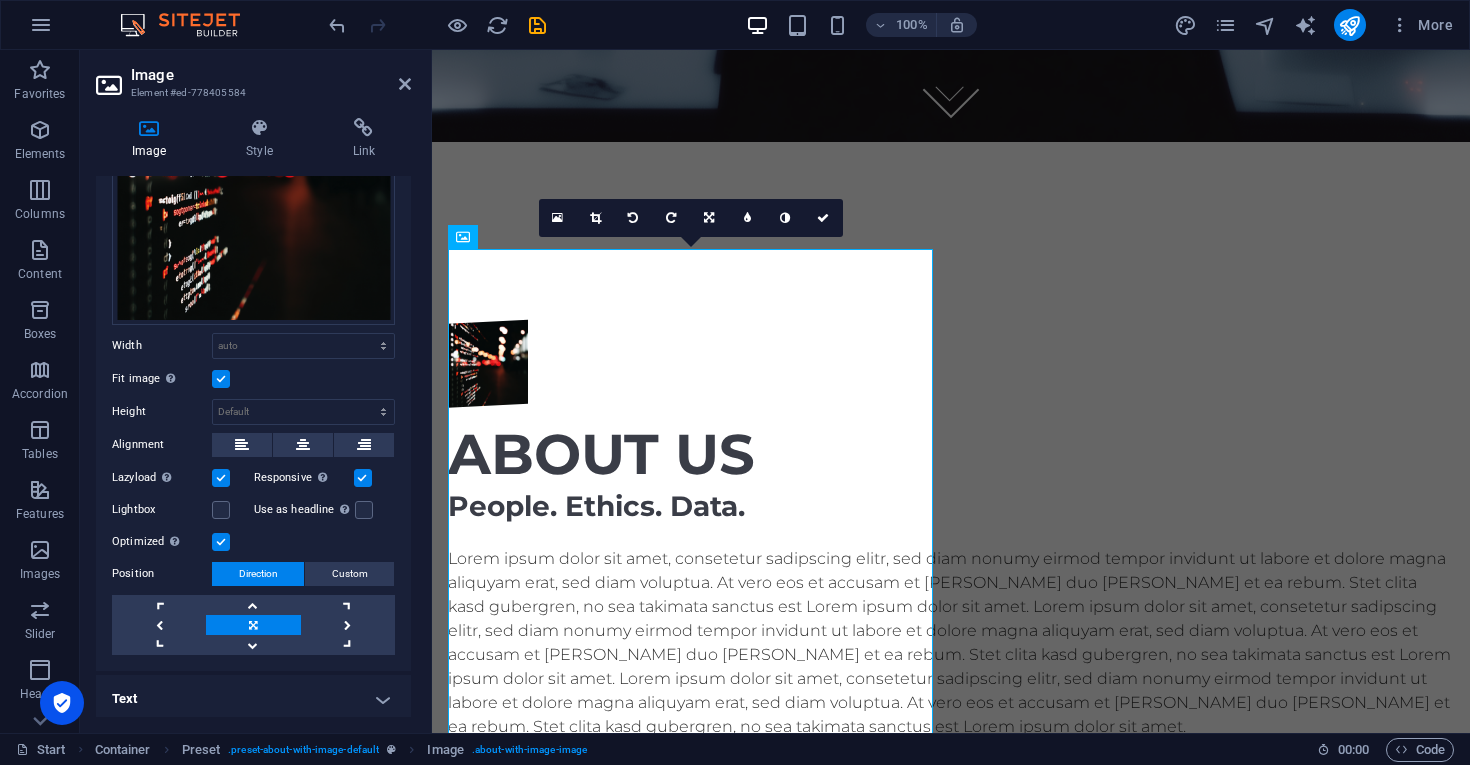 click on "Fit image Automatically fit image to a fixed width and height" at bounding box center (0, 0) 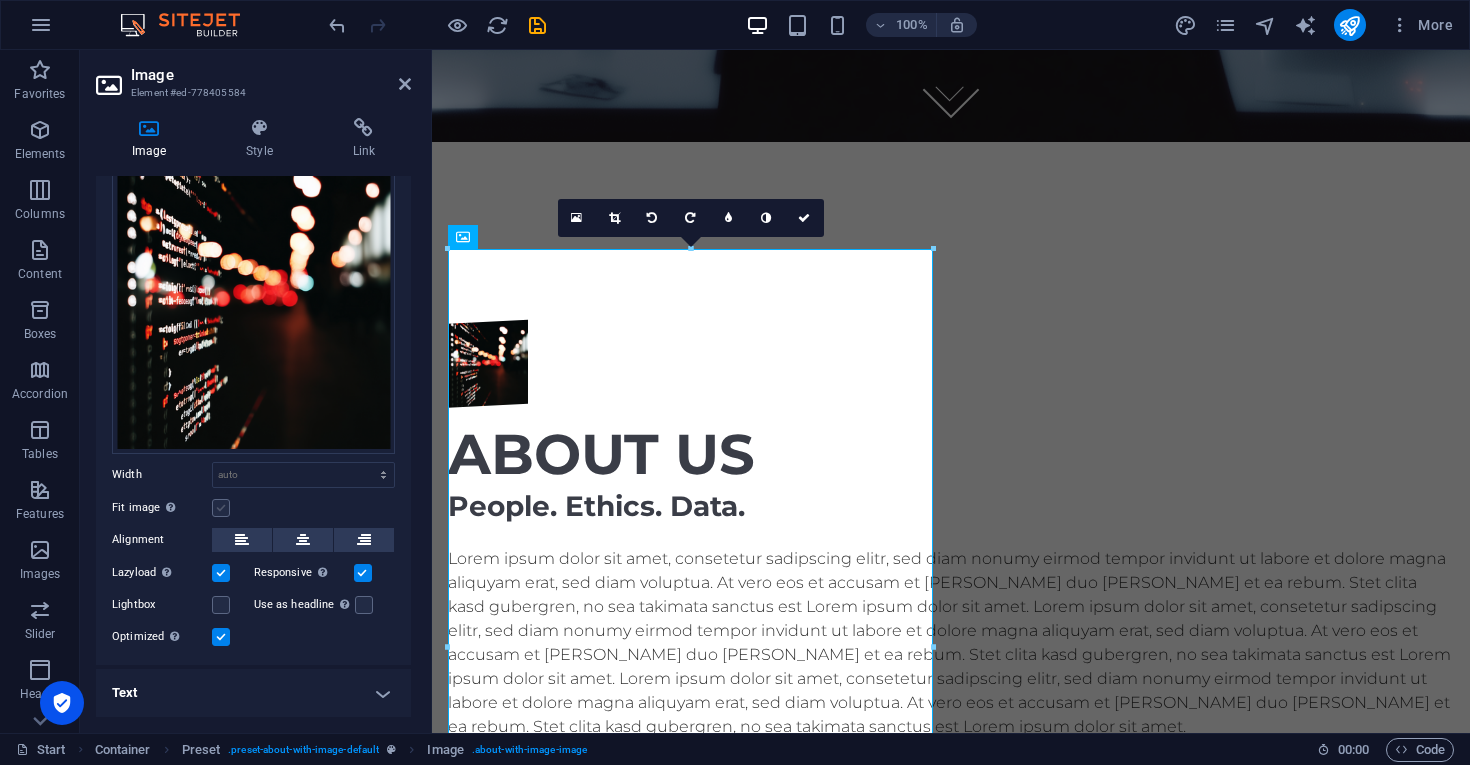 scroll, scrollTop: 119, scrollLeft: 0, axis: vertical 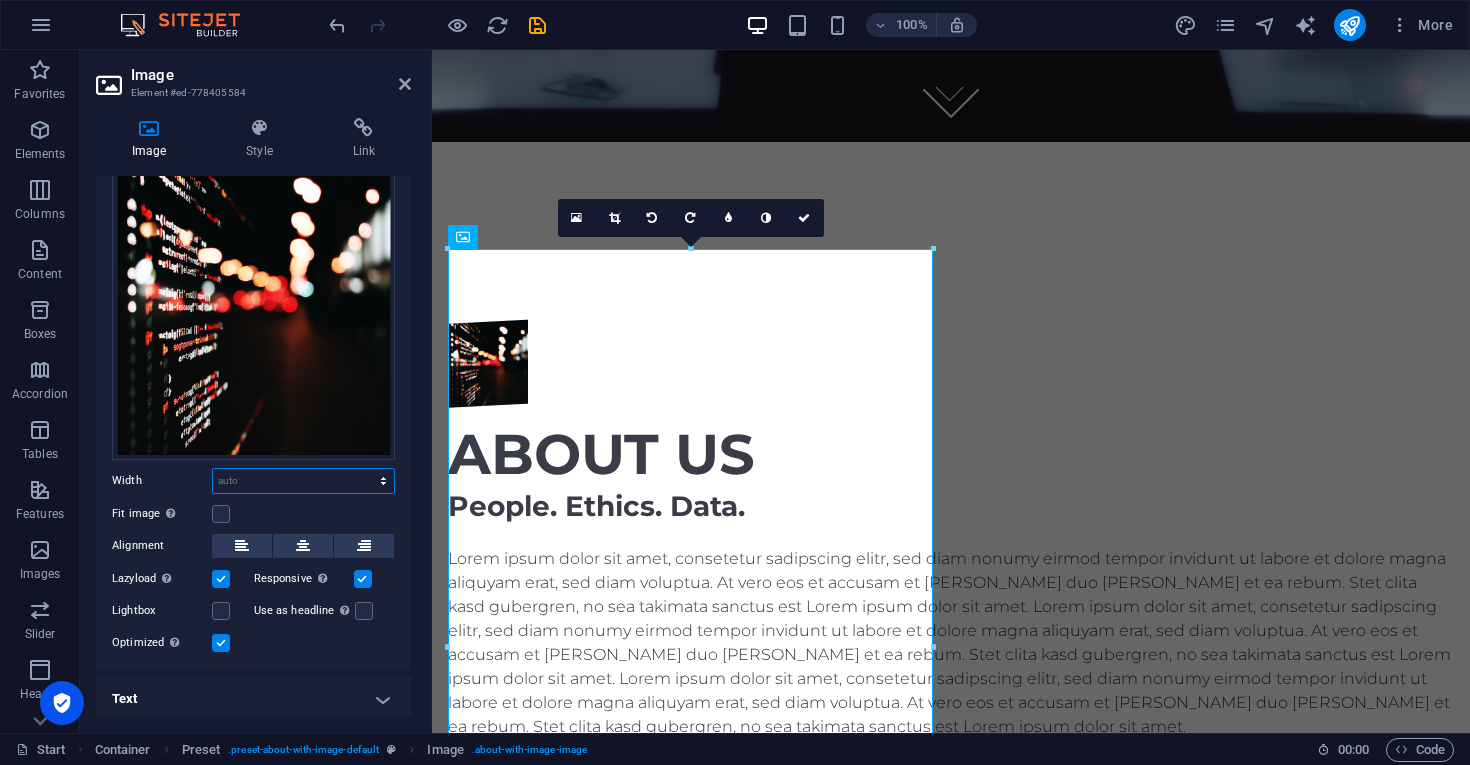 select on "%" 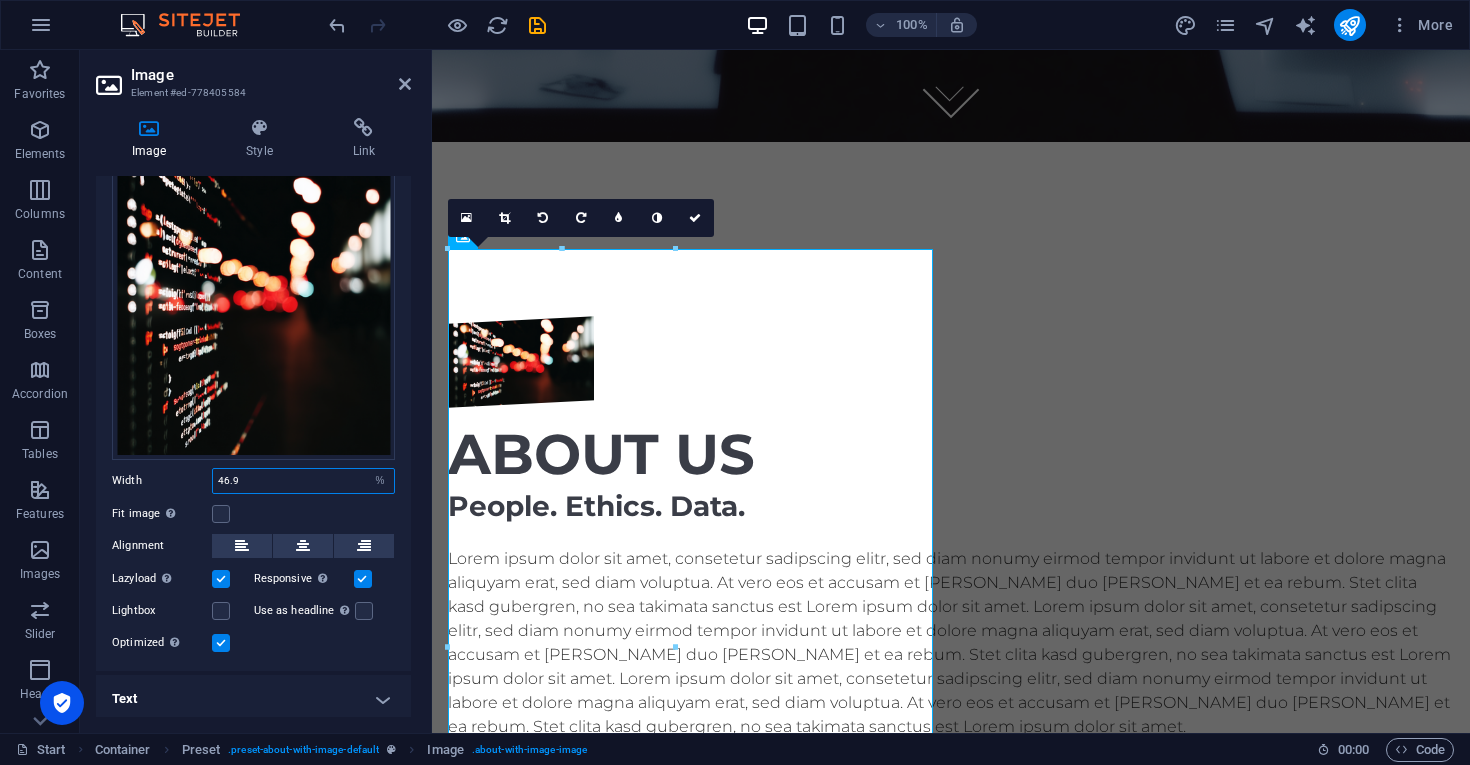 click on "46.9" at bounding box center (303, 481) 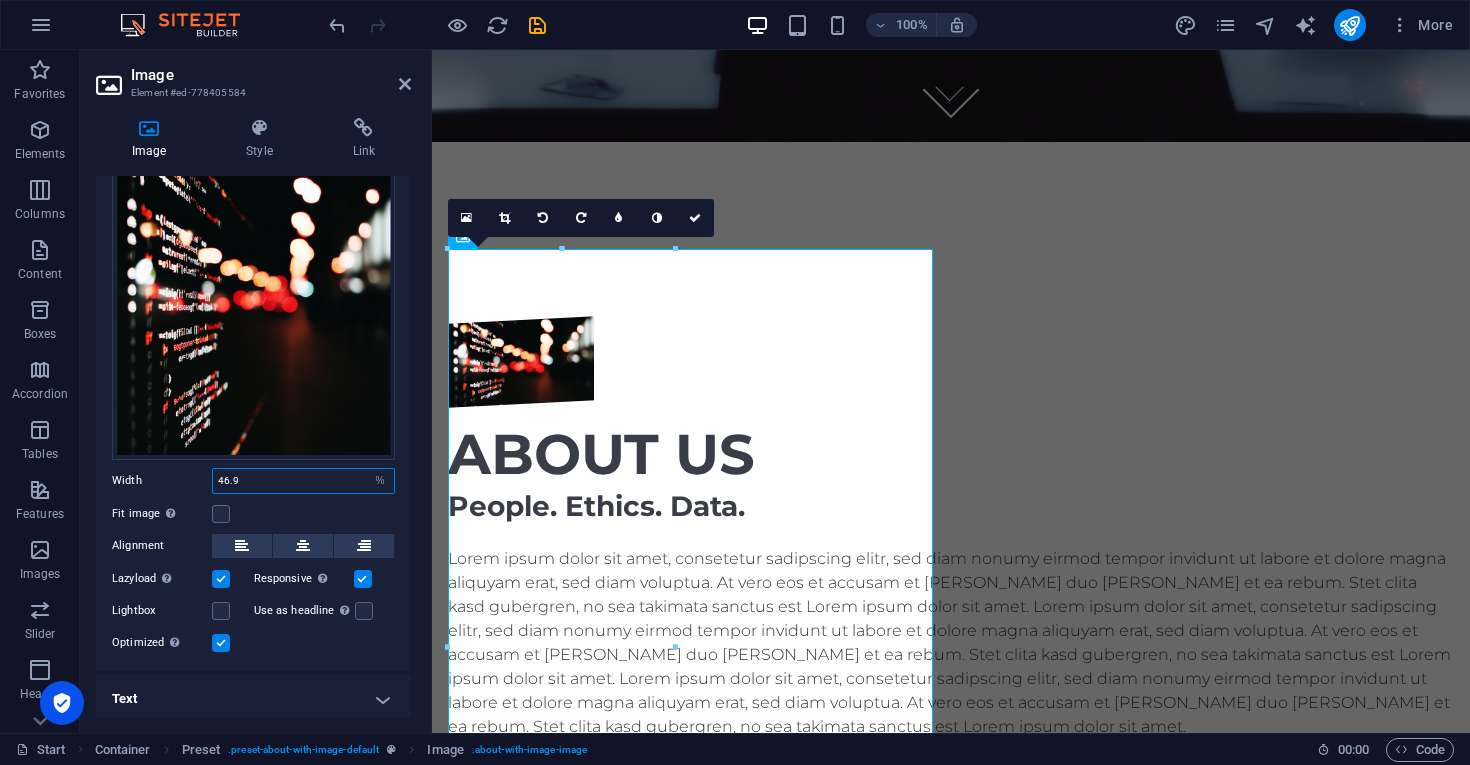 click on "46.9" at bounding box center [303, 481] 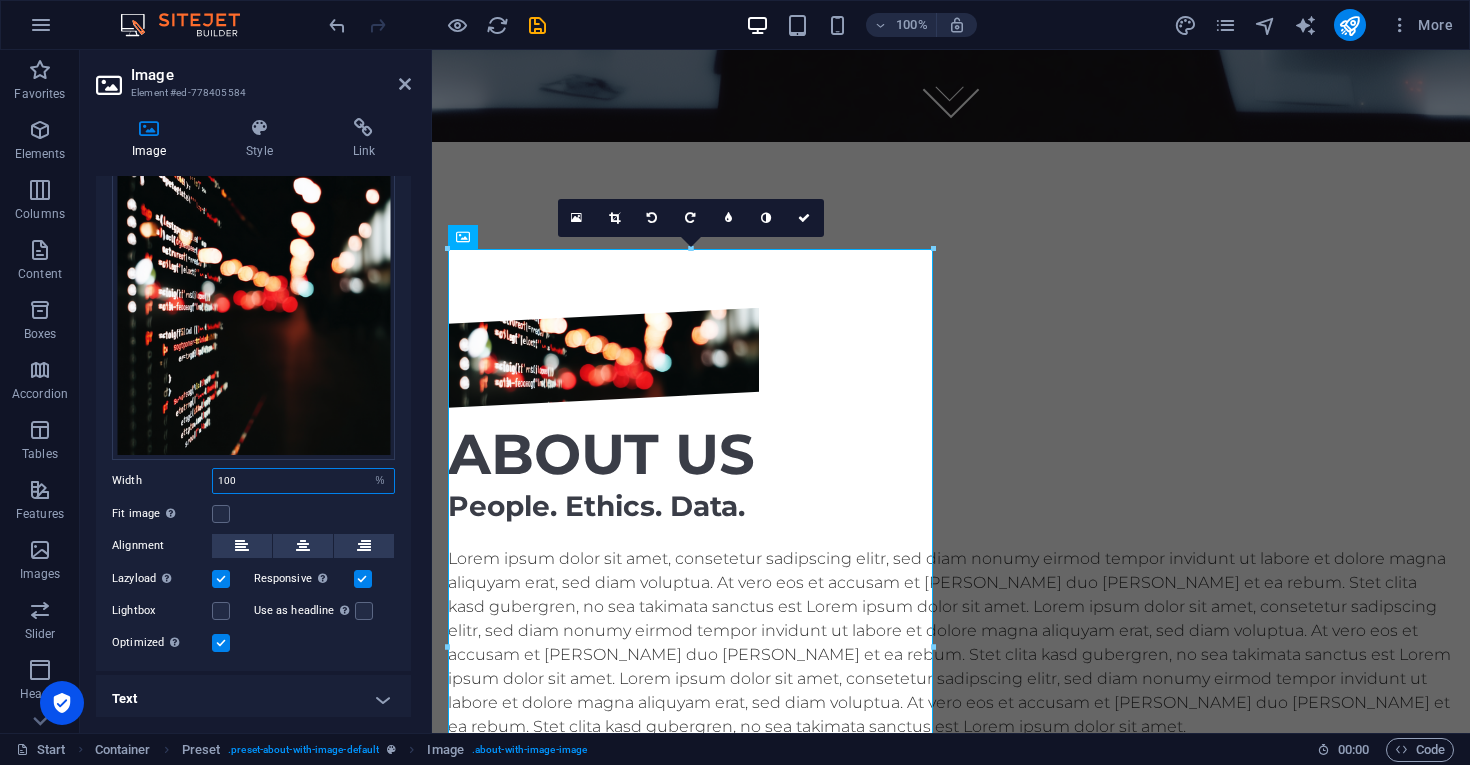 type on "100" 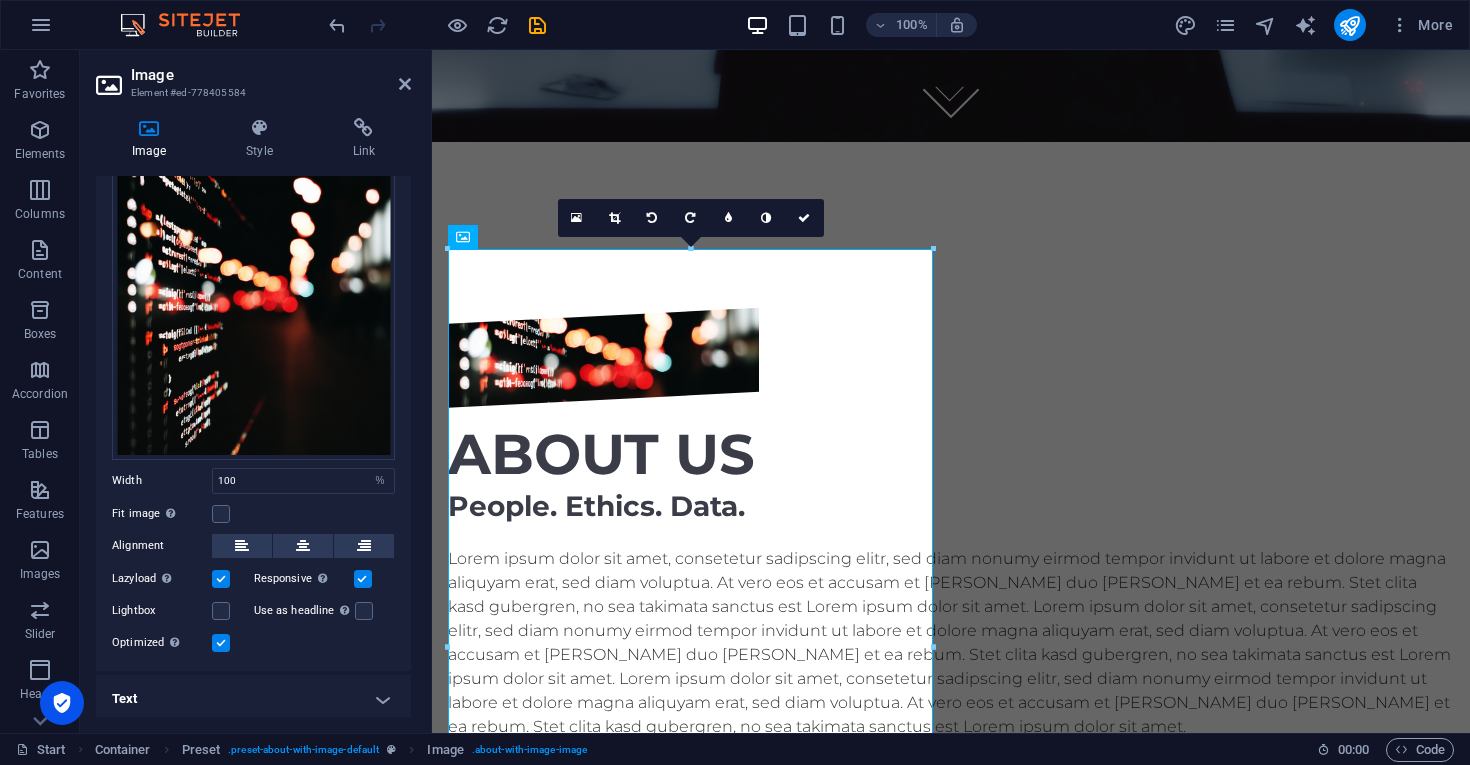 click on "Fit image Automatically fit image to a fixed width and height" at bounding box center [253, 514] 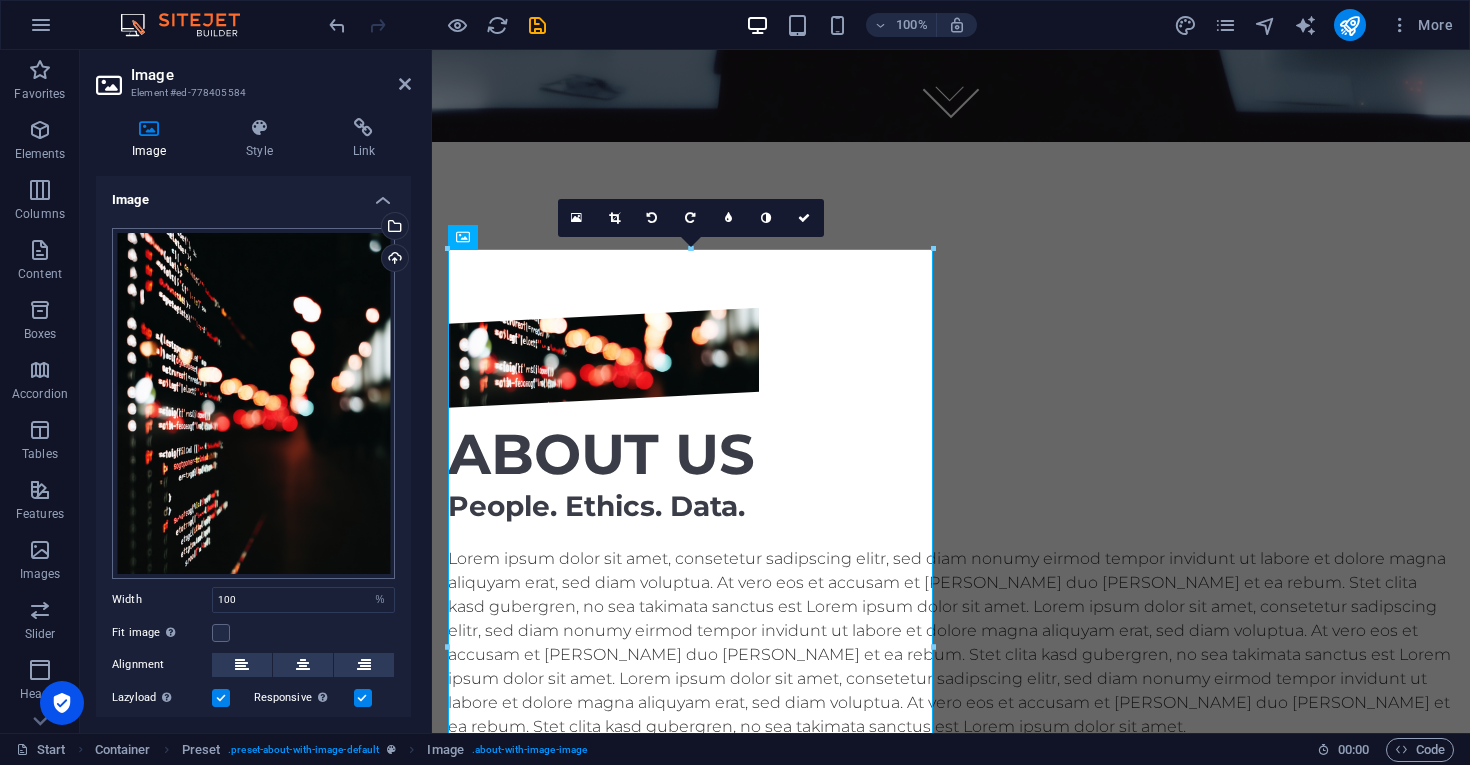 scroll, scrollTop: 0, scrollLeft: 0, axis: both 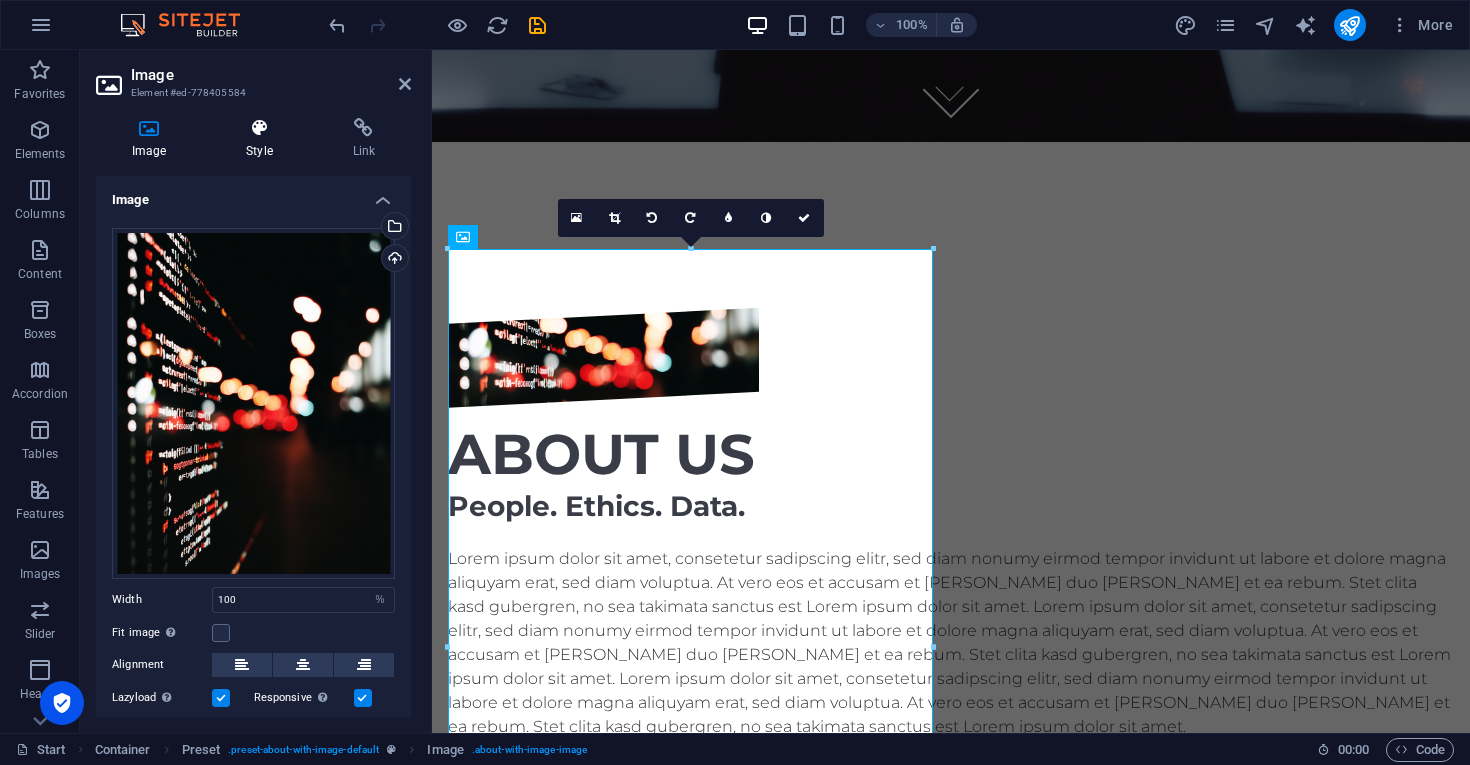 click on "Style" at bounding box center (263, 139) 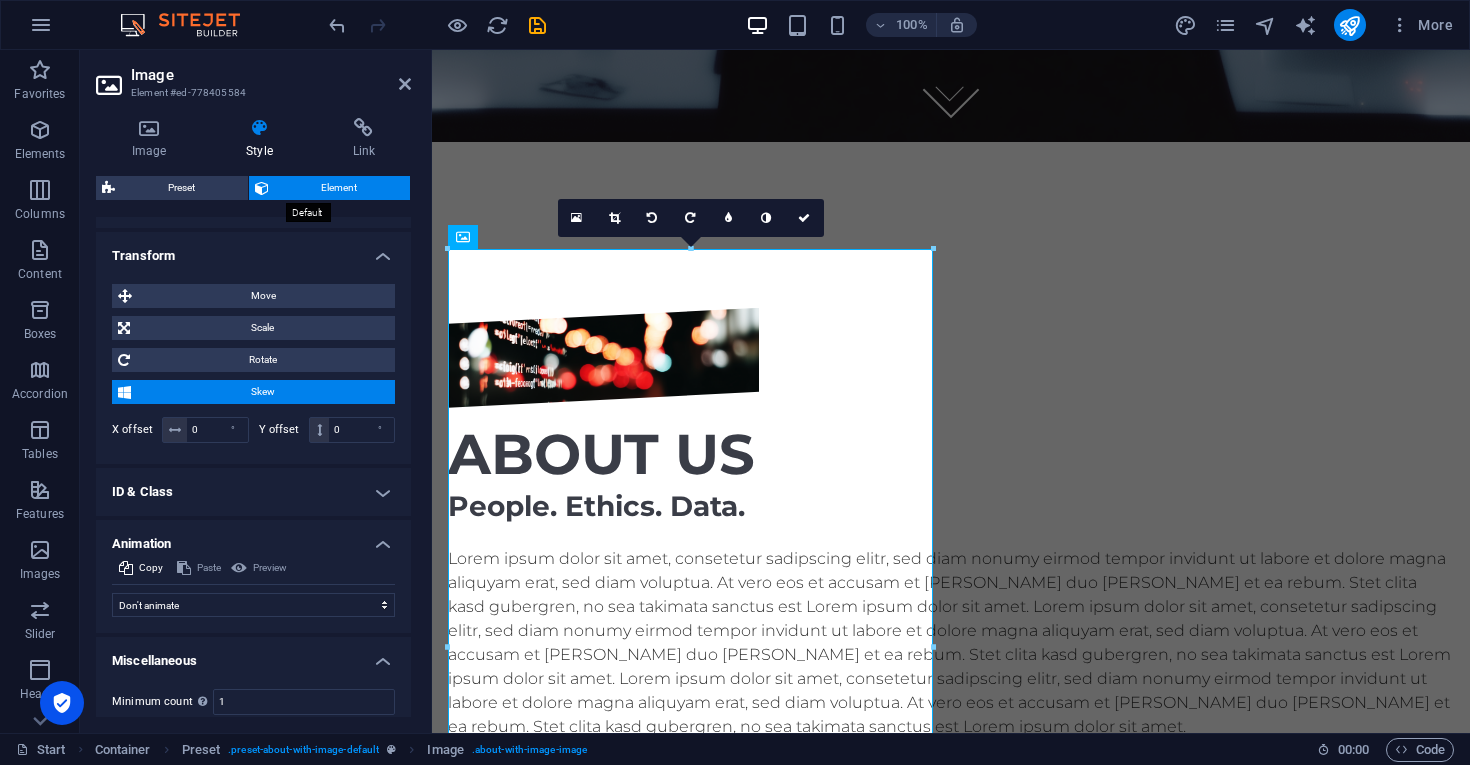scroll, scrollTop: 949, scrollLeft: 0, axis: vertical 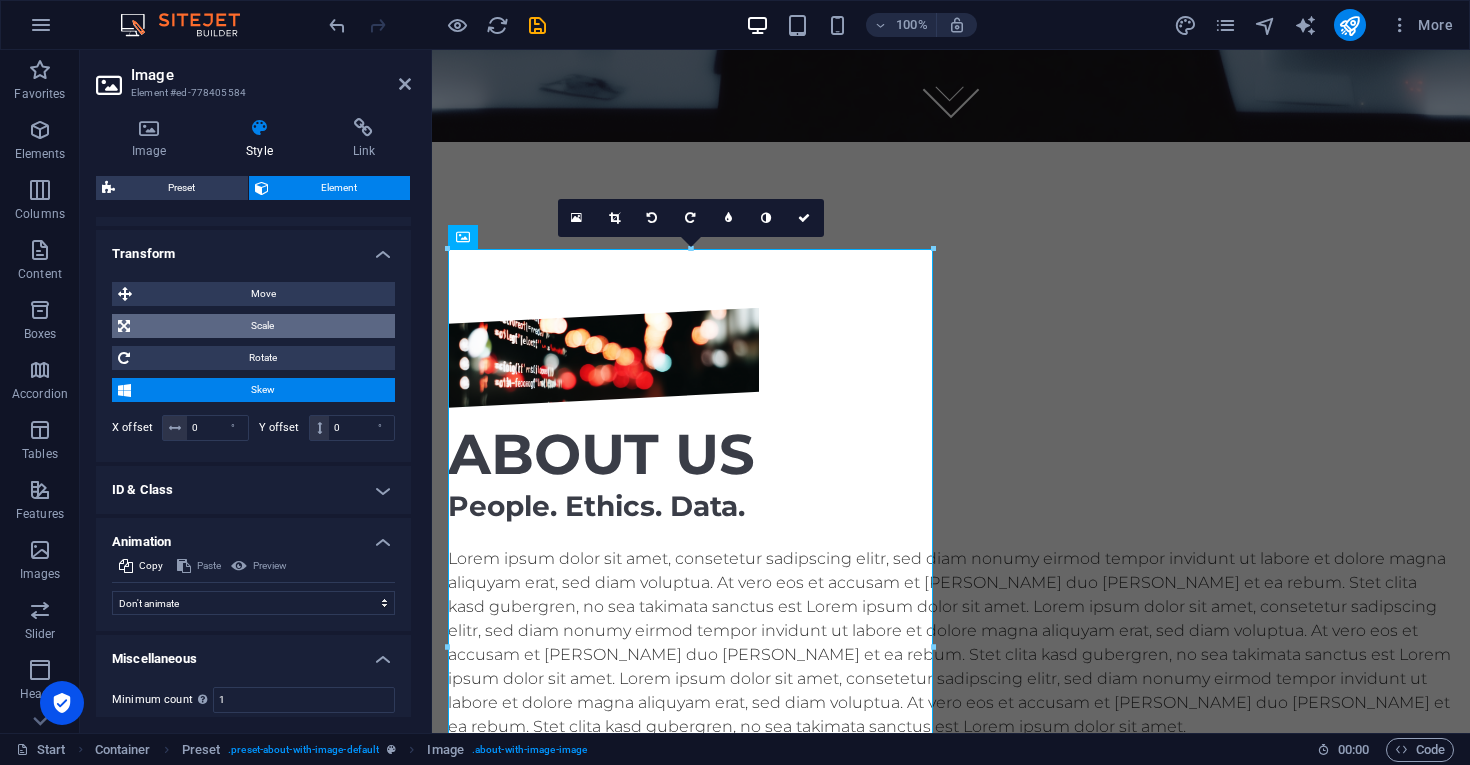 click on "Scale" at bounding box center (262, 326) 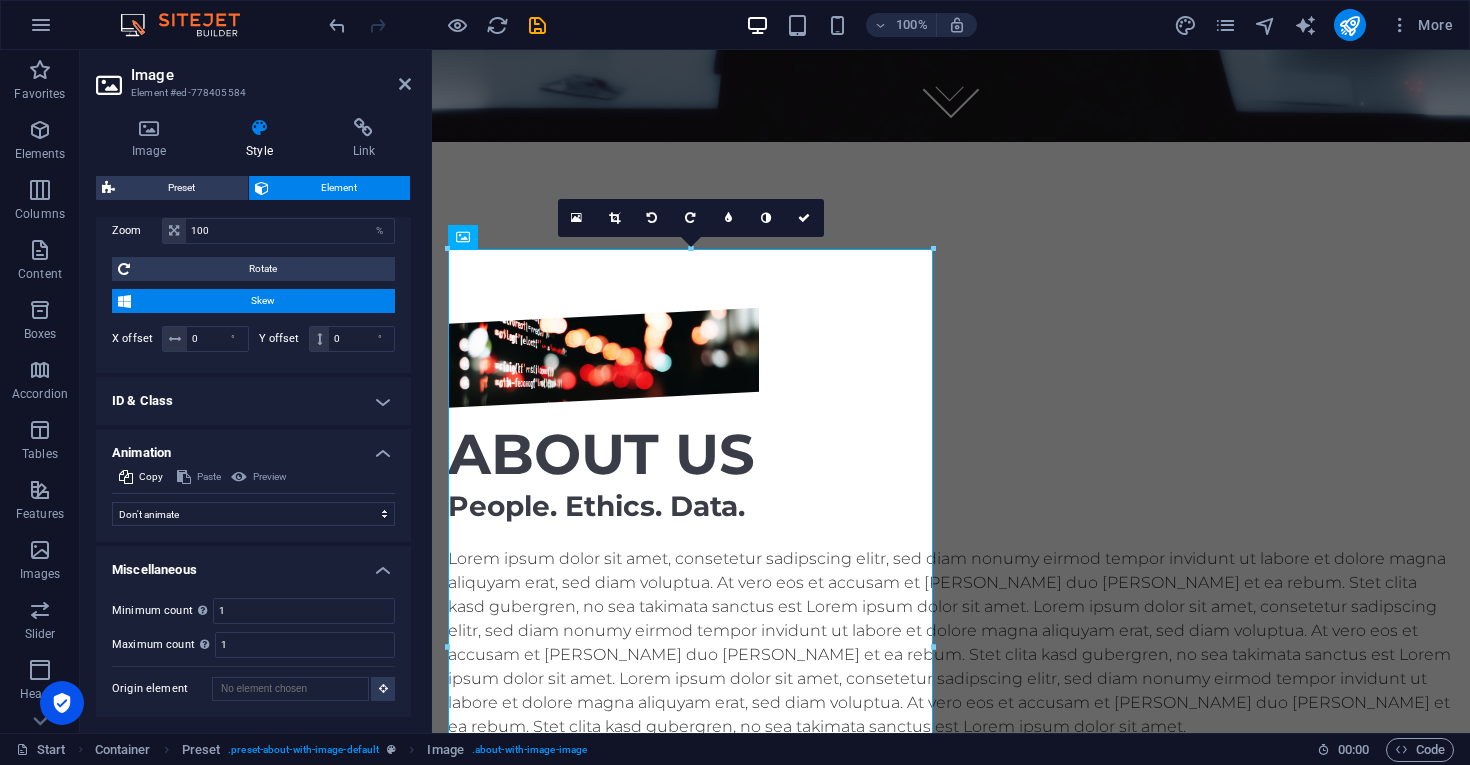 scroll, scrollTop: 1081, scrollLeft: 0, axis: vertical 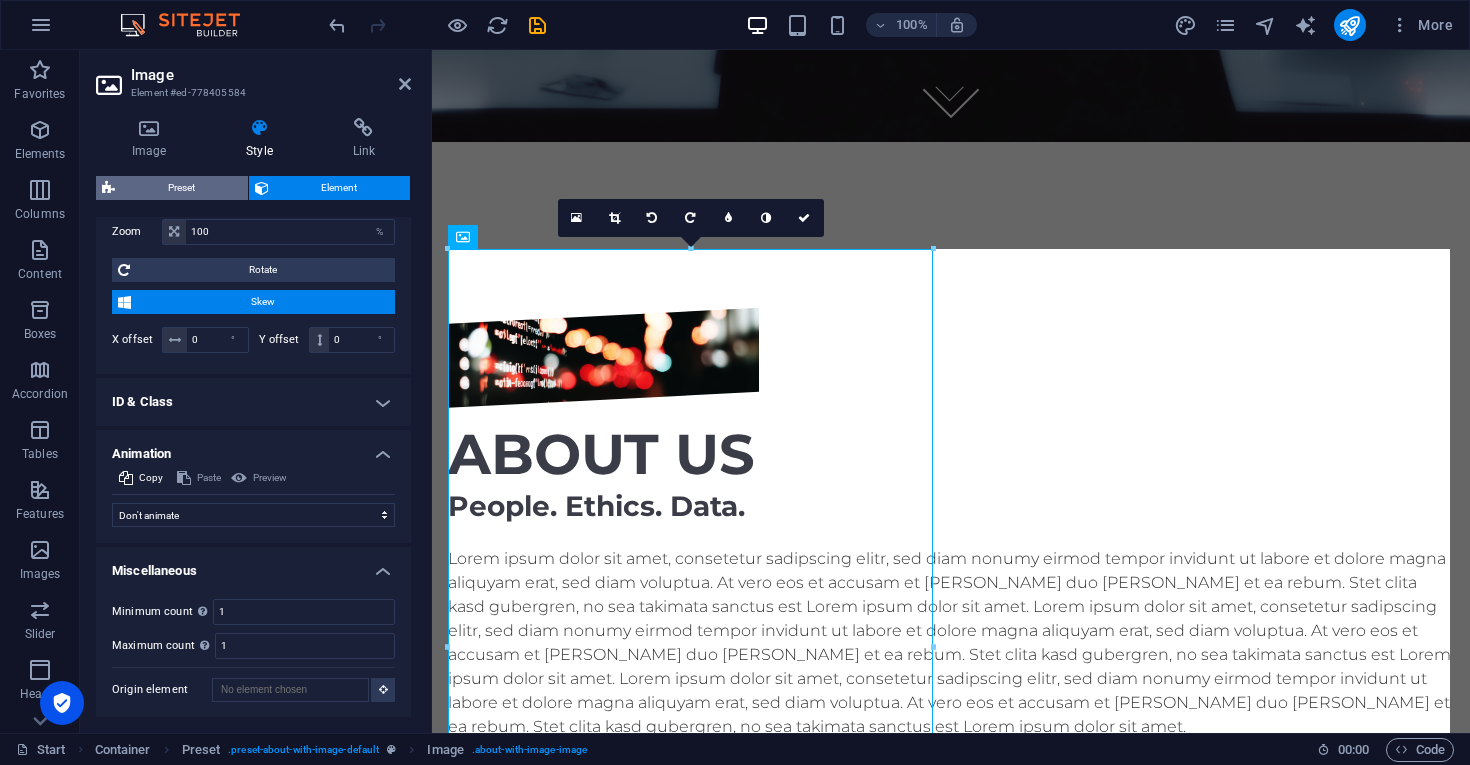 click on "Preset" at bounding box center [181, 188] 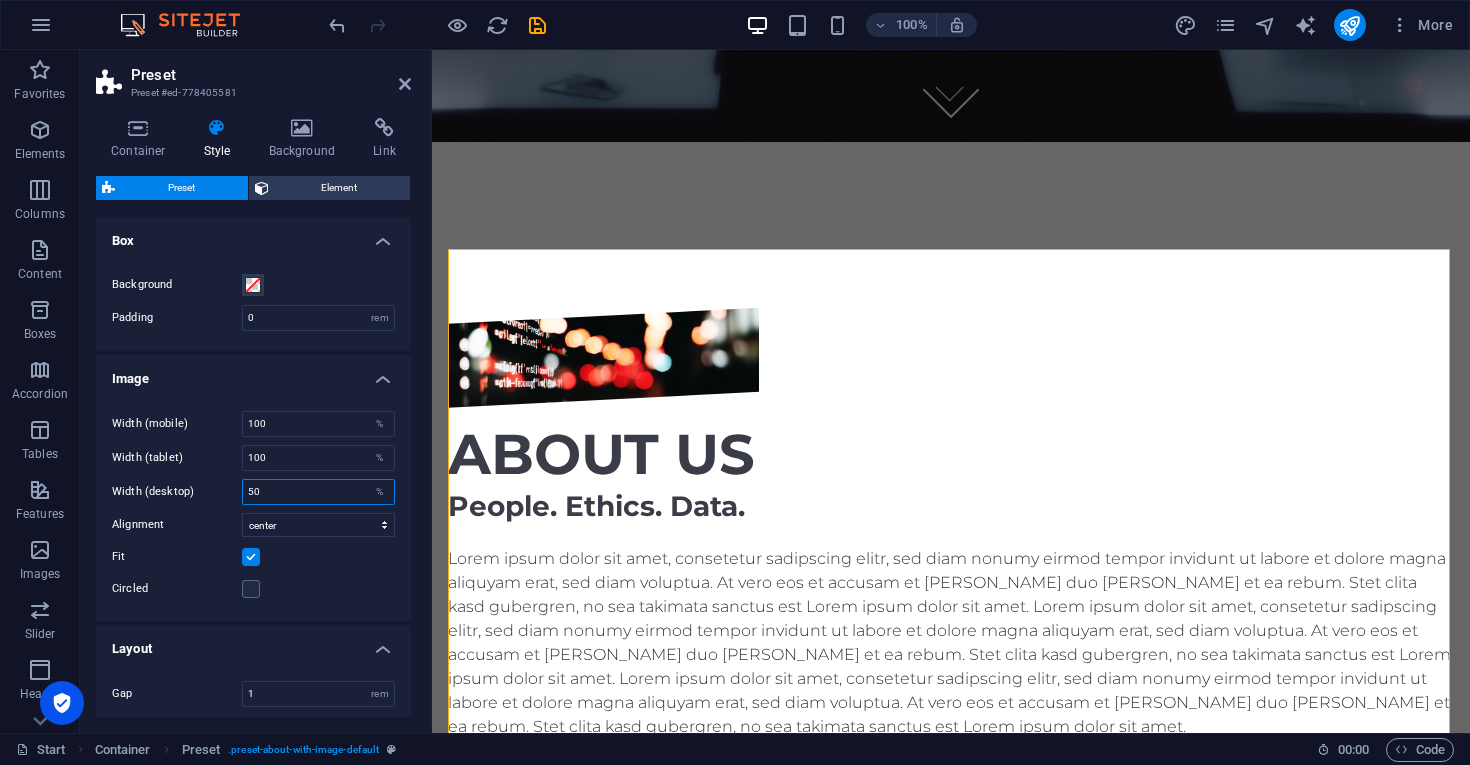 click on "50" at bounding box center [318, 492] 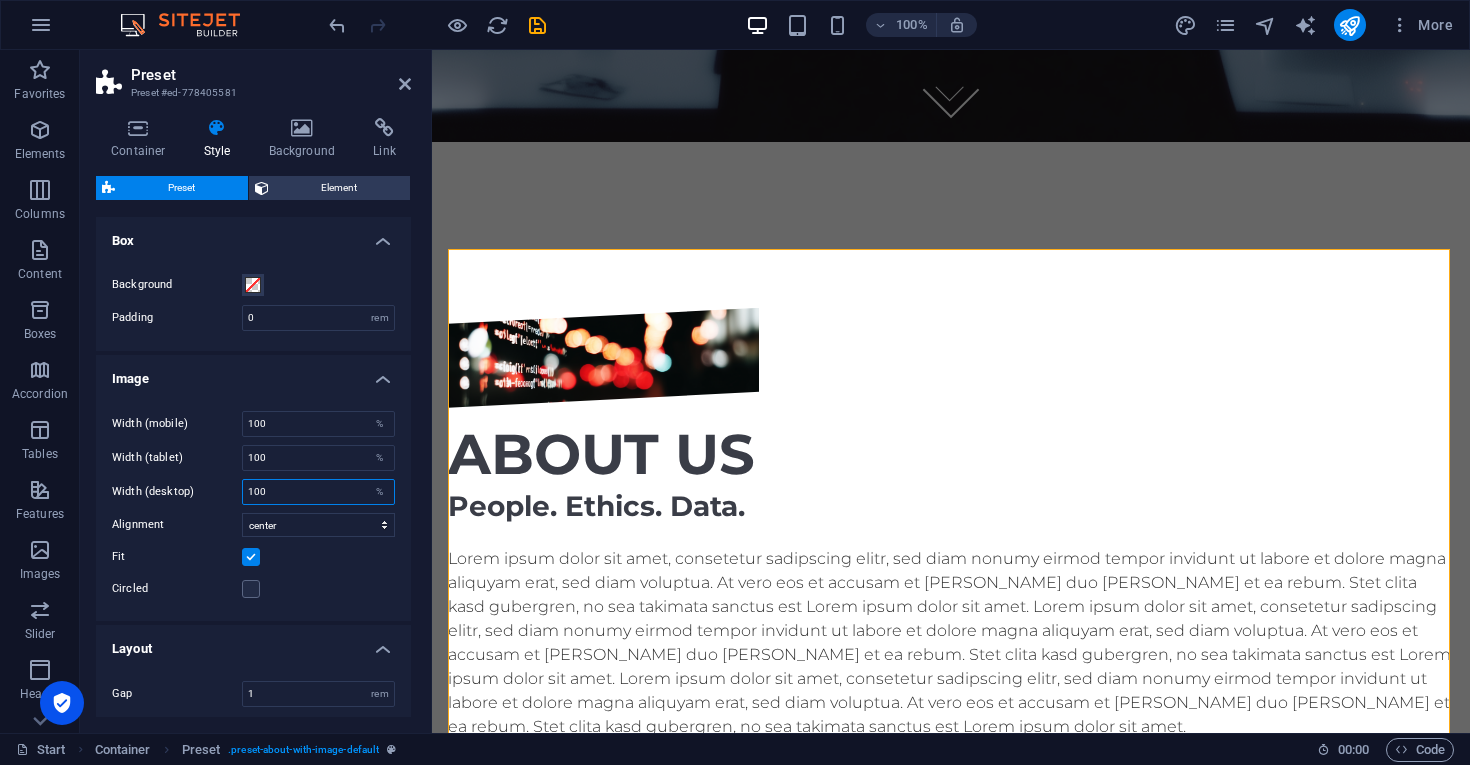 type on "100" 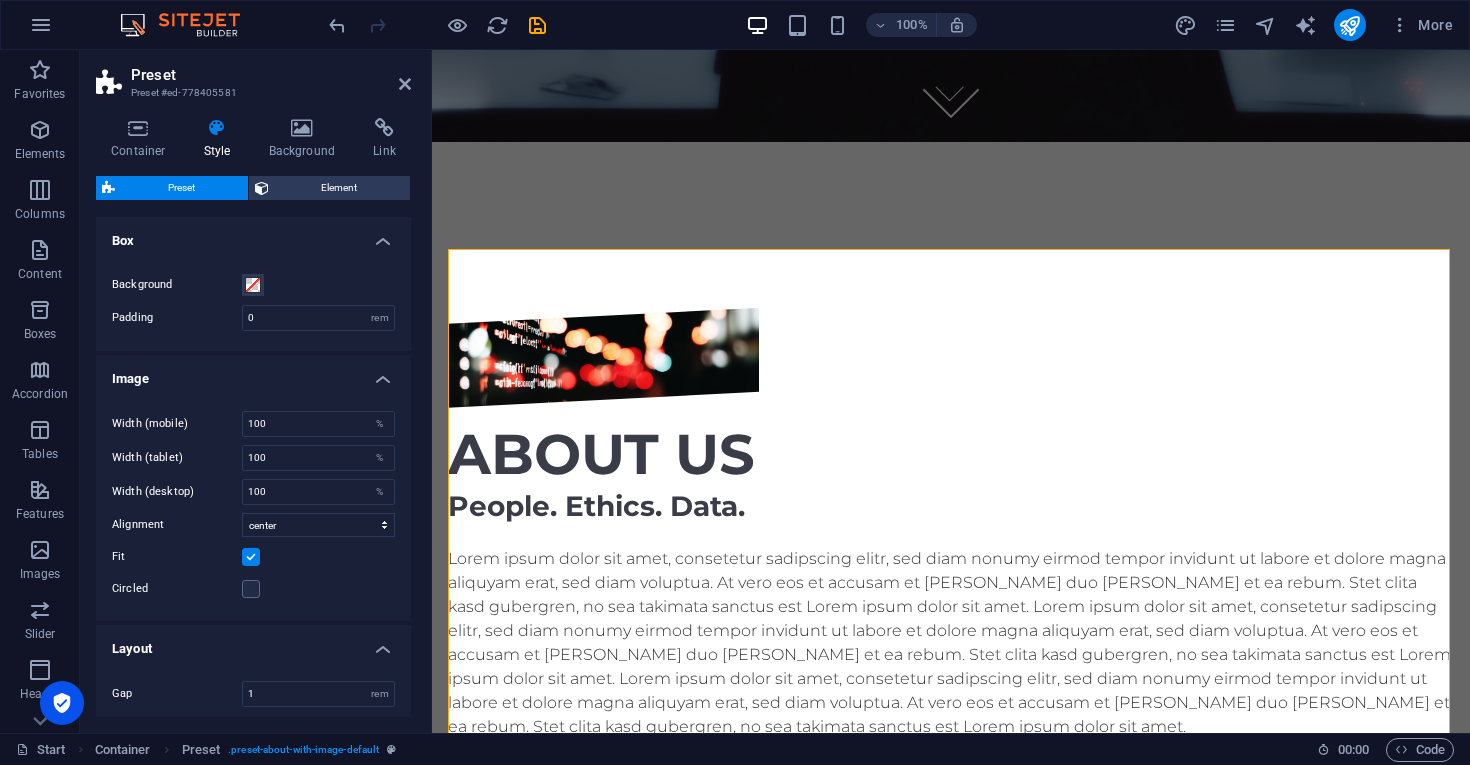 click on "Circled" at bounding box center [253, 589] 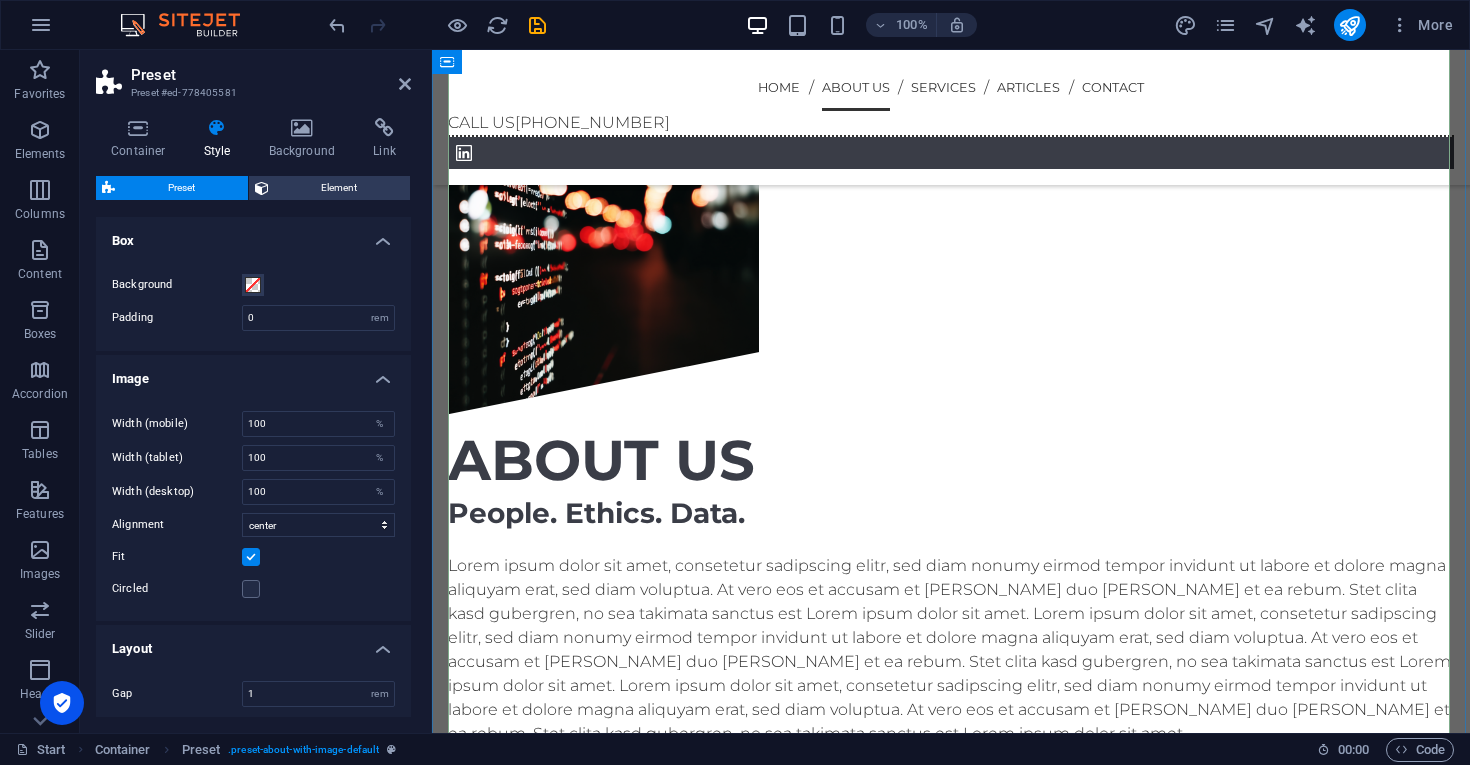 scroll, scrollTop: 832, scrollLeft: 0, axis: vertical 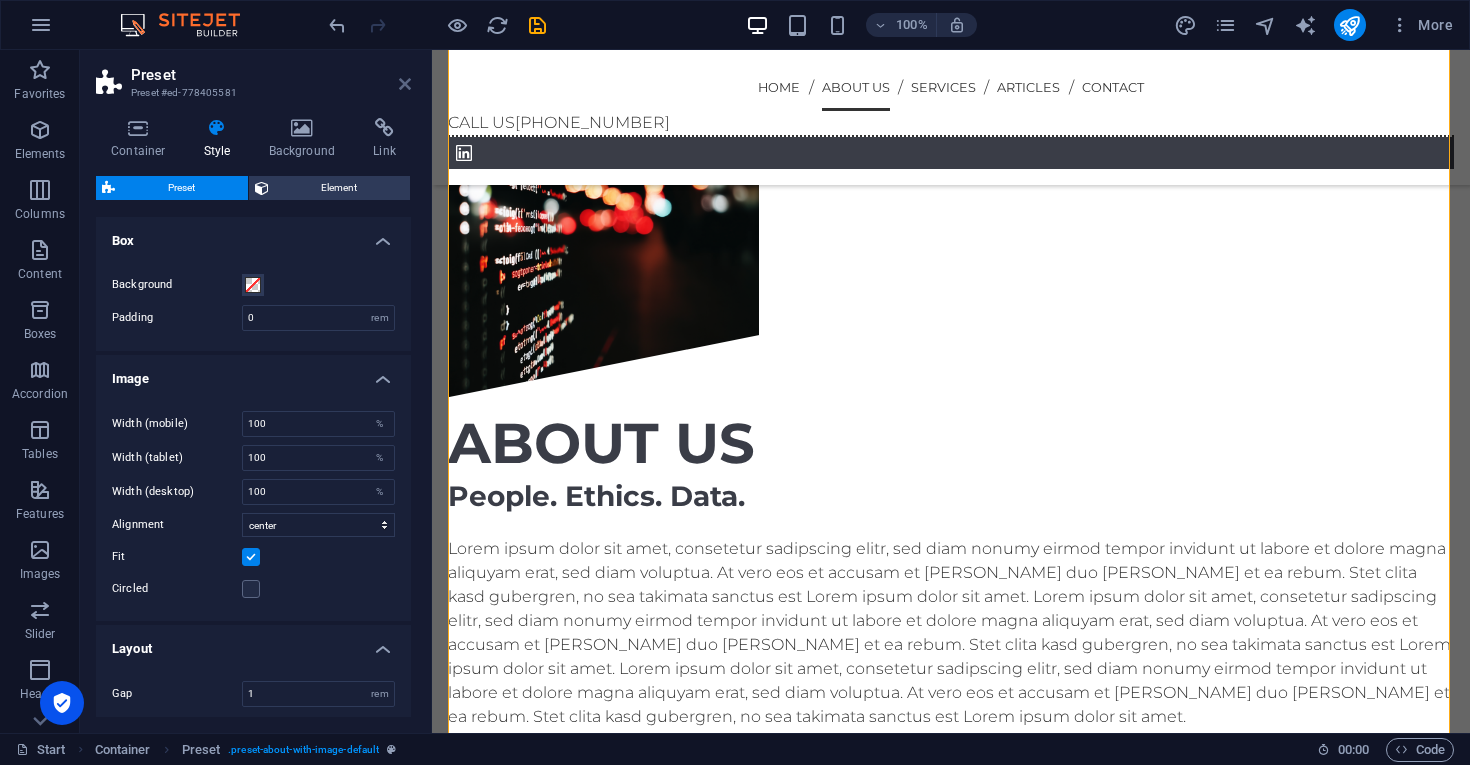 click at bounding box center [405, 84] 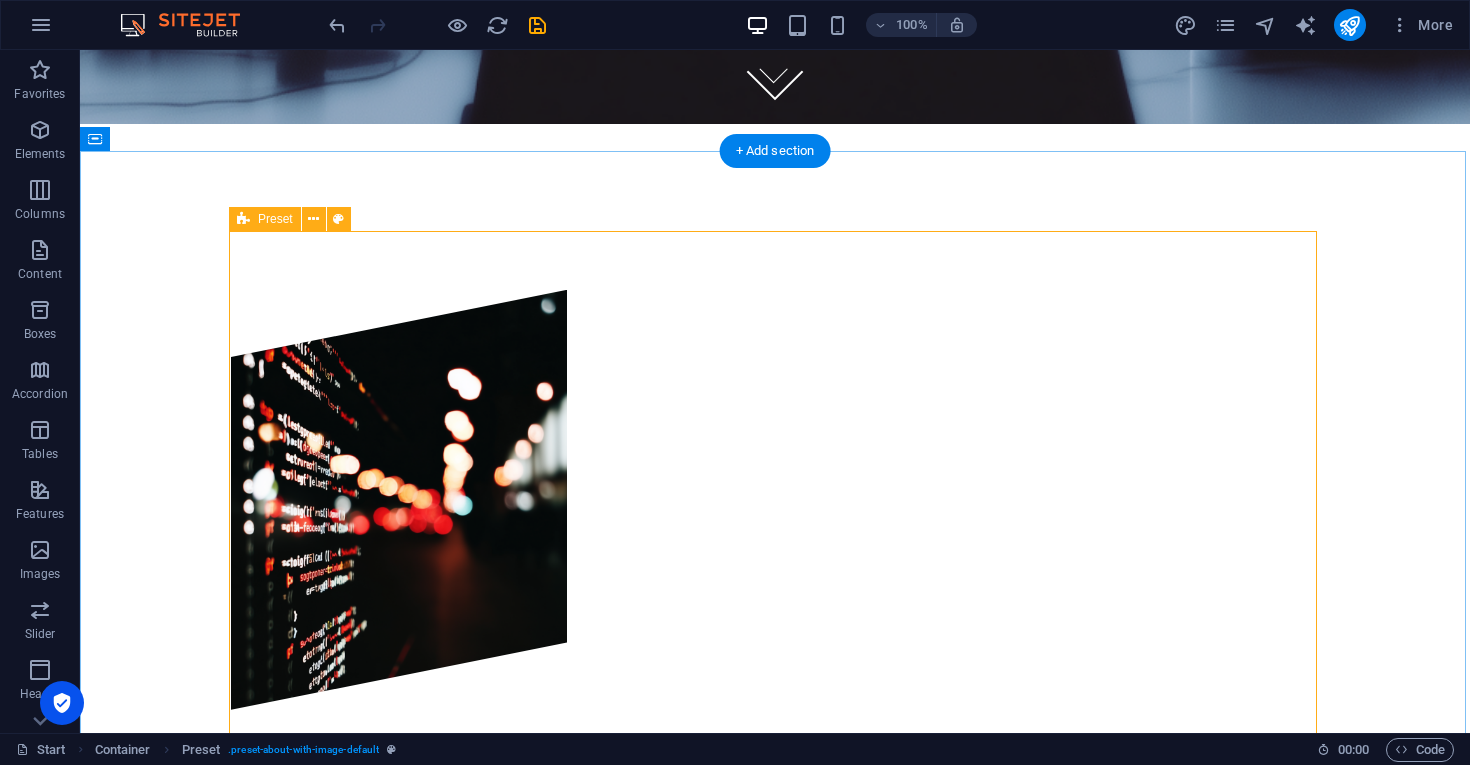 scroll, scrollTop: 621, scrollLeft: 0, axis: vertical 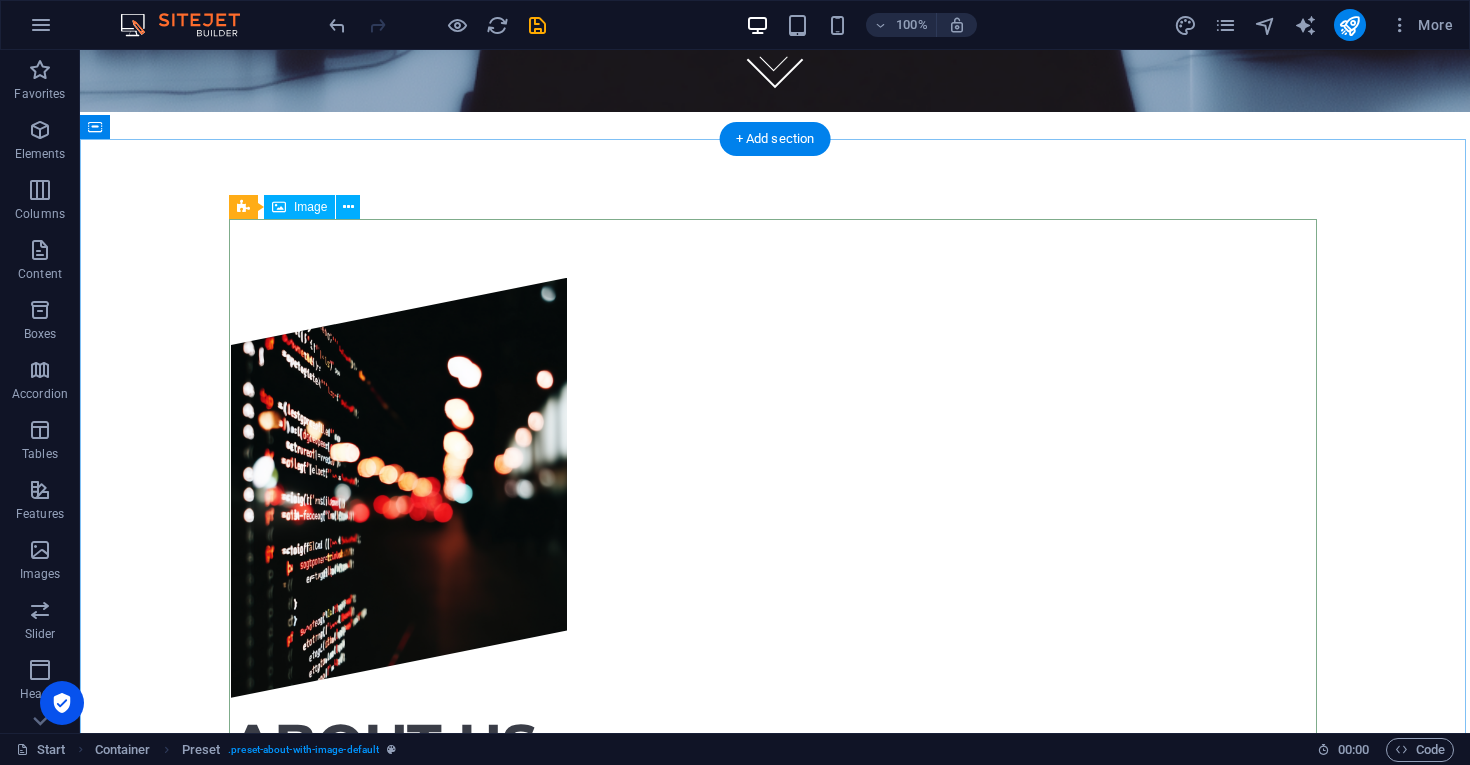 click at bounding box center [399, 488] 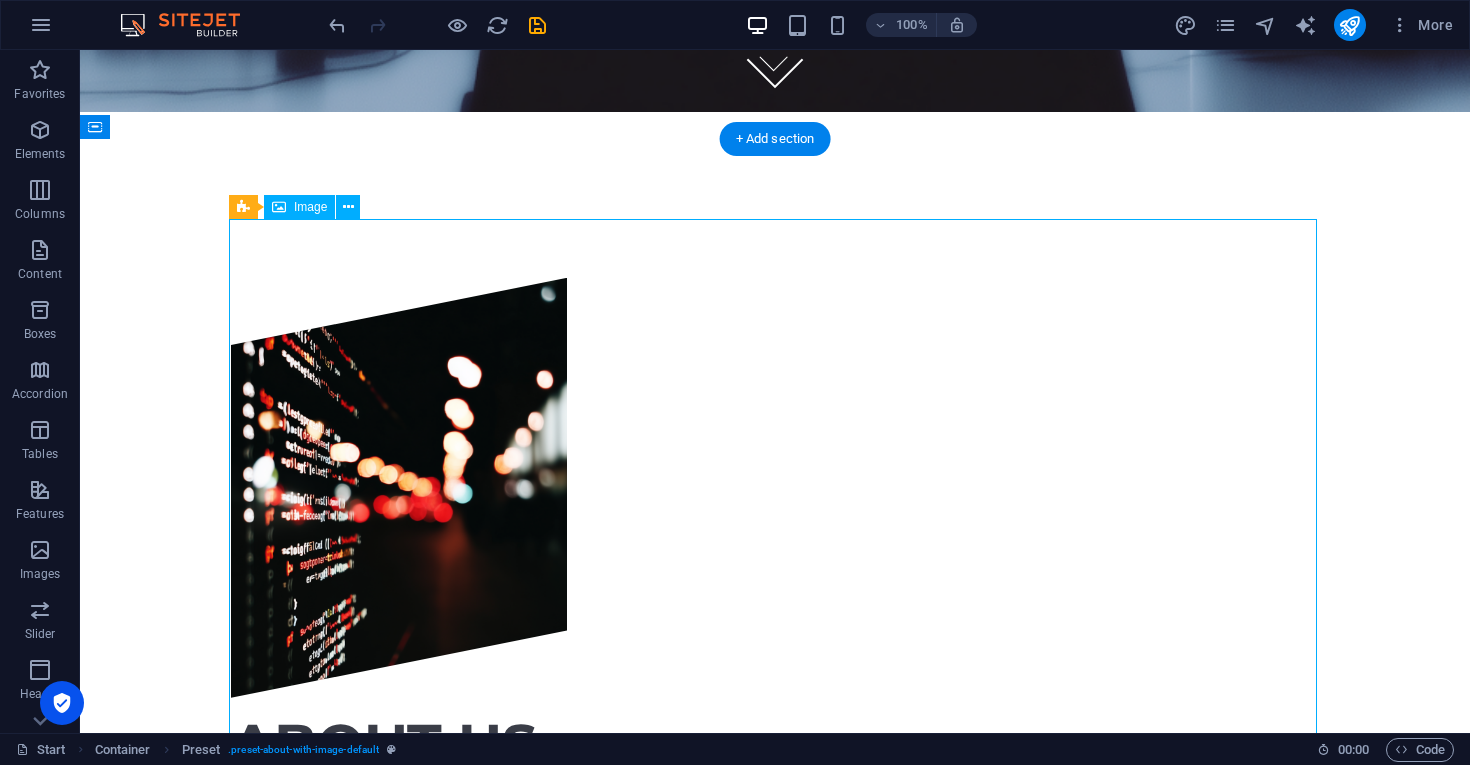 click at bounding box center (399, 488) 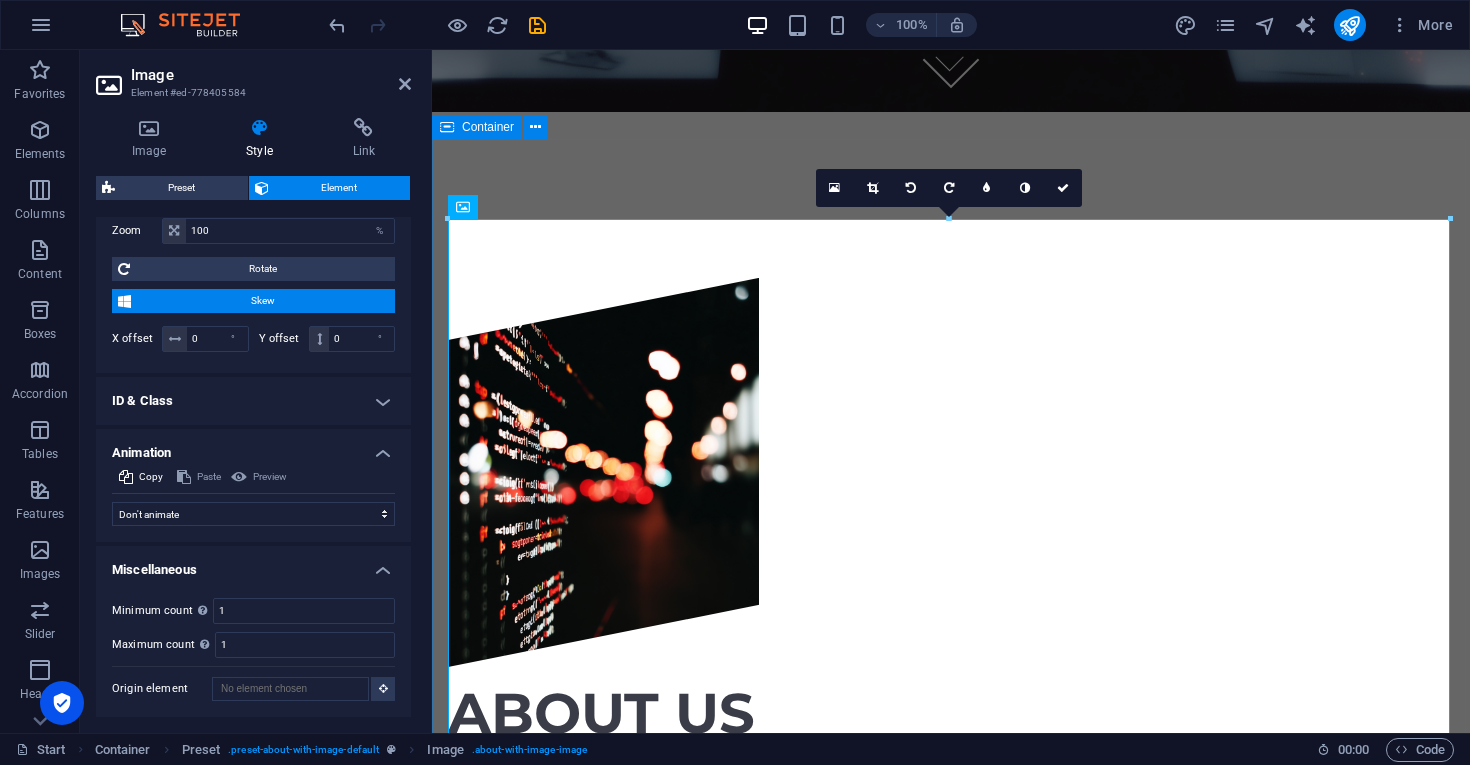 scroll, scrollTop: 1081, scrollLeft: 0, axis: vertical 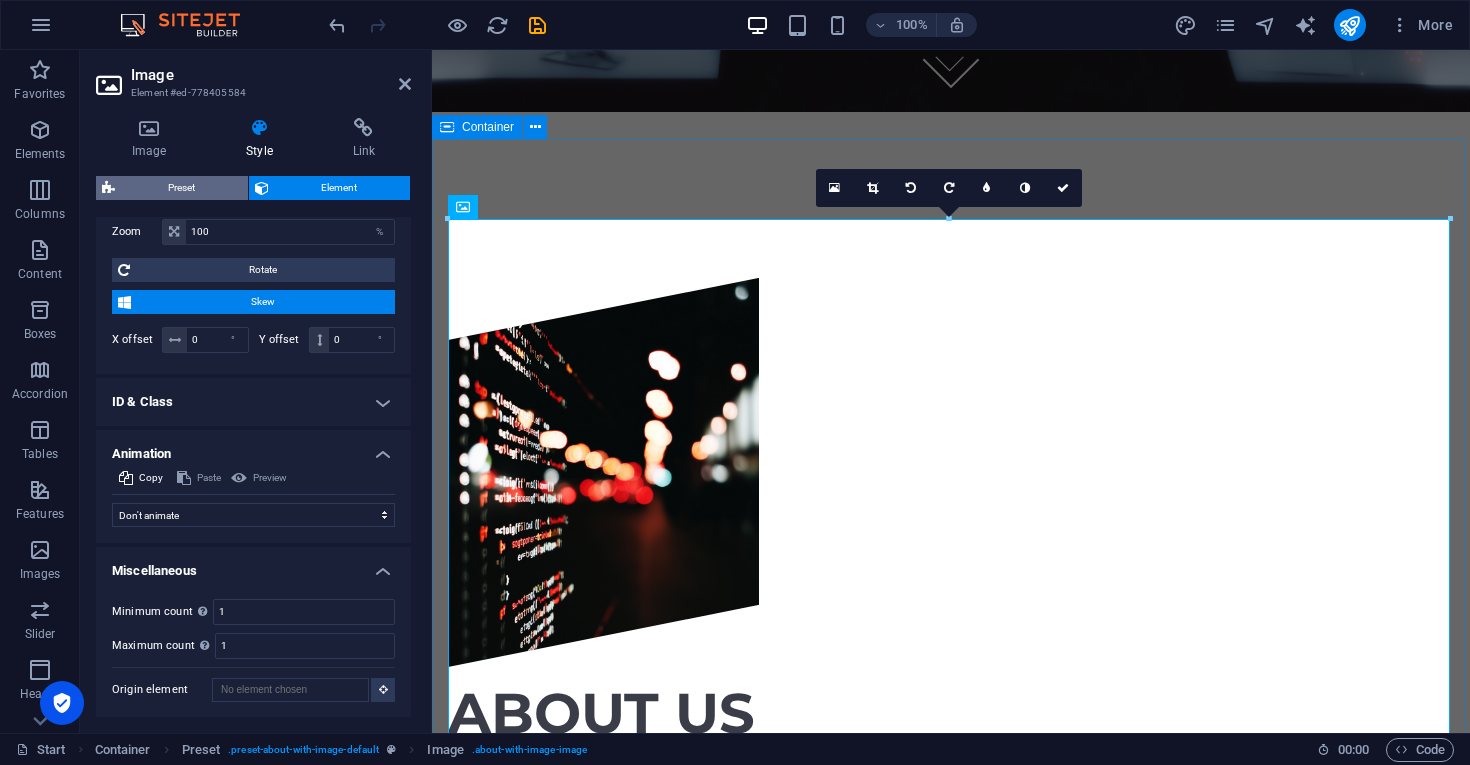click on "Preset" at bounding box center [181, 188] 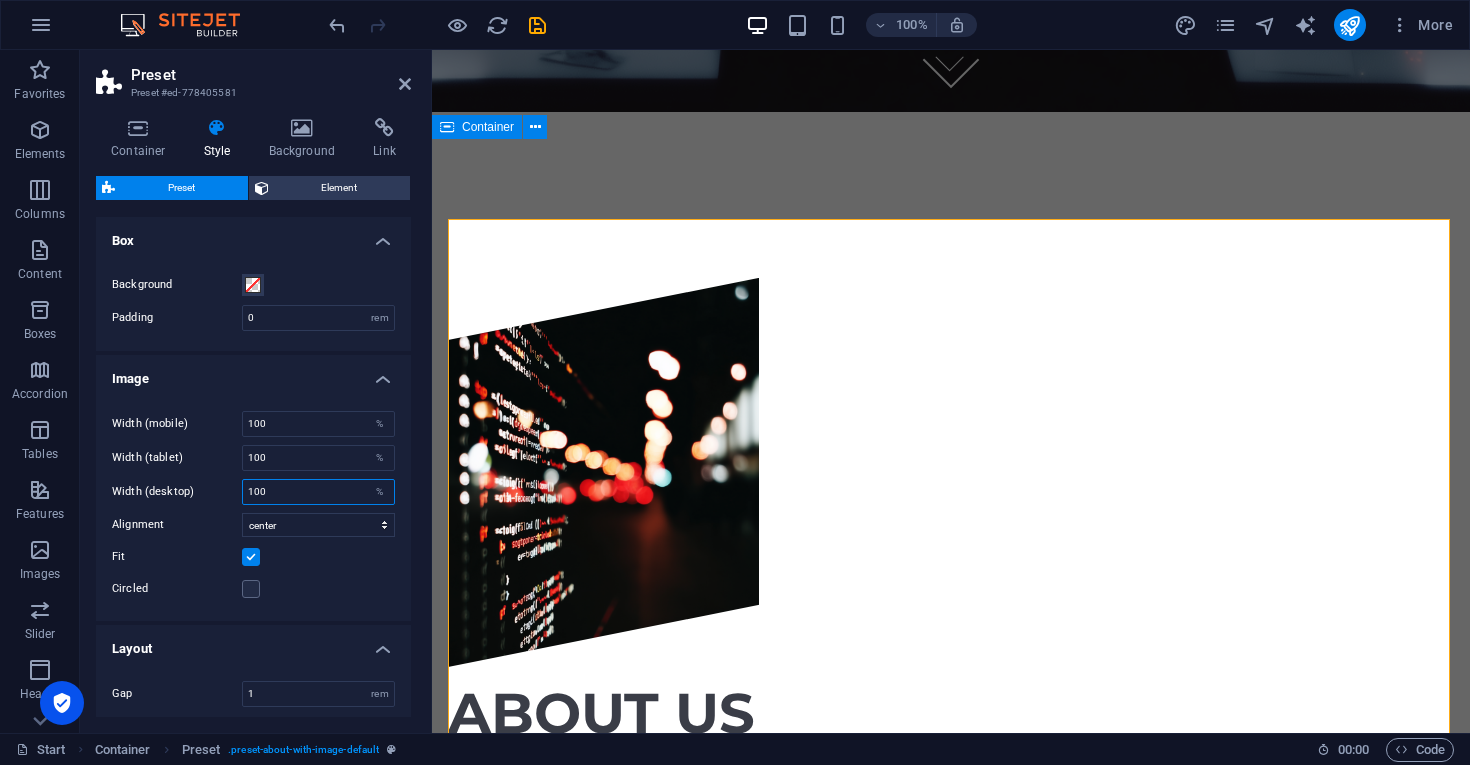 drag, startPoint x: 276, startPoint y: 492, endPoint x: 233, endPoint y: 482, distance: 44.14748 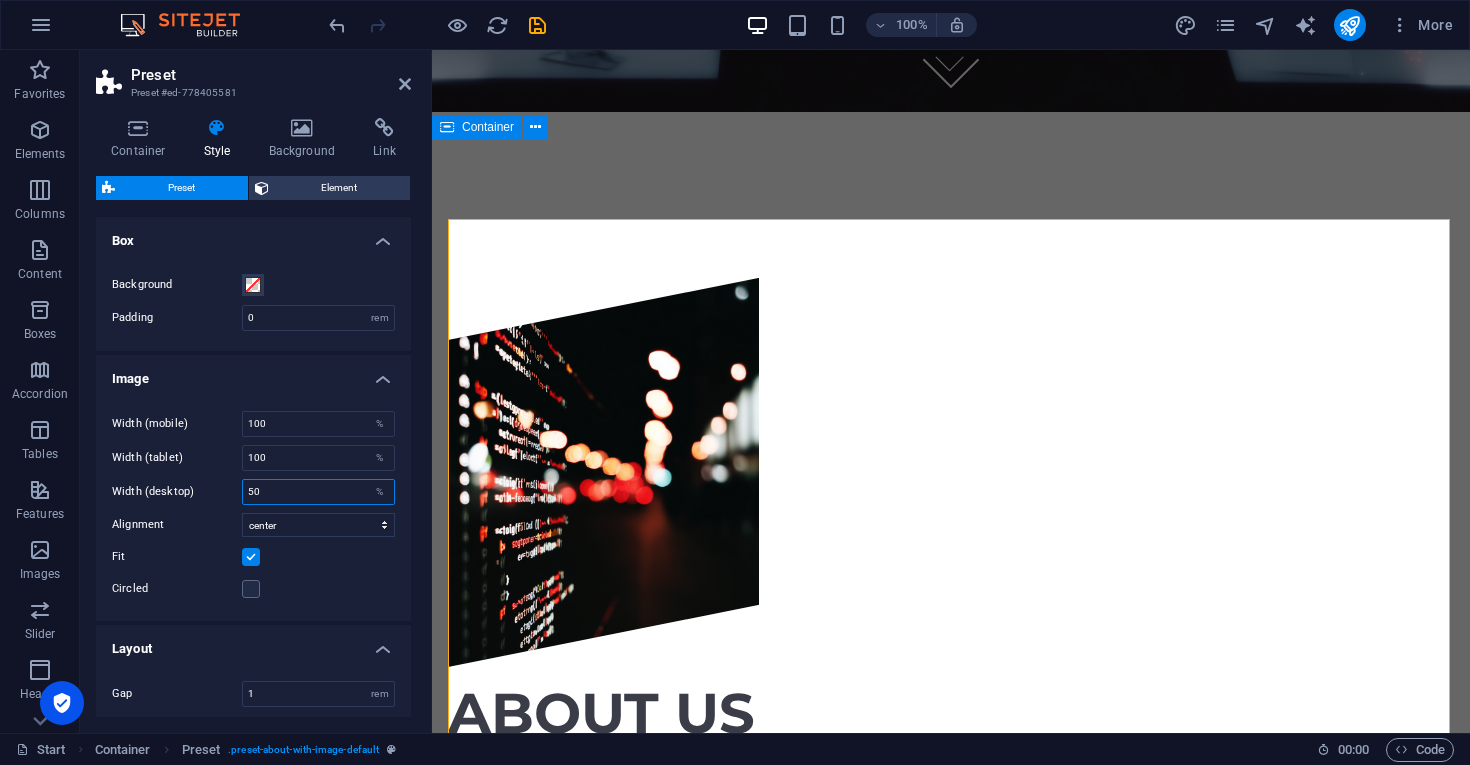 type on "50" 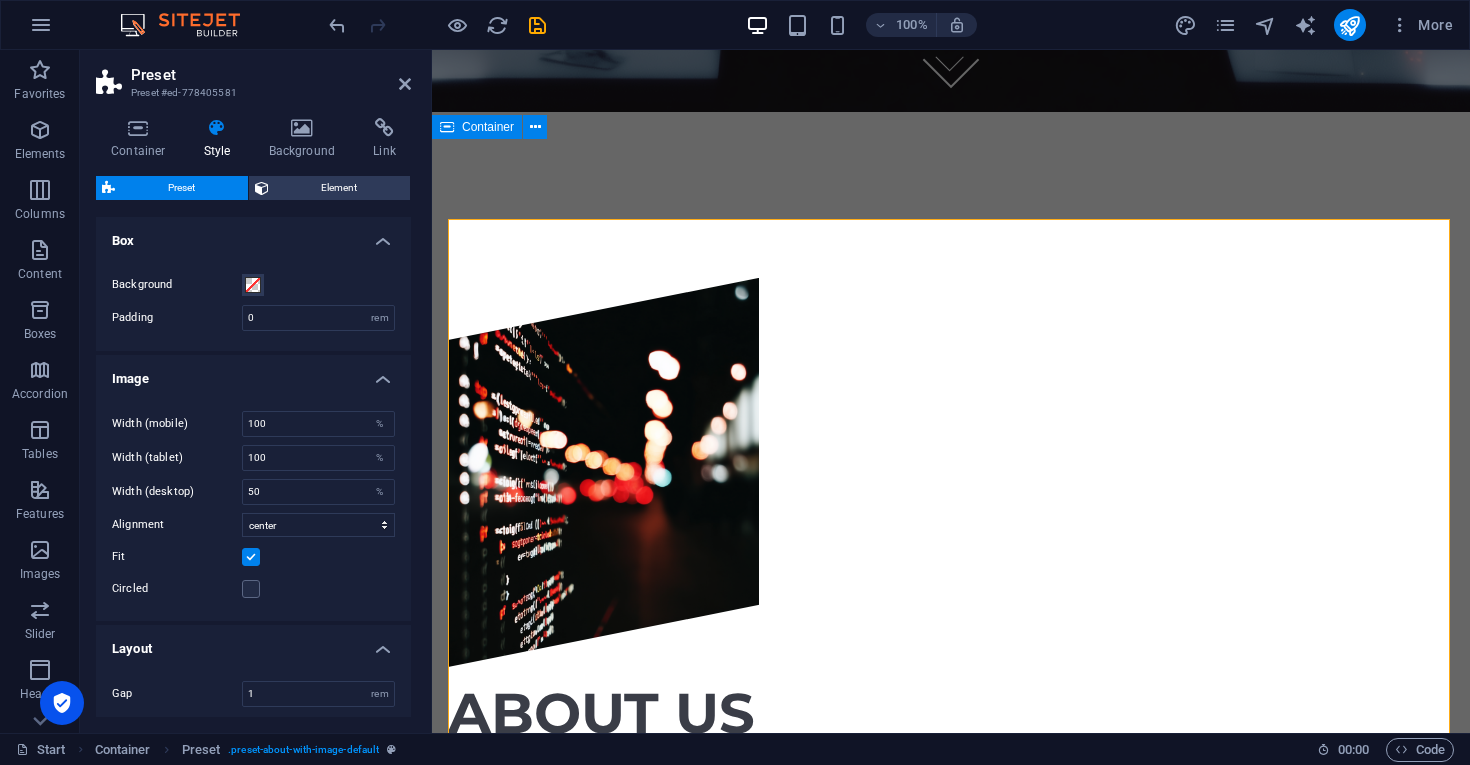 click on "Width (mobile) 100 % Width (tablet) 100 % Width (desktop) 50 % Alignment top left top center top right center left center center right bottom left bottom center bottom right Fit Circled" at bounding box center [253, 506] 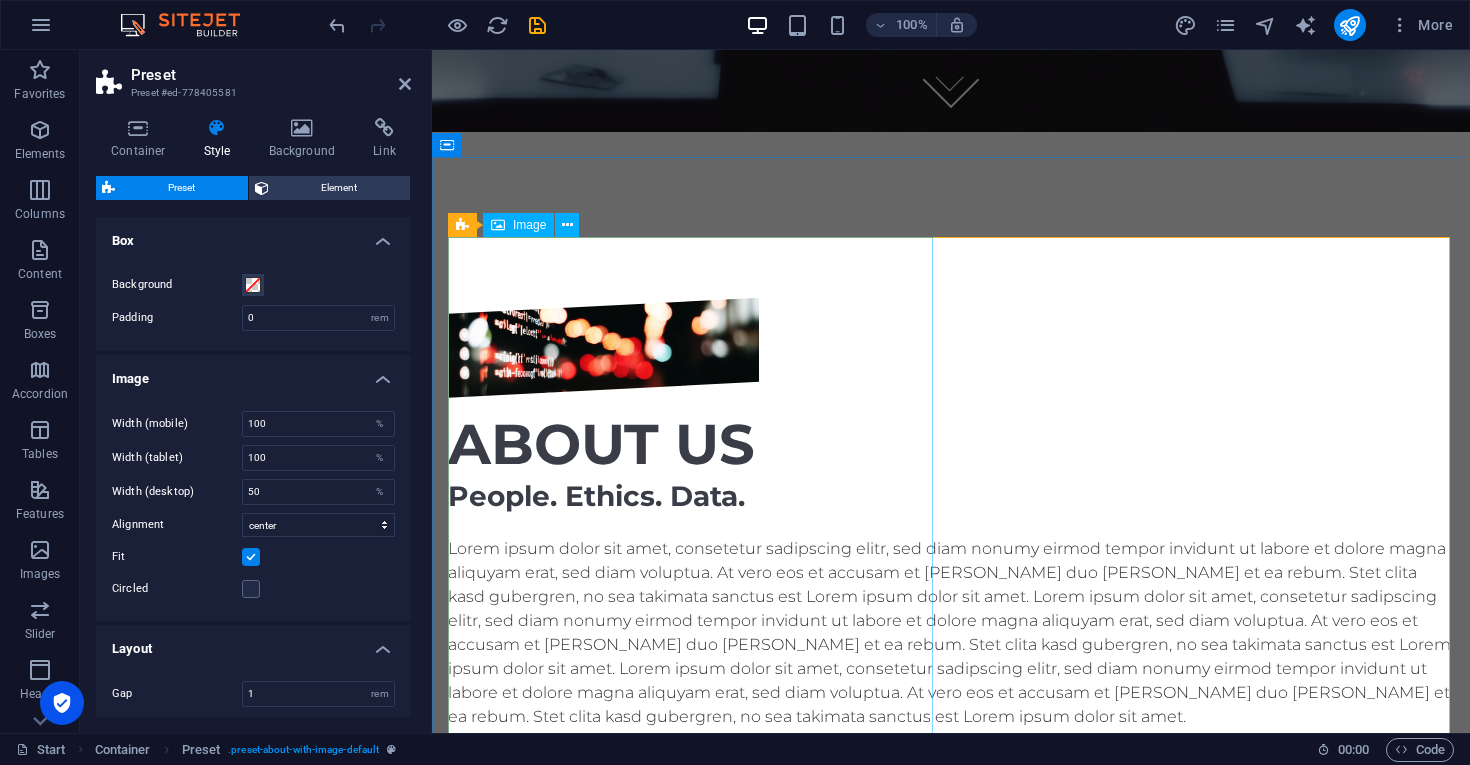 scroll, scrollTop: 604, scrollLeft: 0, axis: vertical 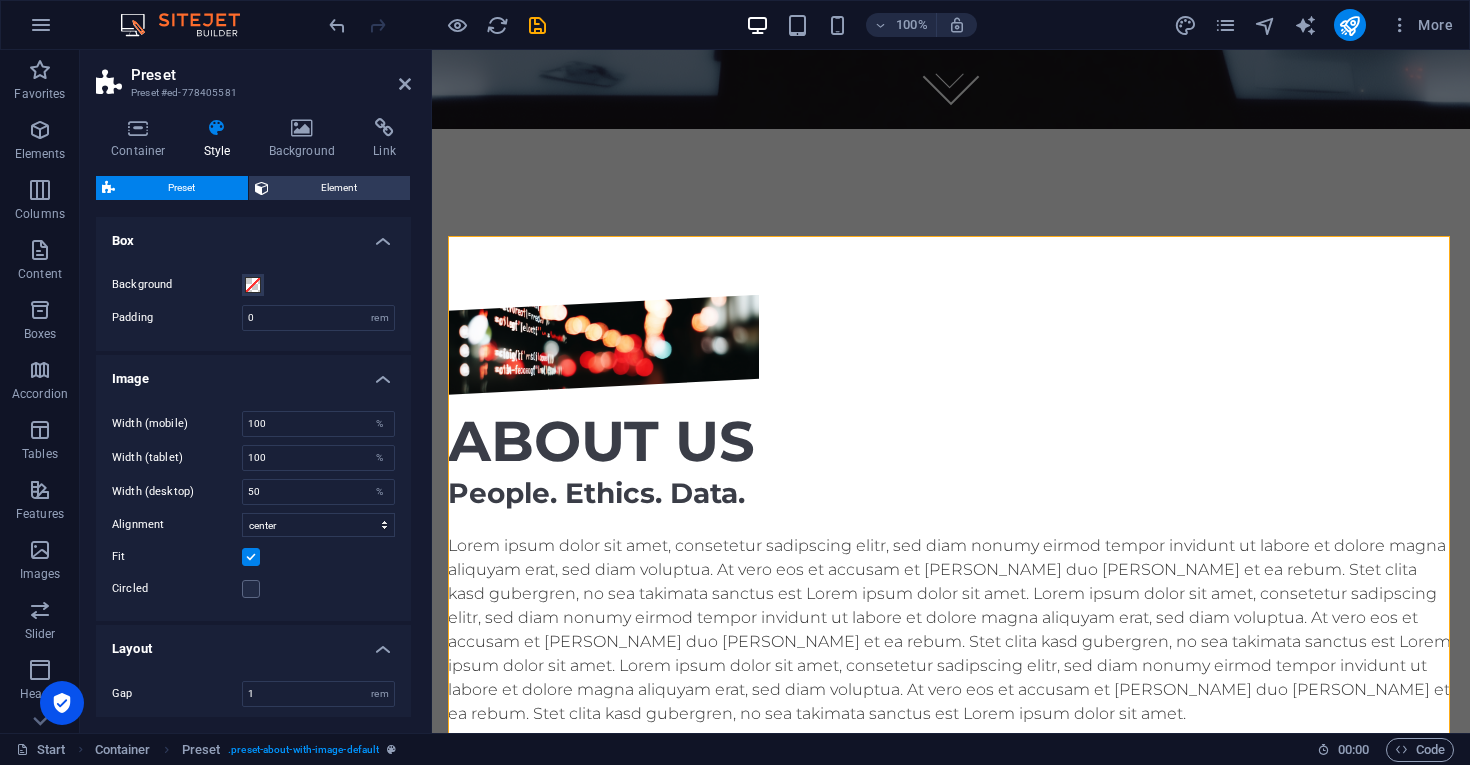click at bounding box center (251, 557) 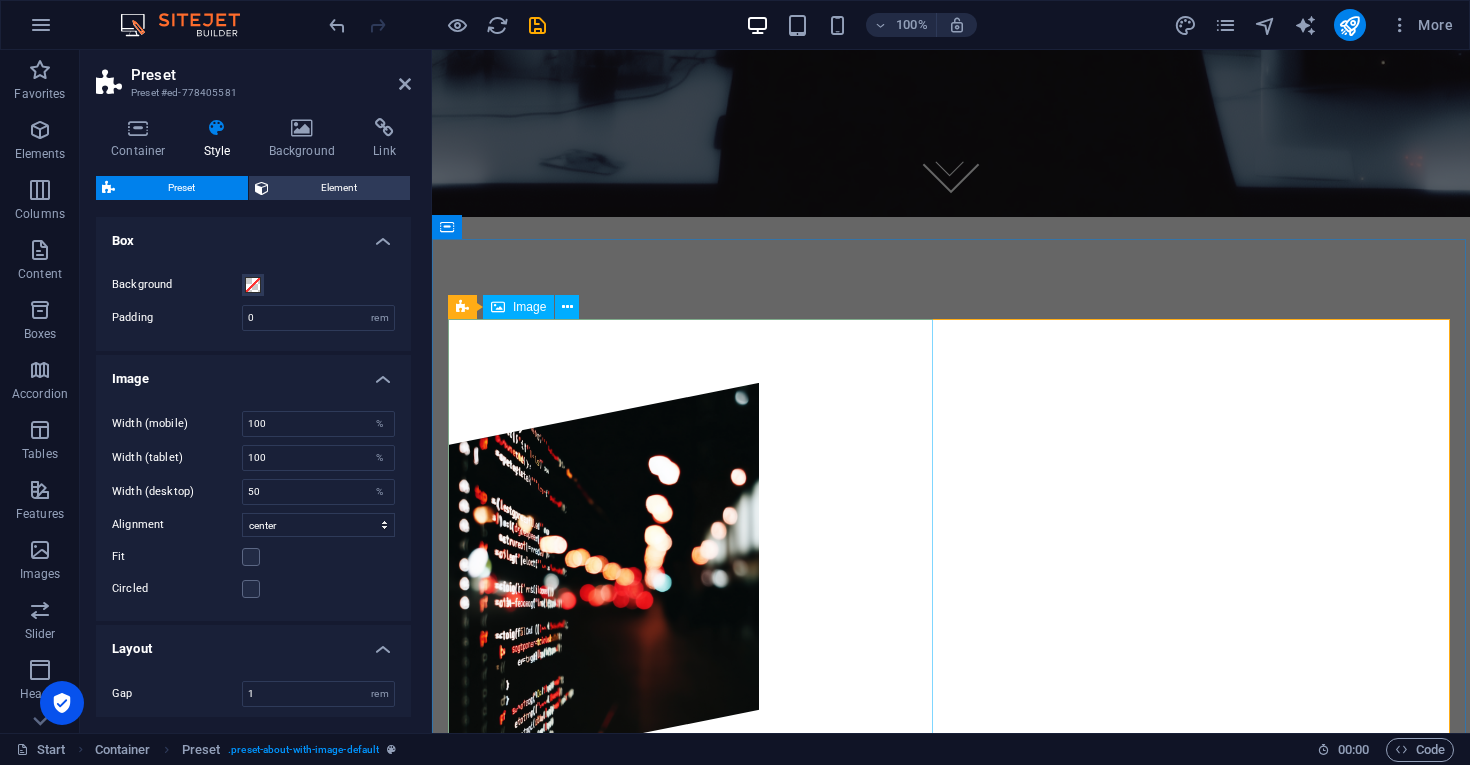 scroll, scrollTop: 487, scrollLeft: 0, axis: vertical 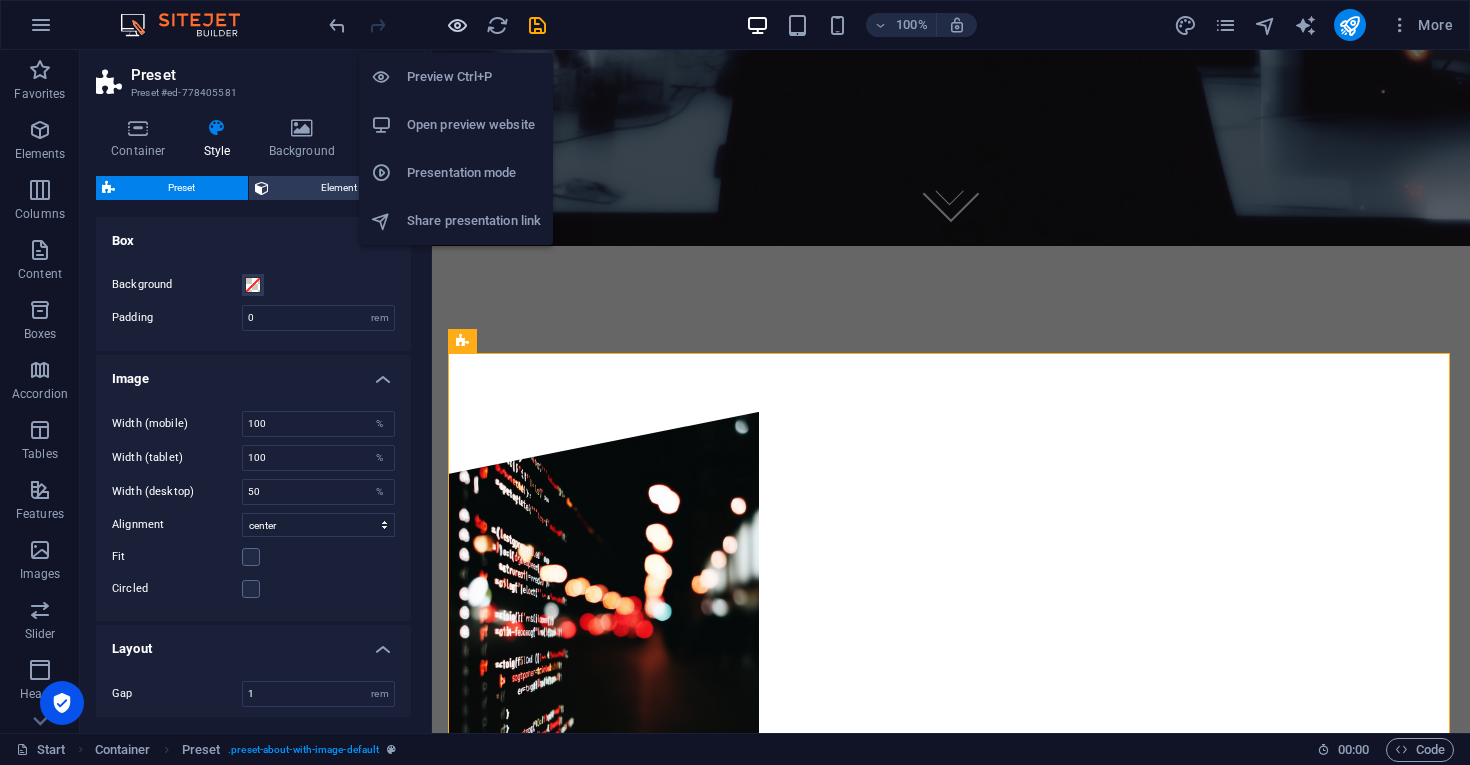 click at bounding box center [457, 25] 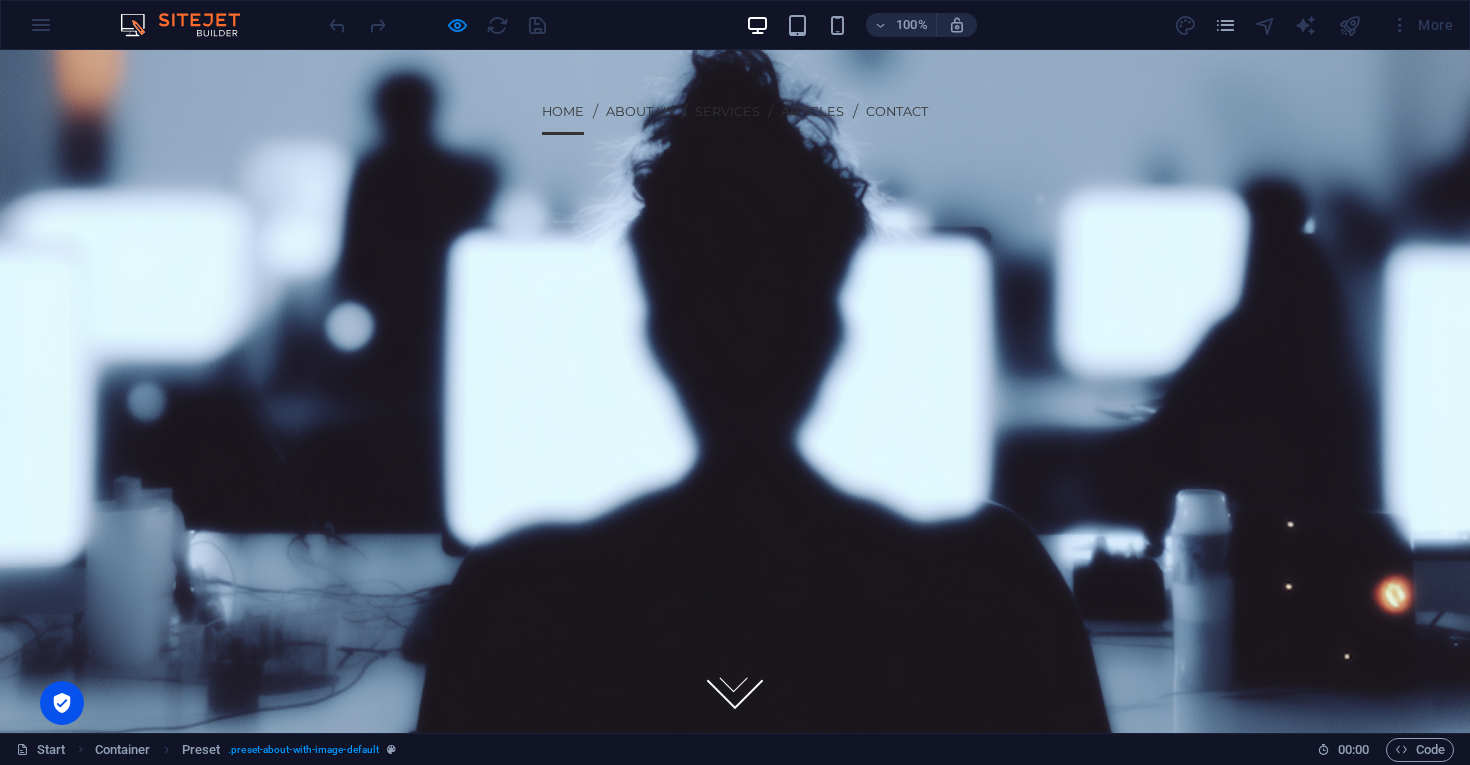 scroll, scrollTop: 0, scrollLeft: 0, axis: both 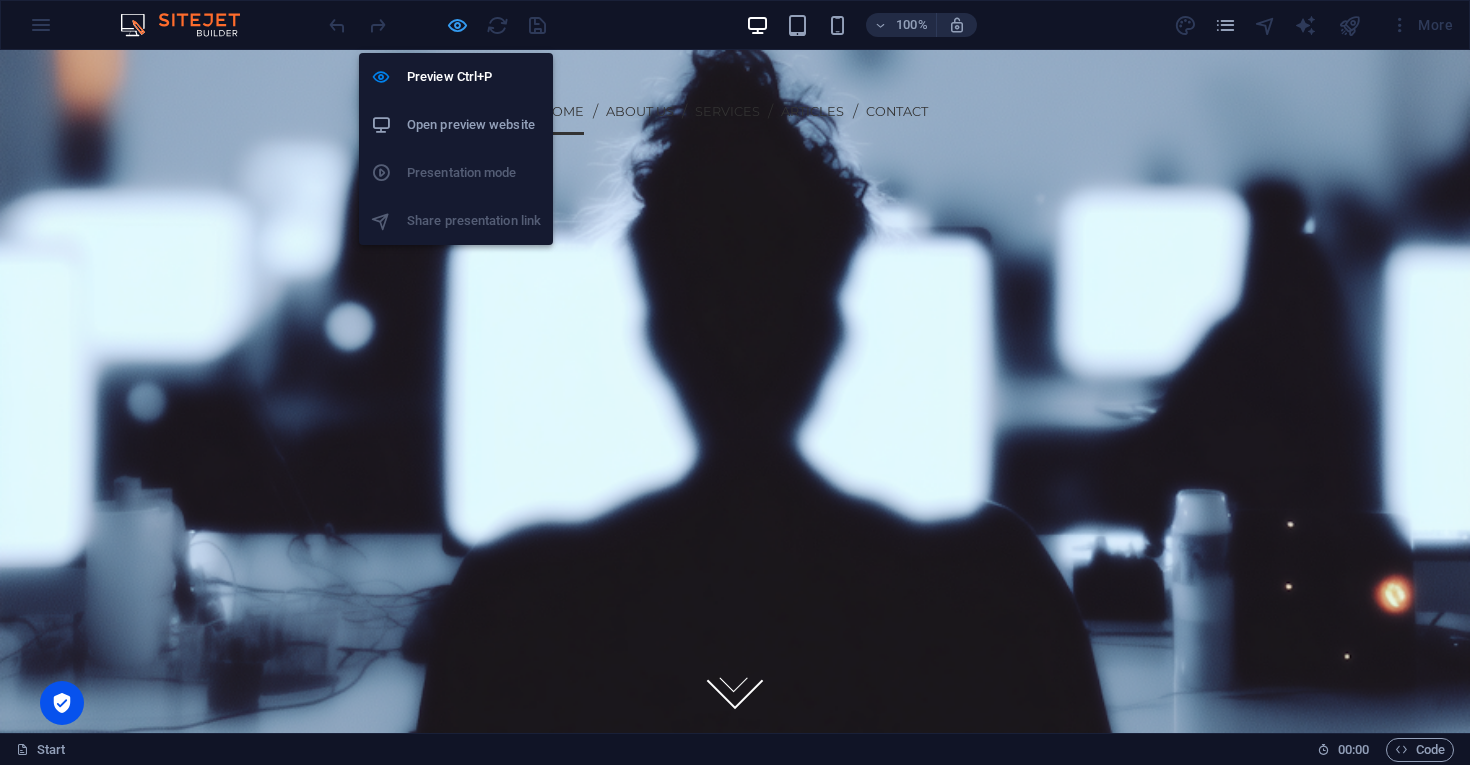 click at bounding box center (457, 25) 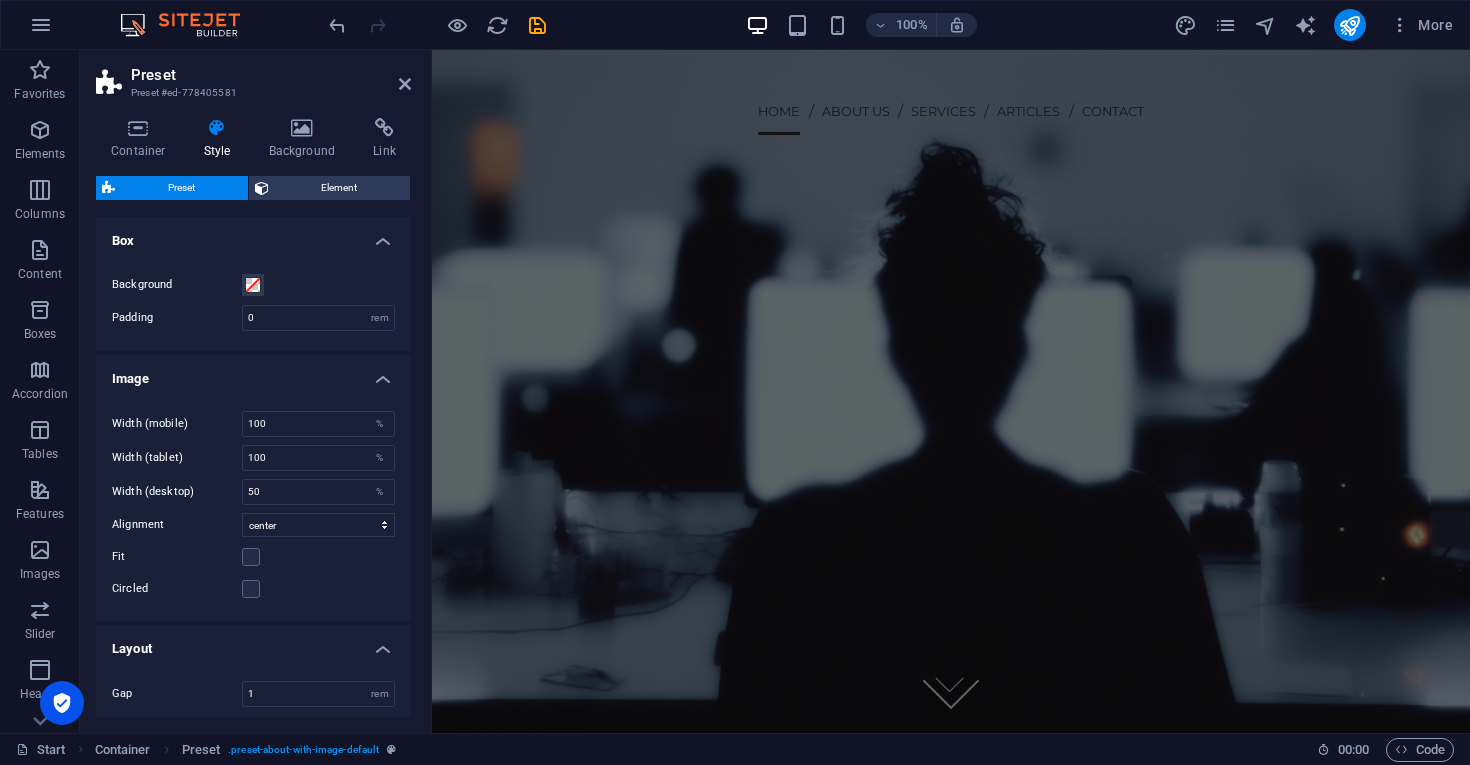 scroll, scrollTop: 0, scrollLeft: 0, axis: both 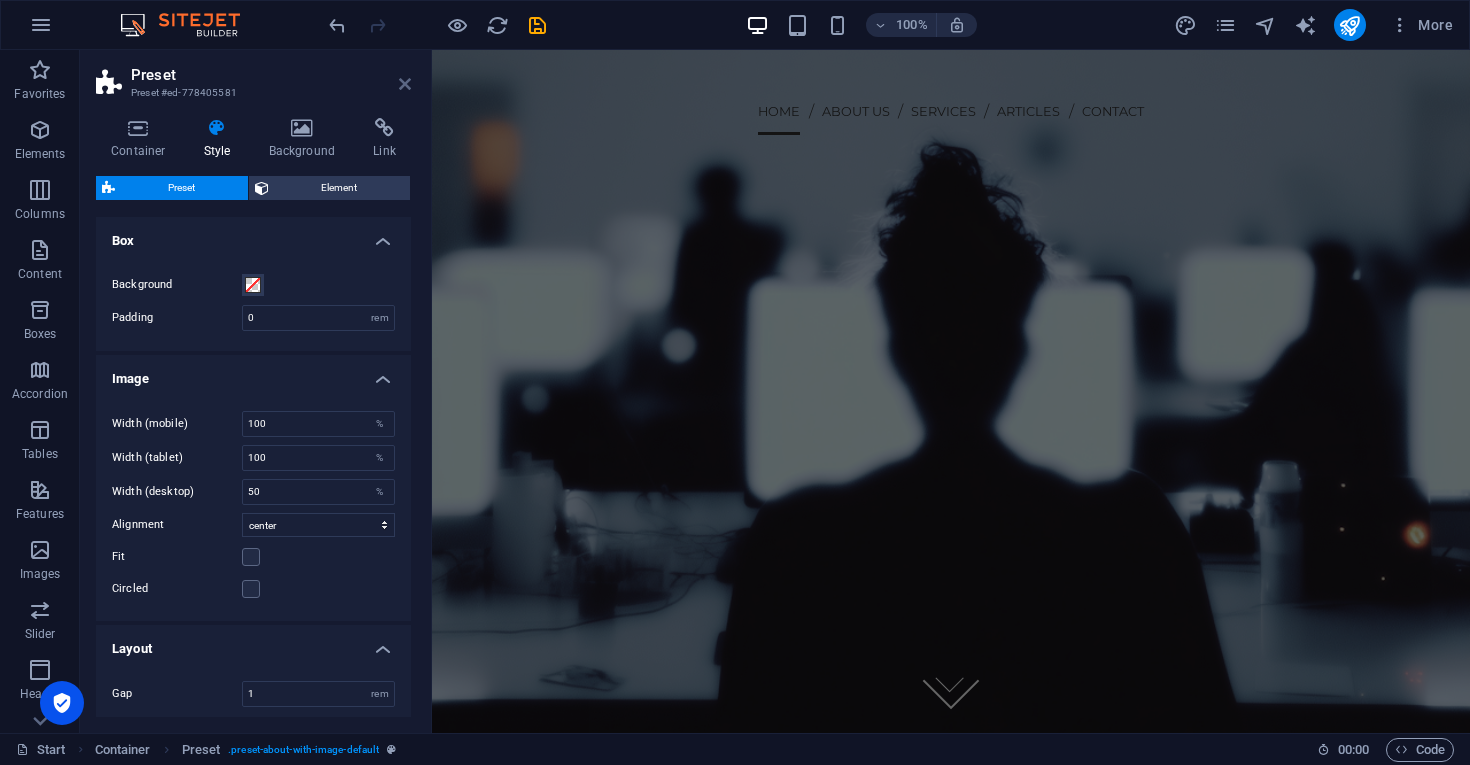click at bounding box center [405, 84] 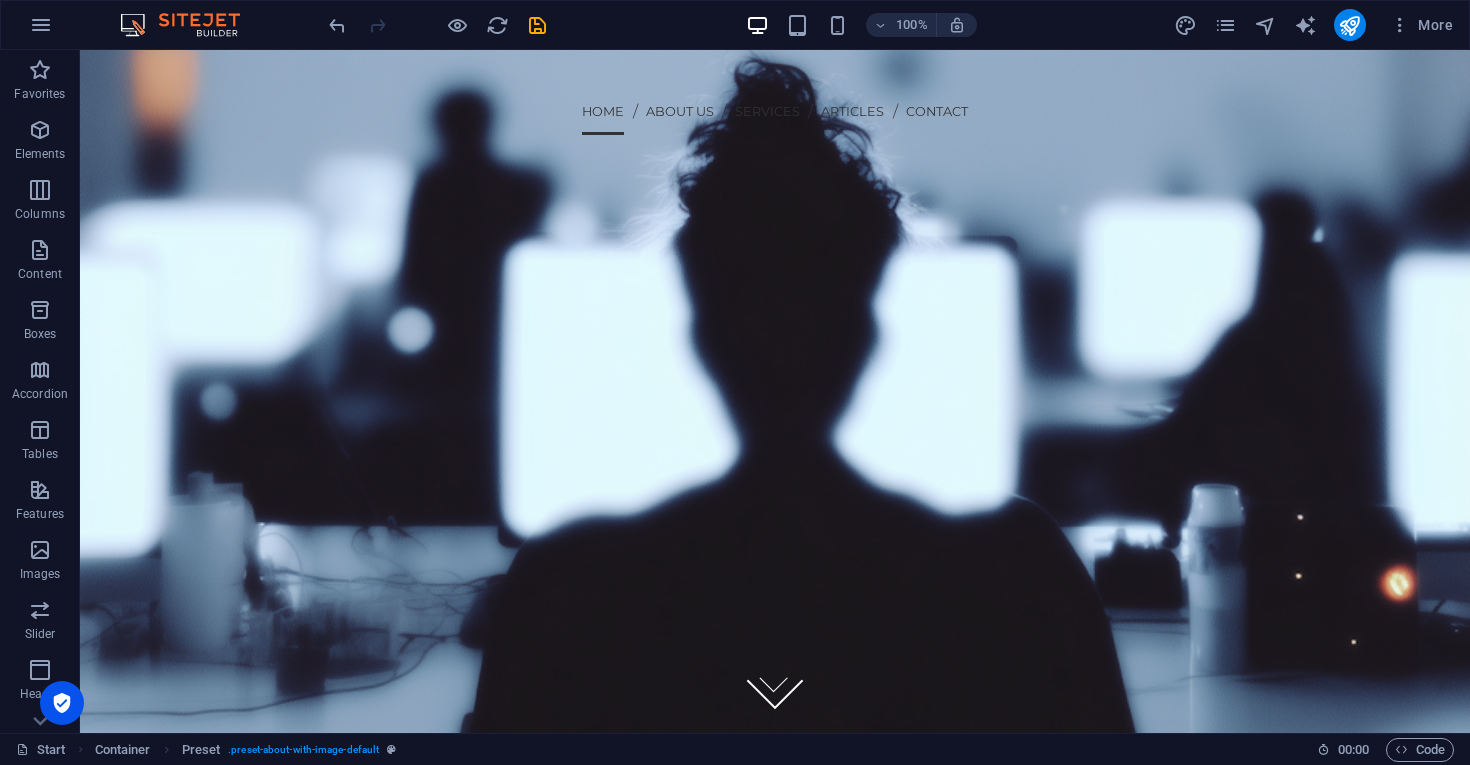 scroll, scrollTop: 0, scrollLeft: 0, axis: both 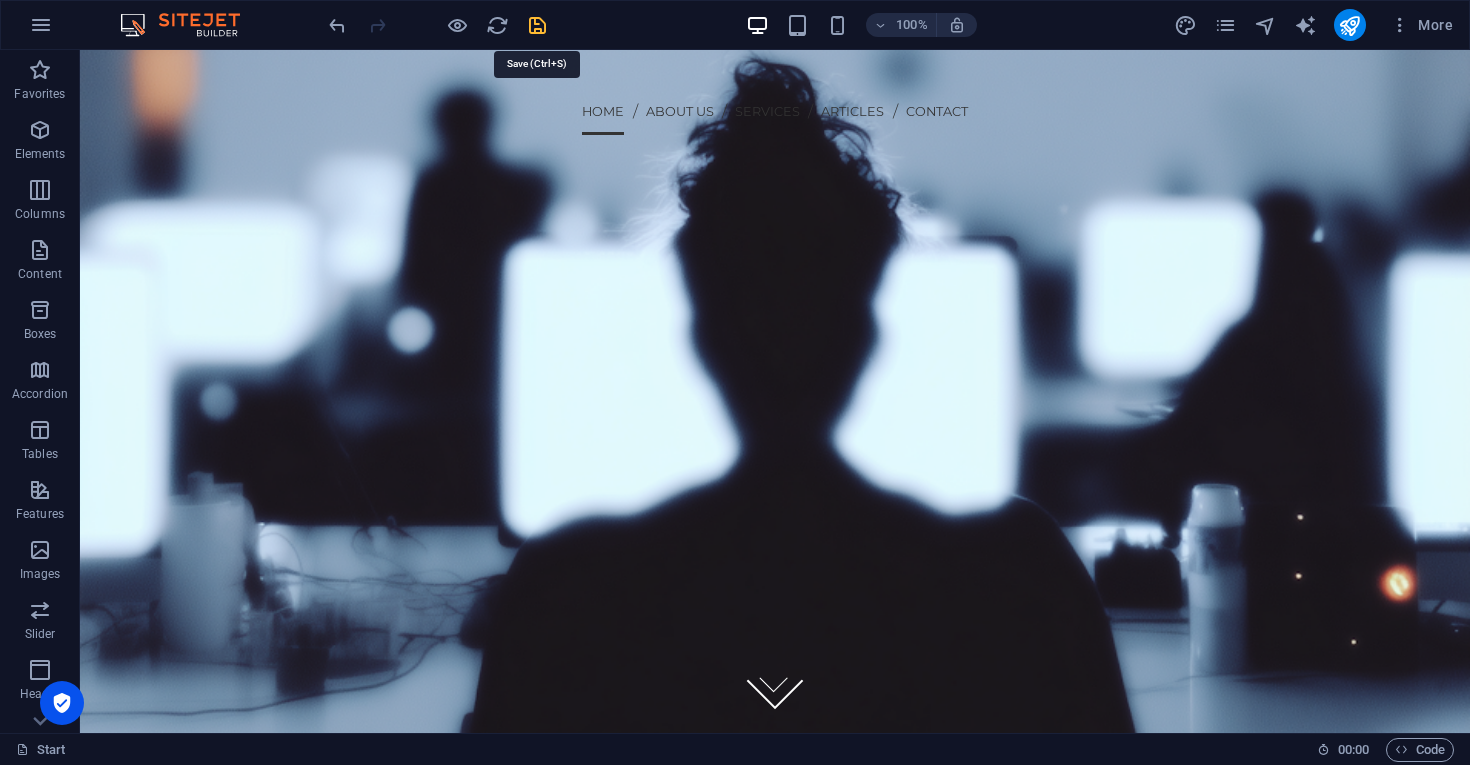 click at bounding box center [537, 25] 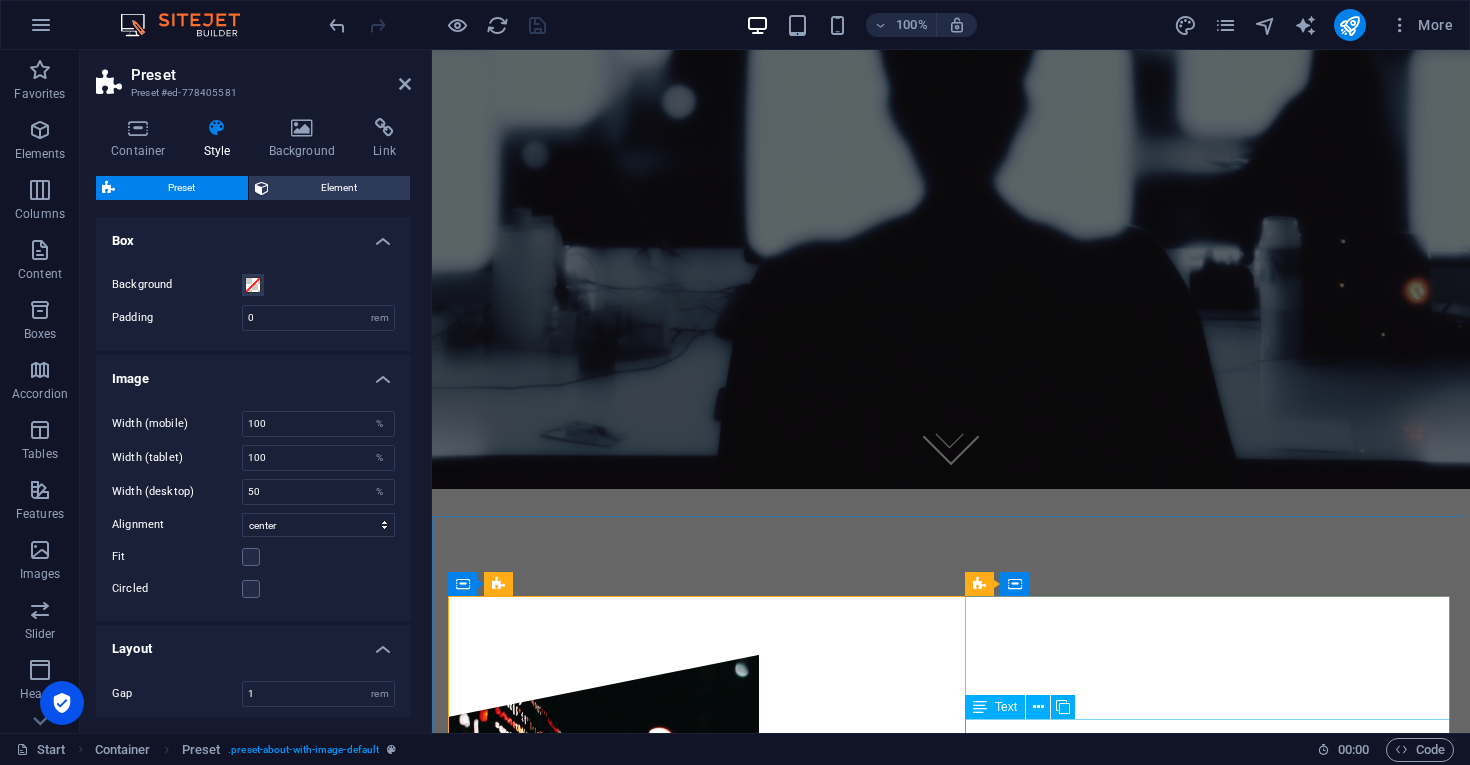 scroll, scrollTop: 242, scrollLeft: 0, axis: vertical 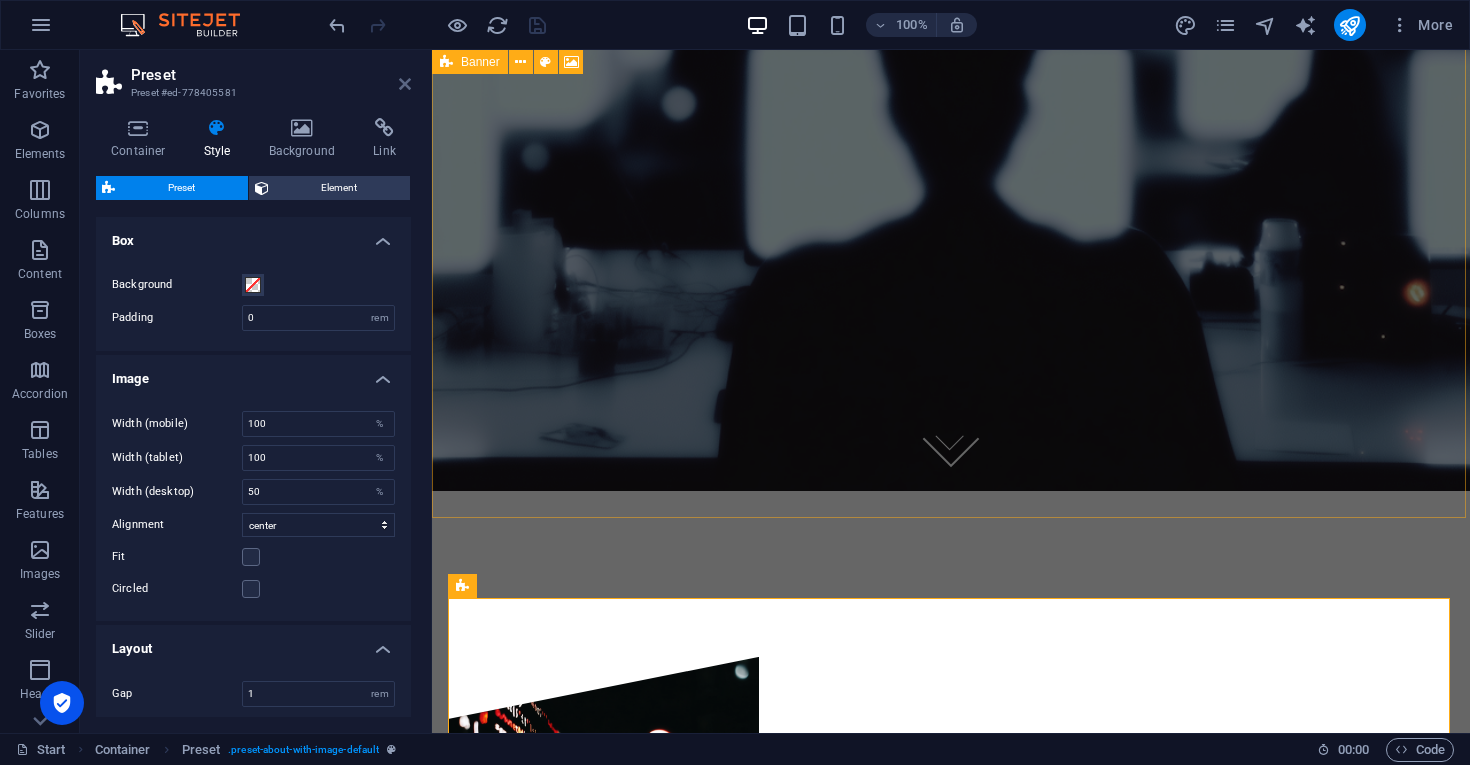 click at bounding box center [405, 84] 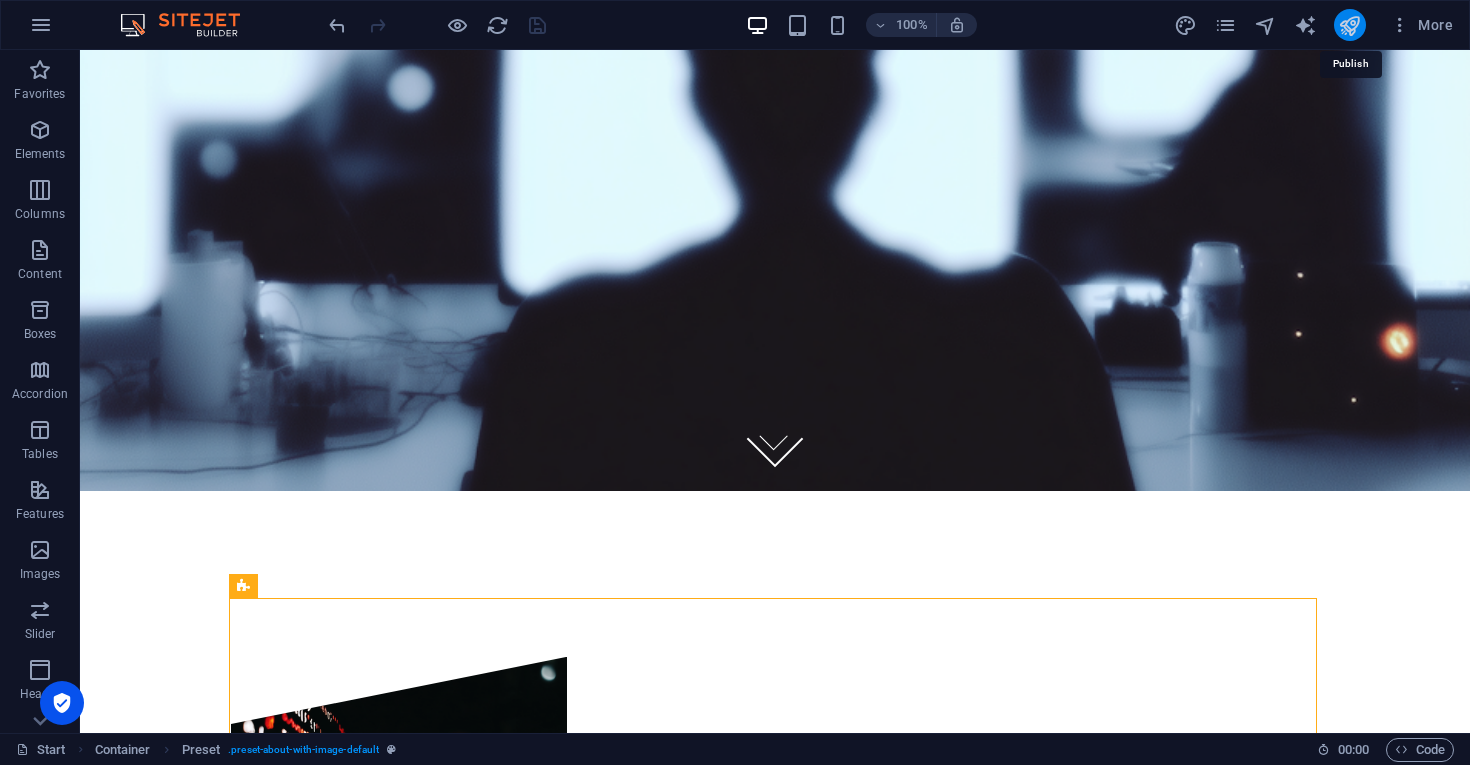click at bounding box center (1349, 25) 